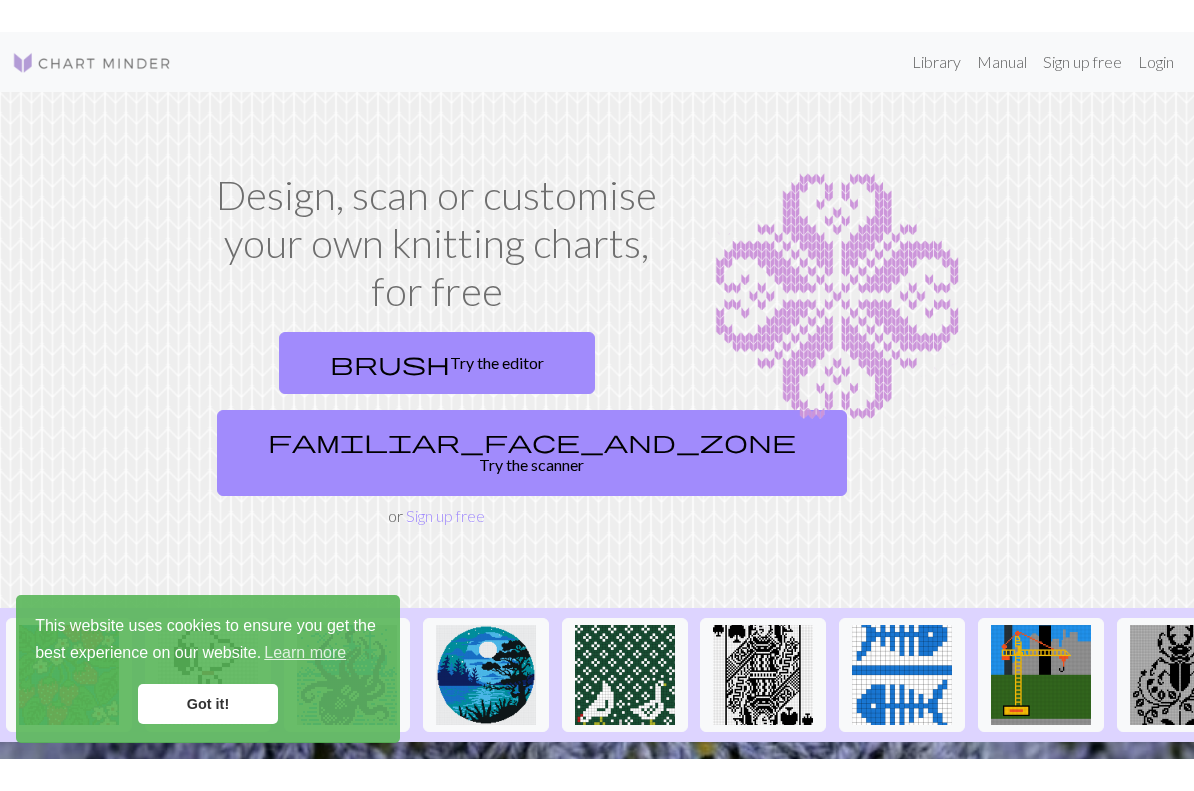 scroll, scrollTop: 0, scrollLeft: 0, axis: both 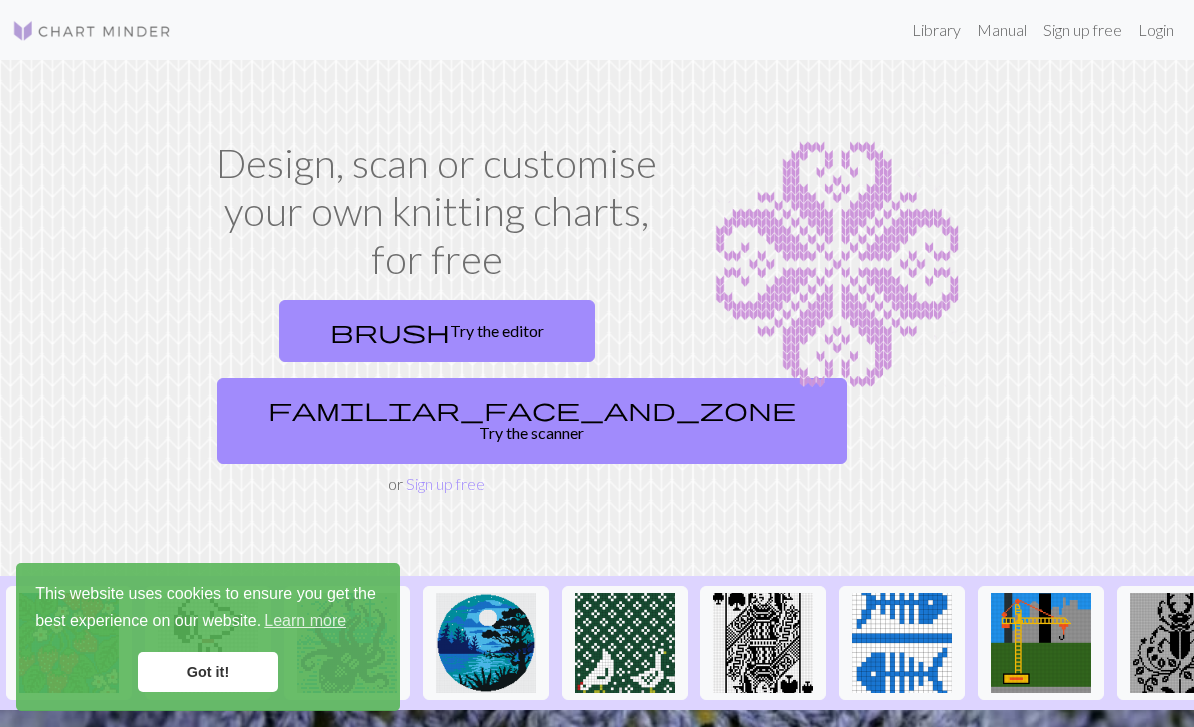 click on "brush" at bounding box center (390, 331) 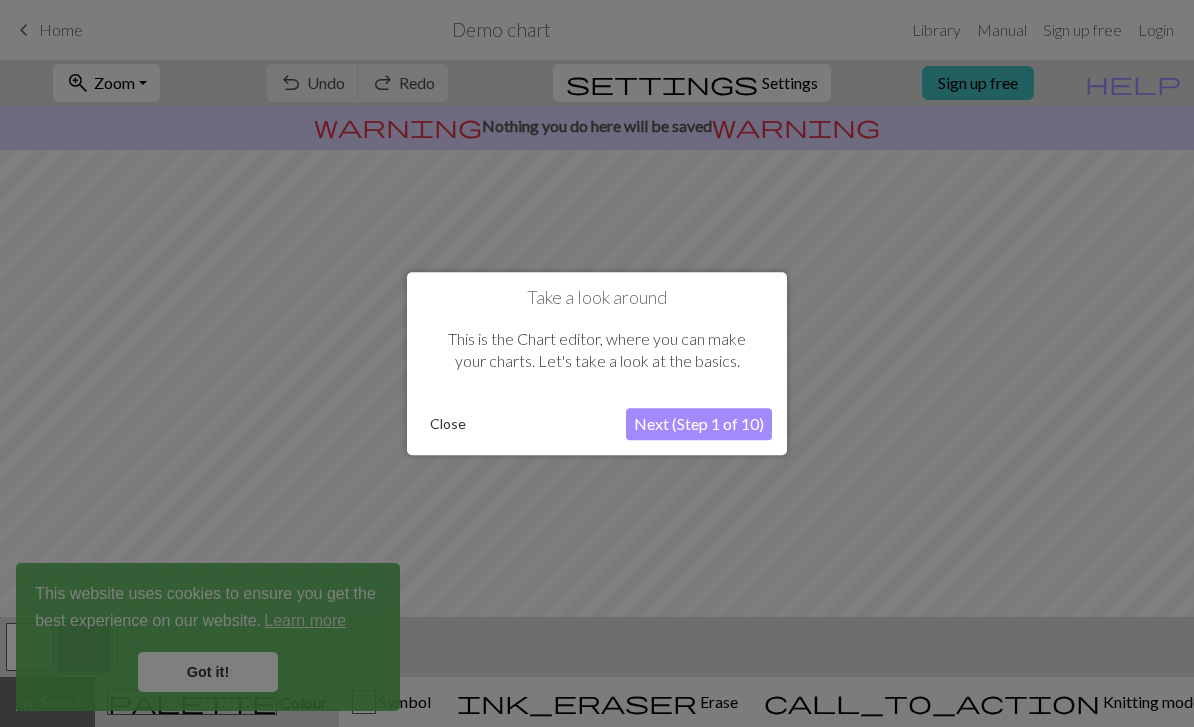 click on "Close" at bounding box center (448, 424) 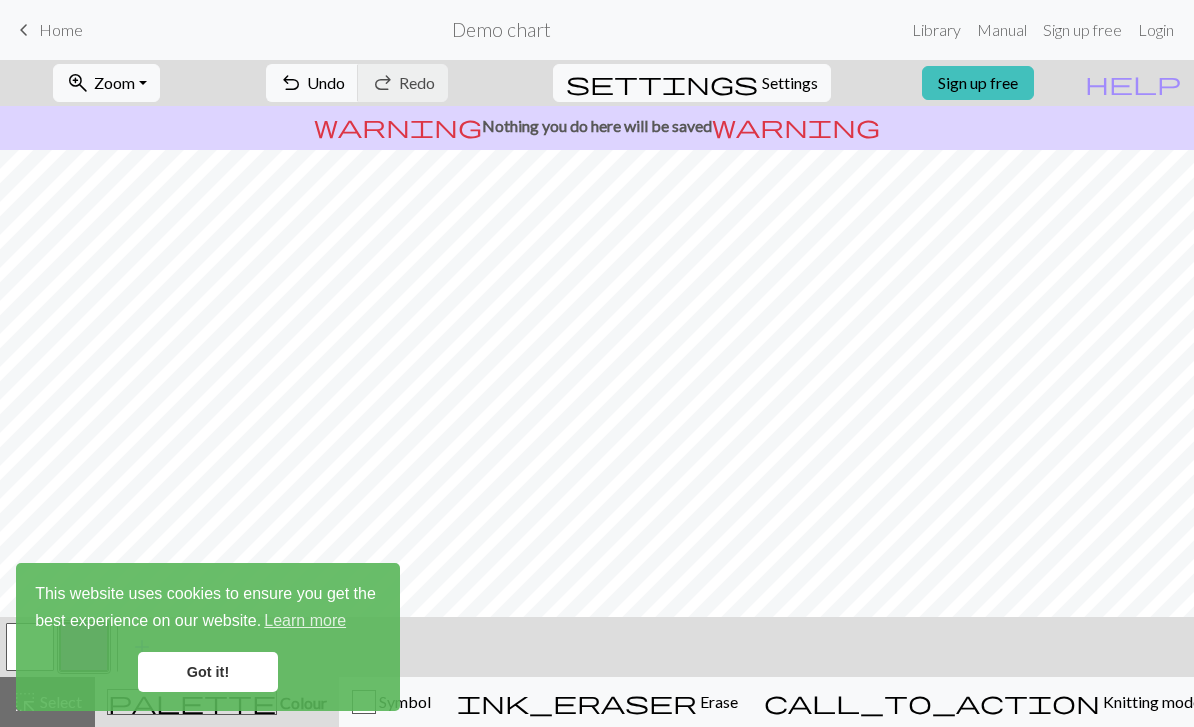 click on "Got it!" at bounding box center (208, 672) 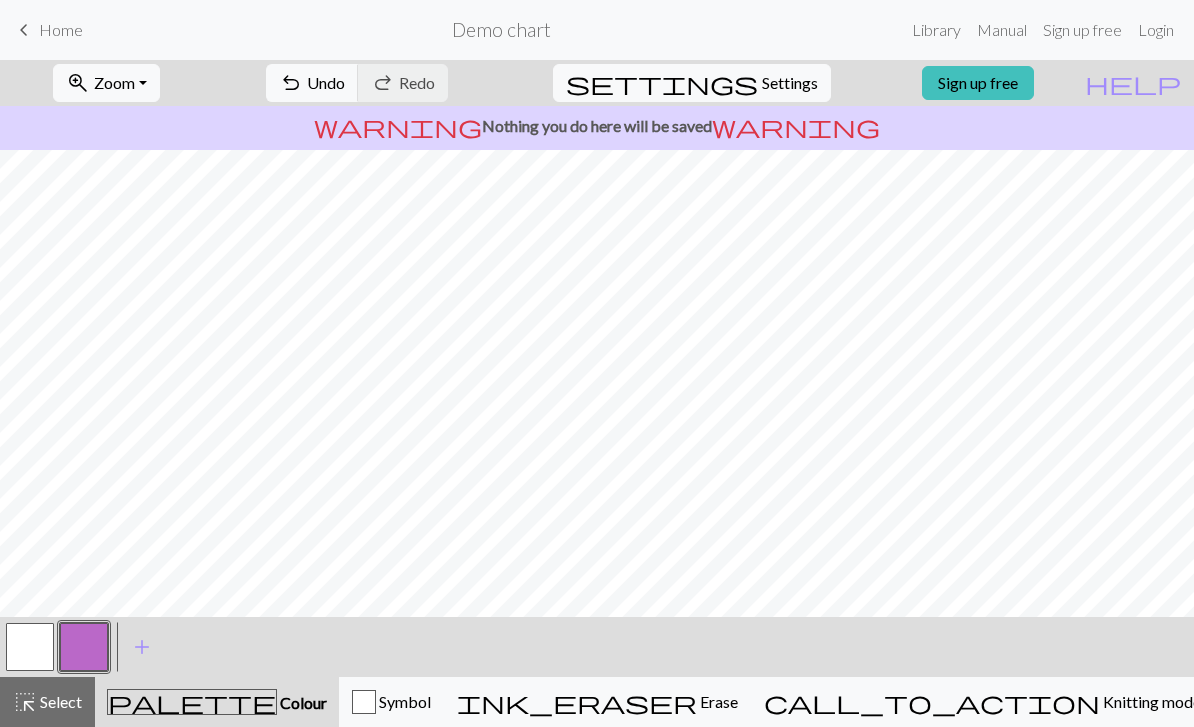click on "Erase" at bounding box center [717, 701] 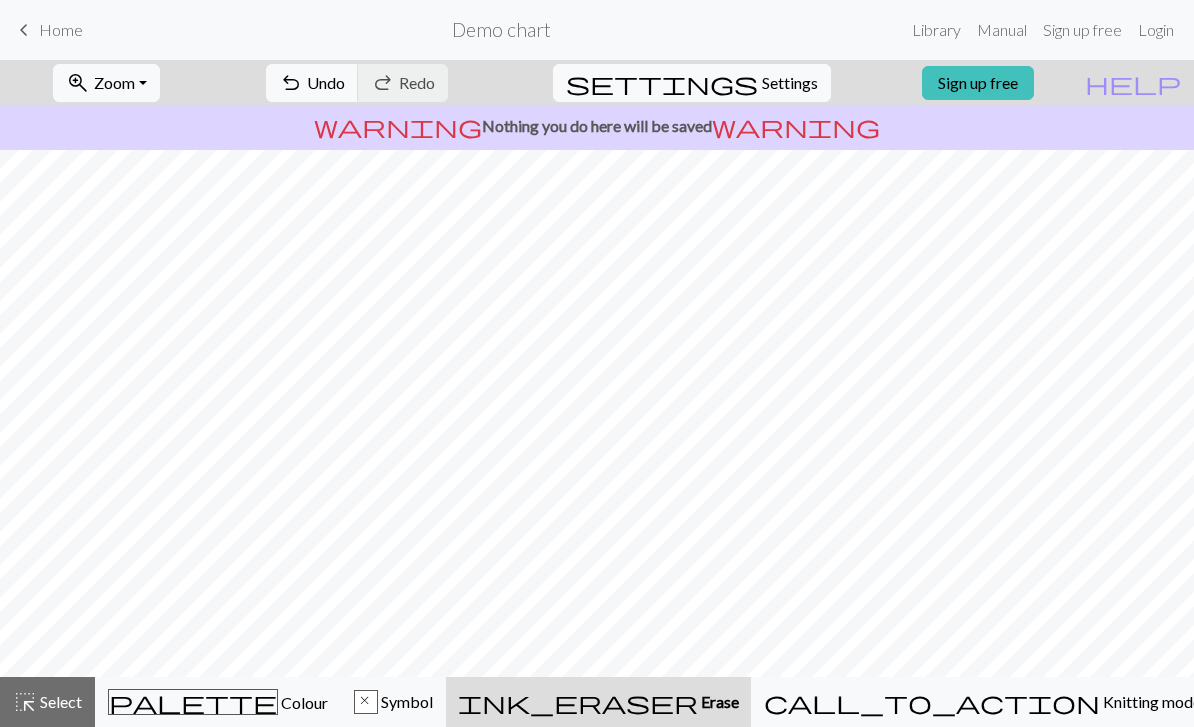 click on "undo Undo Undo" at bounding box center [312, 83] 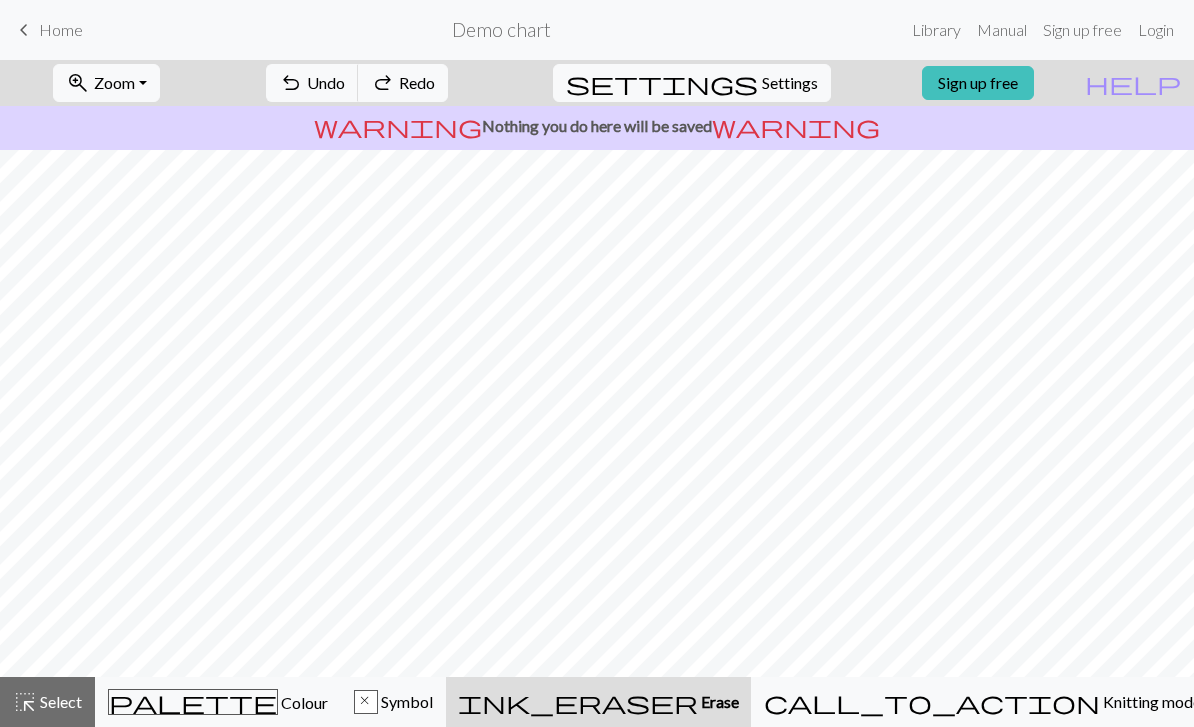 click on "undo Undo Undo" at bounding box center [312, 83] 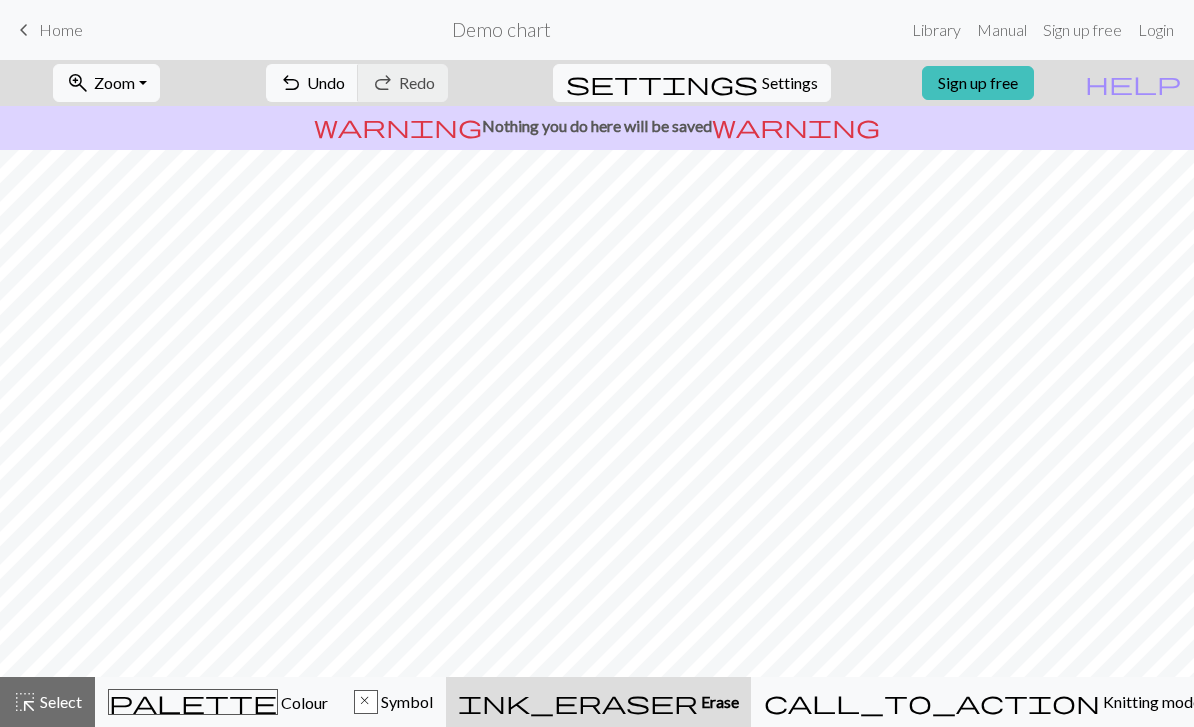 click on "undo" at bounding box center [291, 83] 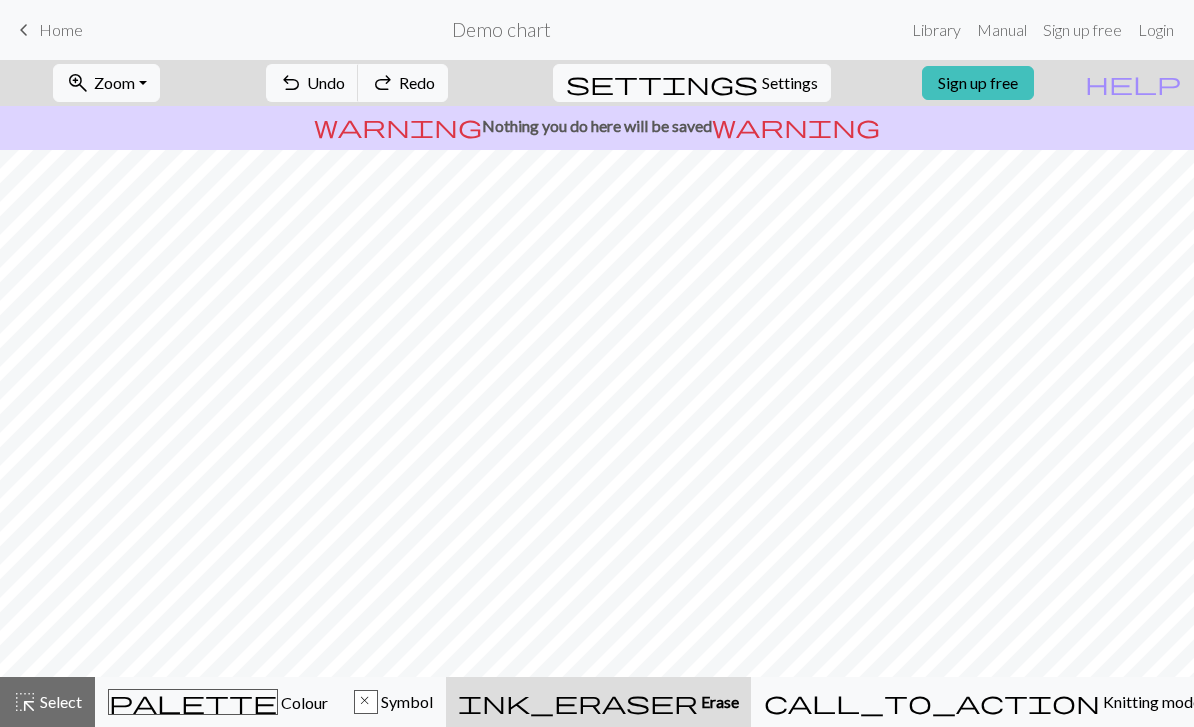 click on "Colour" at bounding box center [303, 702] 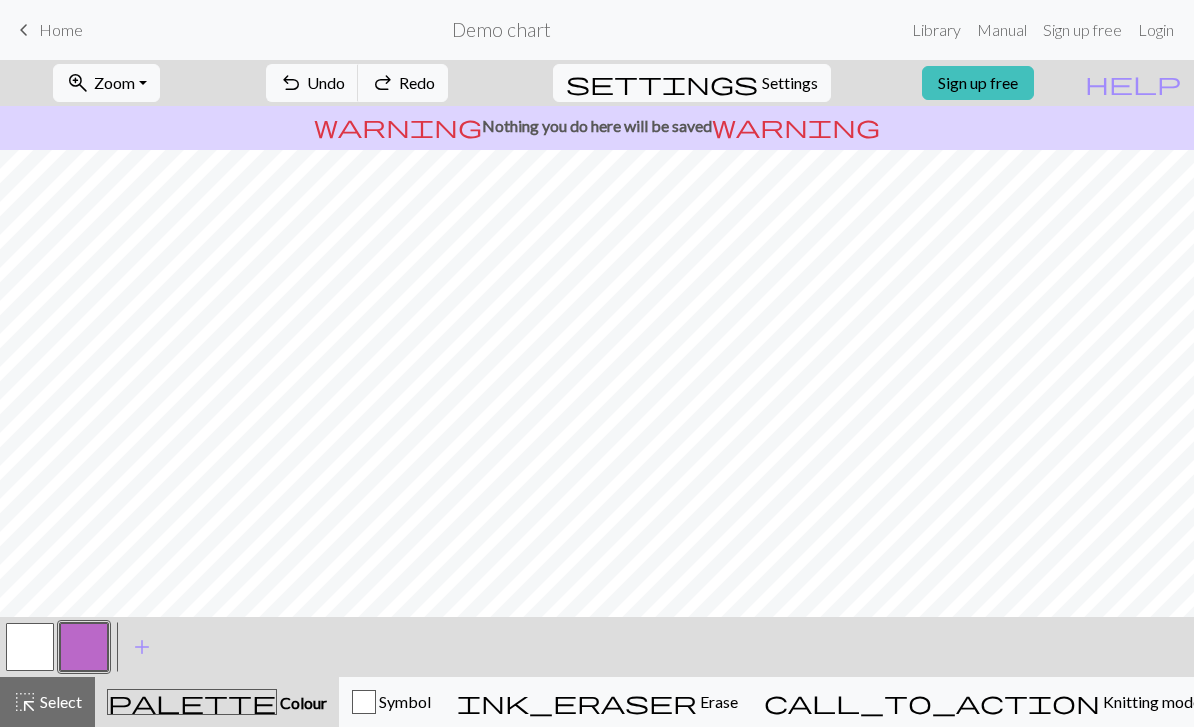 click at bounding box center (30, 647) 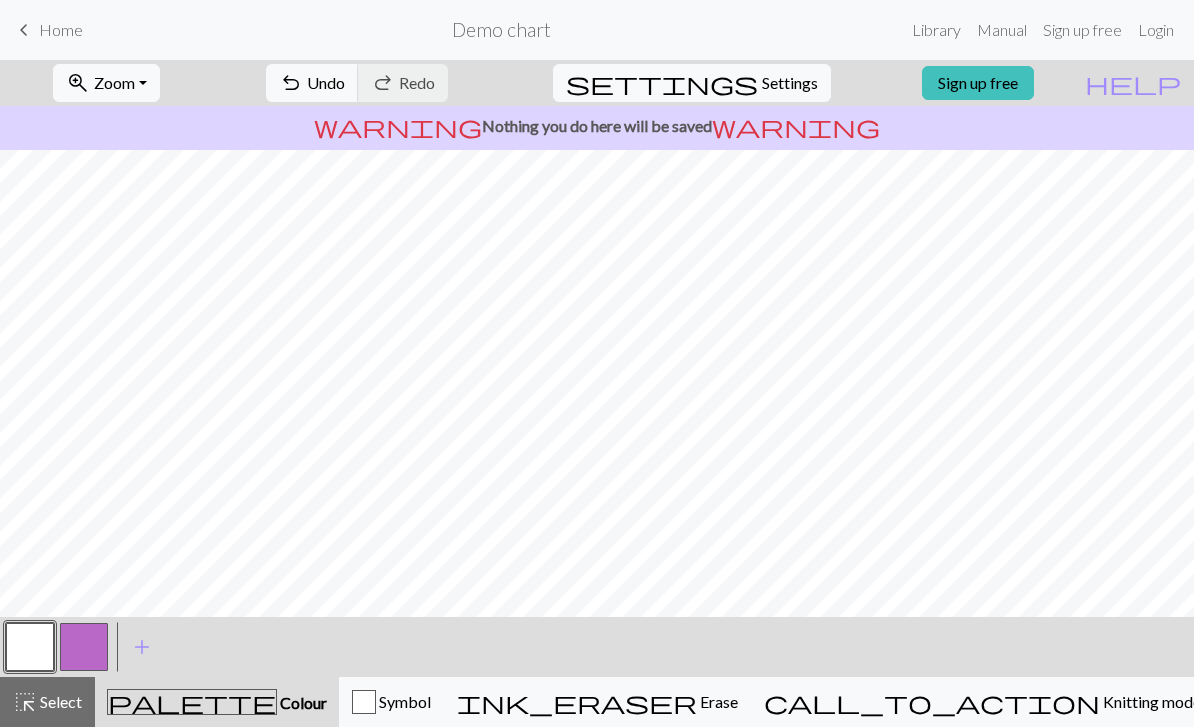 click on "Knitting mode" at bounding box center (1150, 701) 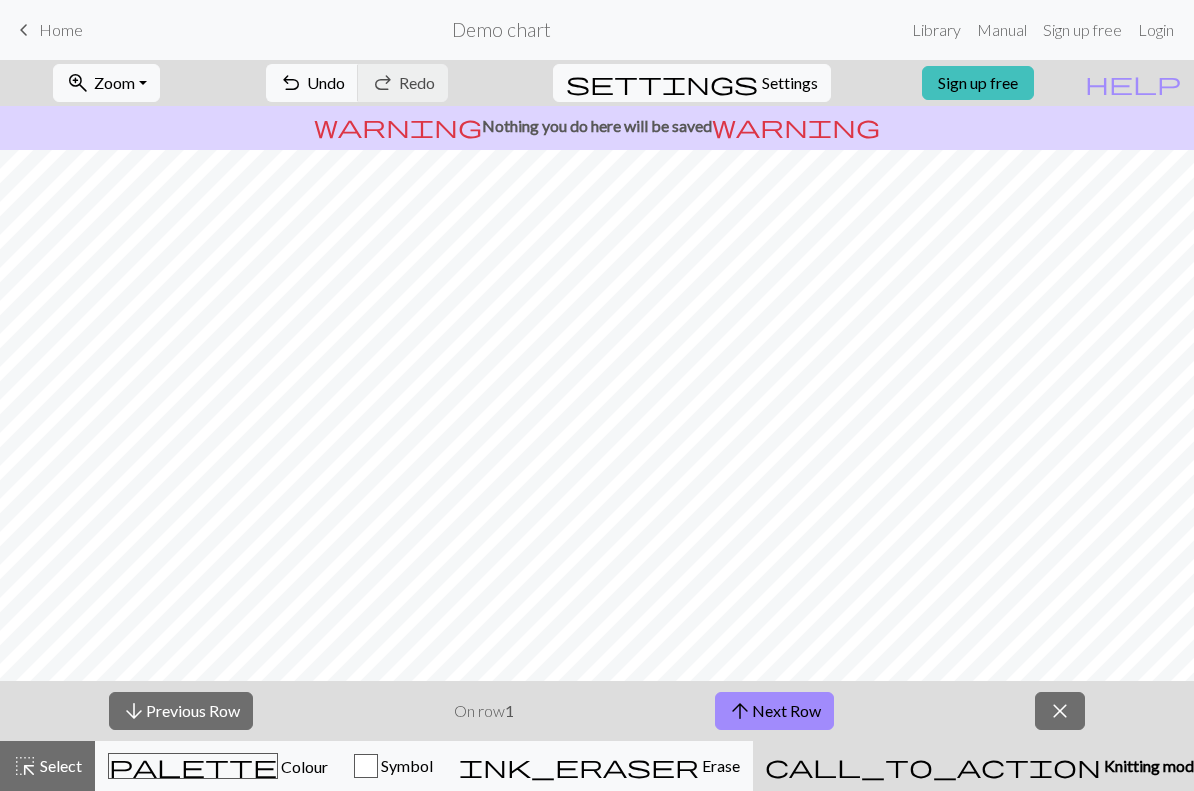 click on "close" at bounding box center (1060, 711) 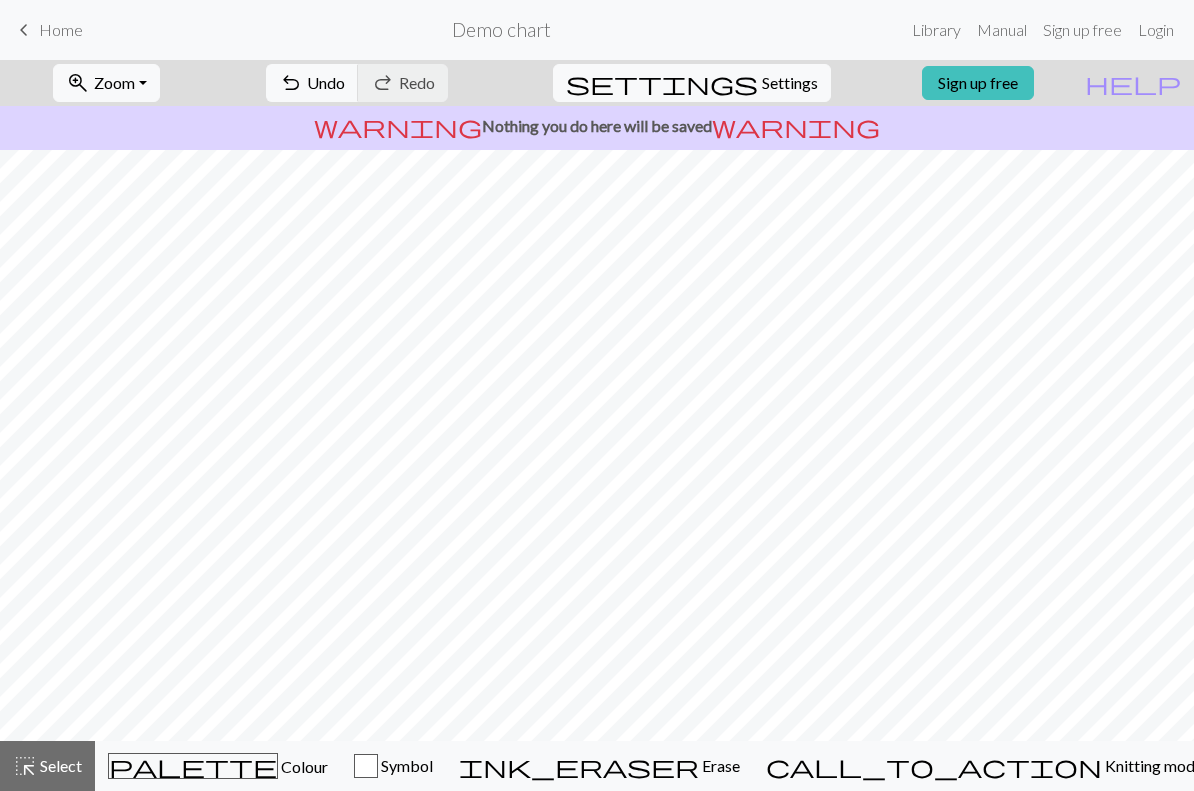 click on "palette   Colour   Colour" at bounding box center [218, 766] 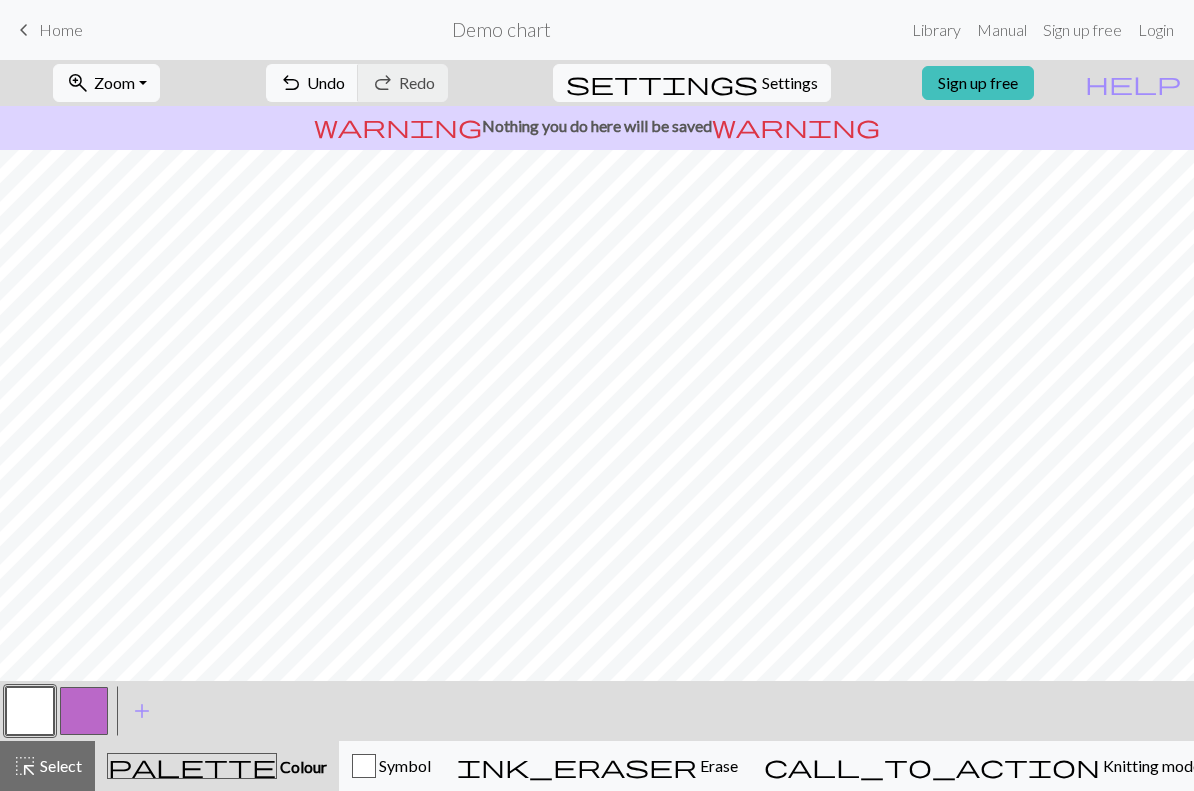 click at bounding box center (84, 711) 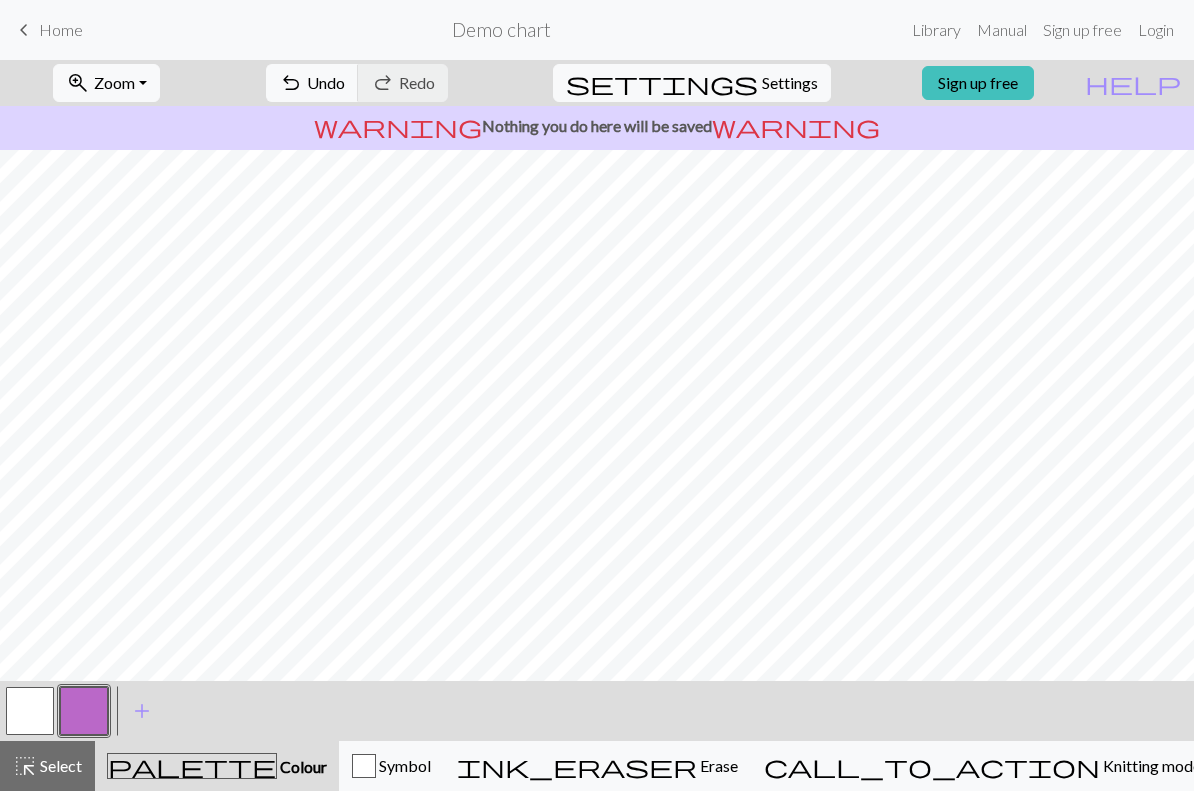 click at bounding box center (84, 711) 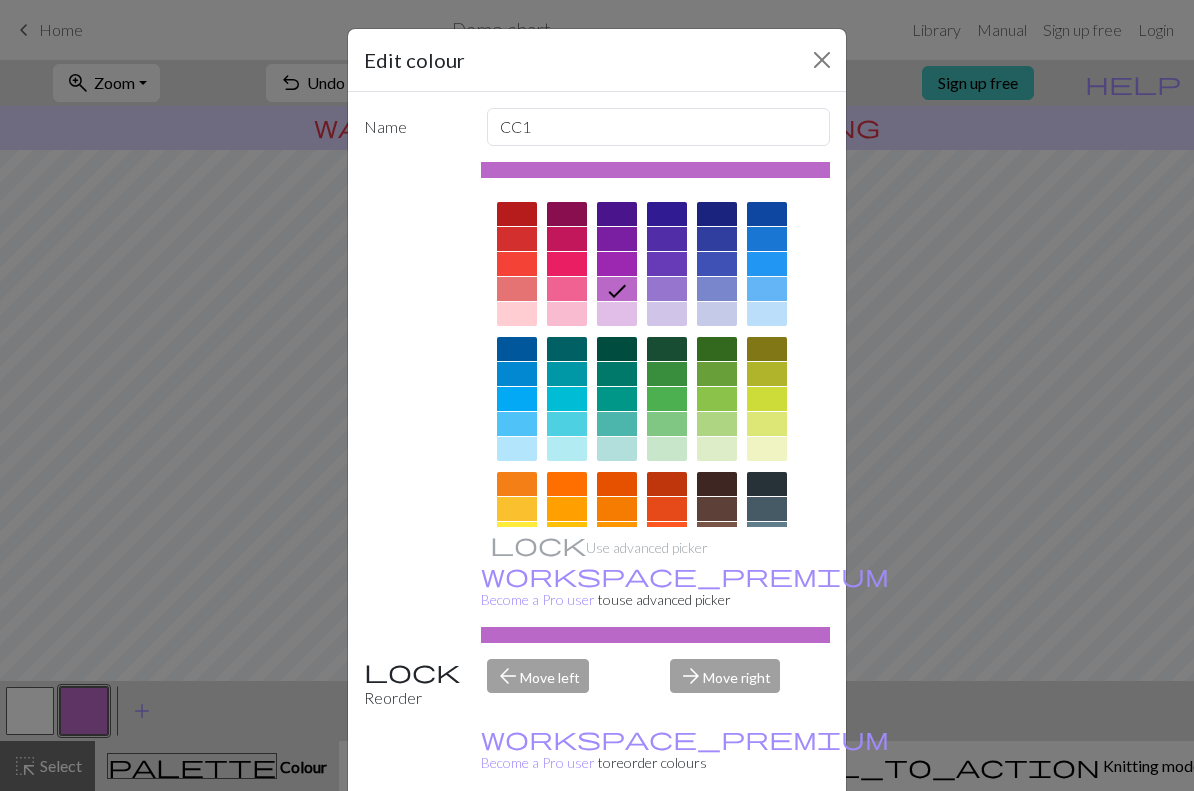 click on "Edit colour Name CC1 Use advanced picker workspace_premium Become a Pro user   to  use advanced picker Reorder arrow_back Move left arrow_forward Move right workspace_premium Become a Pro user   to  reorder colours Delete Done Cancel" at bounding box center (597, 395) 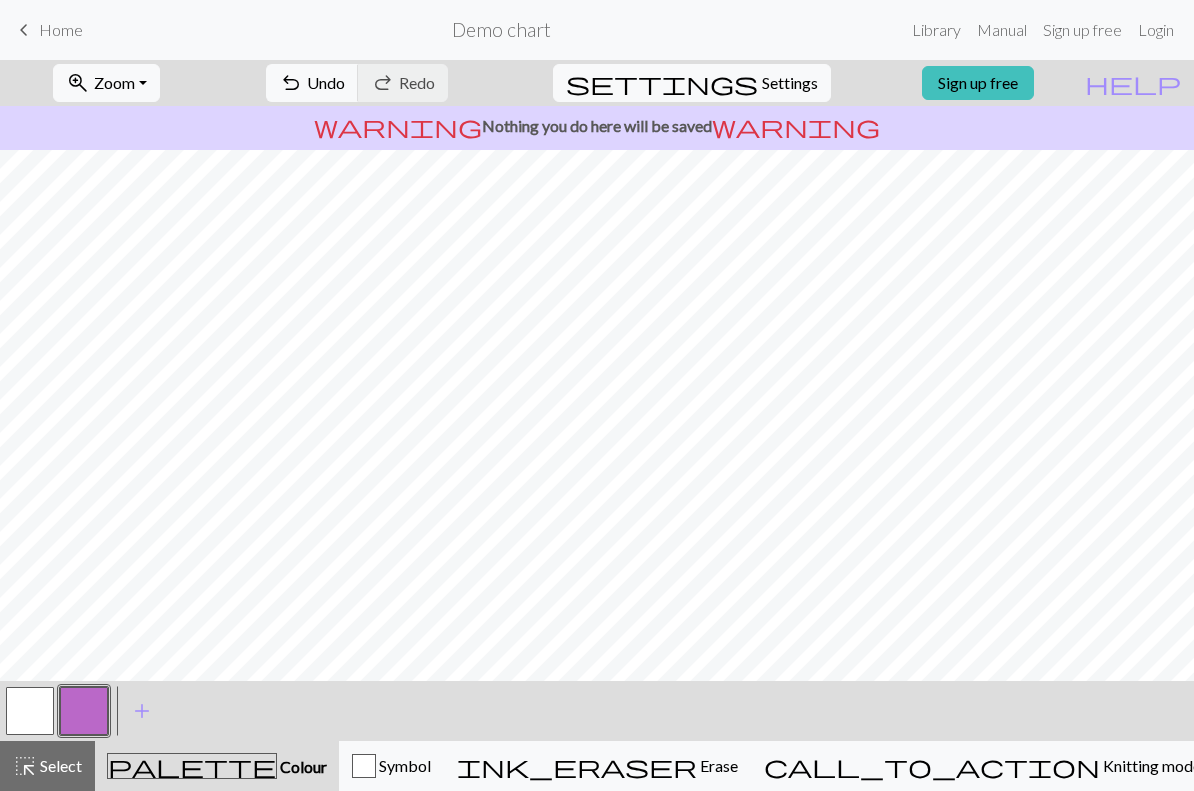 click at bounding box center (84, 711) 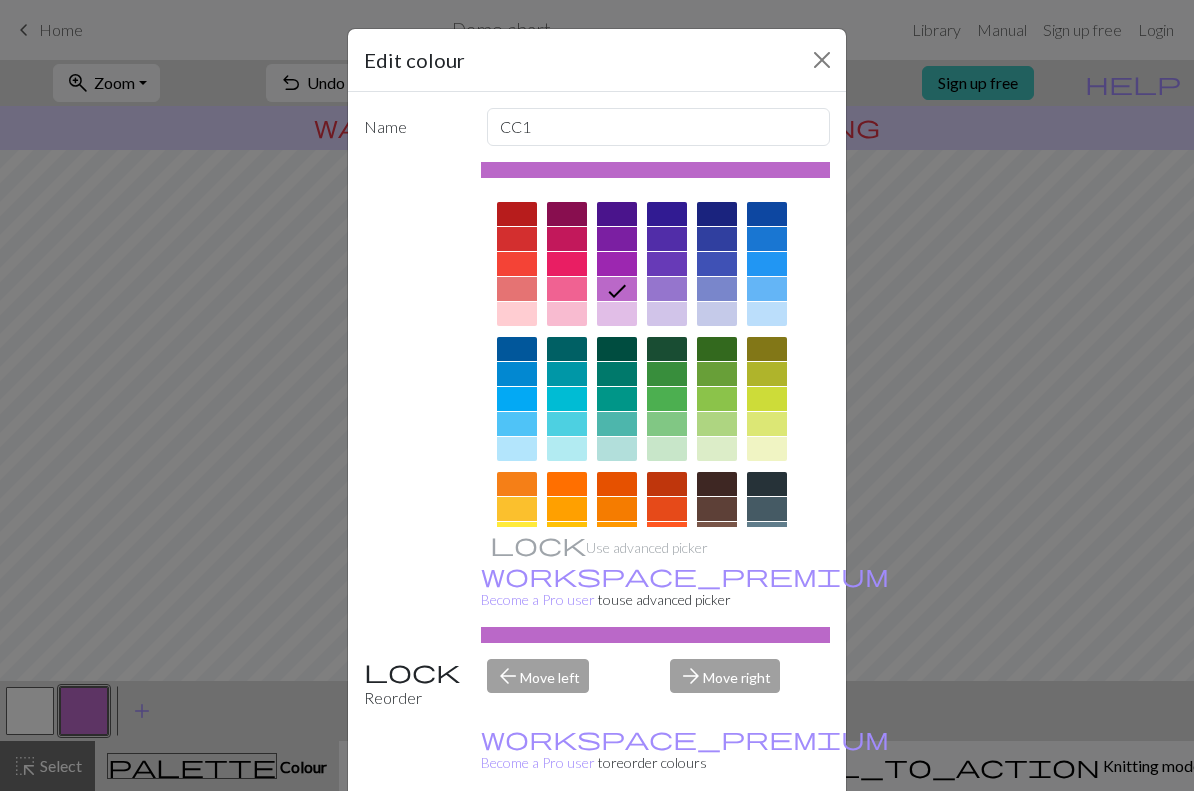 click at bounding box center [517, 399] 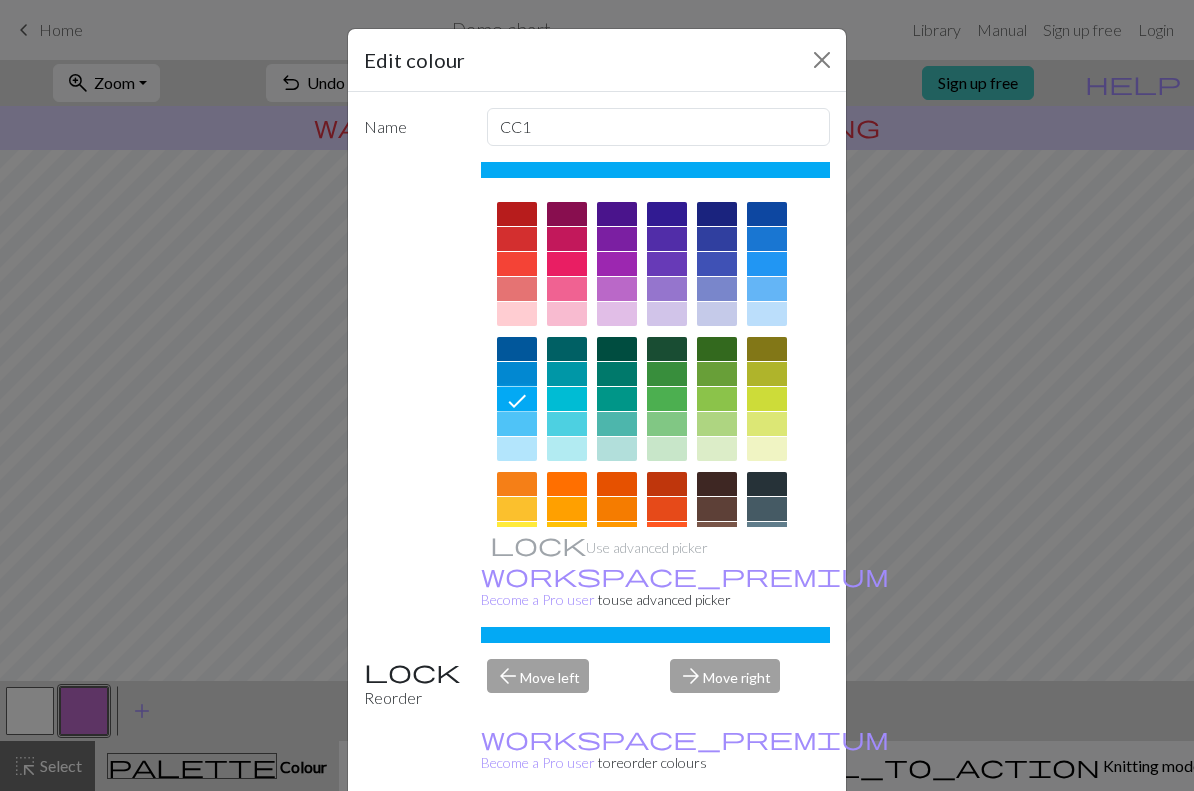 click at bounding box center [822, 60] 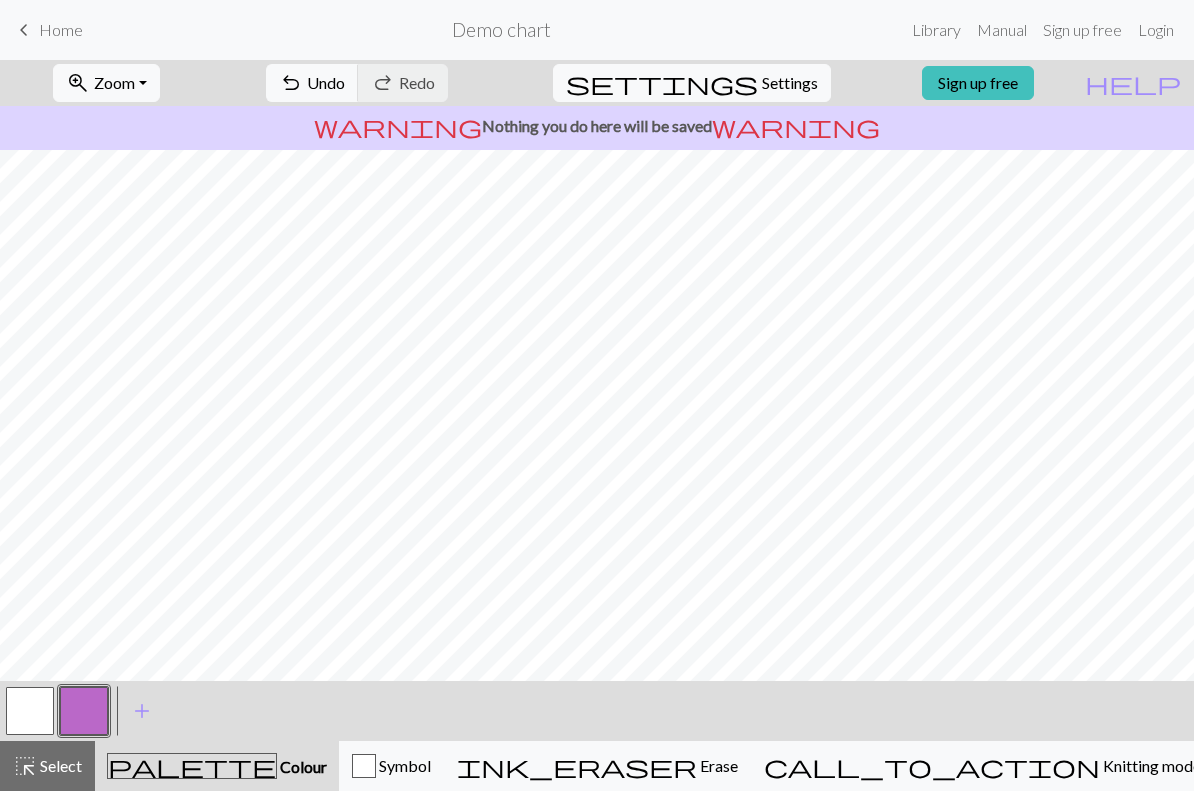 click at bounding box center [84, 711] 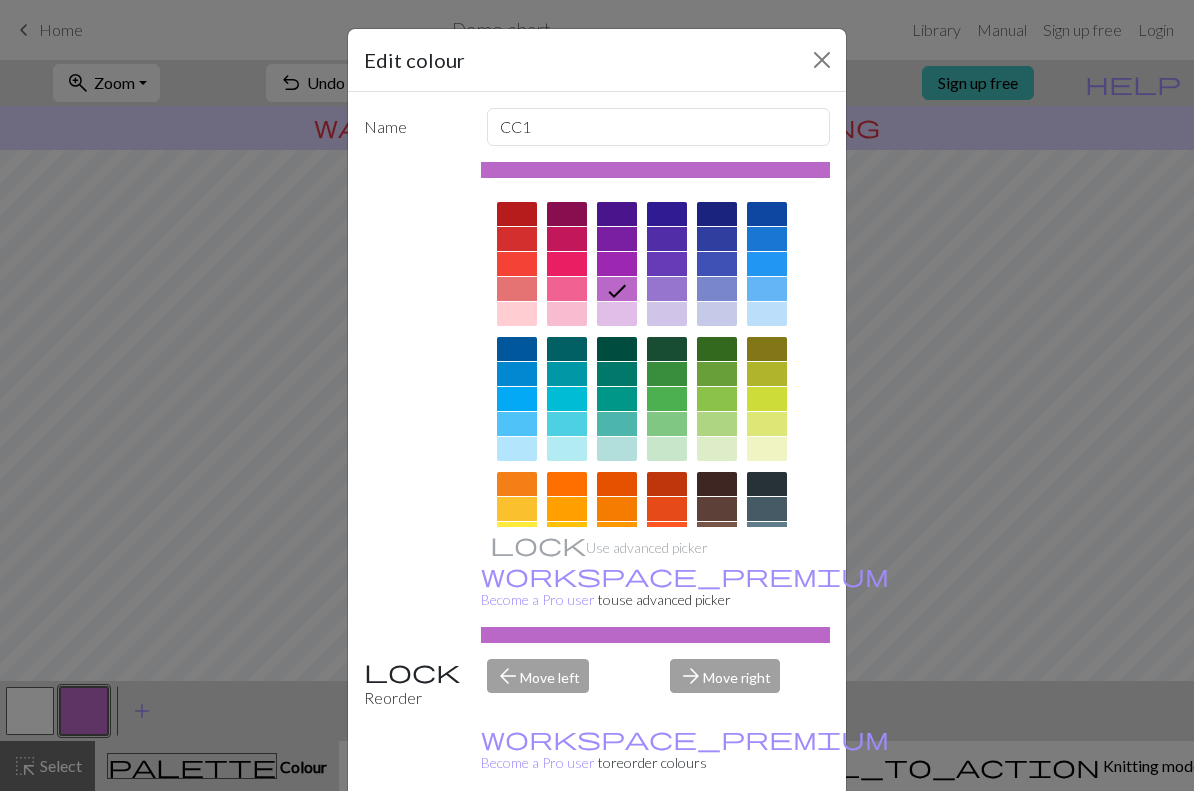 click at bounding box center [517, 399] 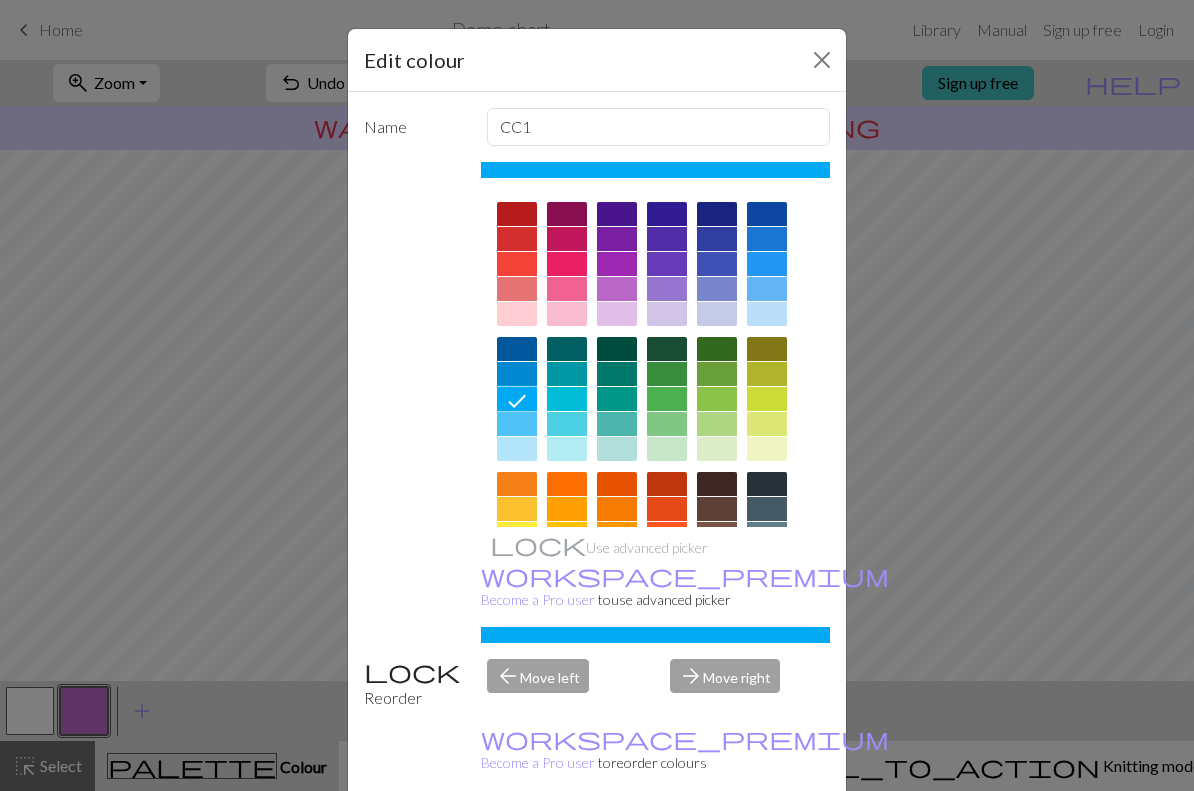click on "Done" at bounding box center (717, 842) 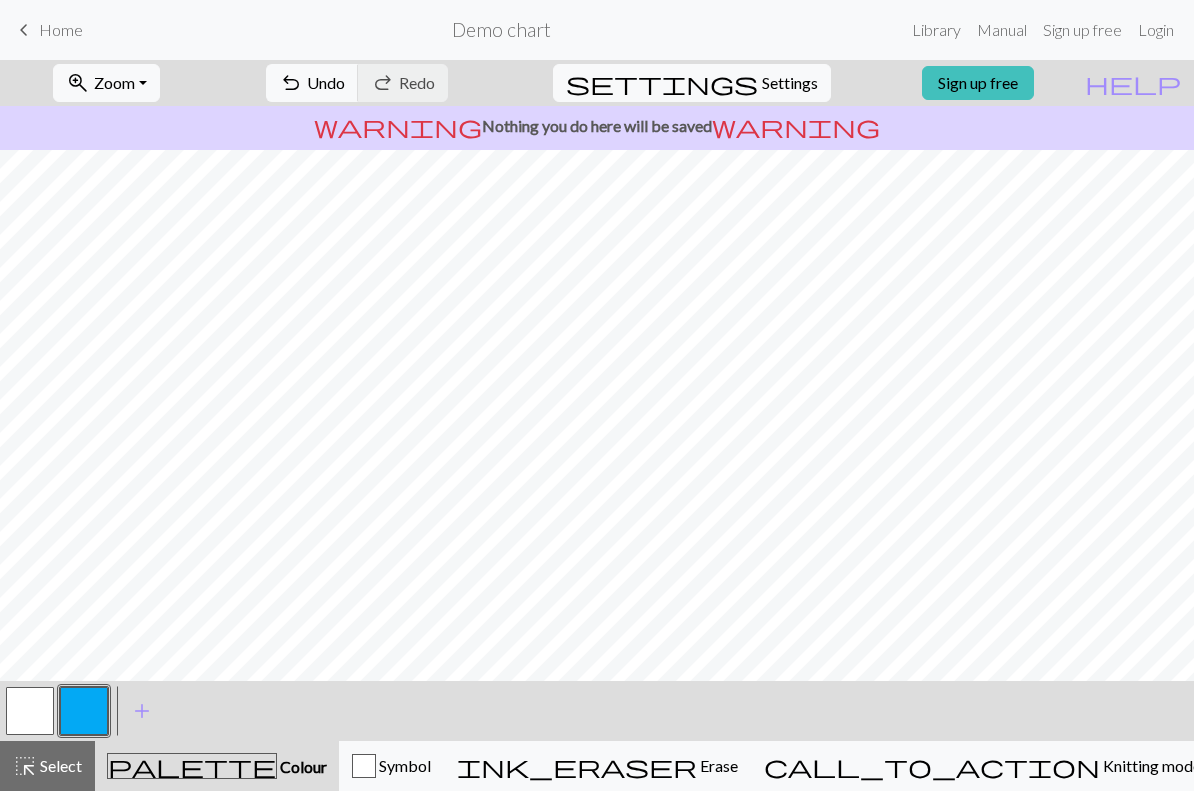 click on "add Add a  colour" at bounding box center [142, 711] 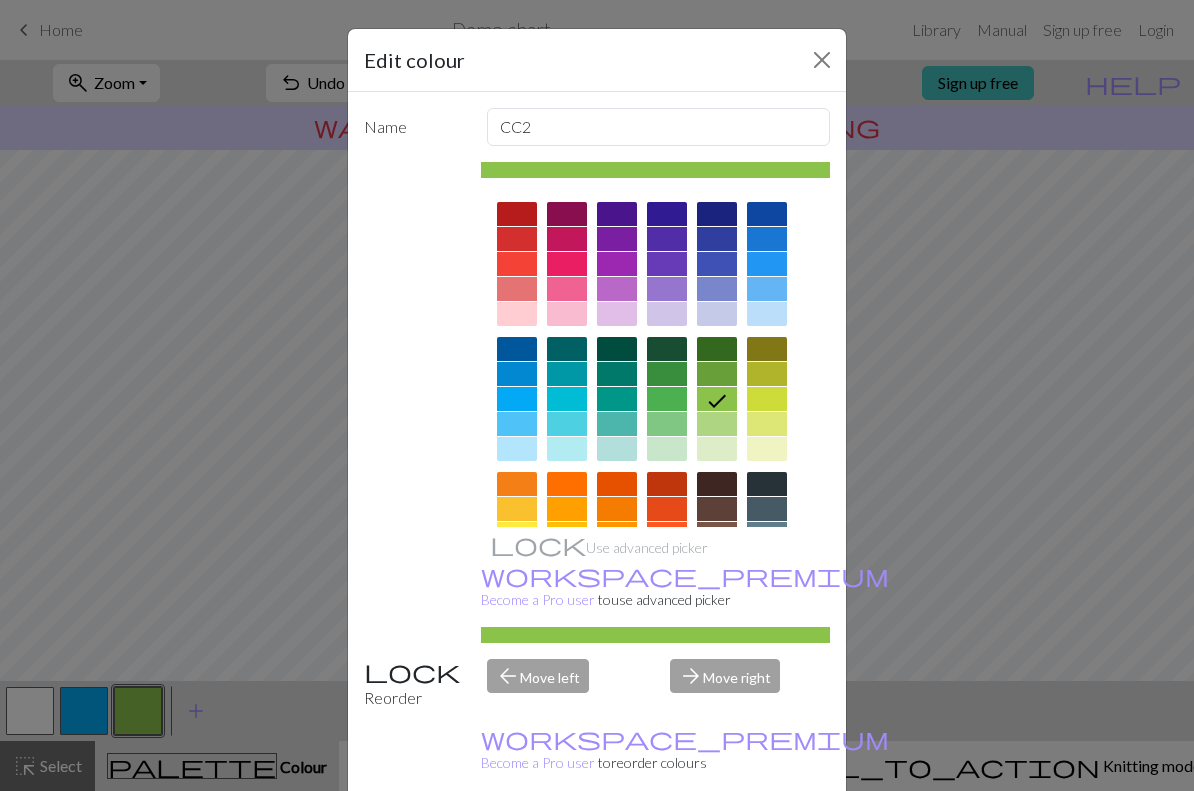 click at bounding box center (822, 60) 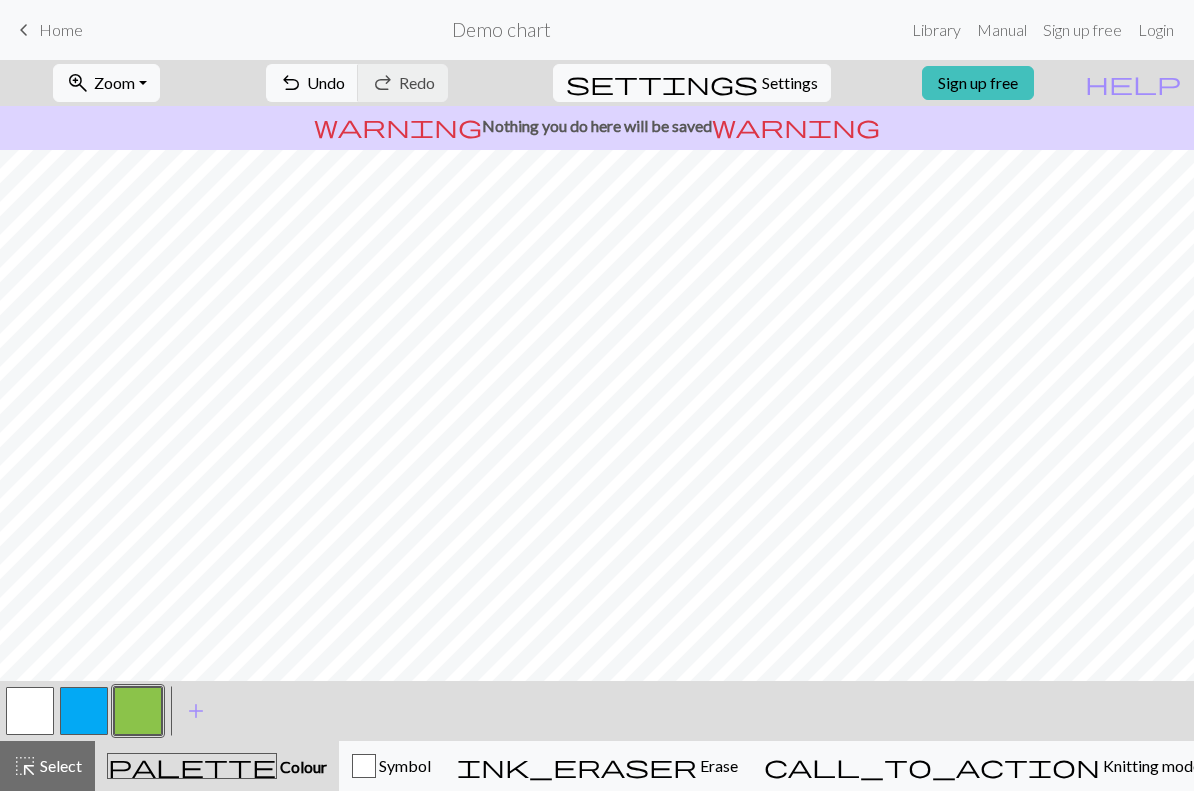 click at bounding box center [84, 711] 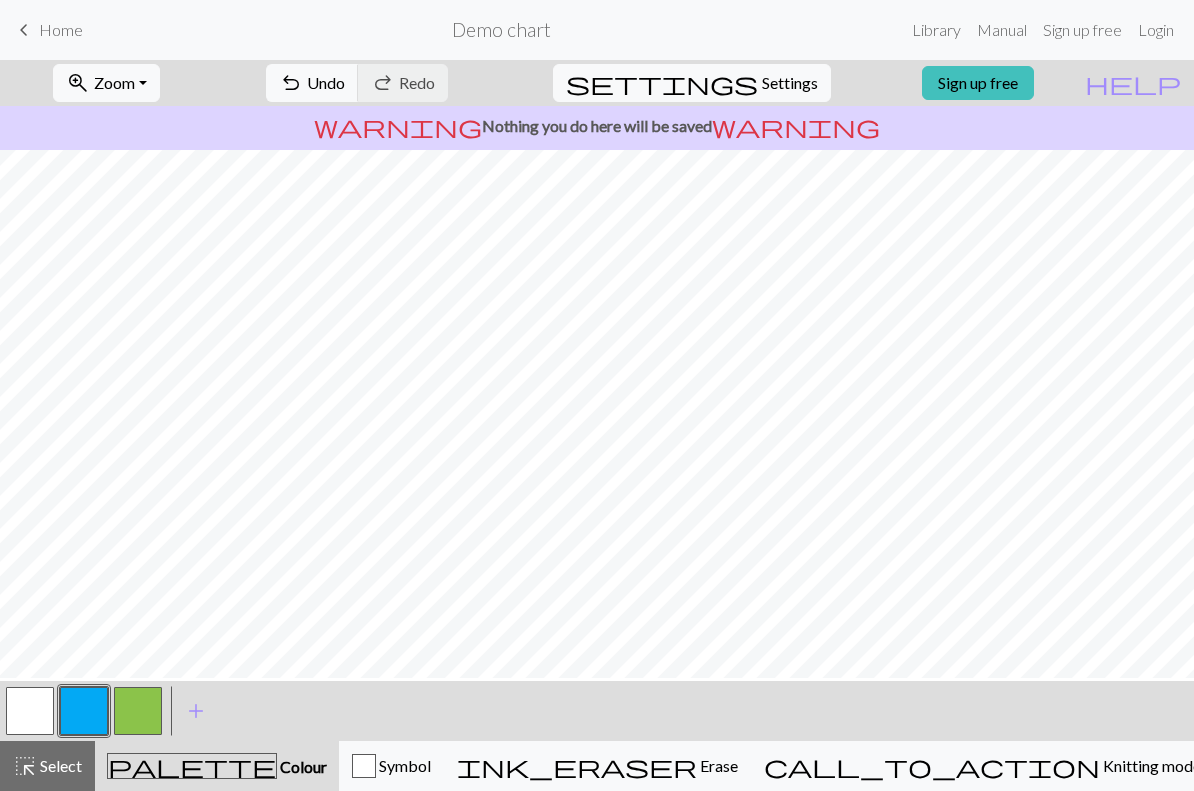 scroll, scrollTop: 0, scrollLeft: 0, axis: both 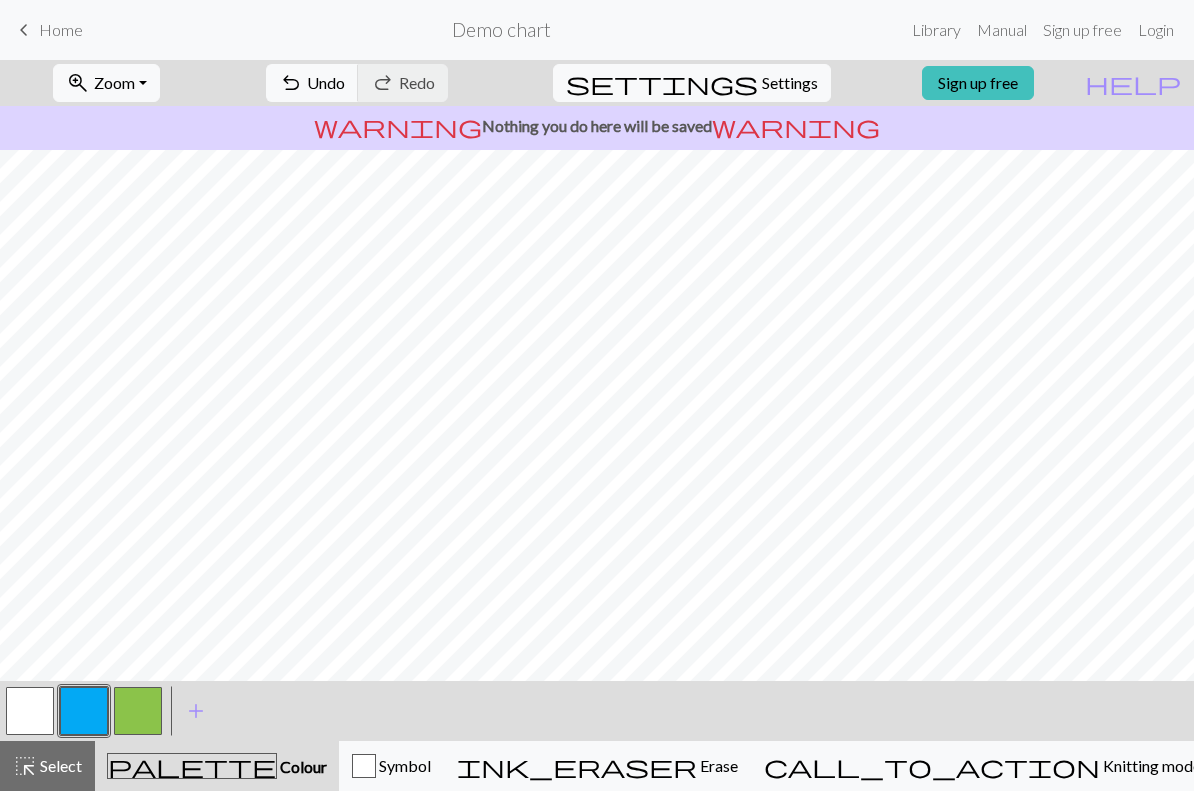 click on "Select" at bounding box center (59, 765) 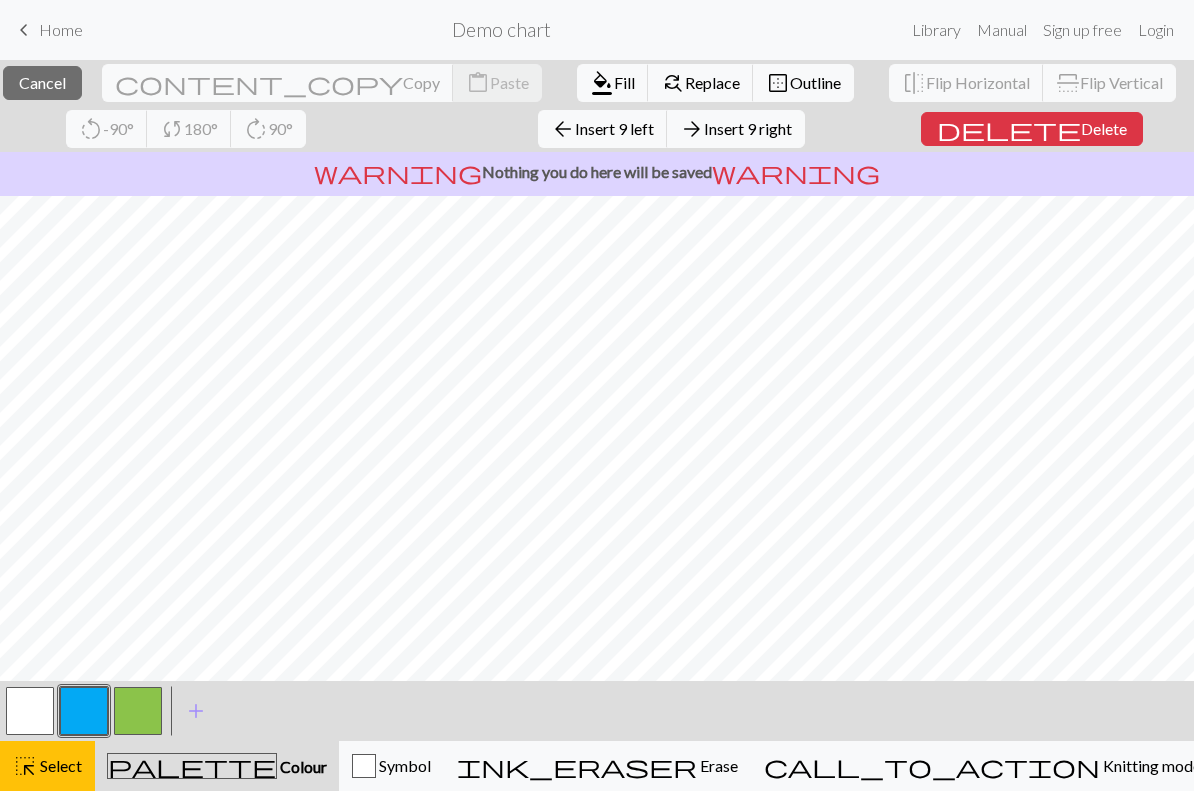 click on "content_copy" at bounding box center [259, 83] 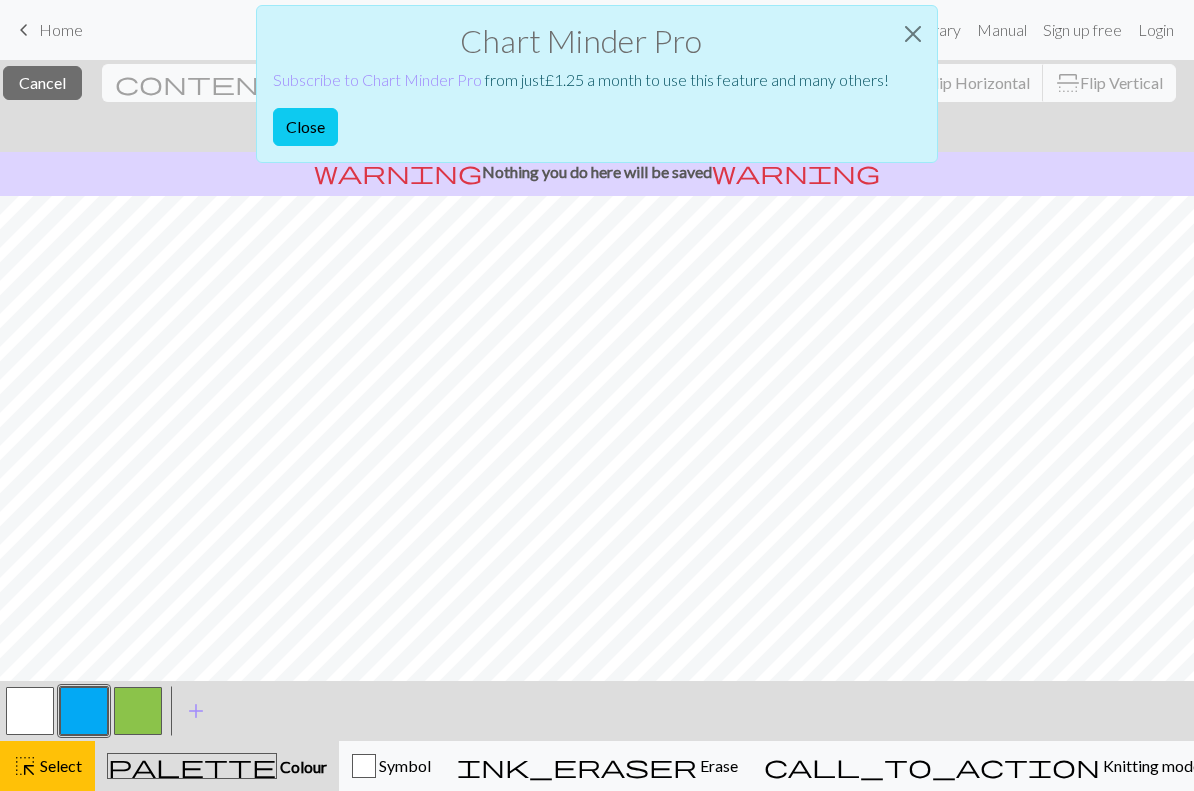 click at bounding box center (913, 34) 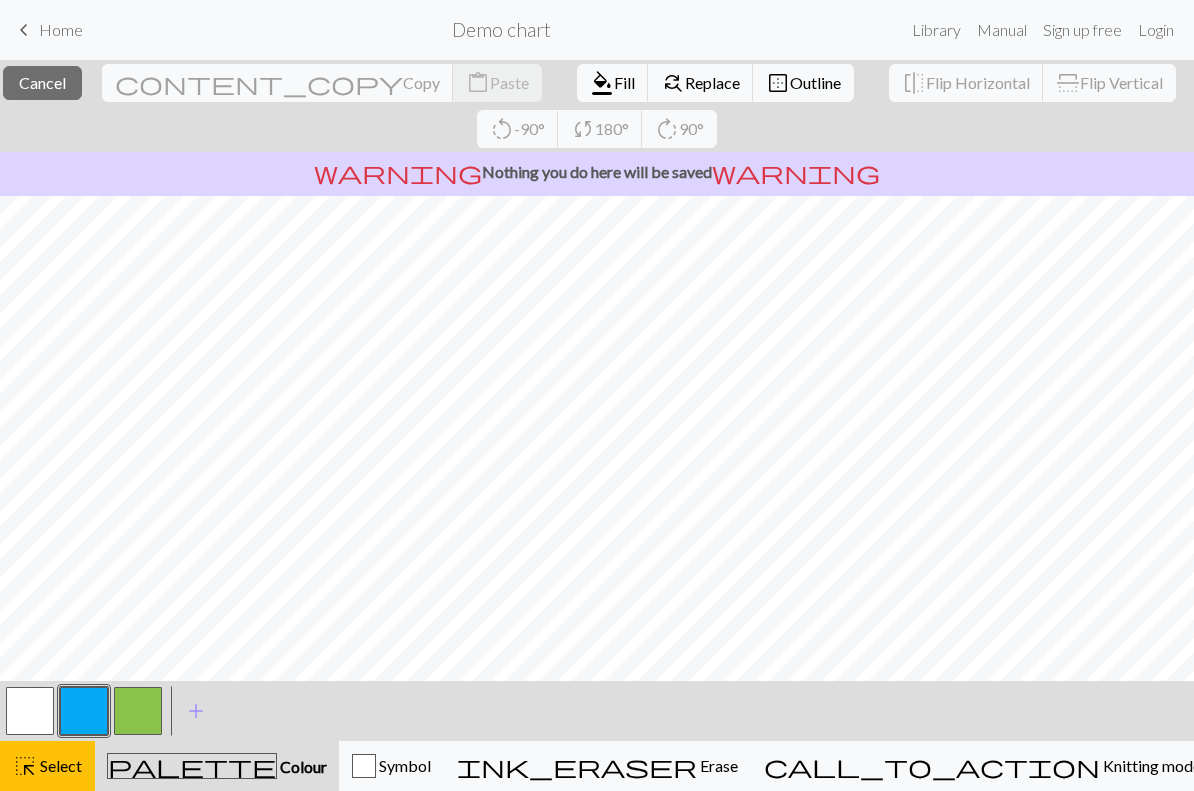 click at bounding box center (30, 711) 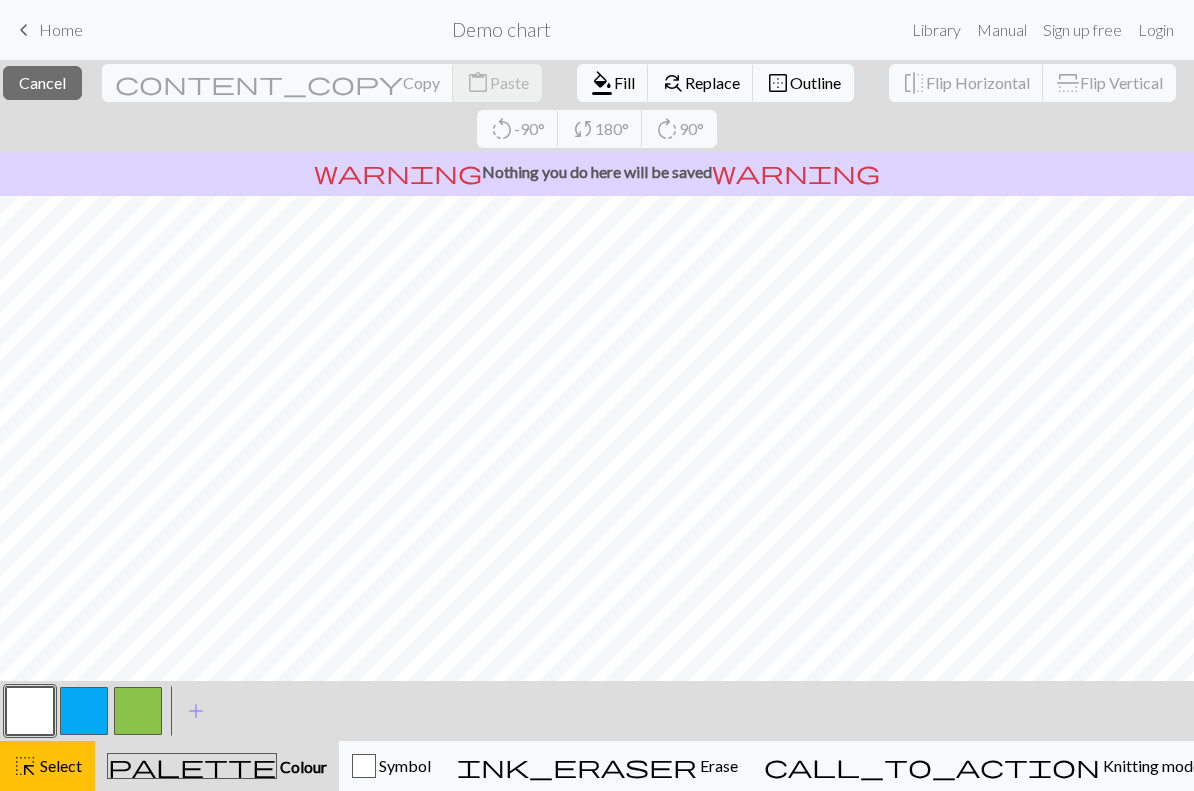 click on "Cancel" at bounding box center (42, 82) 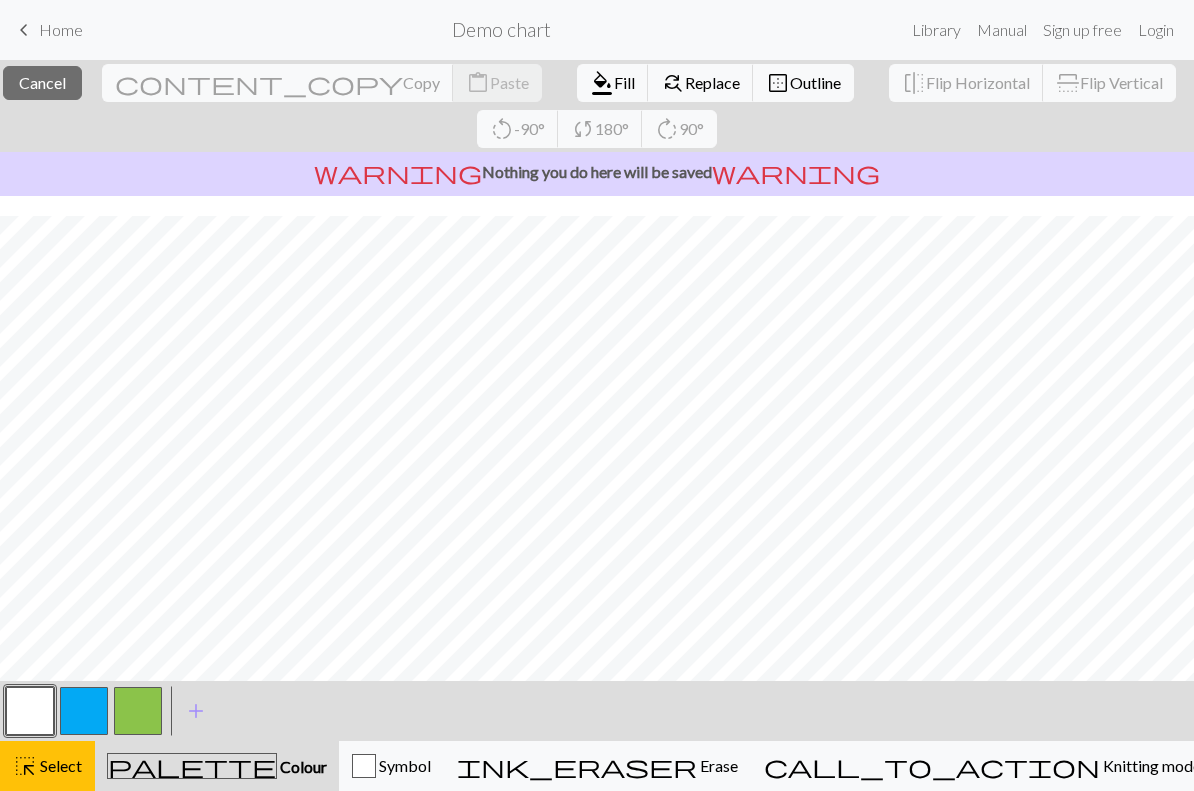 scroll, scrollTop: 102, scrollLeft: 0, axis: vertical 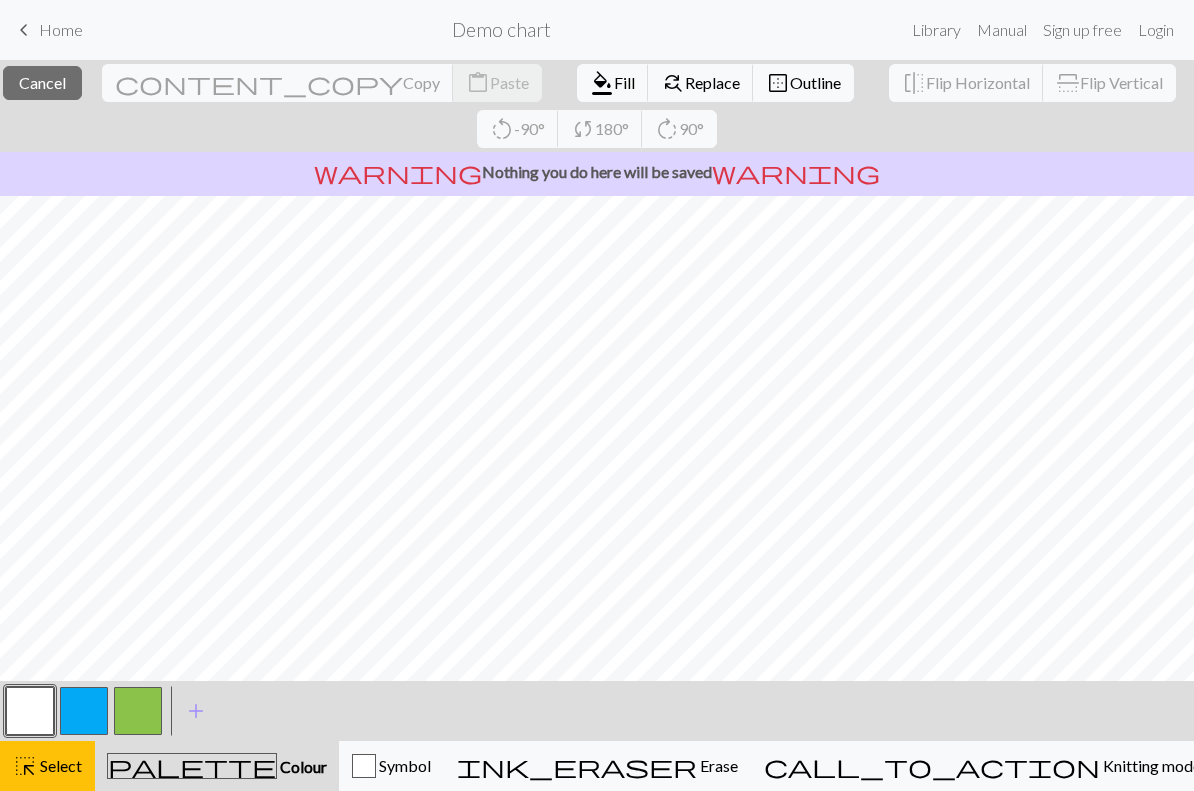 click on "close Cancel" at bounding box center [42, 83] 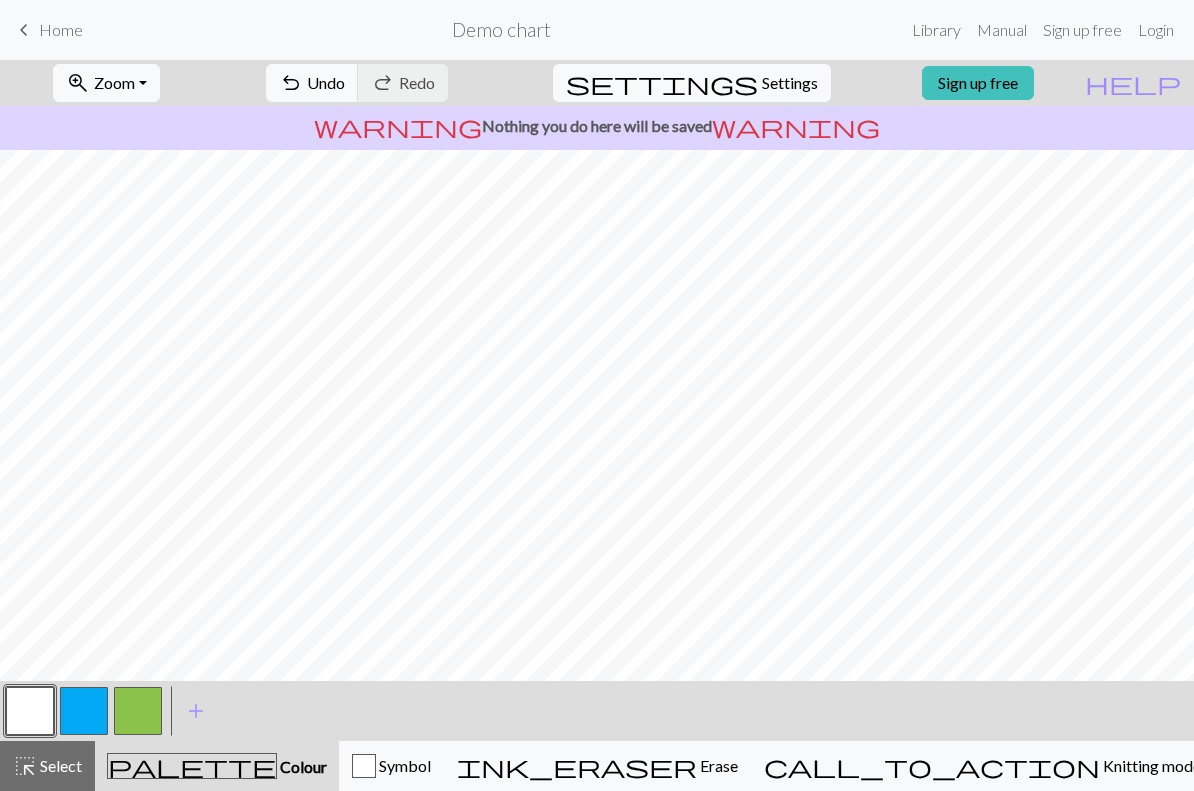 scroll, scrollTop: 56, scrollLeft: 0, axis: vertical 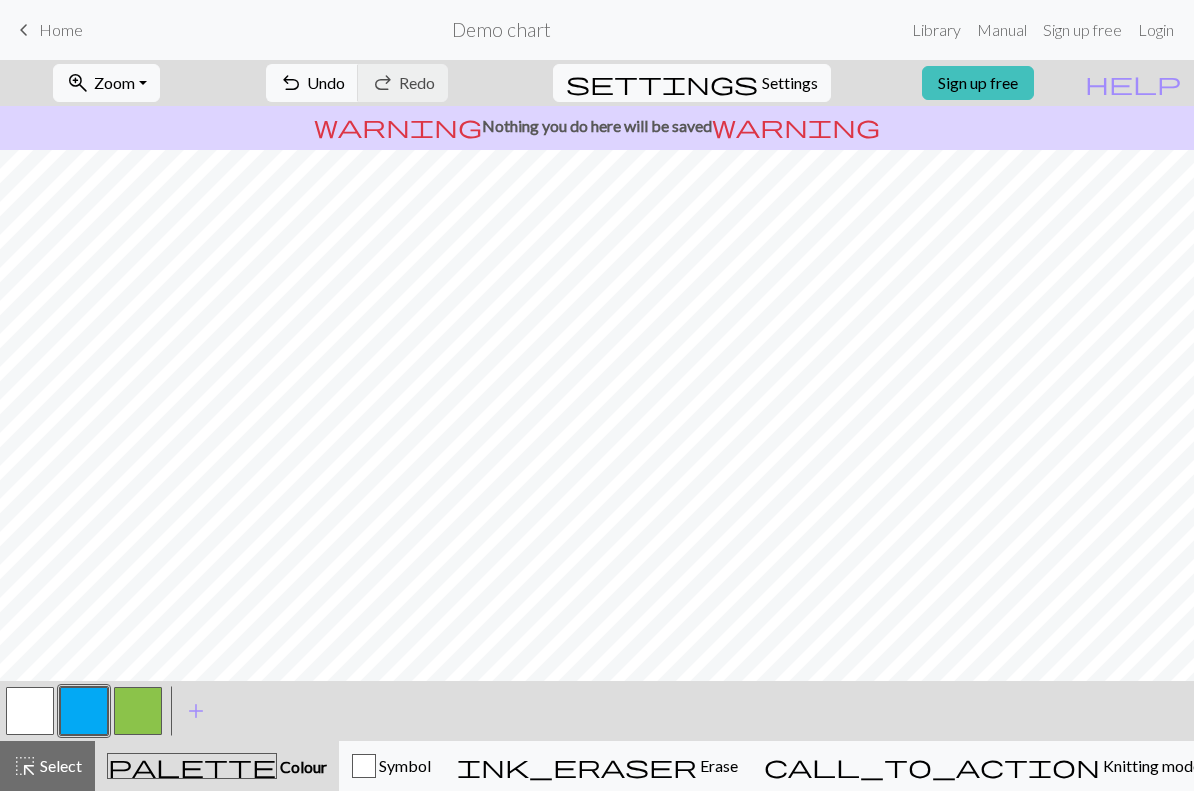 click at bounding box center [138, 711] 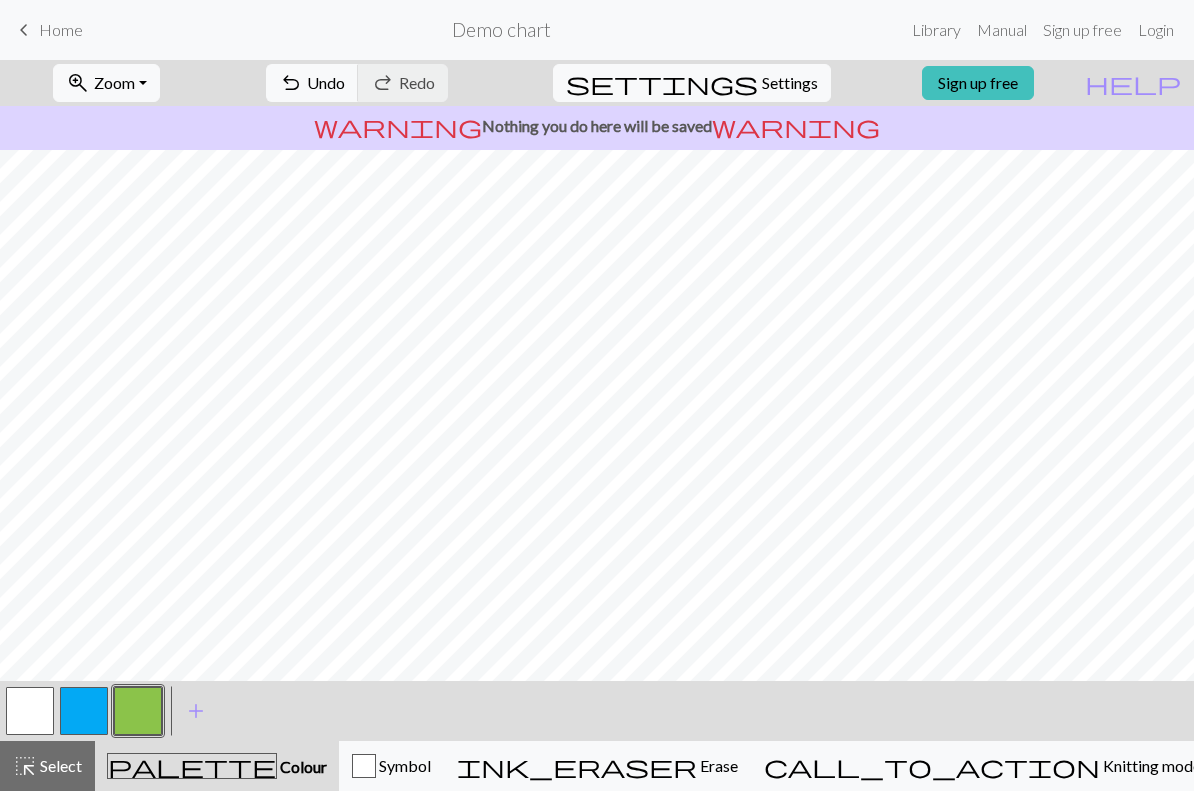 click at bounding box center [84, 711] 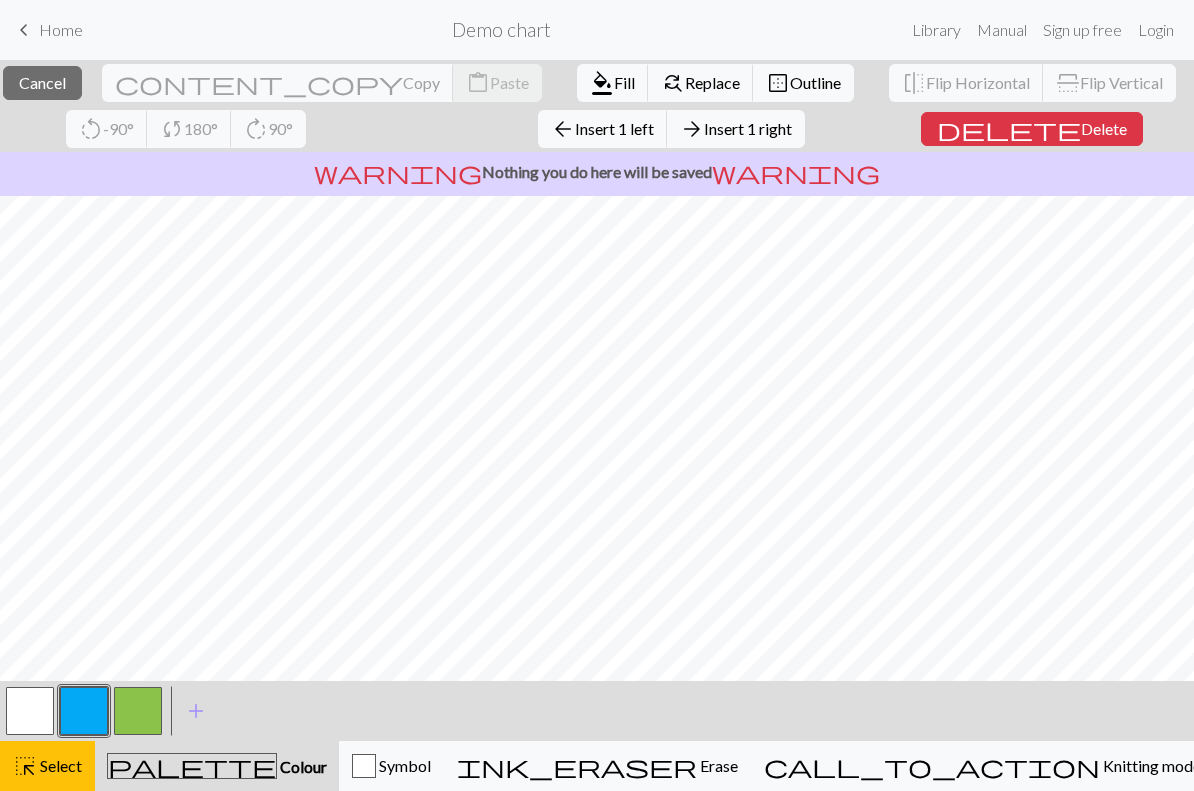 click on "Cancel" at bounding box center (42, 82) 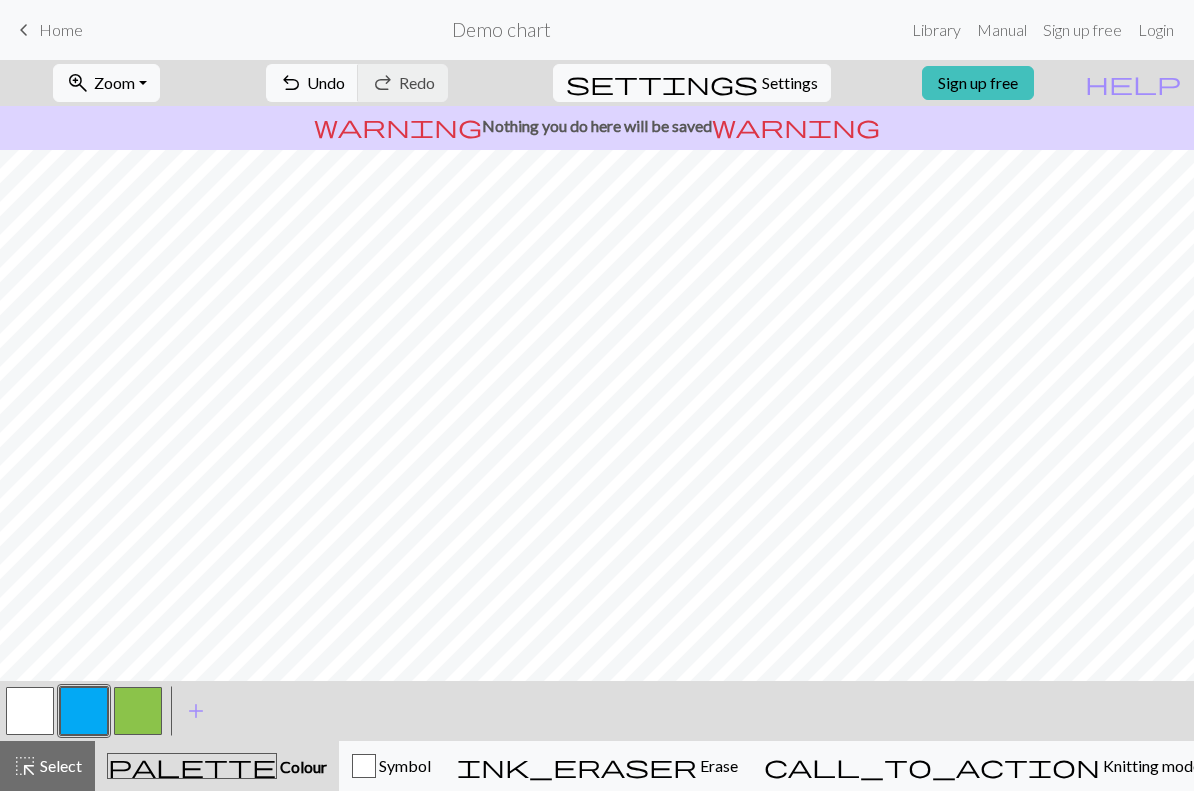 click on "undo" at bounding box center (291, 83) 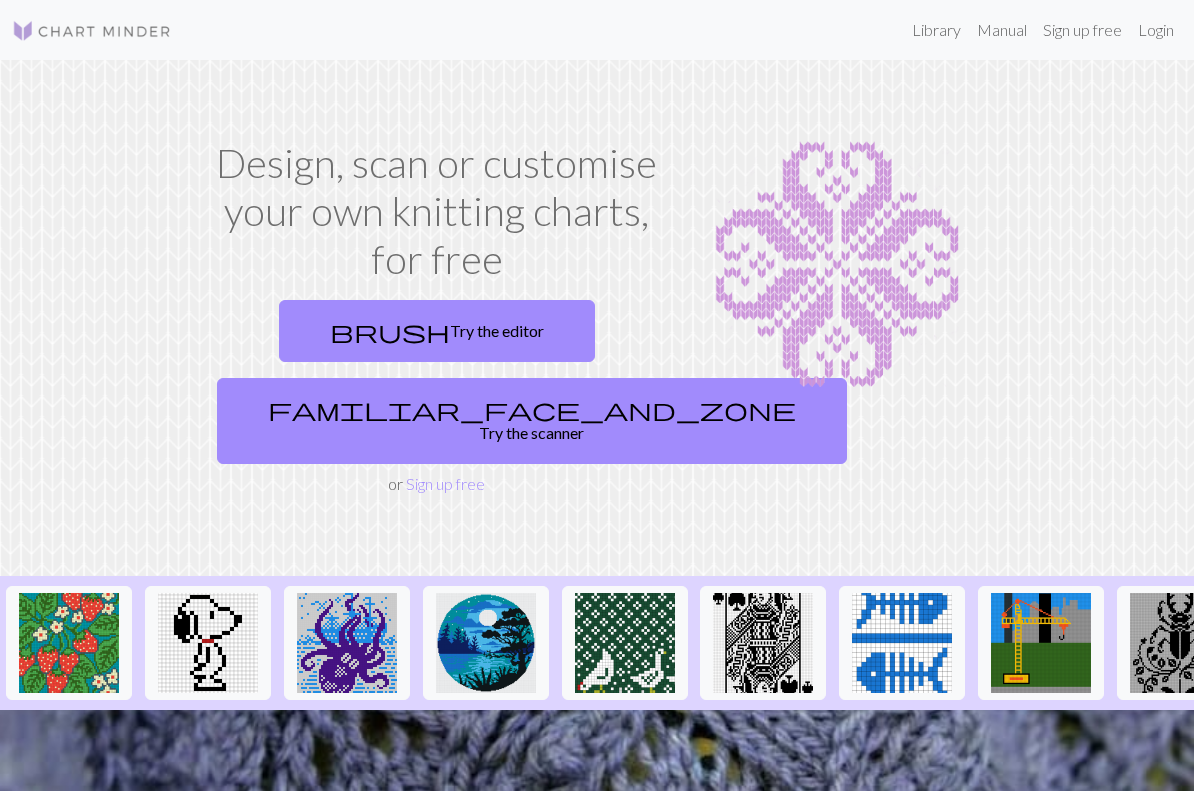 click on "brush" at bounding box center (390, 331) 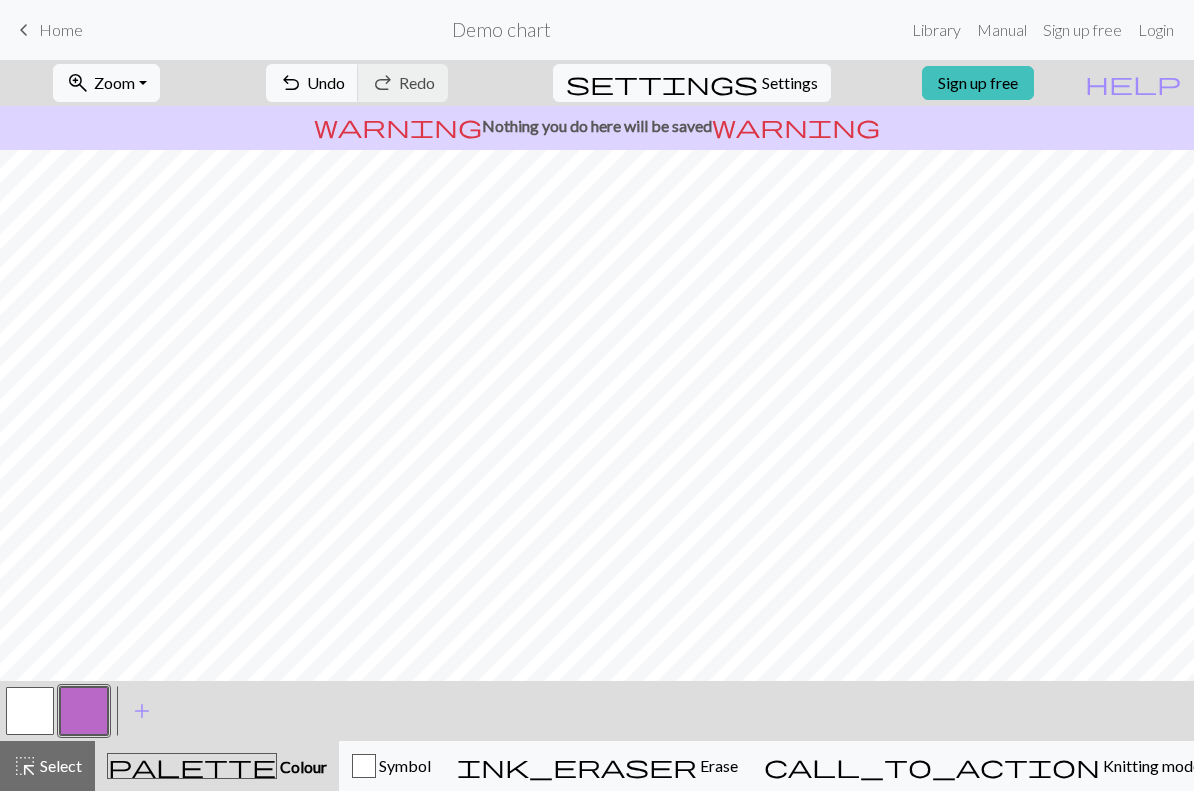 click at bounding box center (84, 711) 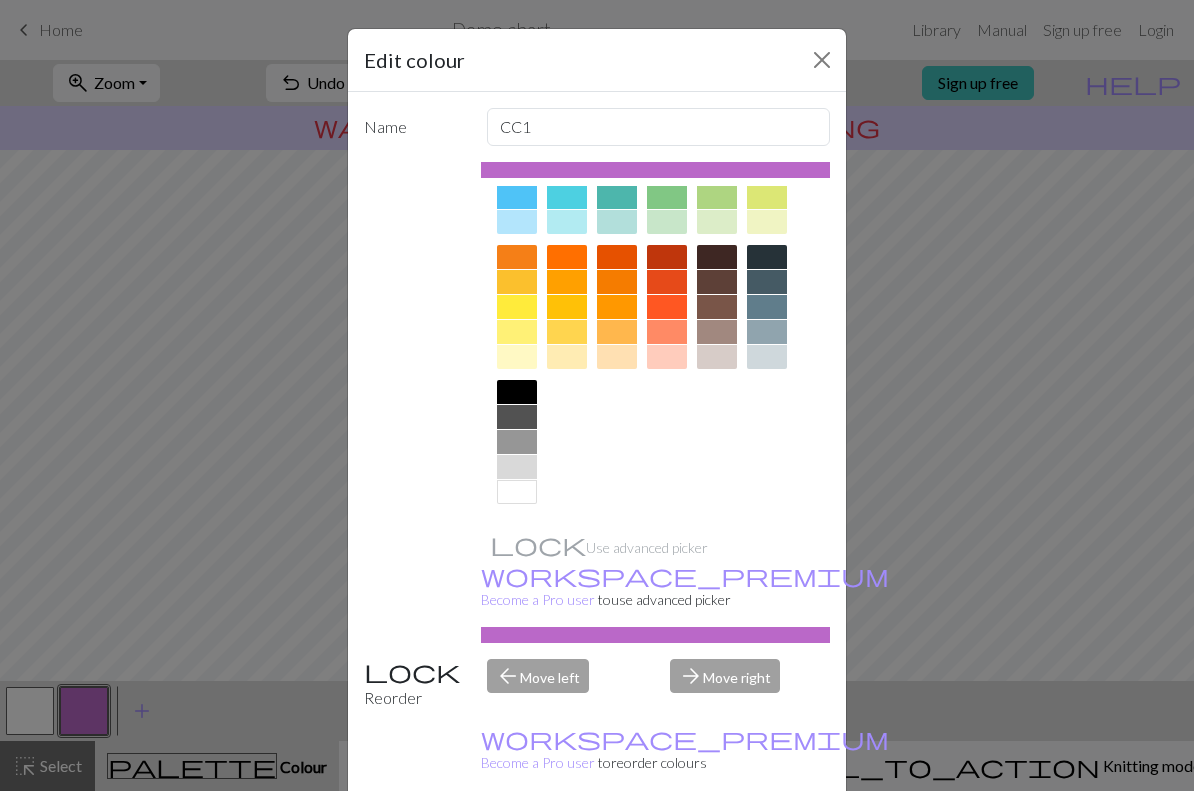 scroll, scrollTop: 227, scrollLeft: 0, axis: vertical 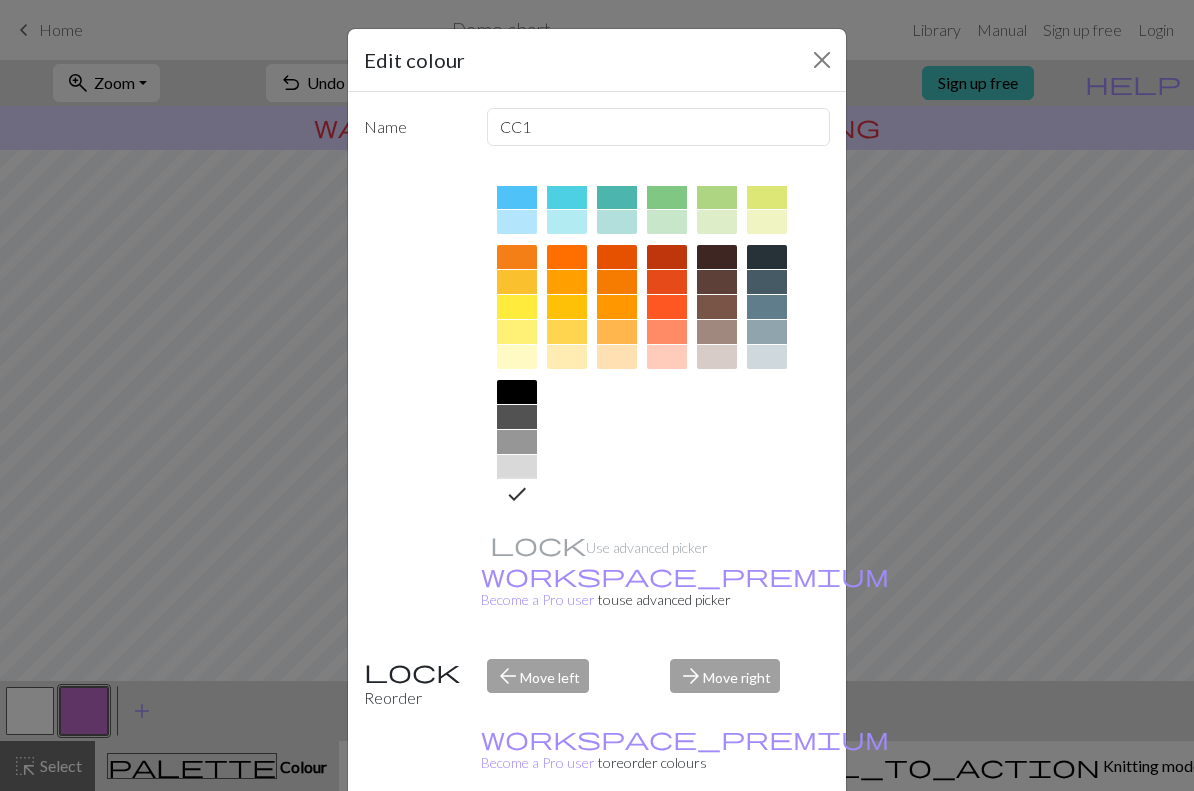 click on "Done" at bounding box center (717, 842) 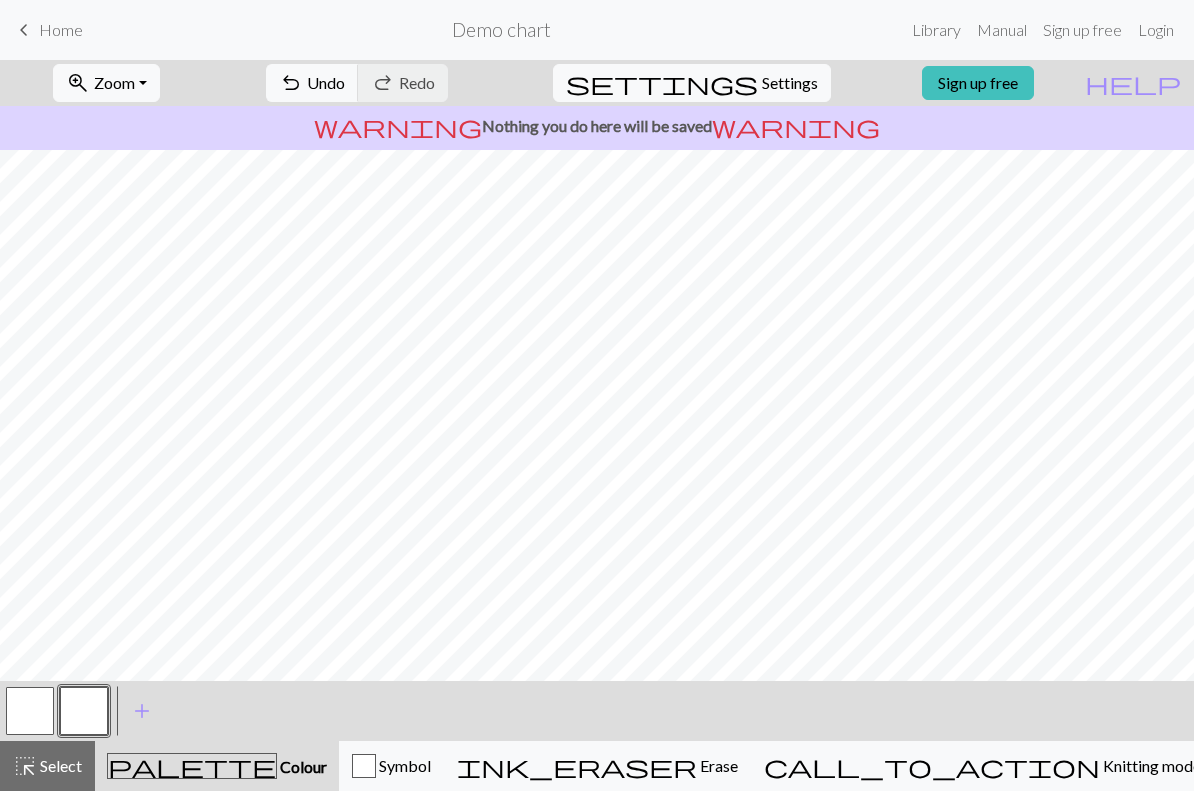 click at bounding box center (30, 711) 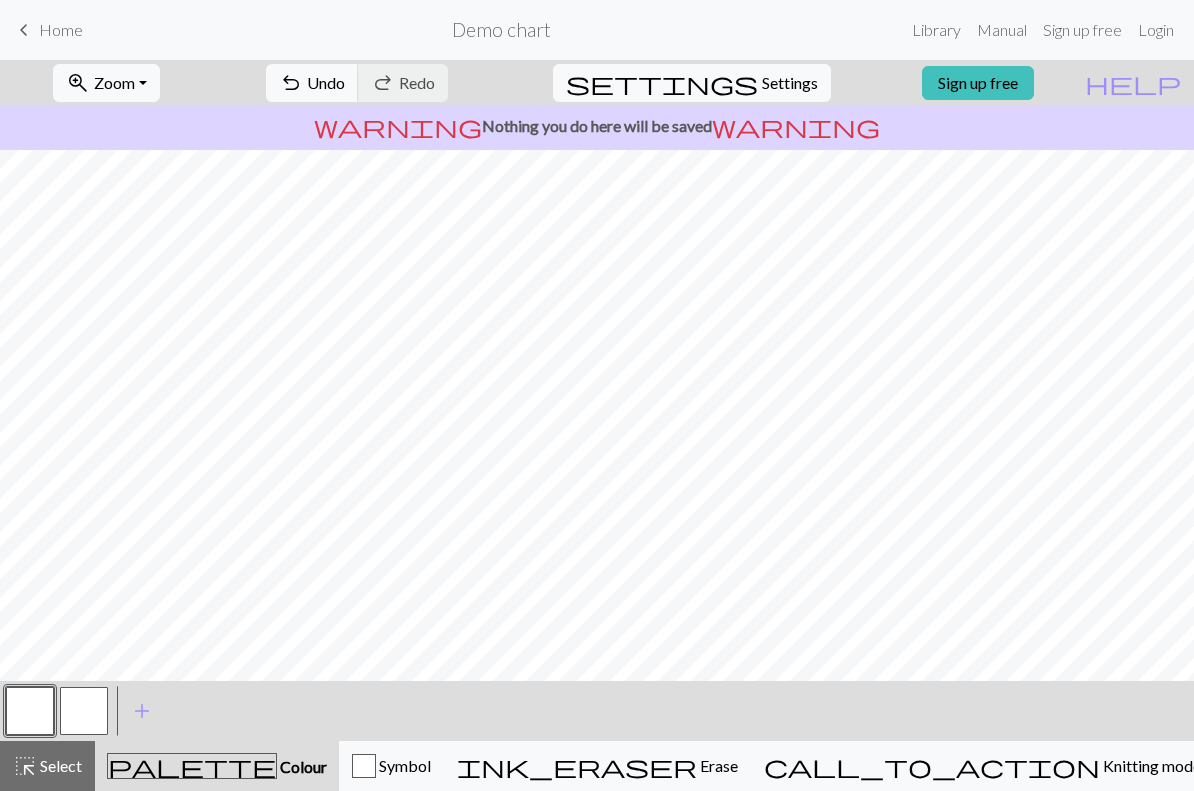 click on "add" at bounding box center [142, 711] 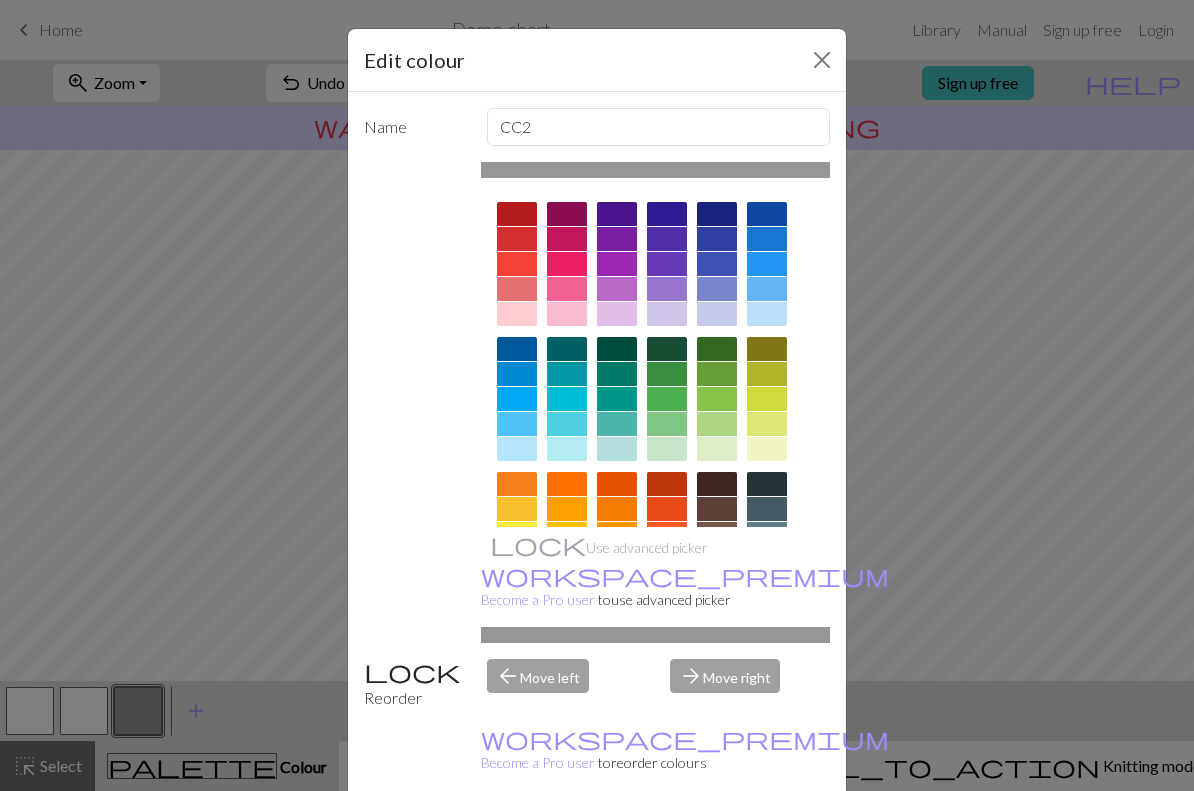 click at bounding box center (517, 399) 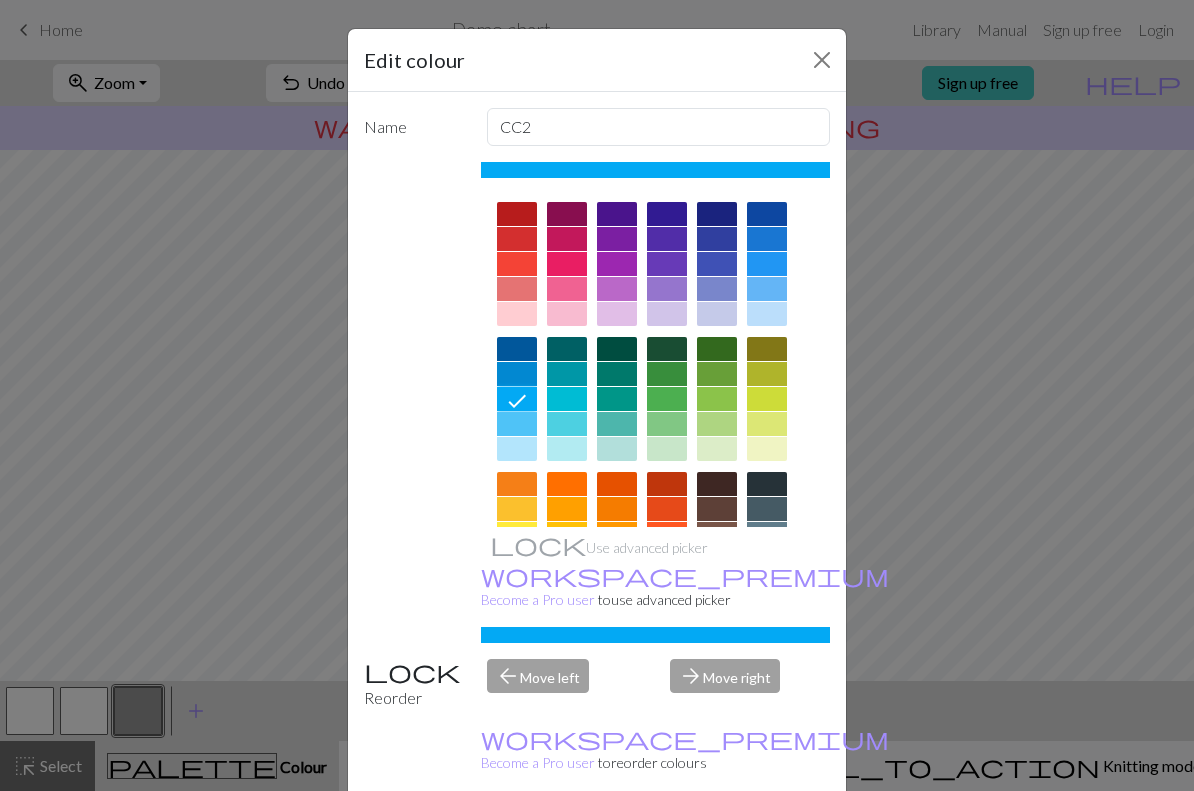 click on "Done" at bounding box center [717, 842] 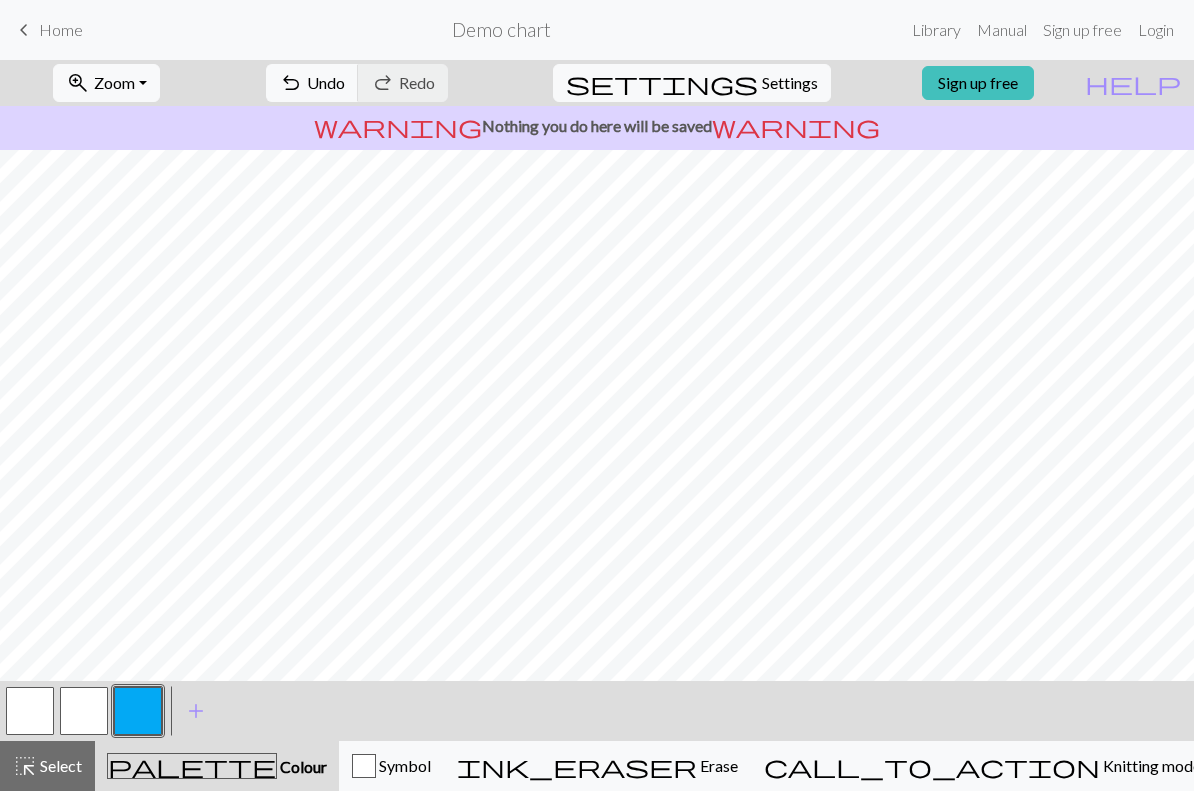 click at bounding box center (84, 711) 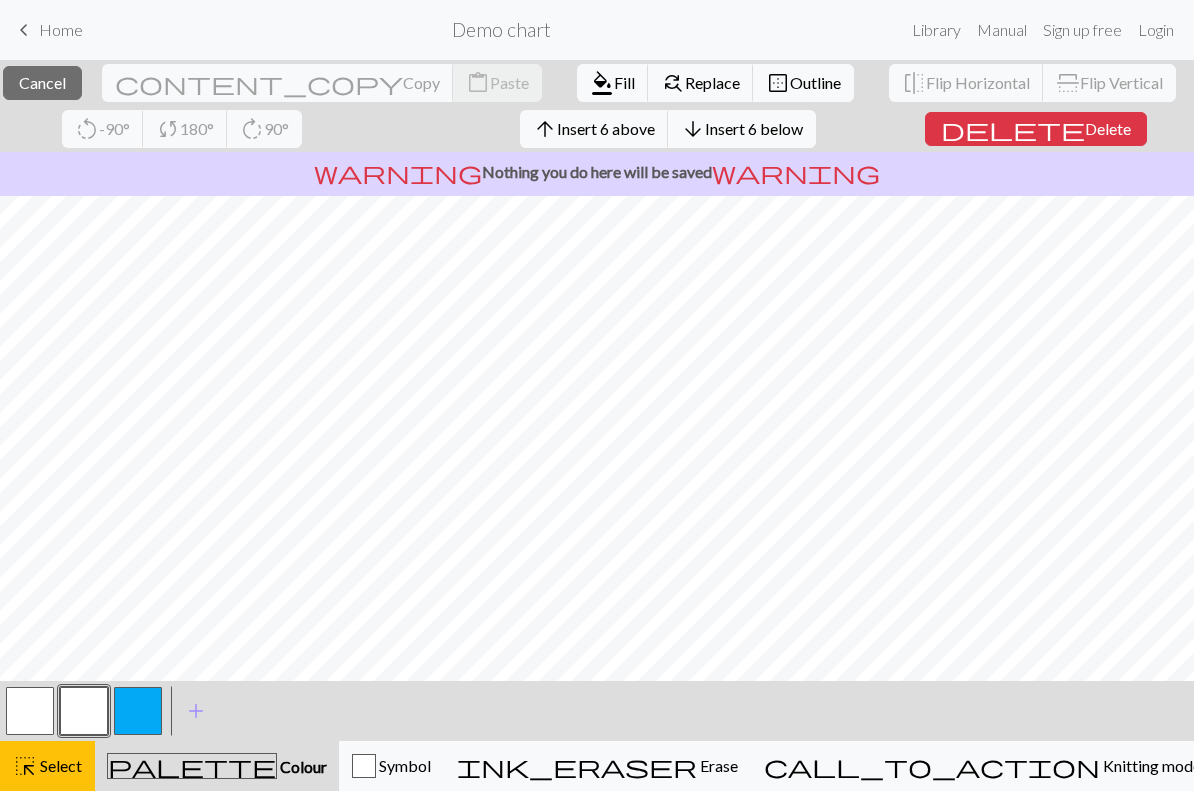 click on "Cancel" at bounding box center (42, 82) 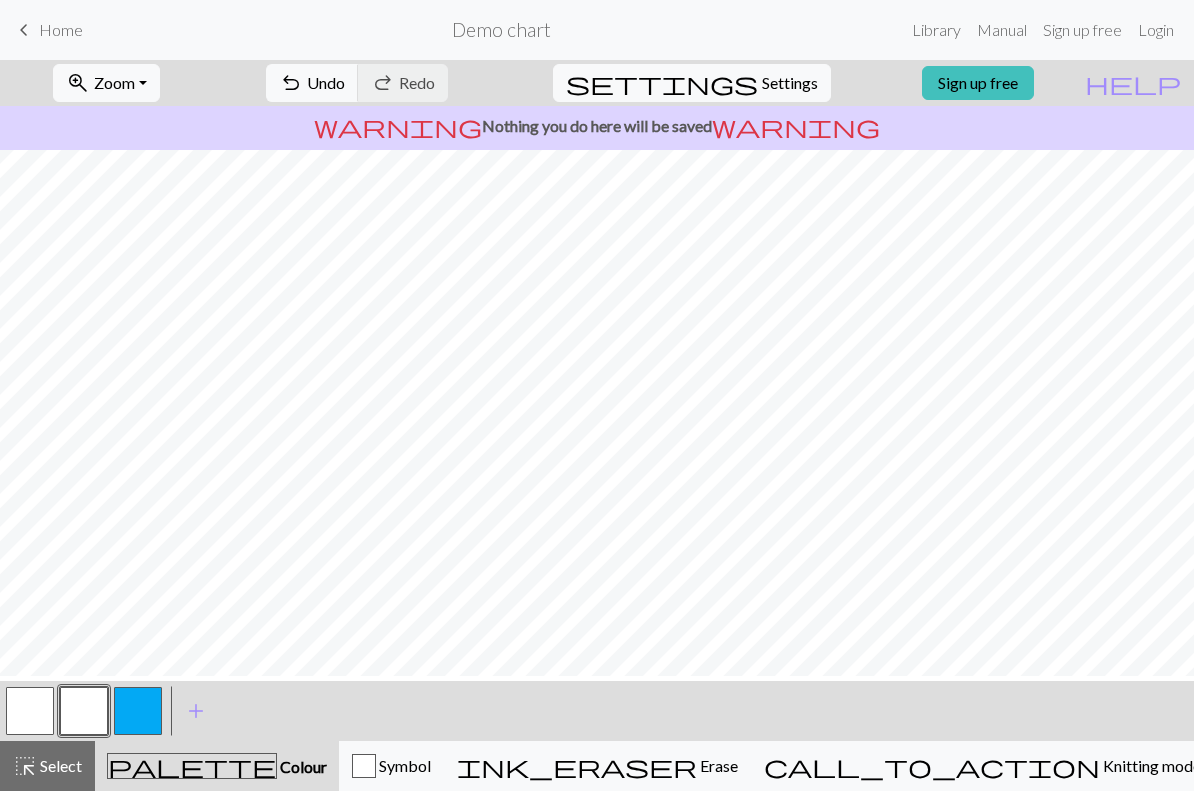 scroll, scrollTop: 342, scrollLeft: 0, axis: vertical 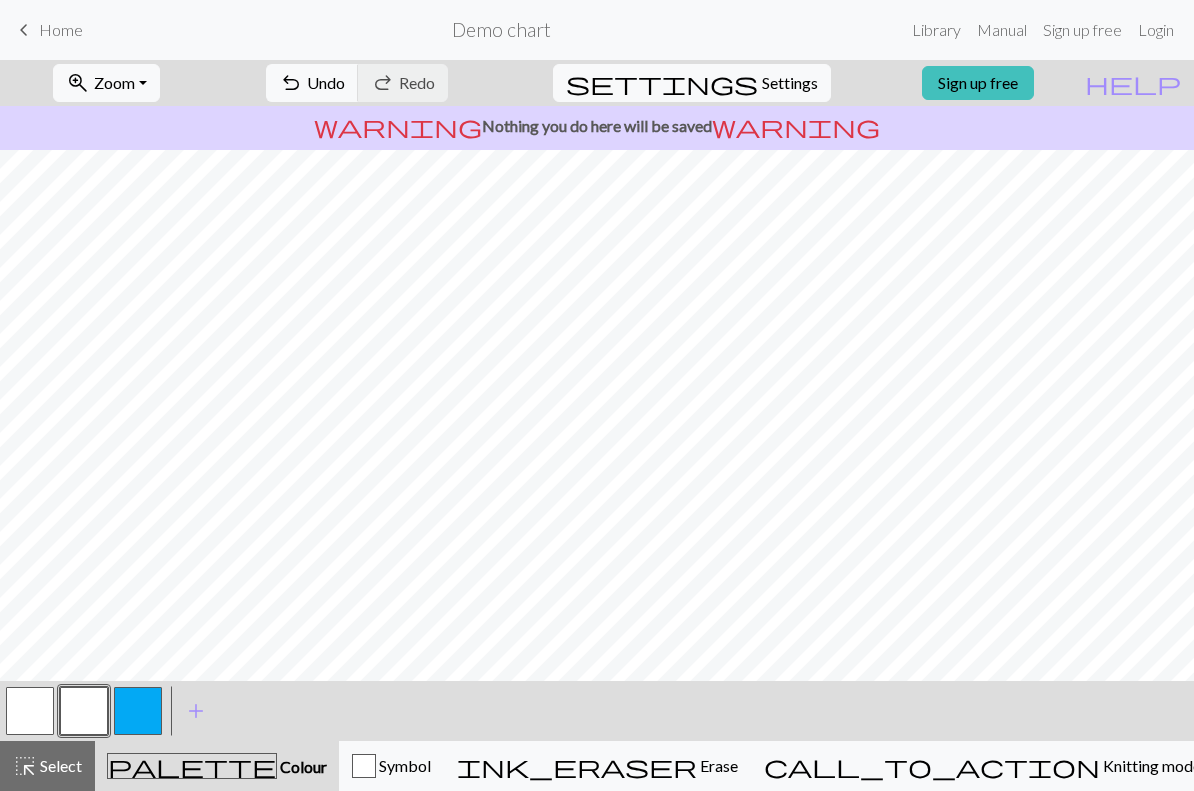 click at bounding box center [138, 711] 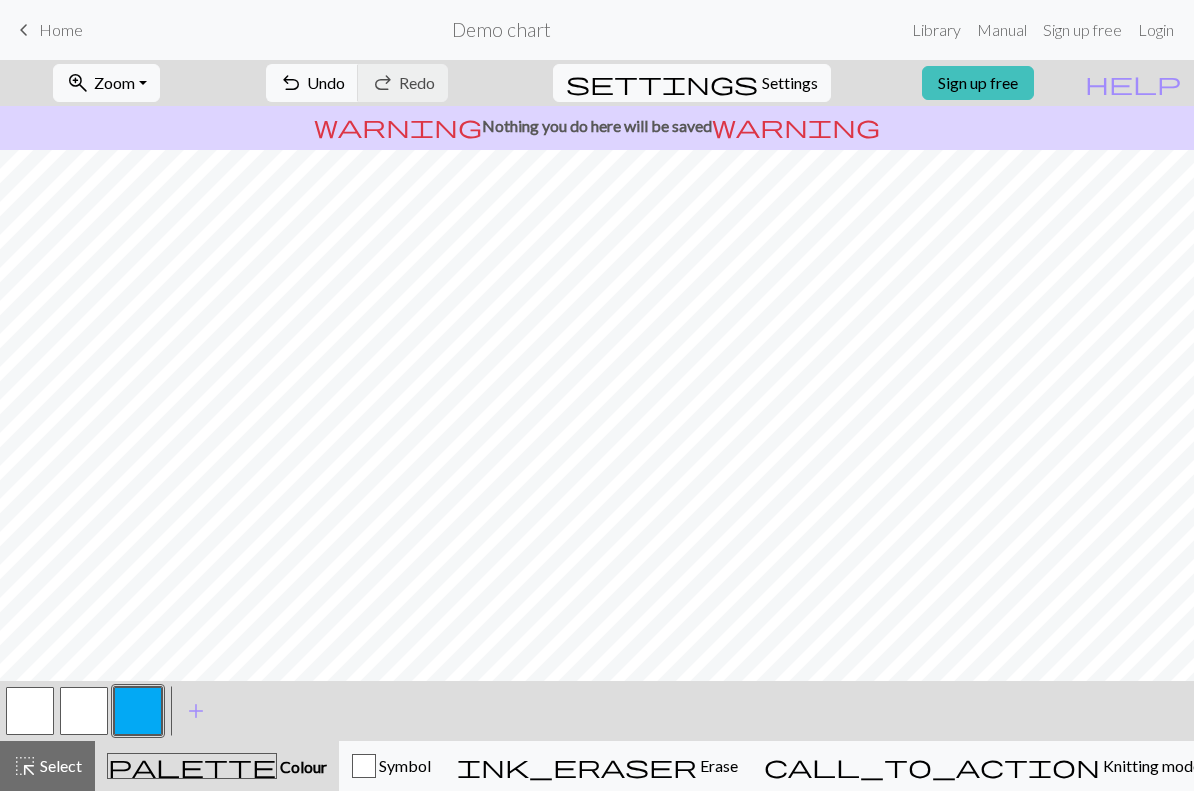 click on "undo" at bounding box center [291, 83] 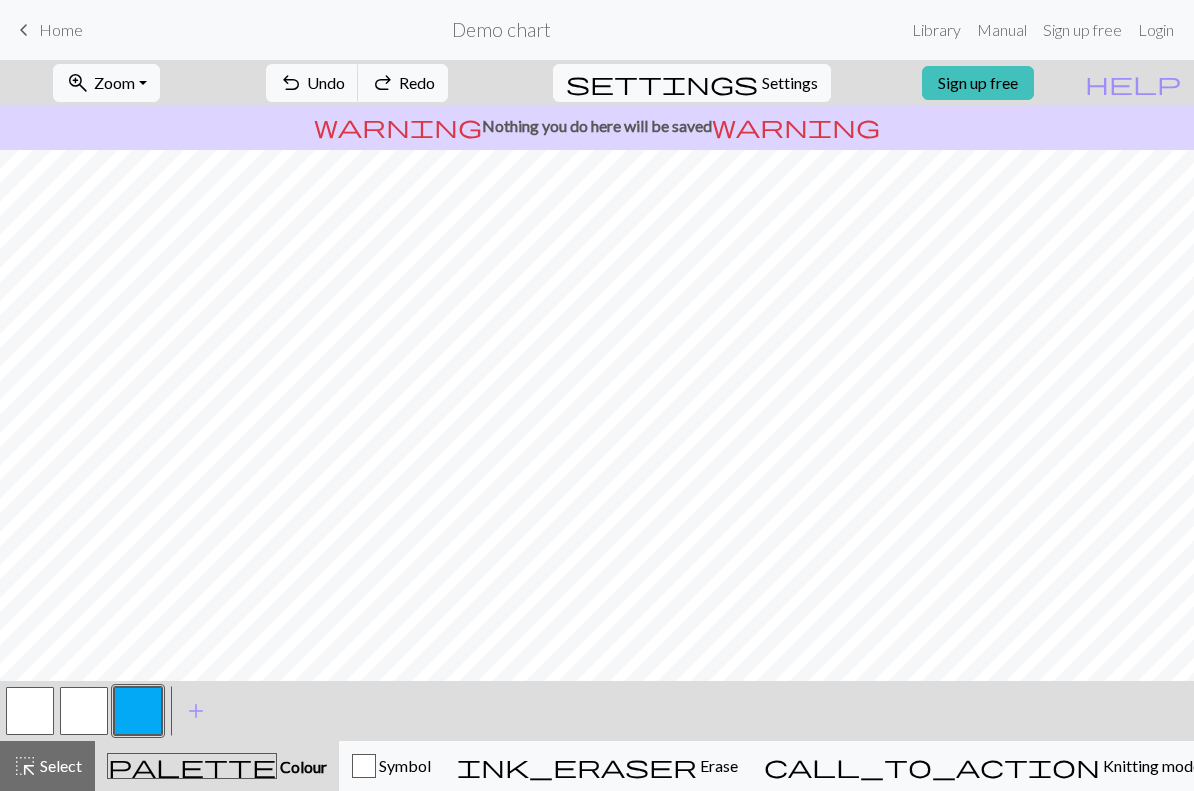 click on "undo" at bounding box center (291, 83) 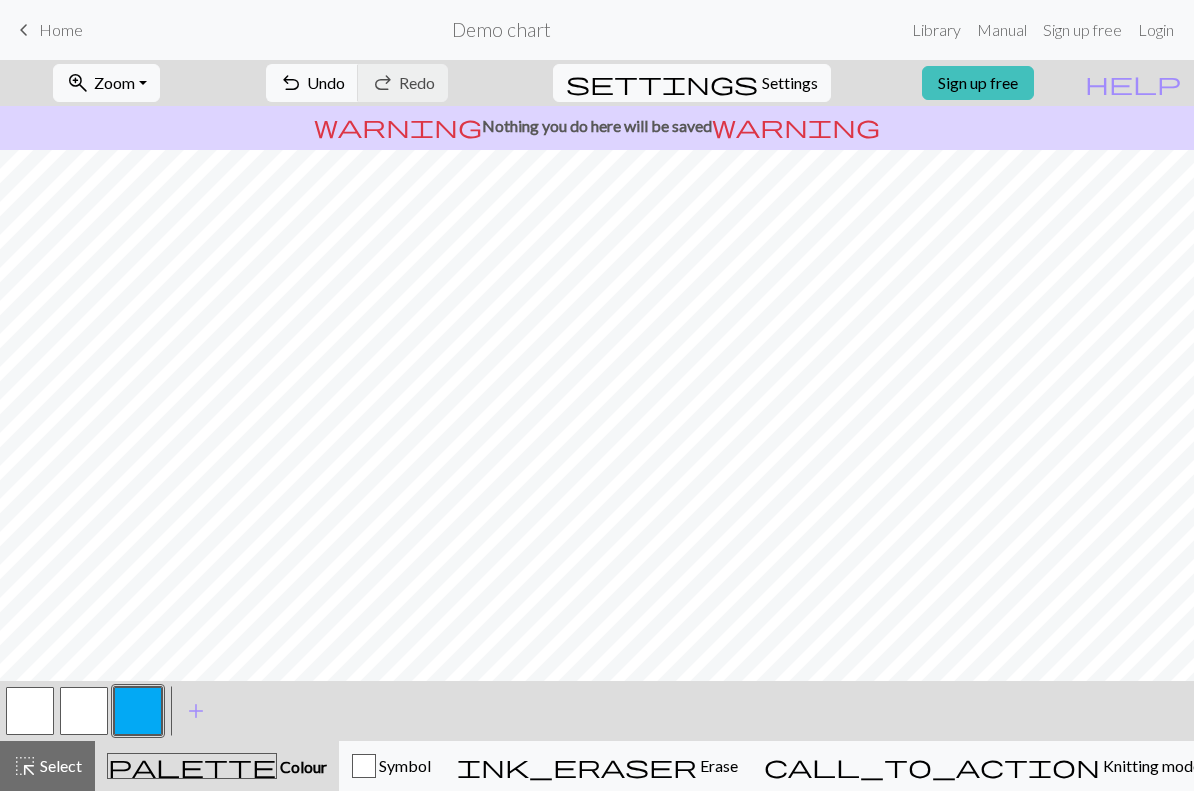 click on "undo" at bounding box center (291, 83) 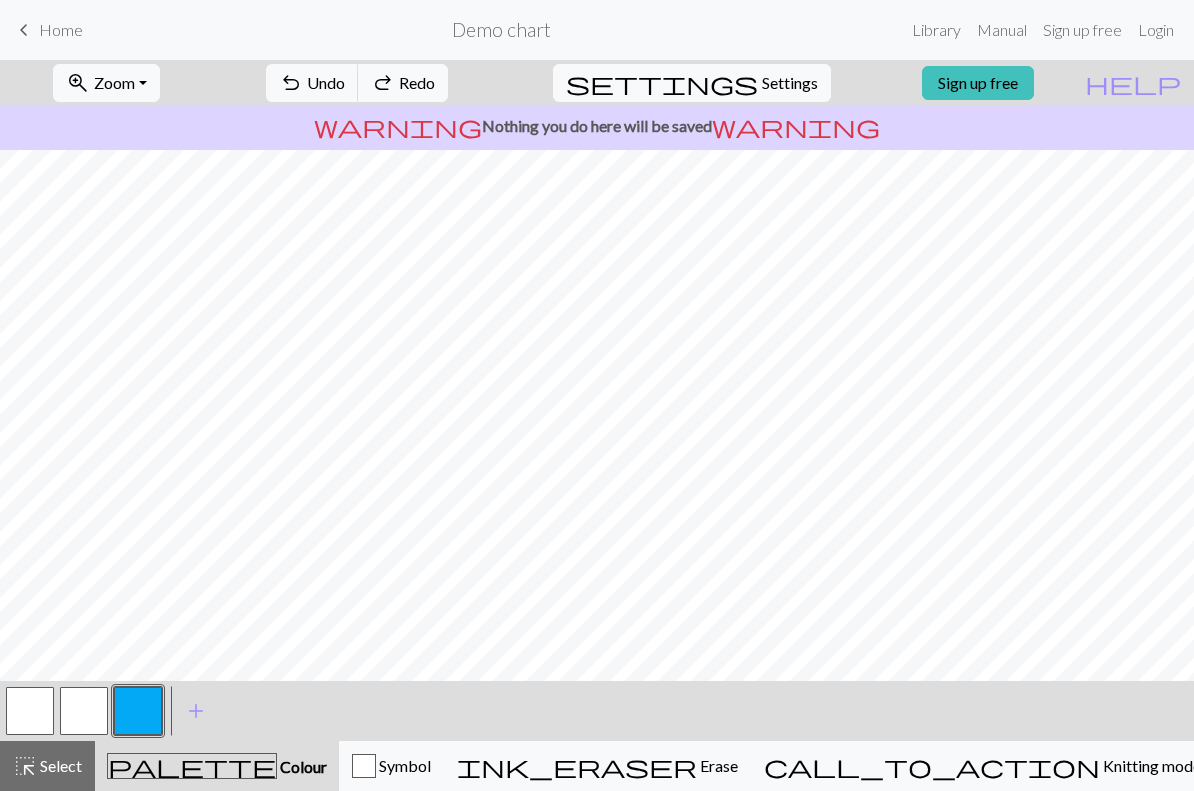 click on "undo" at bounding box center [291, 83] 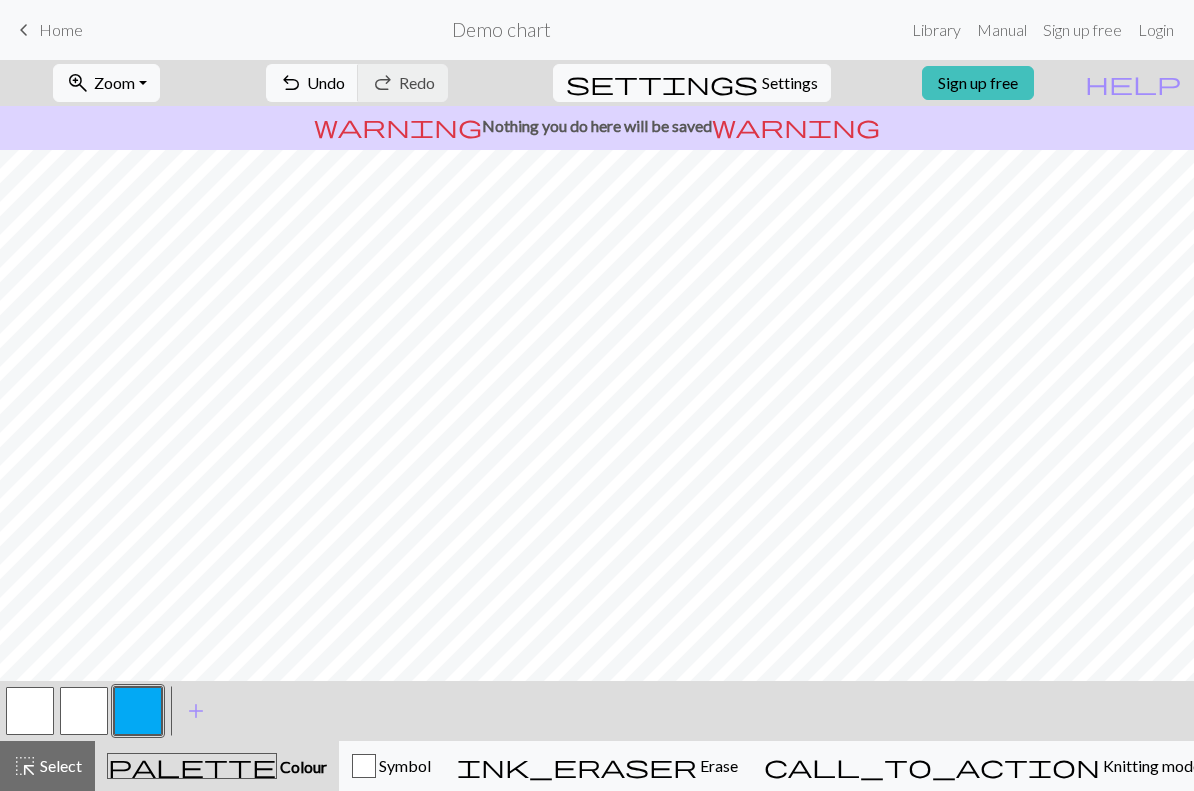 click on "undo" at bounding box center [291, 83] 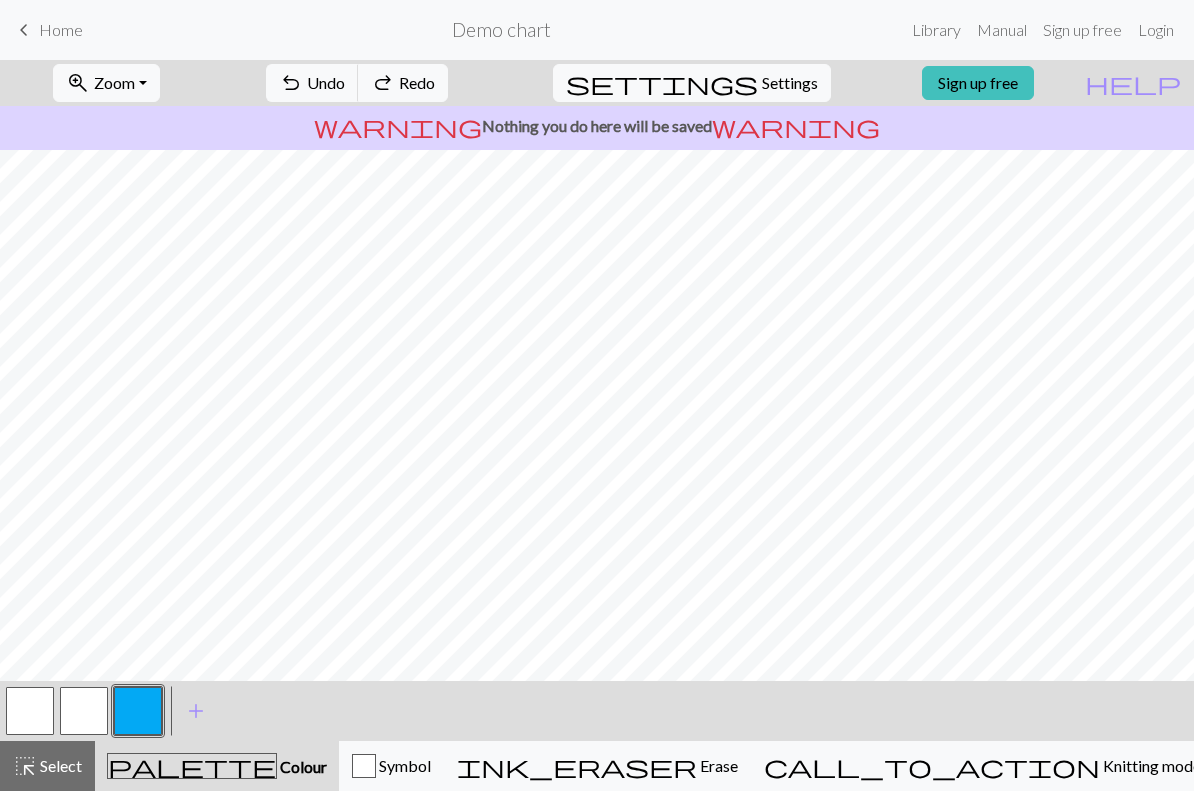 click on "undo" at bounding box center [291, 83] 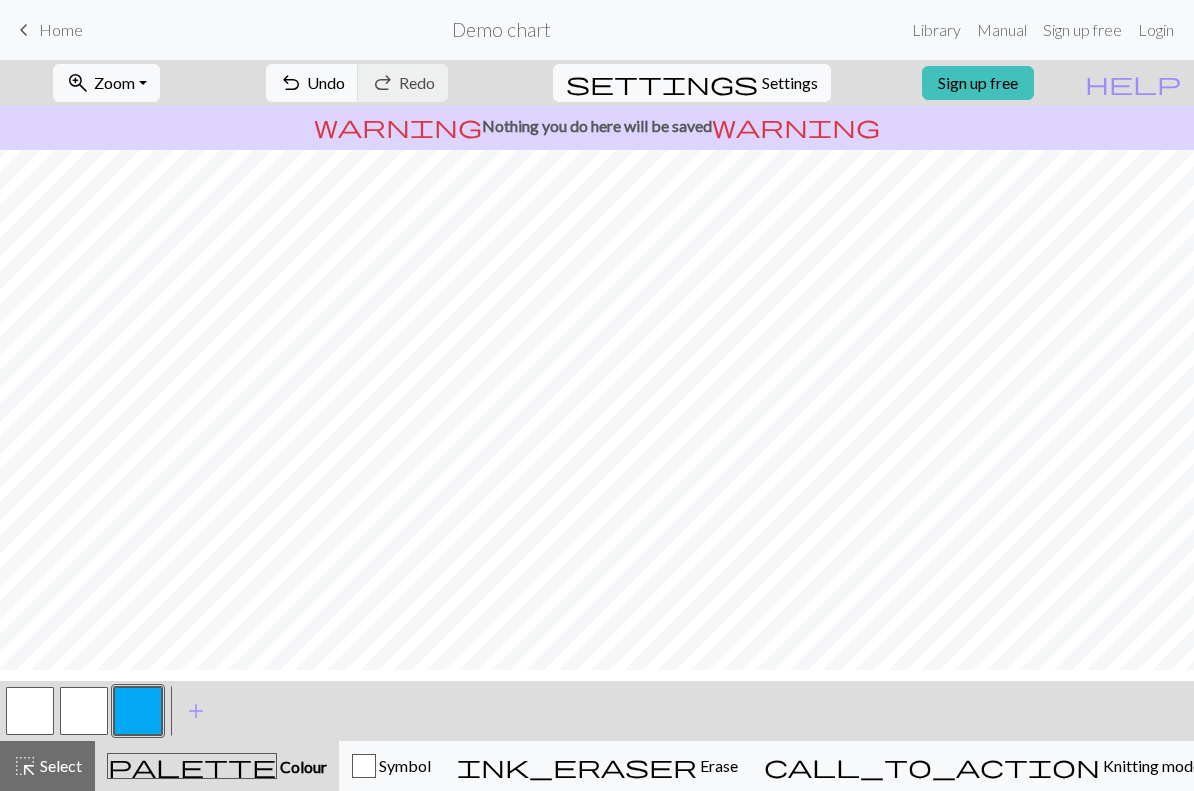 scroll, scrollTop: 0, scrollLeft: 0, axis: both 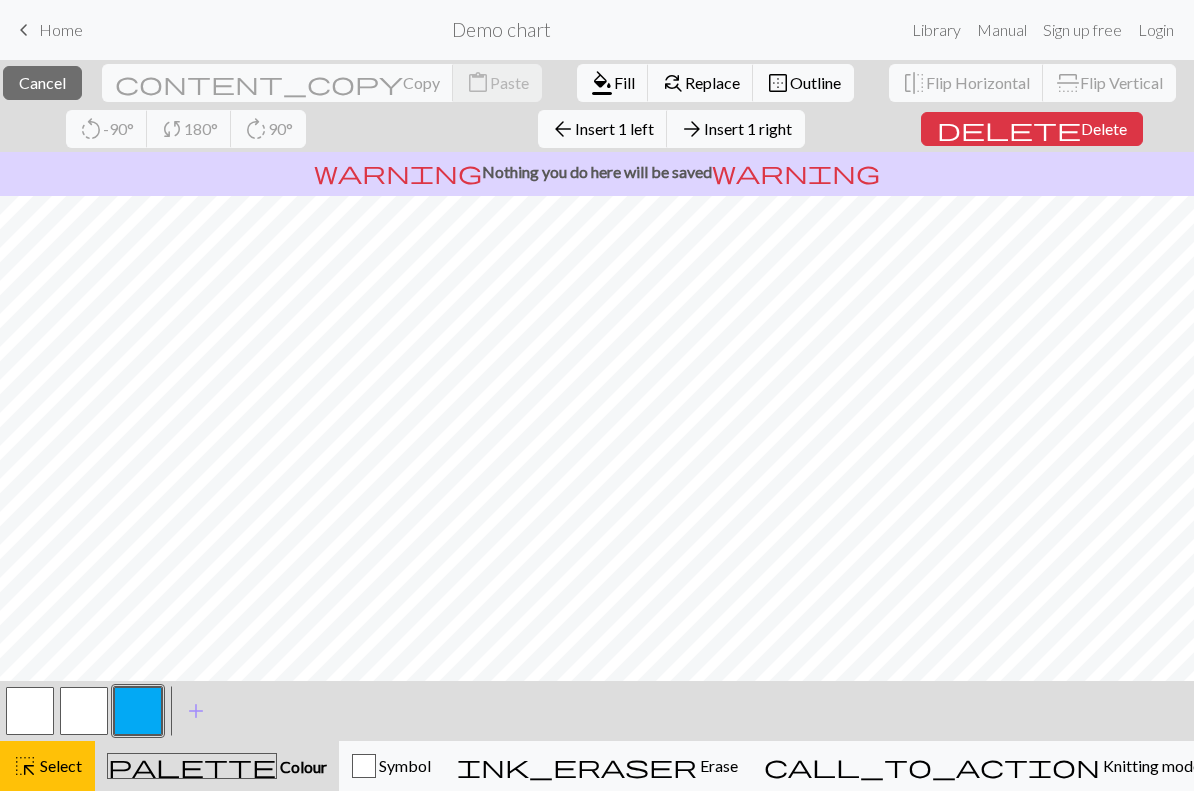 click on "Outline" at bounding box center (815, 82) 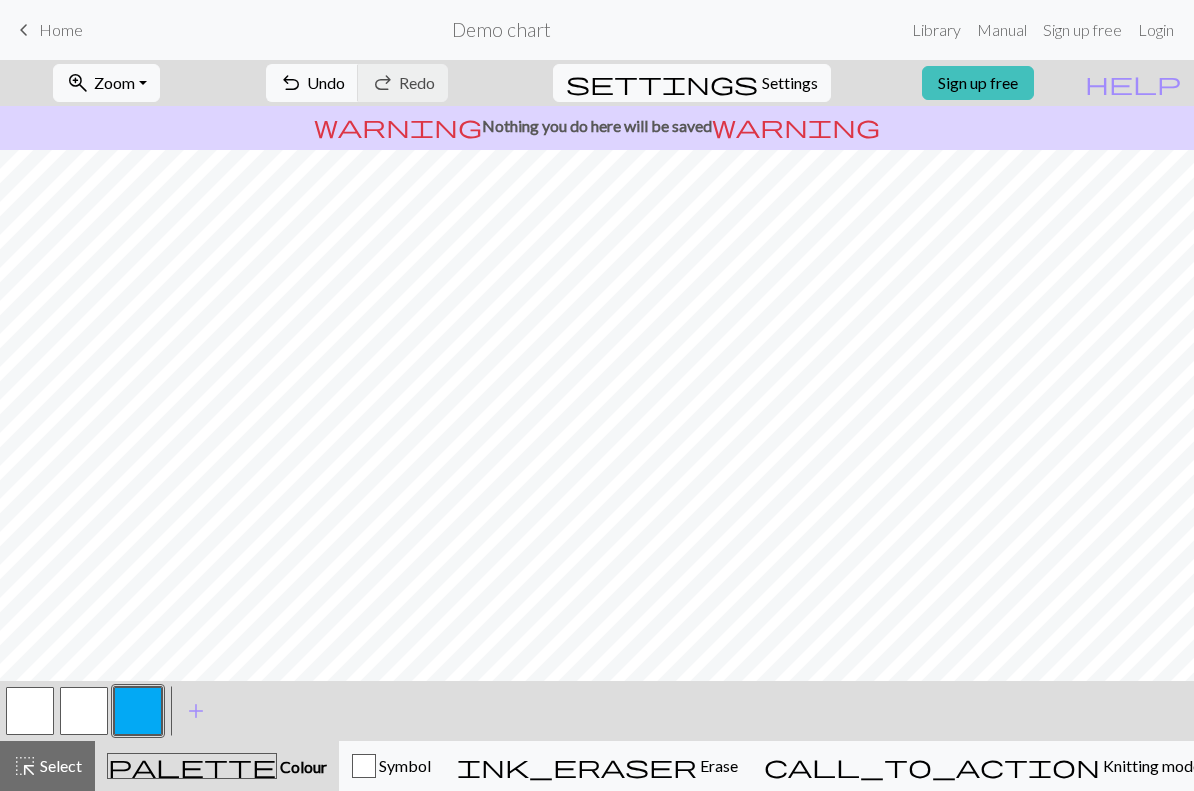 click on "undo" at bounding box center (291, 83) 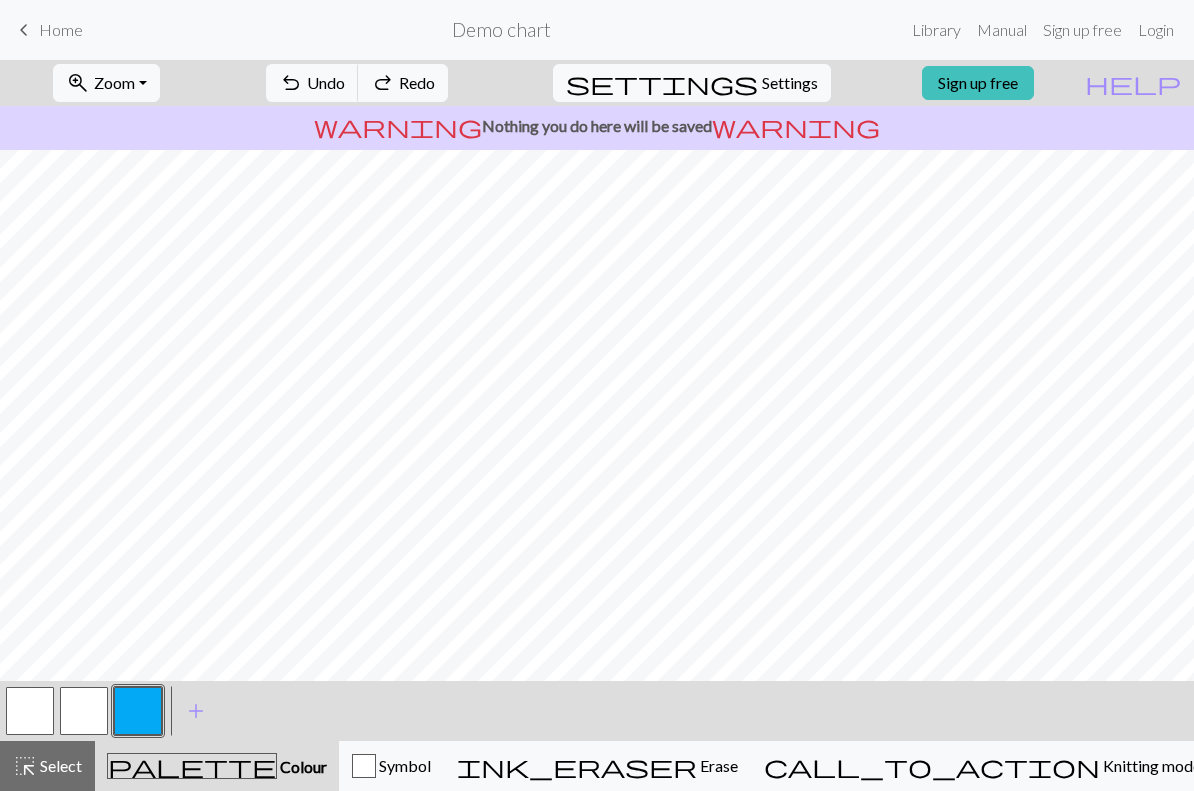 click on "Symbol" at bounding box center [391, 766] 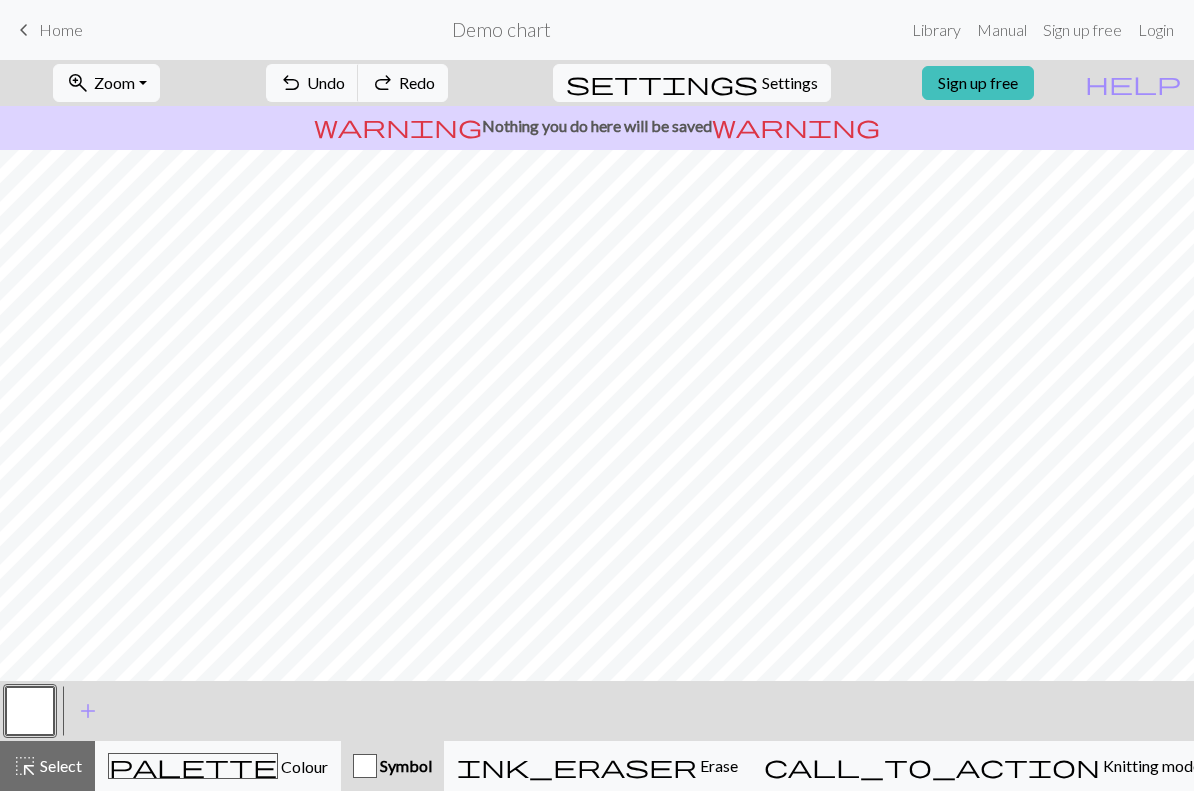 scroll, scrollTop: 0, scrollLeft: 0, axis: both 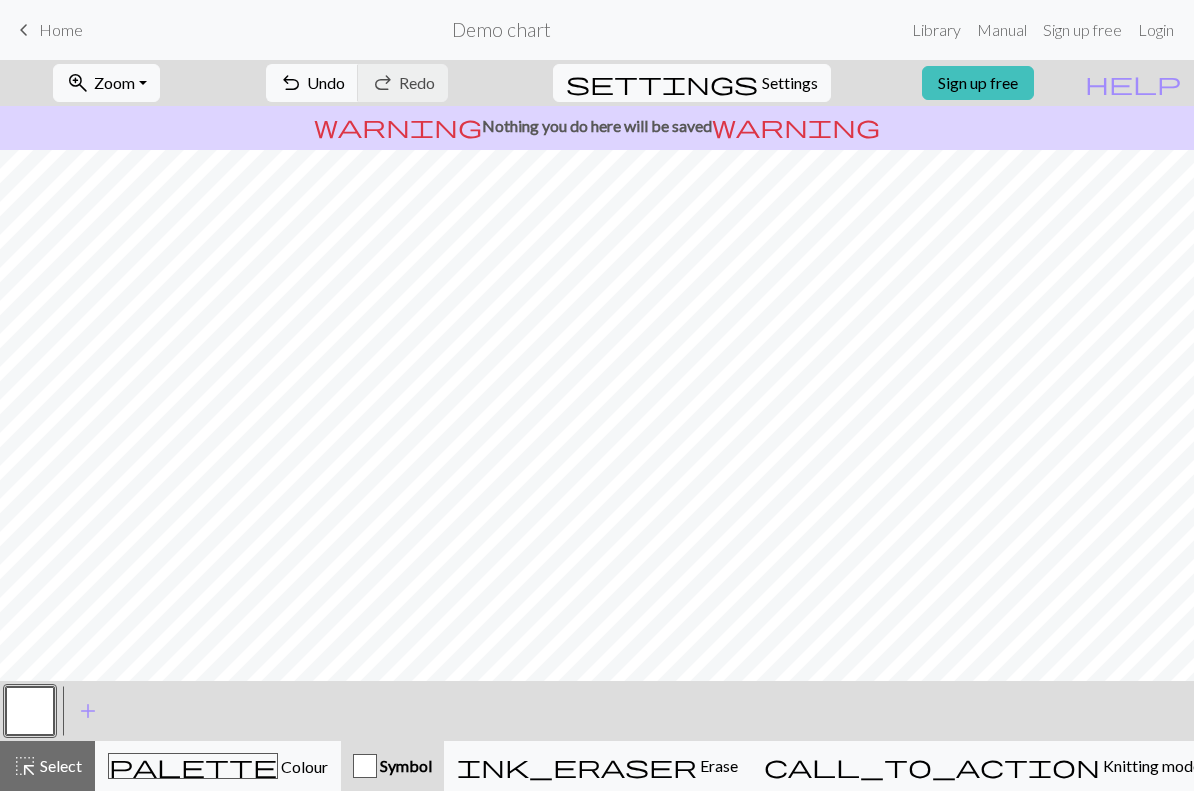 click on "palette   Colour   Colour" at bounding box center [218, 766] 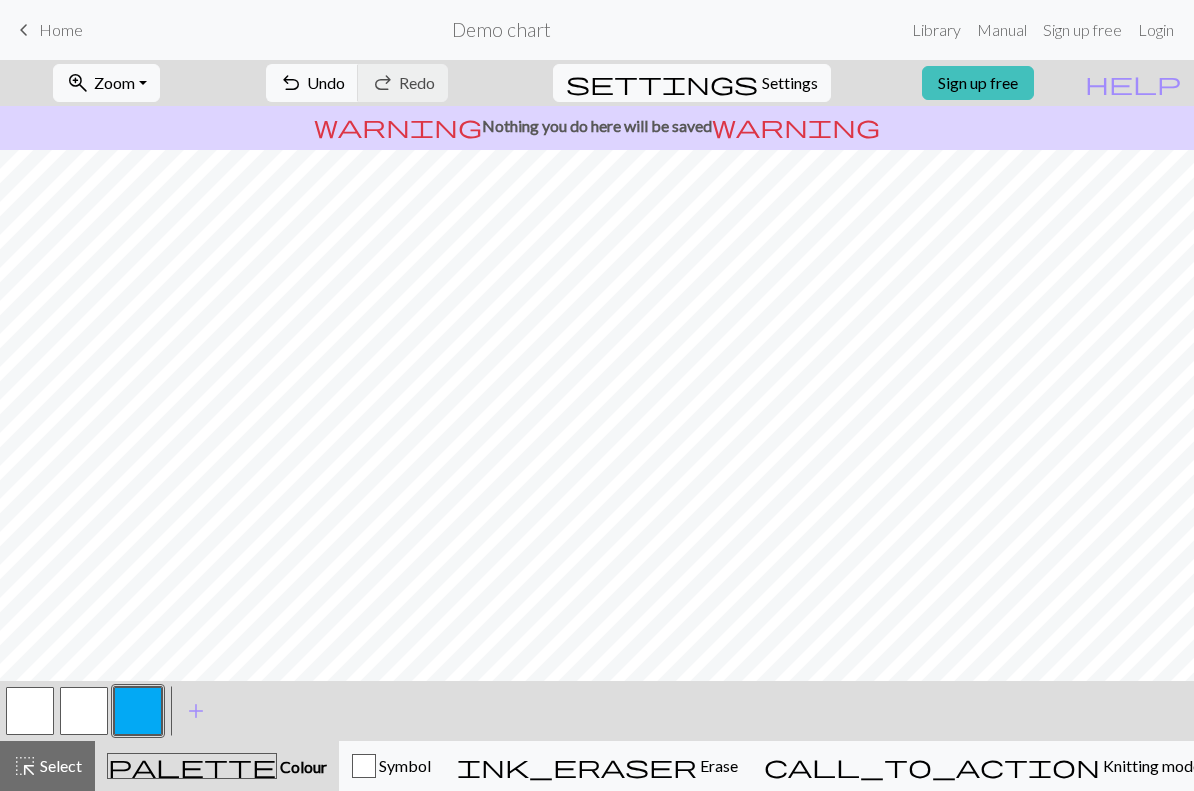 click on "Symbol" at bounding box center [391, 766] 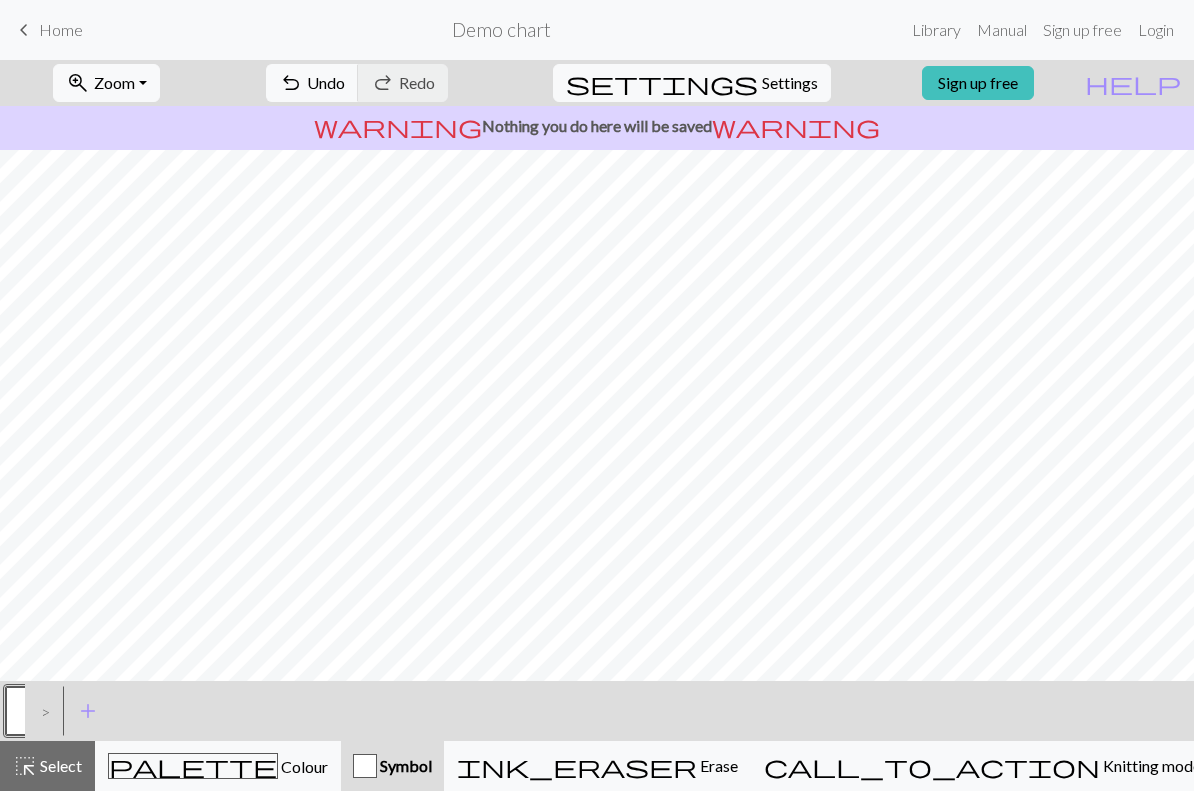 click on ">" at bounding box center [41, 711] 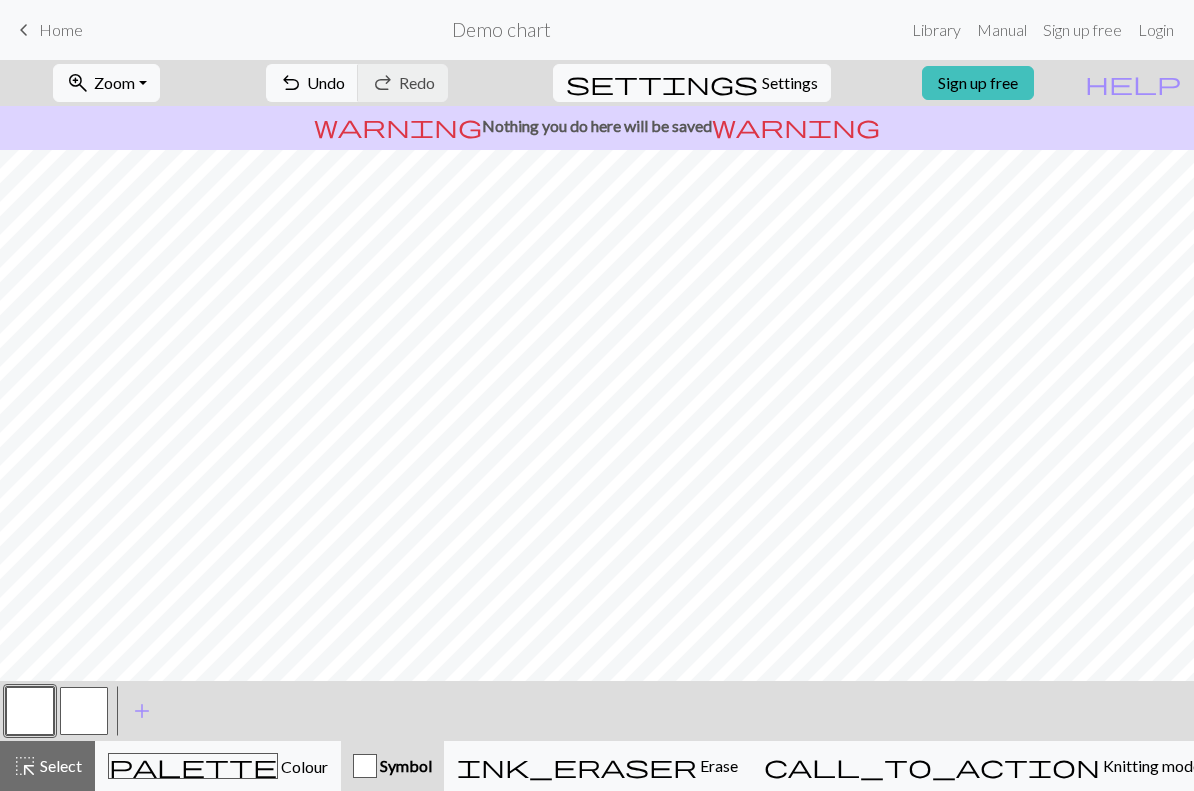 click on "add" at bounding box center [142, 711] 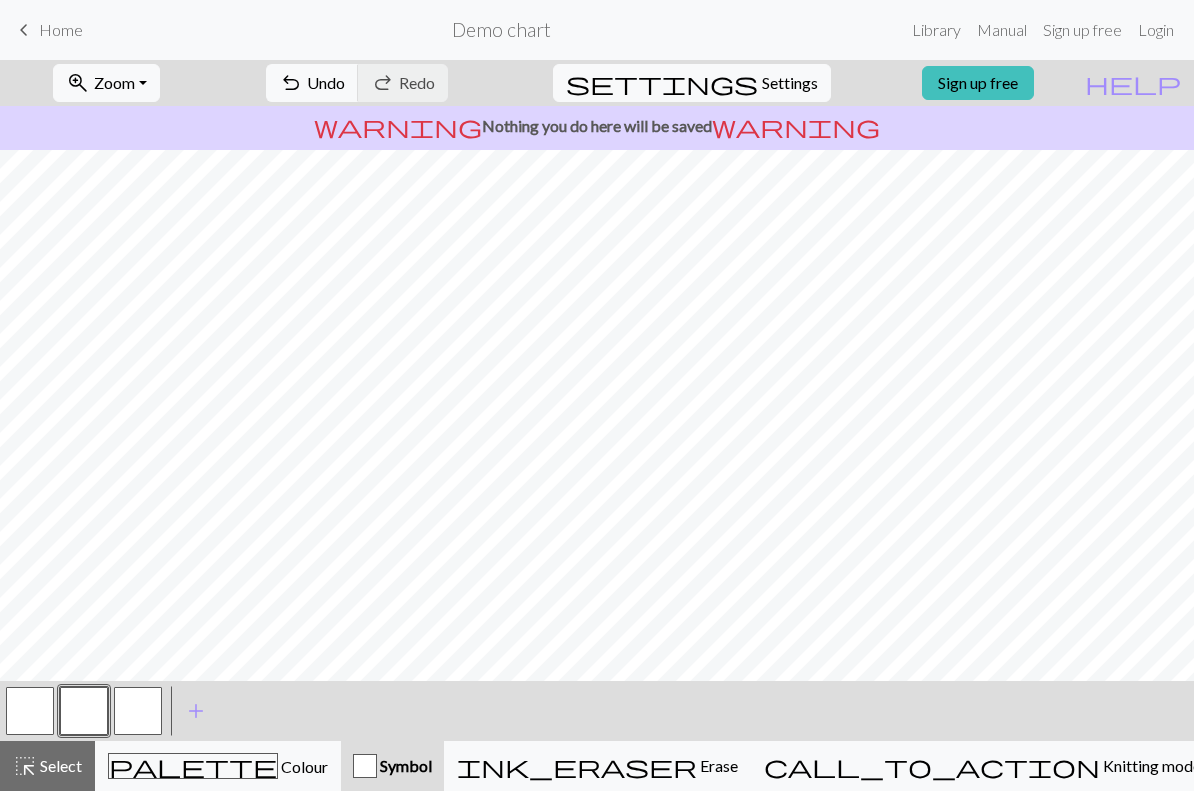 click at bounding box center (84, 711) 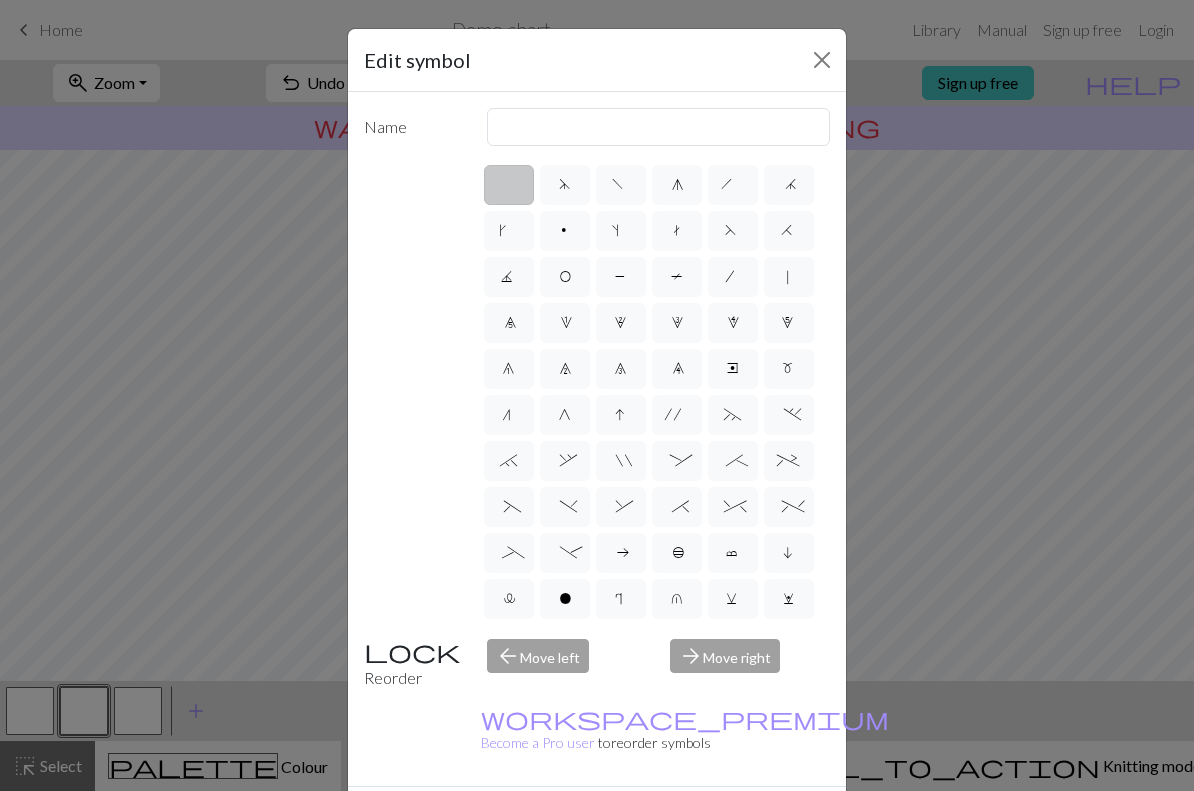 click on "^" at bounding box center (733, 507) 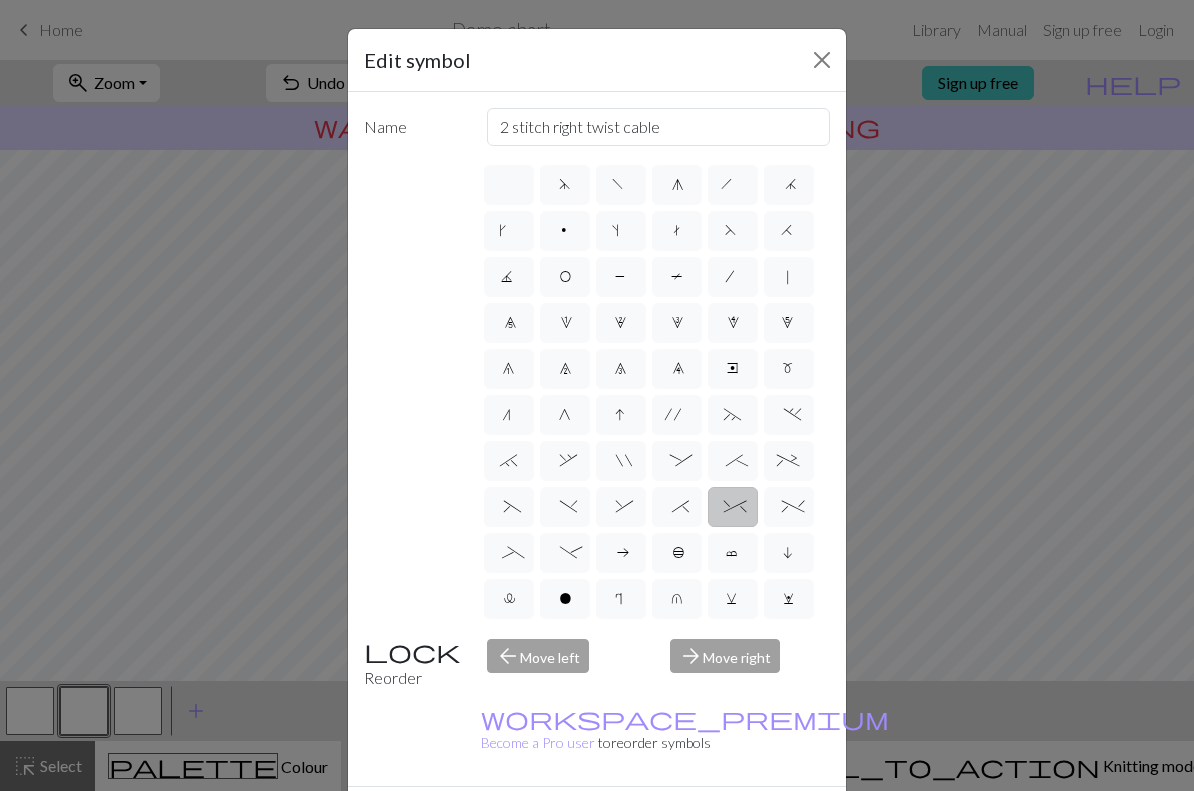 click on "%" at bounding box center (789, 507) 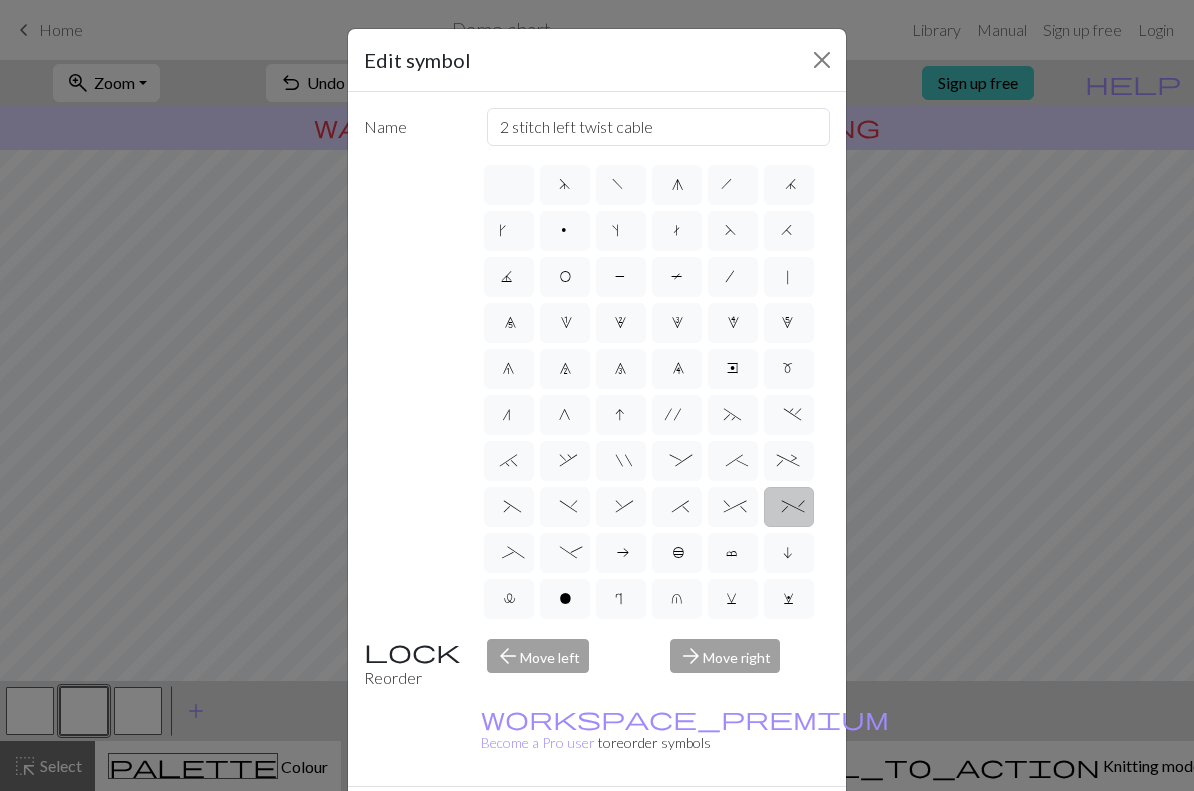 click at bounding box center (822, 60) 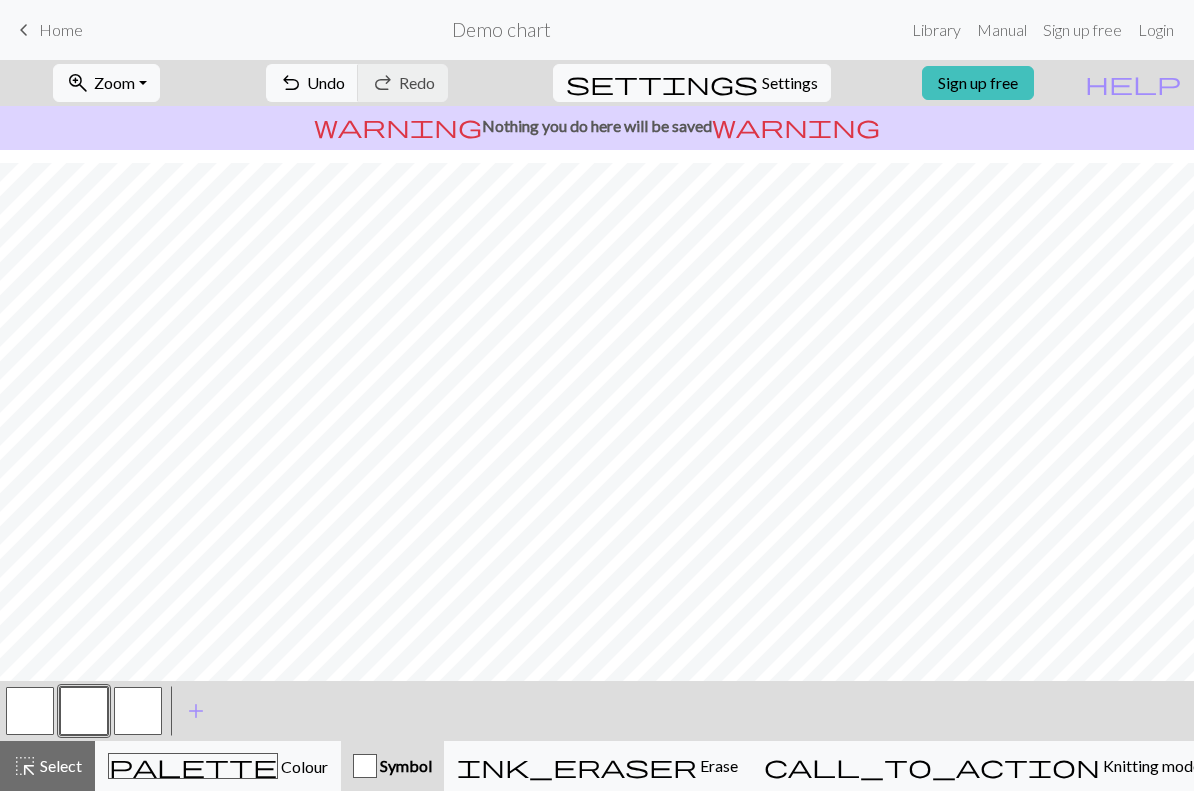 scroll, scrollTop: 0, scrollLeft: 0, axis: both 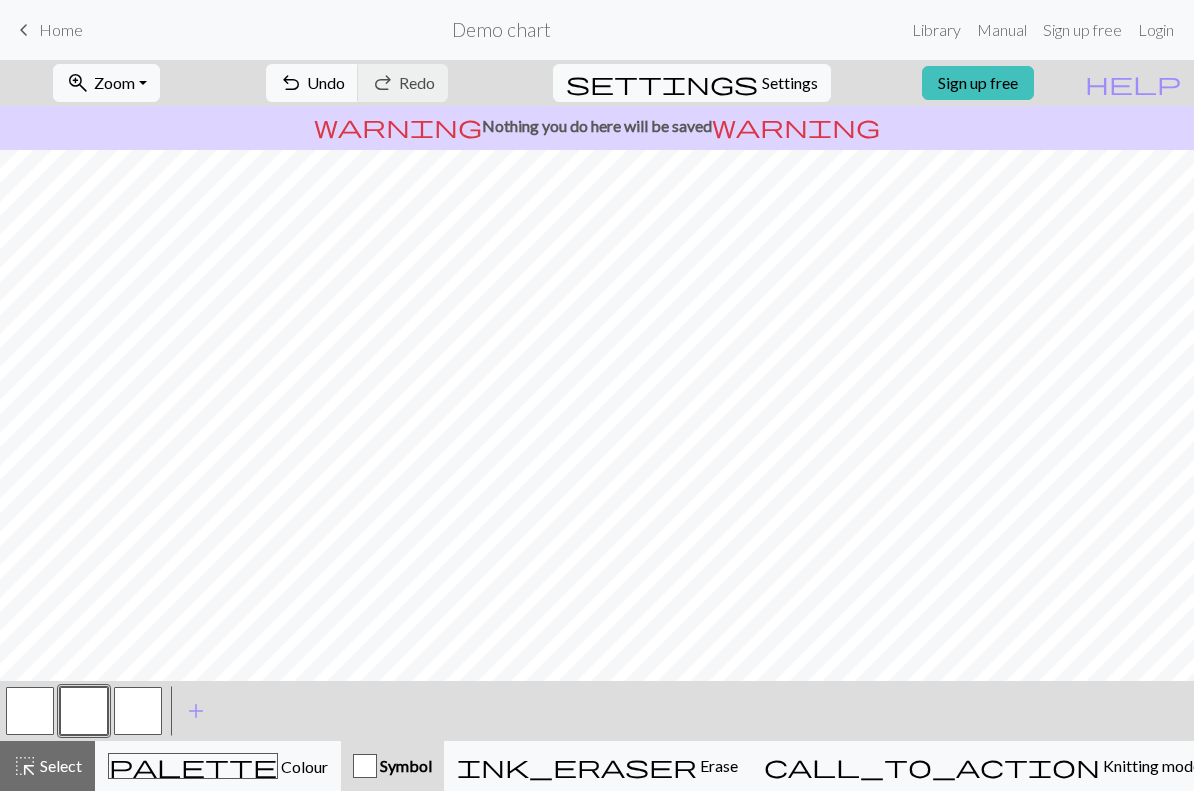 click at bounding box center (84, 711) 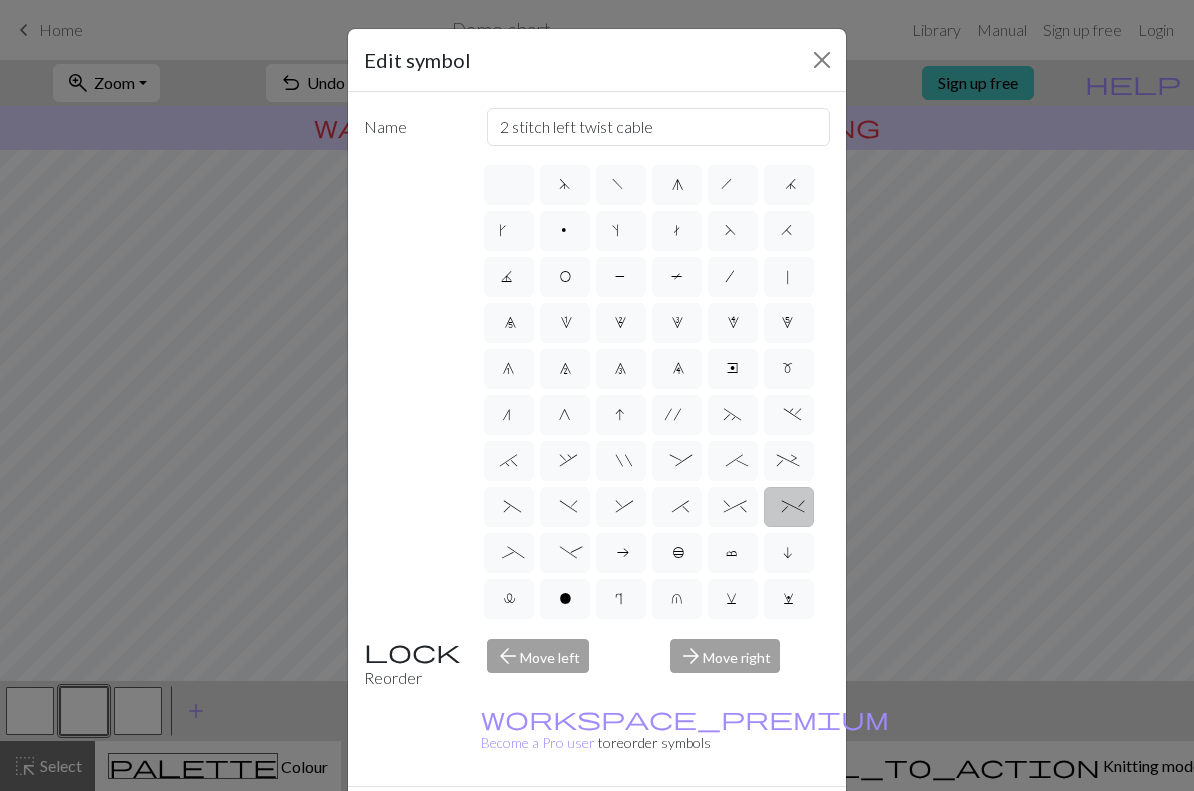 click on "%" at bounding box center (789, 509) 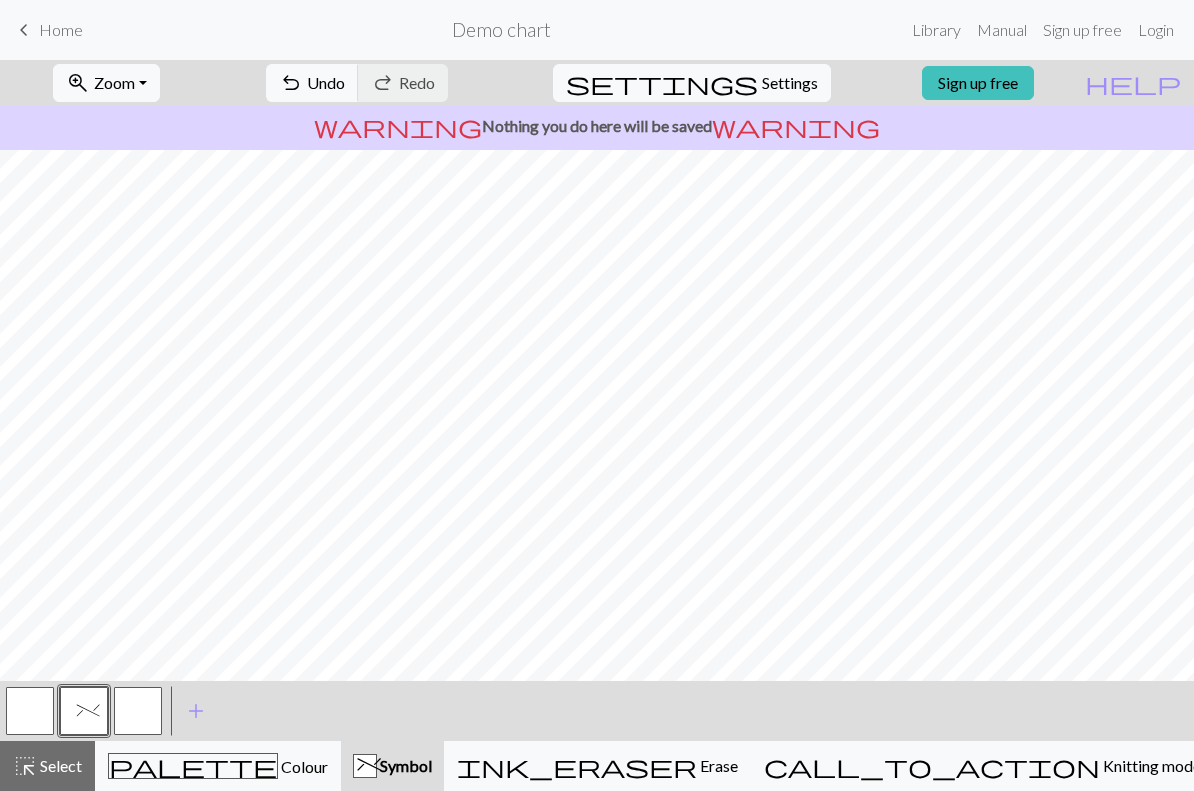 click on "ink_eraser   Erase   Erase" at bounding box center [597, 766] 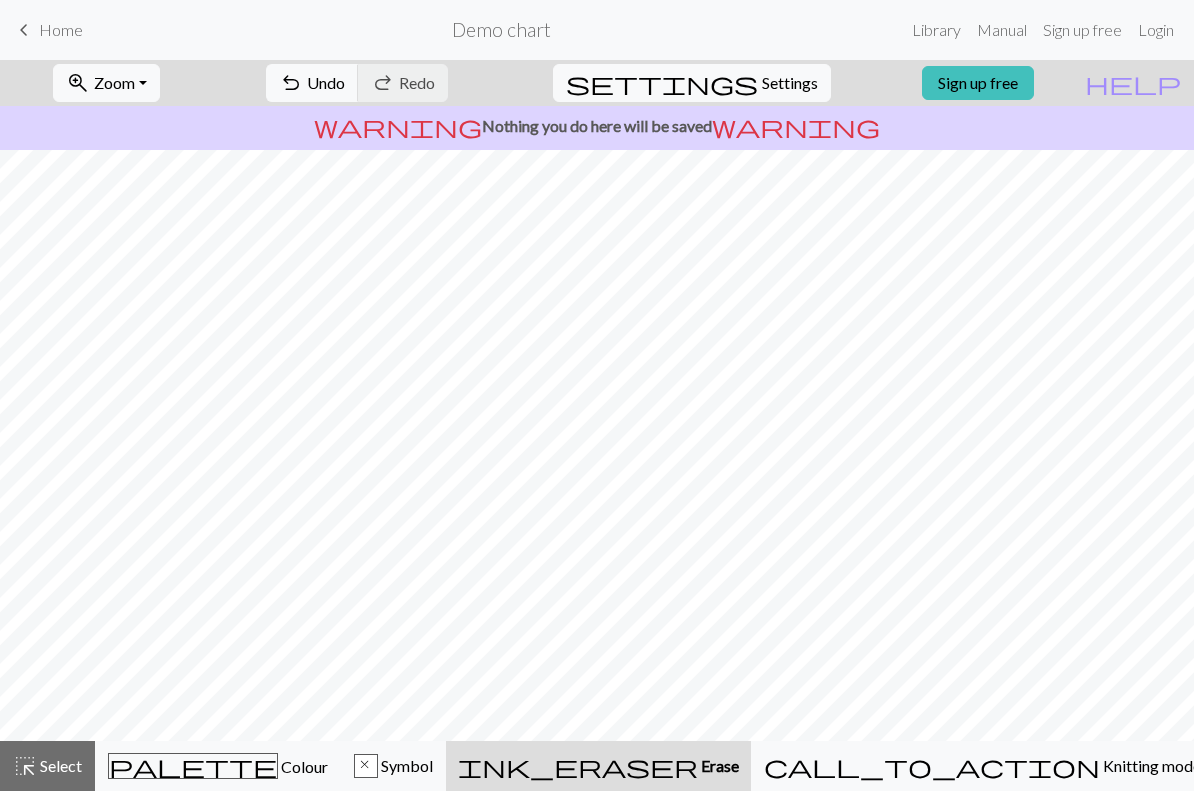 click on "x   Symbol" at bounding box center (393, 766) 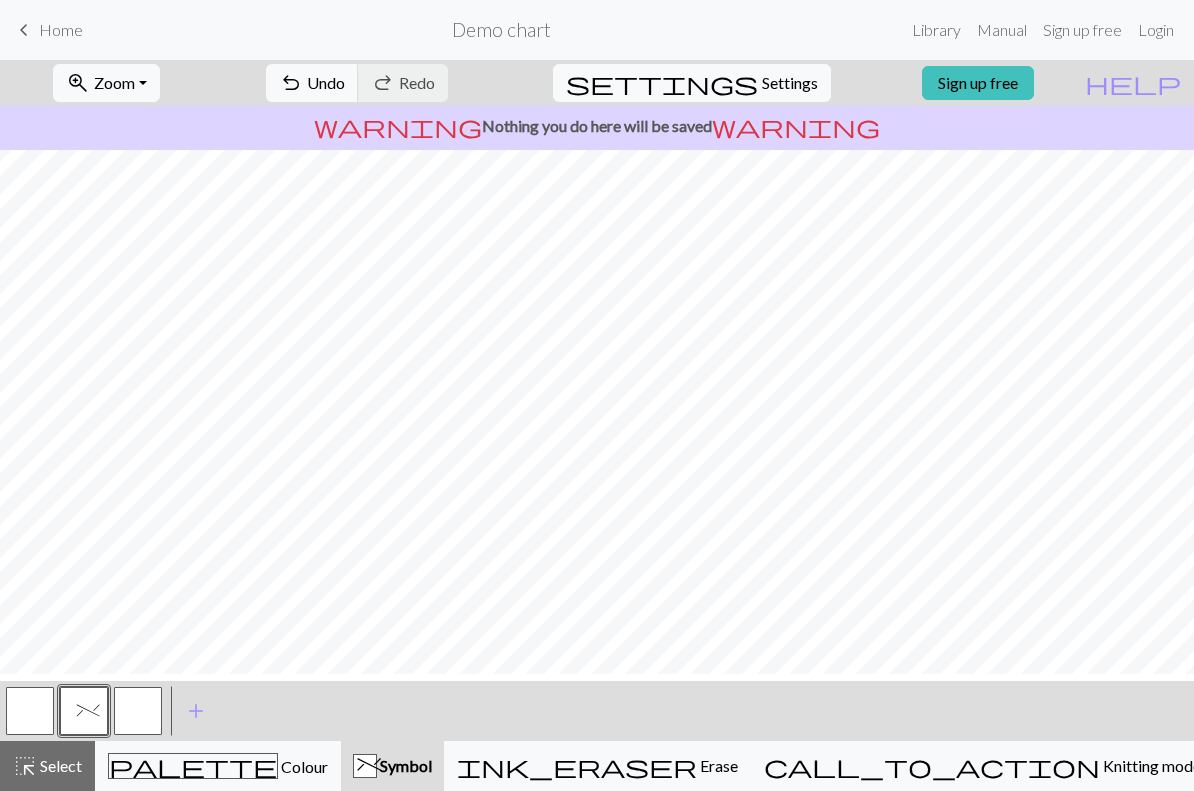 scroll, scrollTop: 0, scrollLeft: 0, axis: both 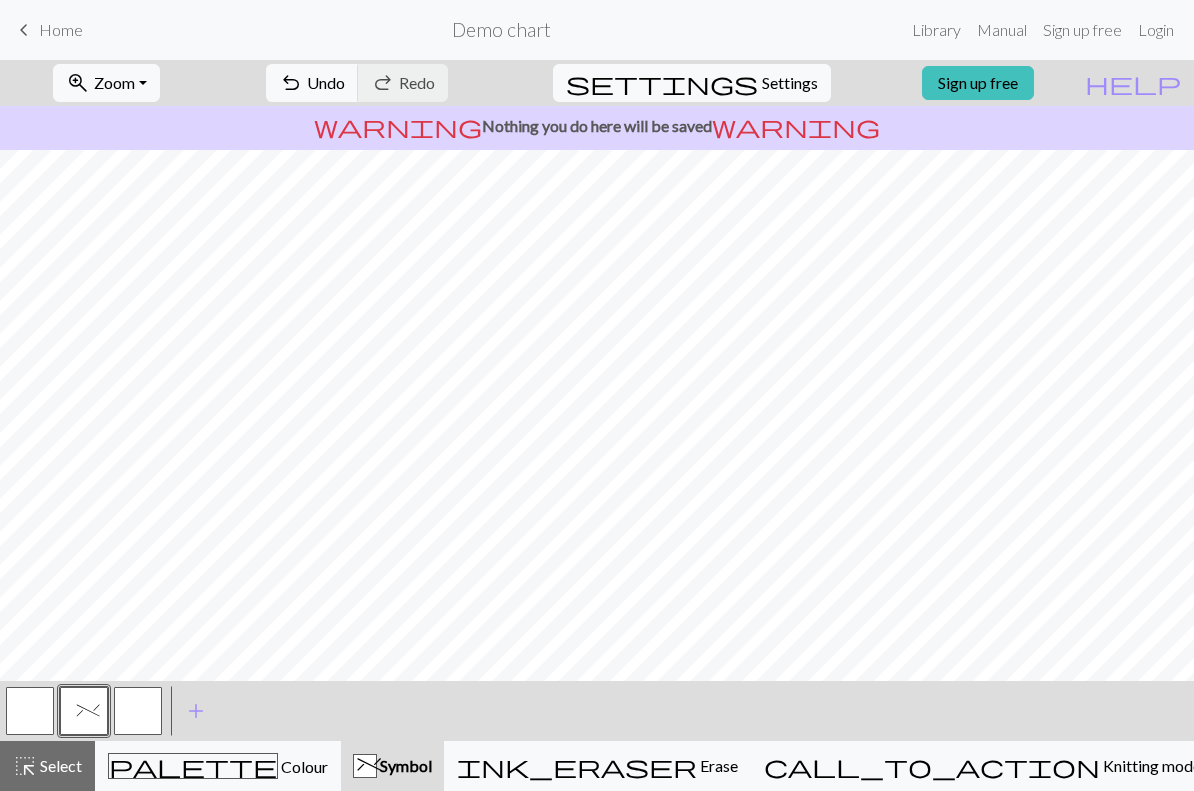 click on "palette" at bounding box center [193, 766] 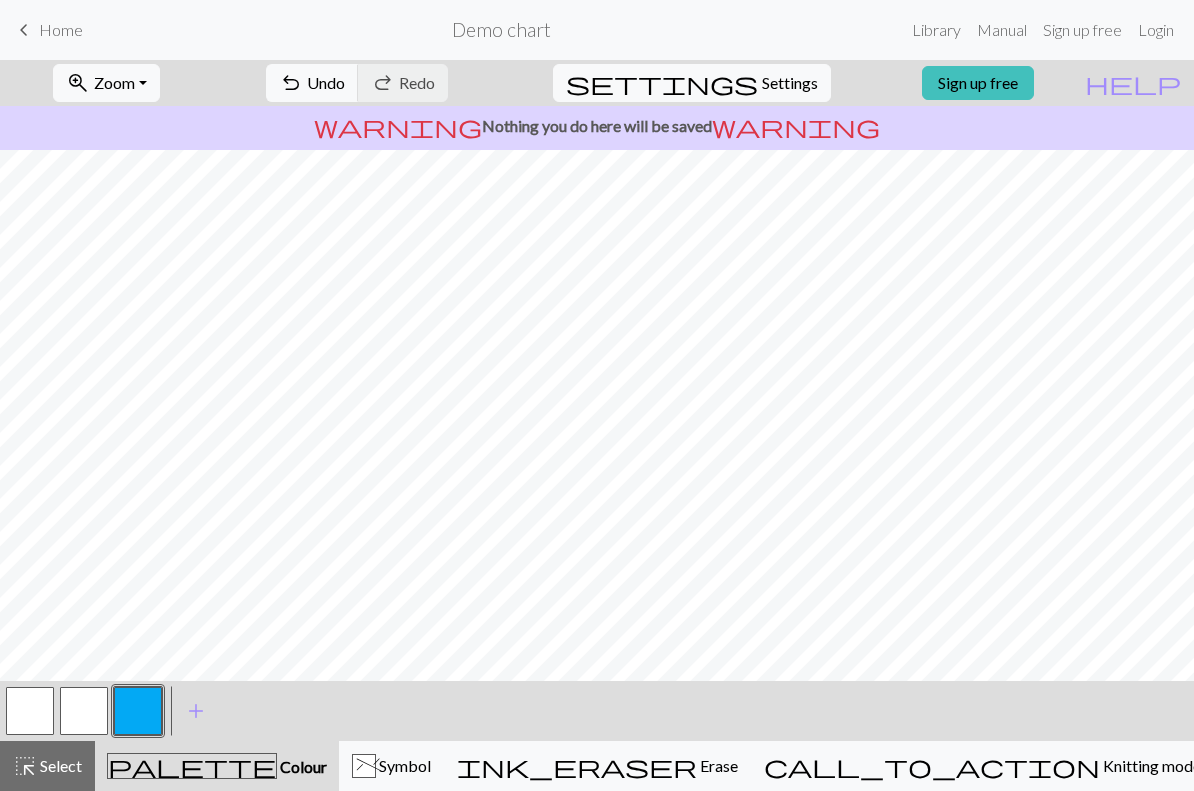 click on "undo" at bounding box center [291, 83] 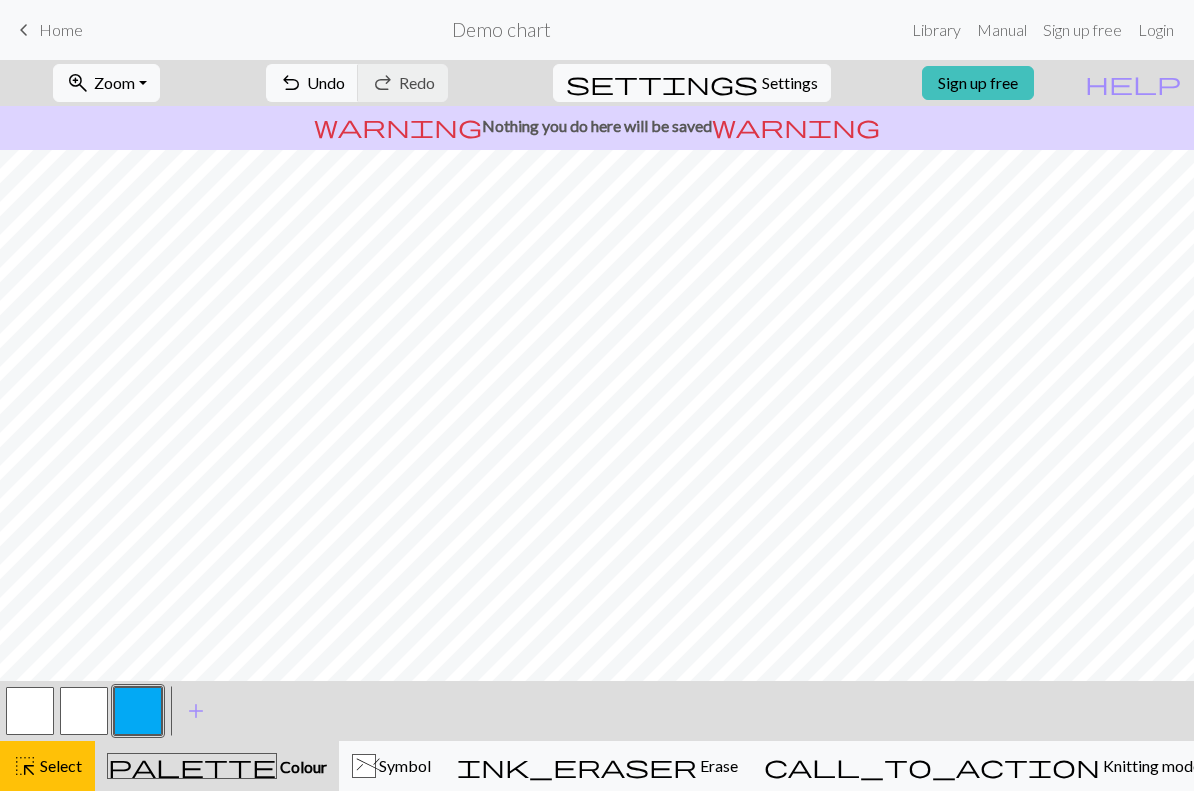click on "Sign up free" at bounding box center [978, 83] 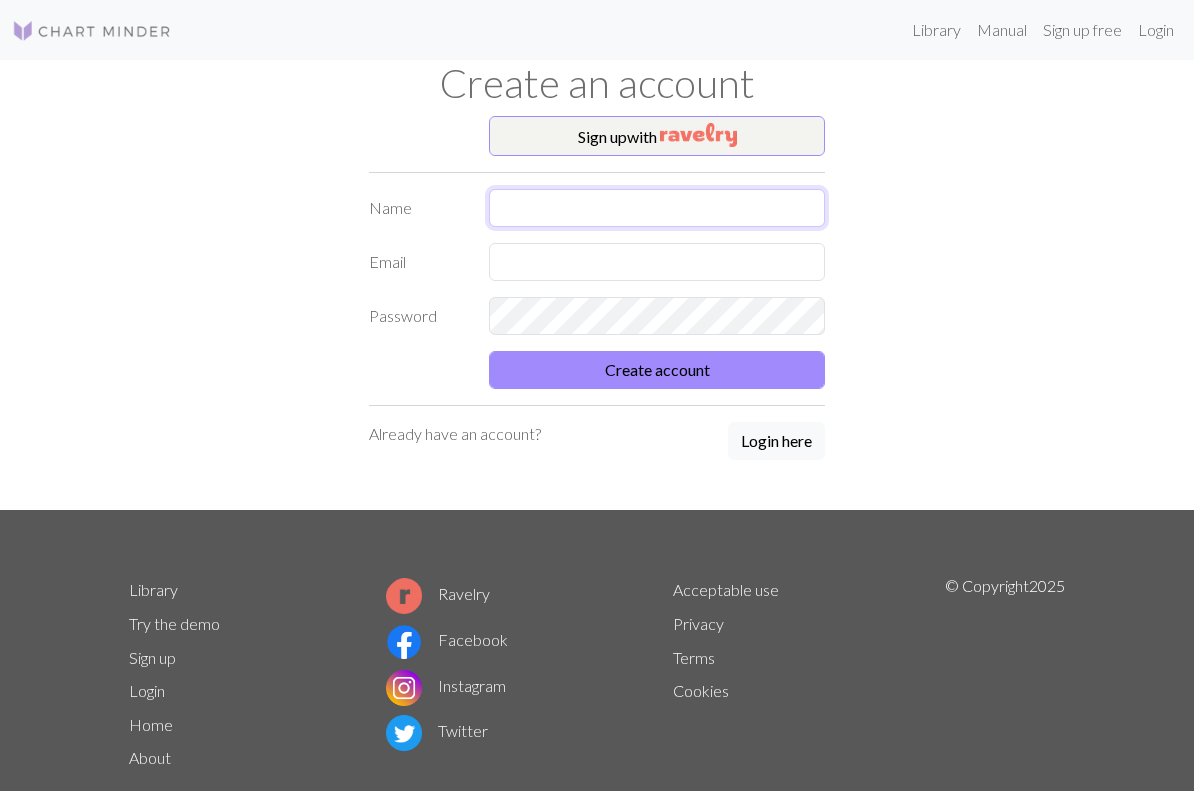 click at bounding box center [657, 208] 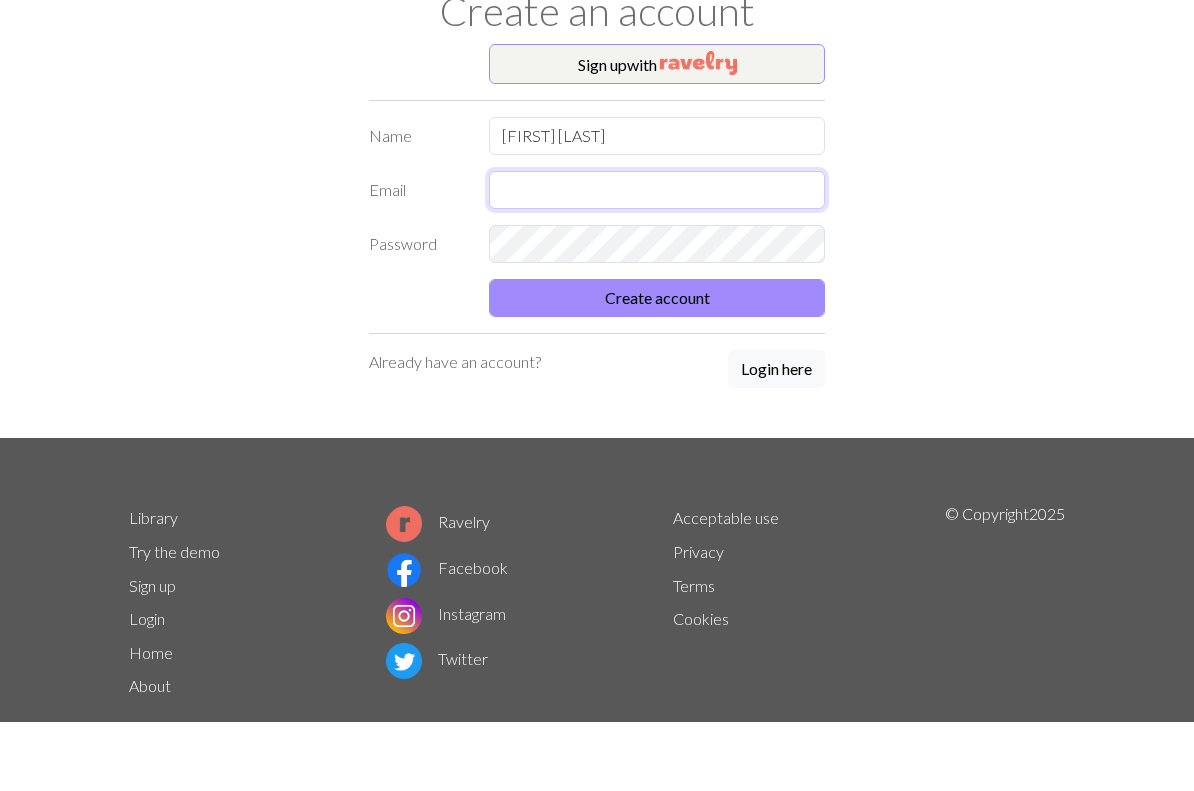 scroll, scrollTop: 47, scrollLeft: 0, axis: vertical 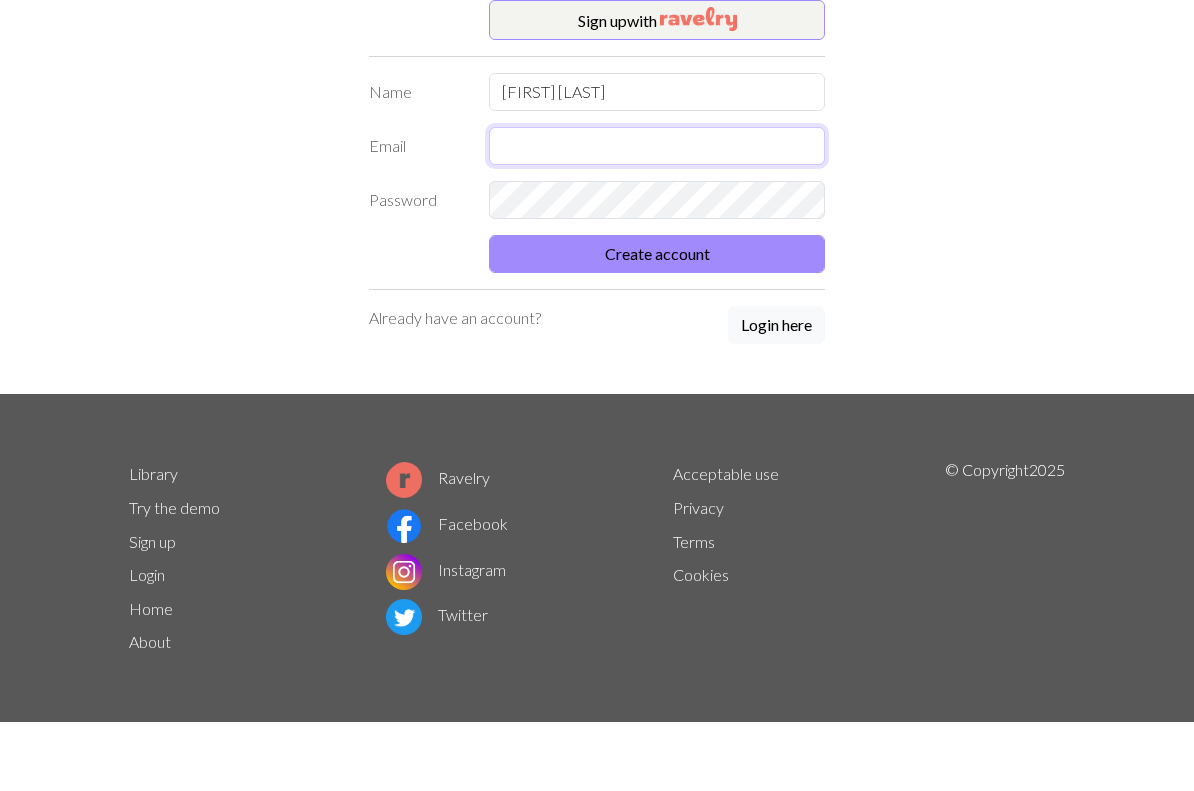 click at bounding box center [657, 215] 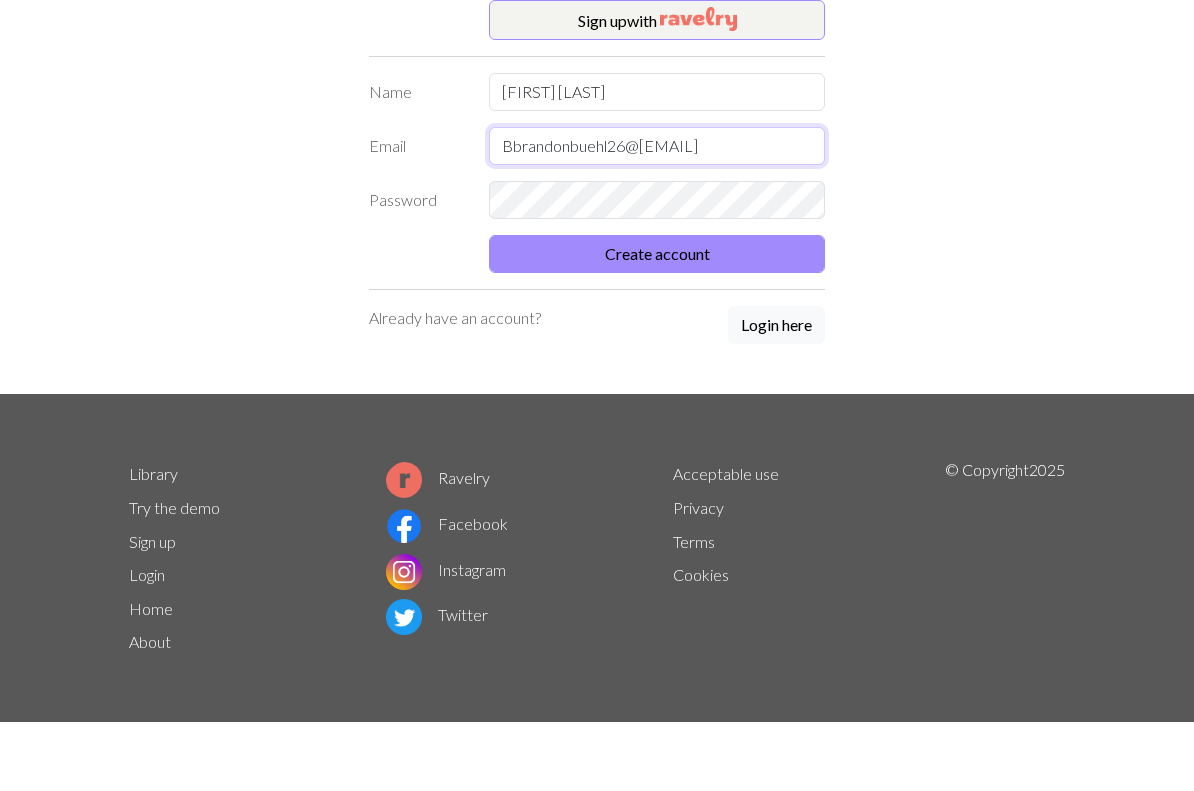 type on "Bbrandonbuehl26@gmail.com" 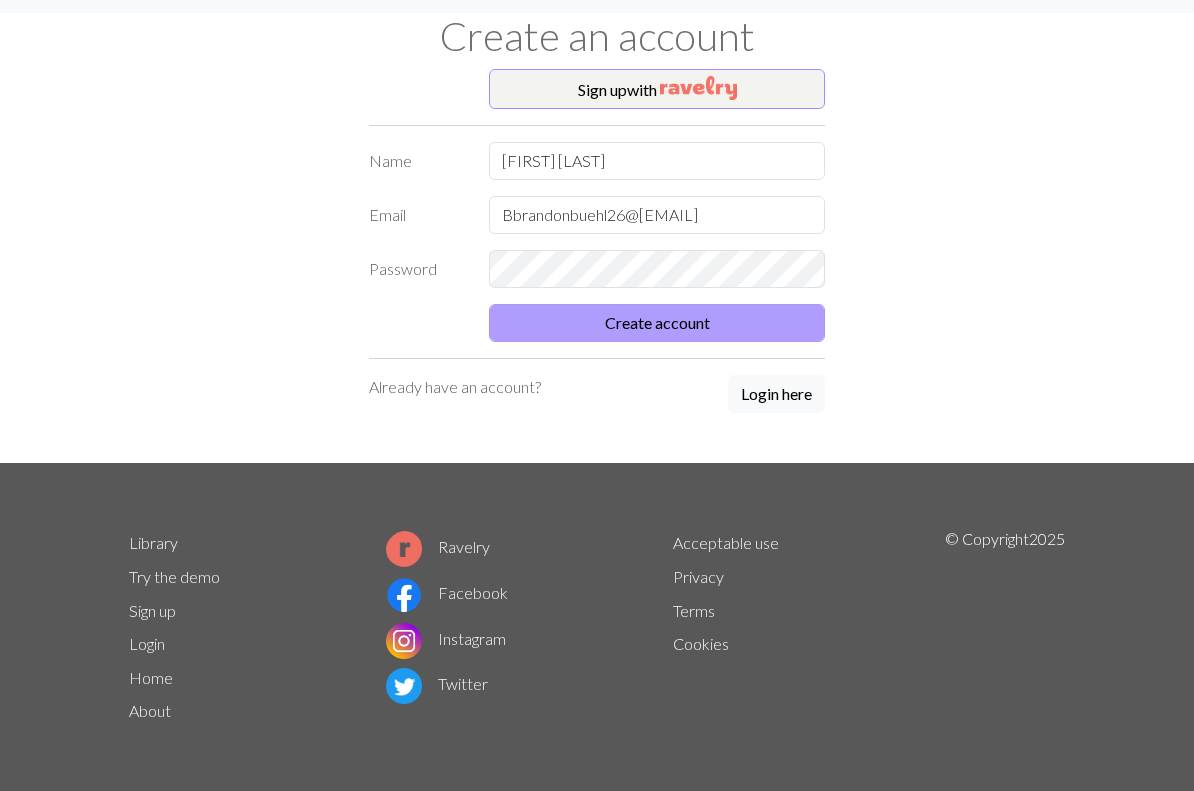 click on "Create account" at bounding box center [657, 323] 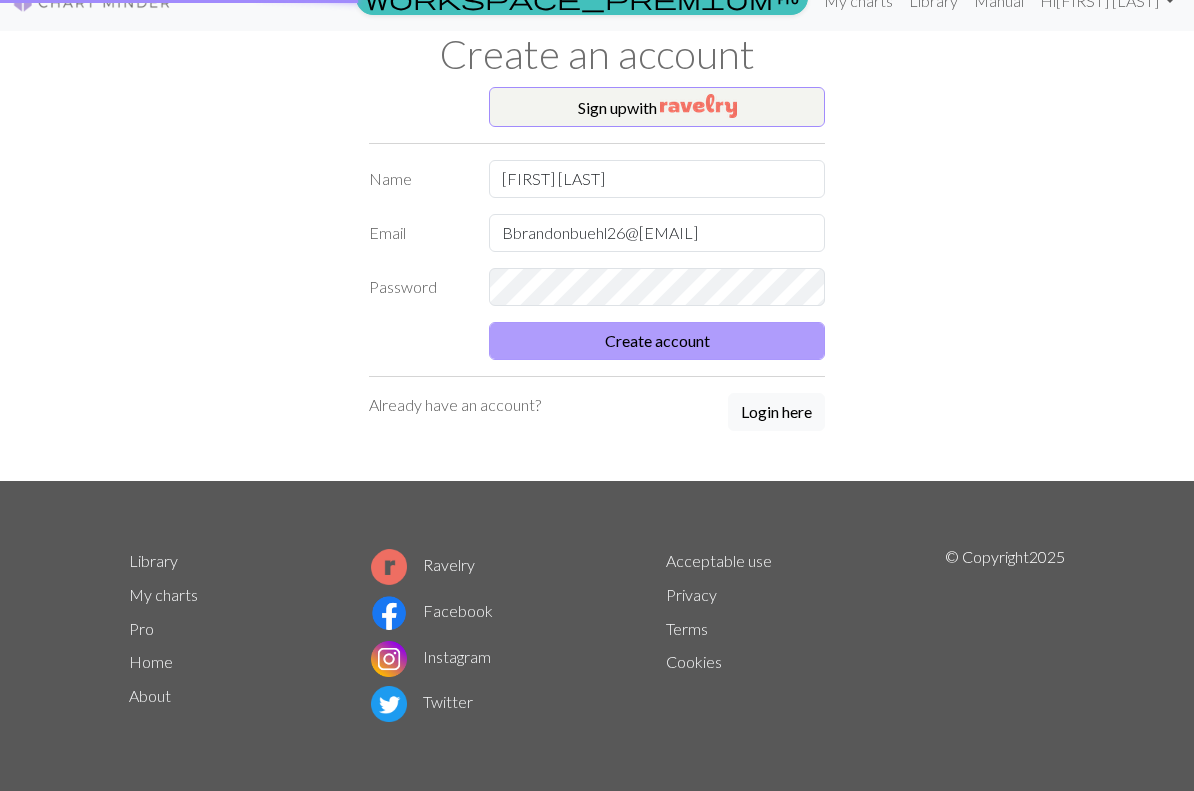 scroll, scrollTop: 28, scrollLeft: 0, axis: vertical 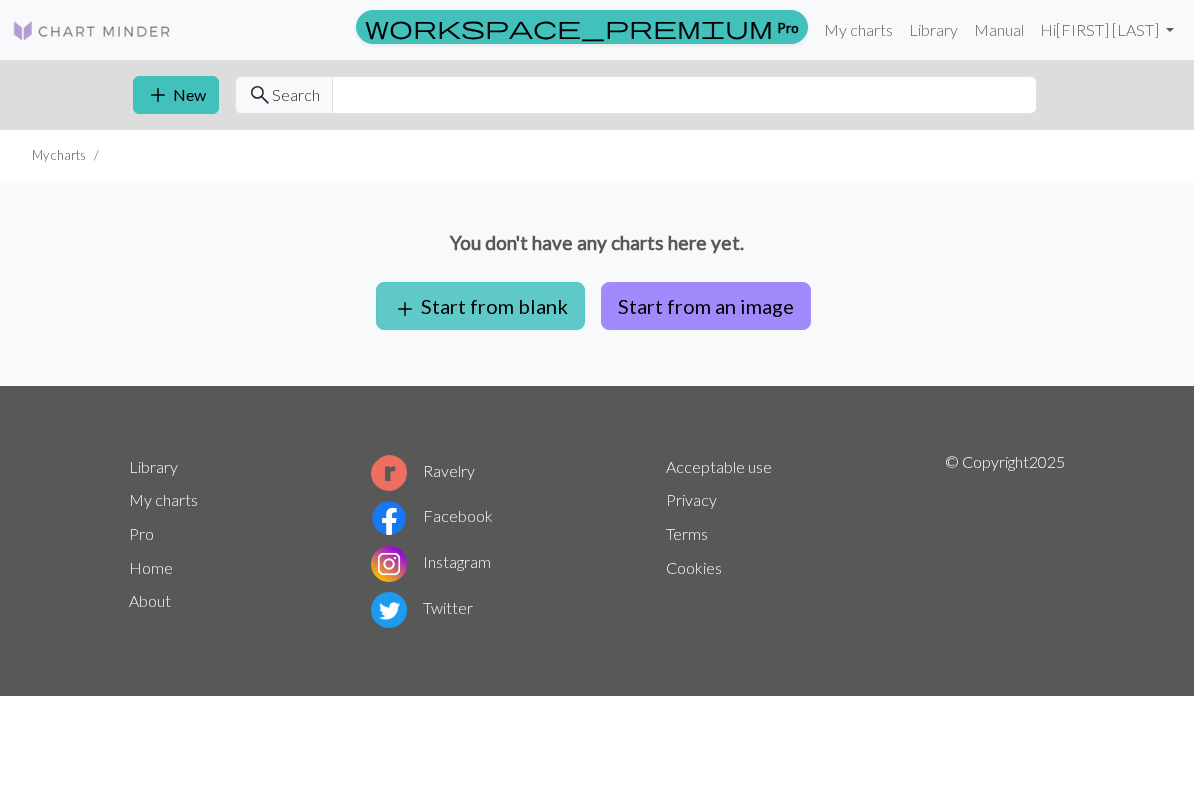 click on "add   Start from blank" at bounding box center (480, 306) 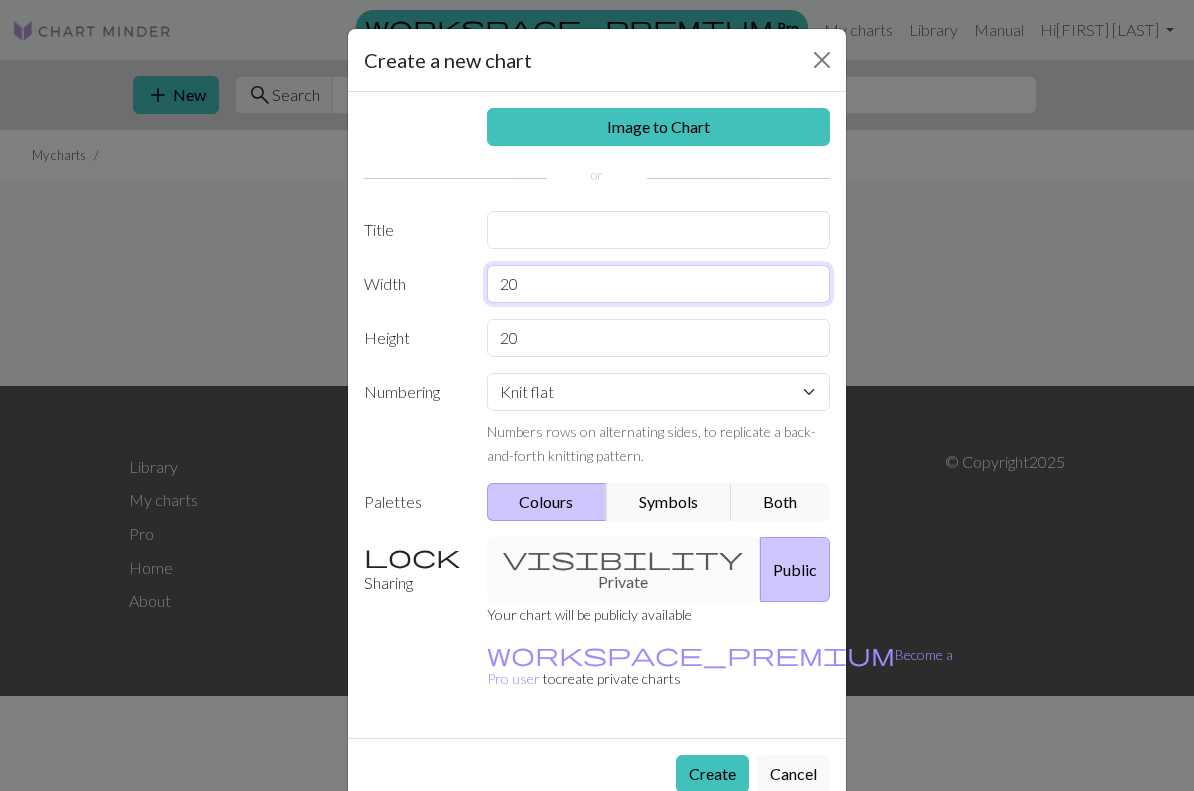 click on "20" at bounding box center (659, 284) 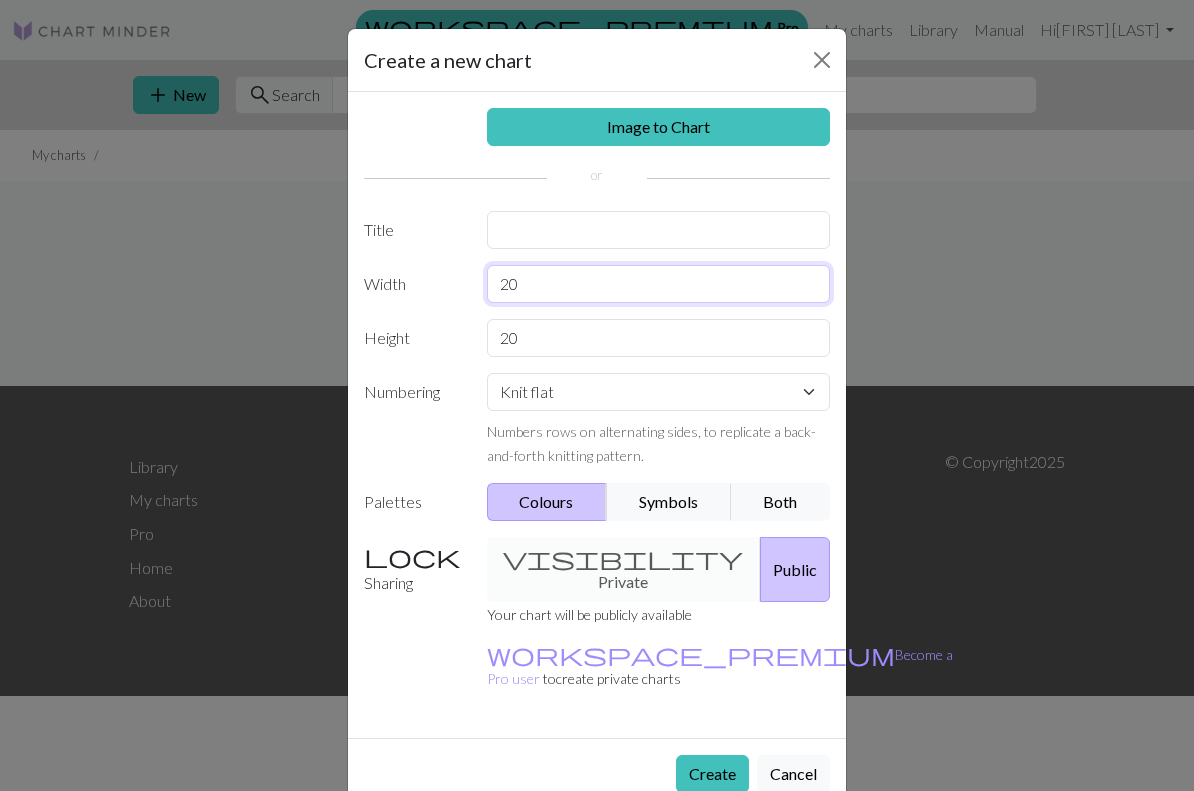type on "2" 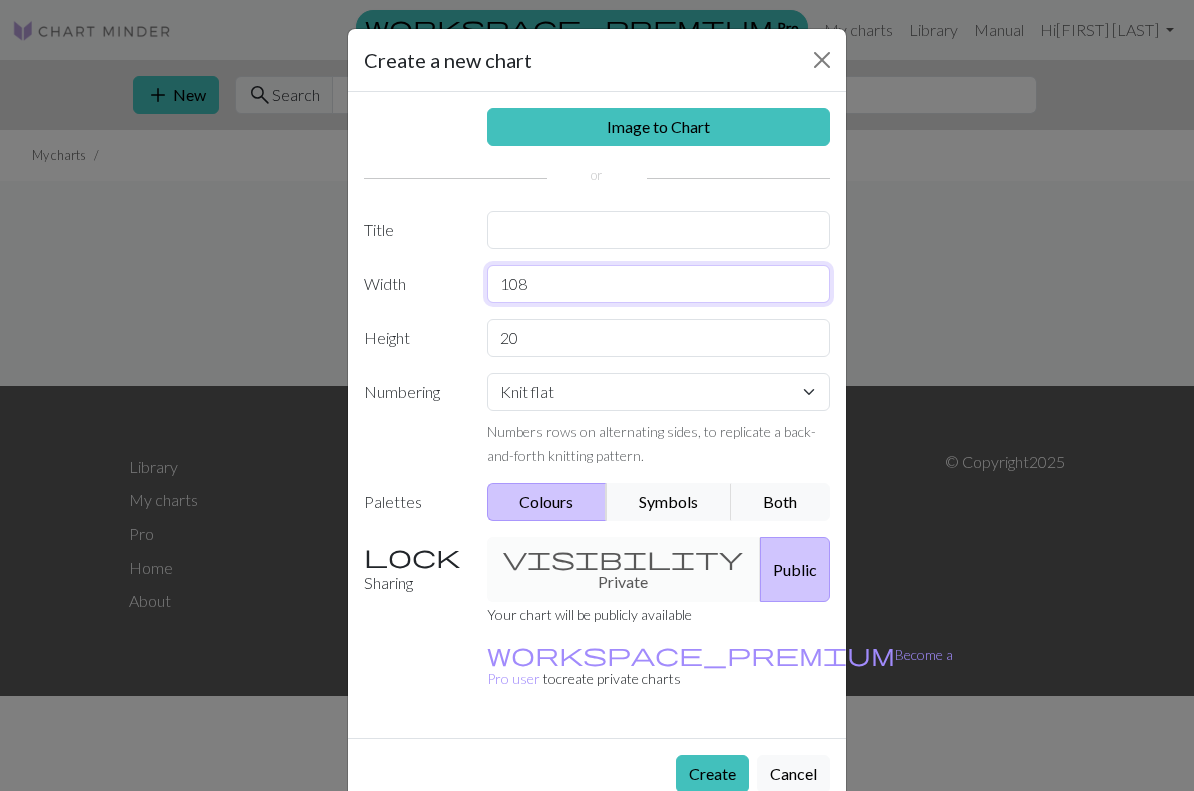 type on "108" 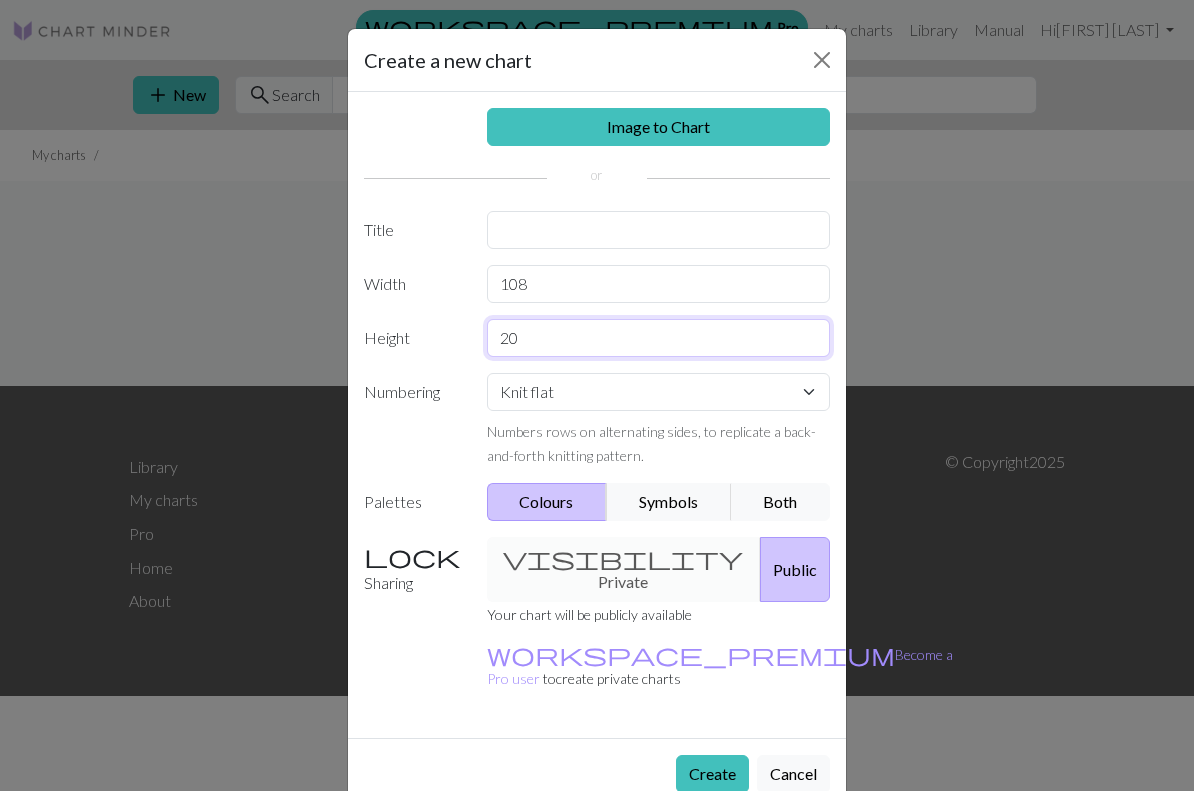 click on "20" at bounding box center [659, 338] 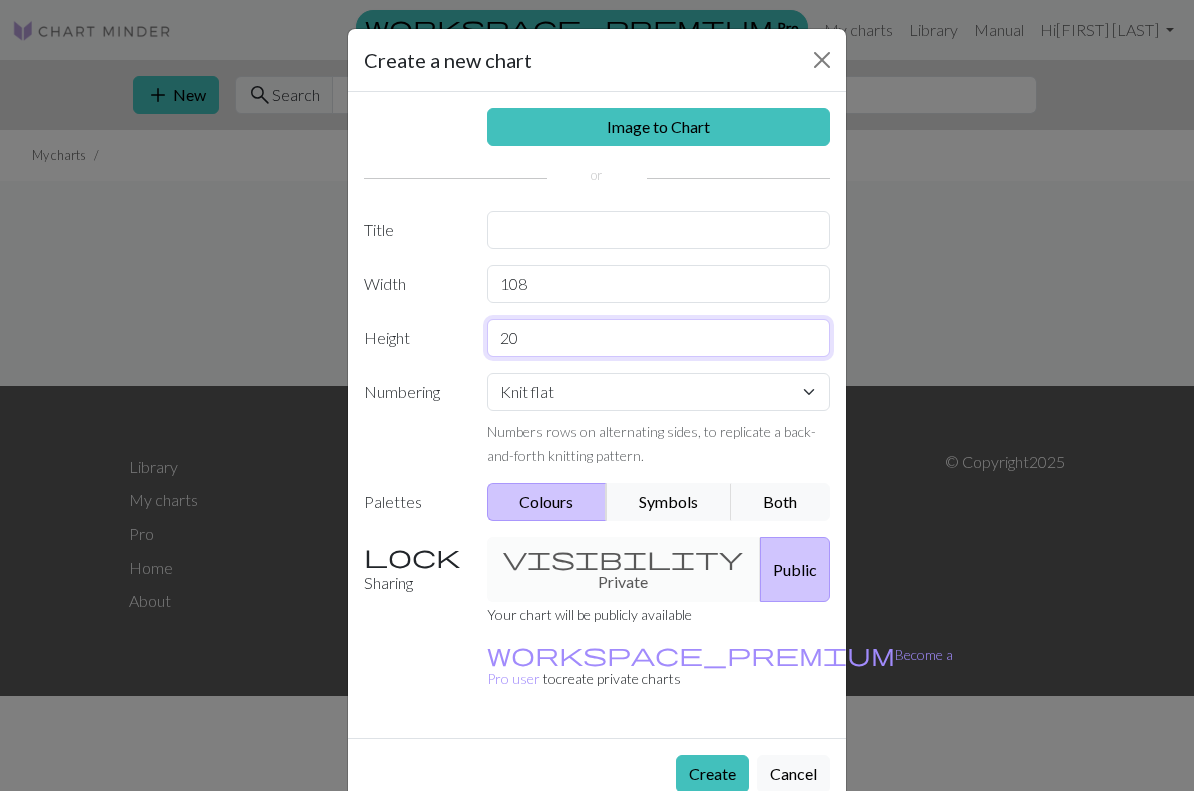 type on "2" 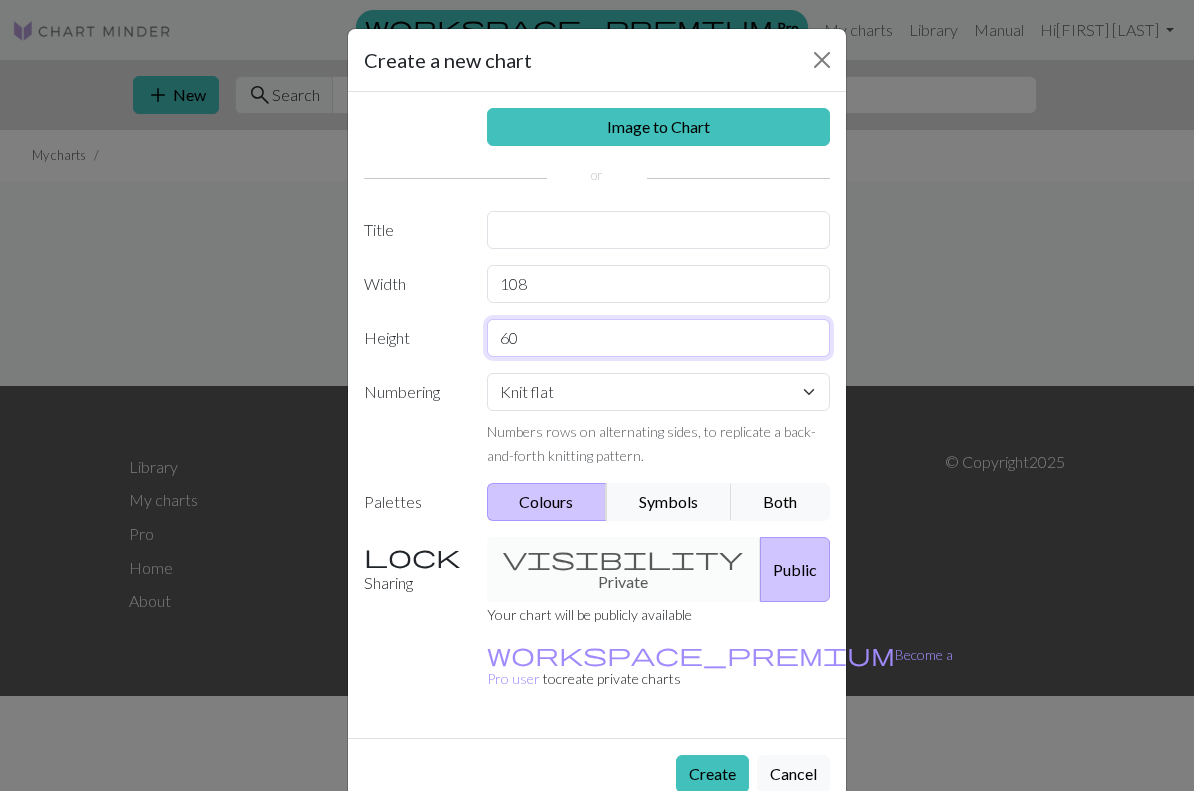 type on "6" 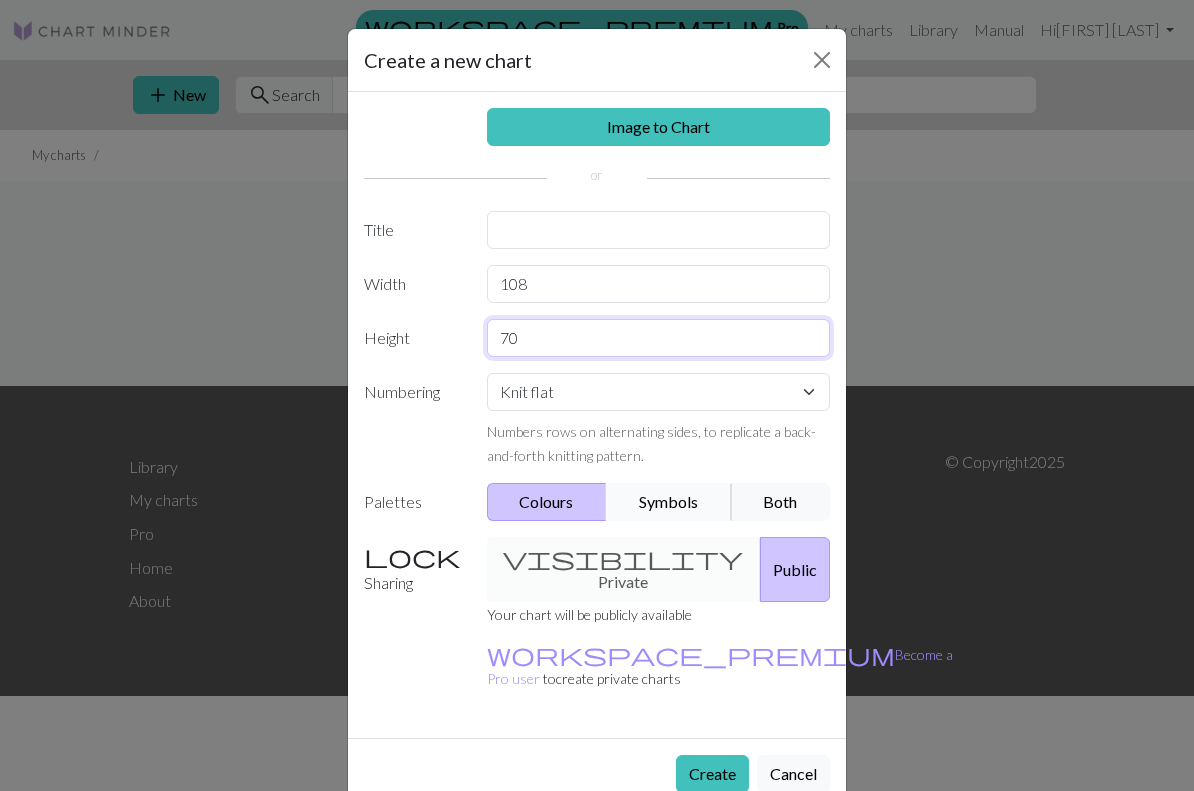 type on "70" 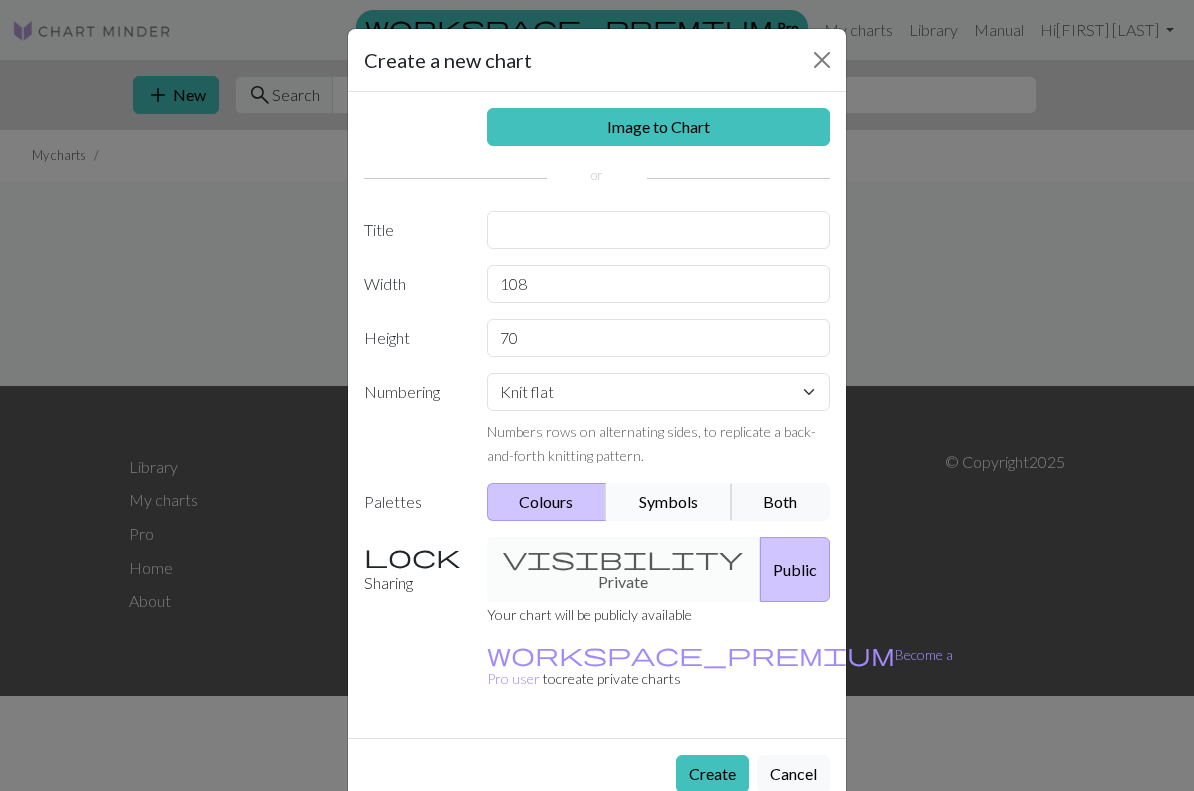 click on "Symbols" at bounding box center (669, 502) 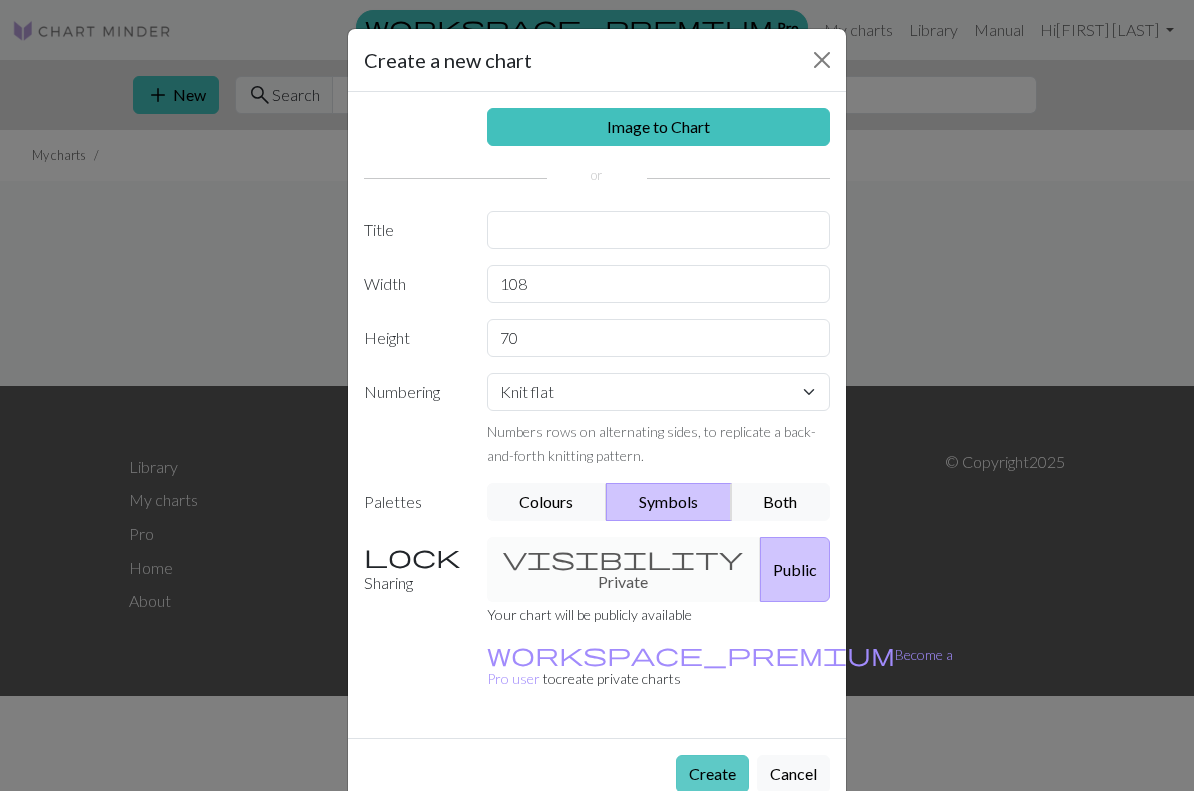click on "Create" at bounding box center [712, 774] 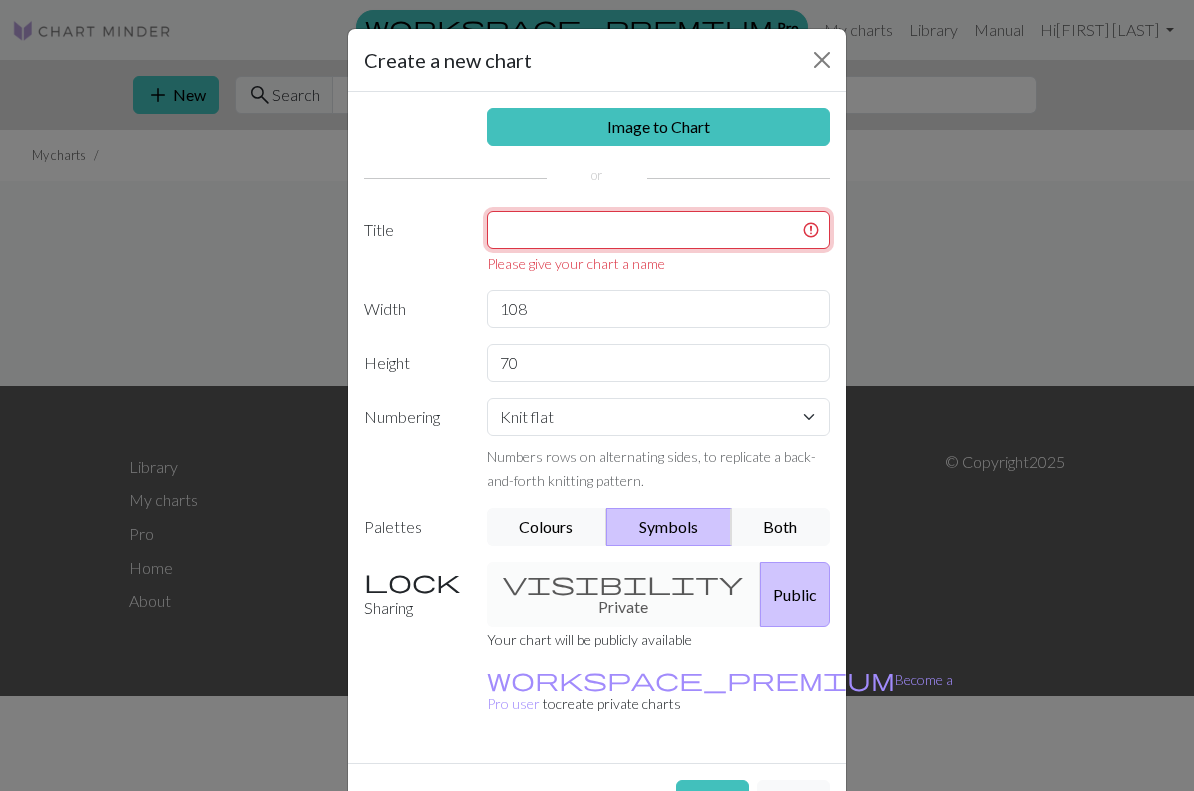 click at bounding box center (659, 230) 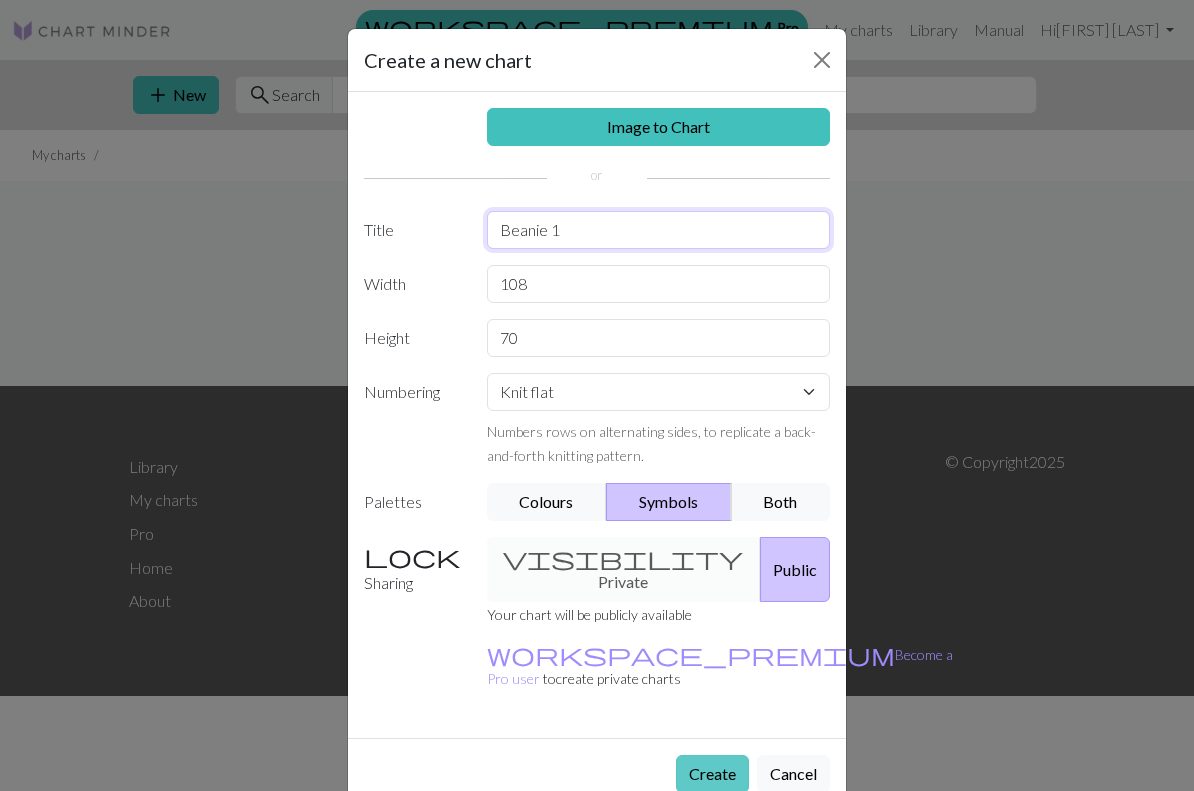 type on "Beanie 1" 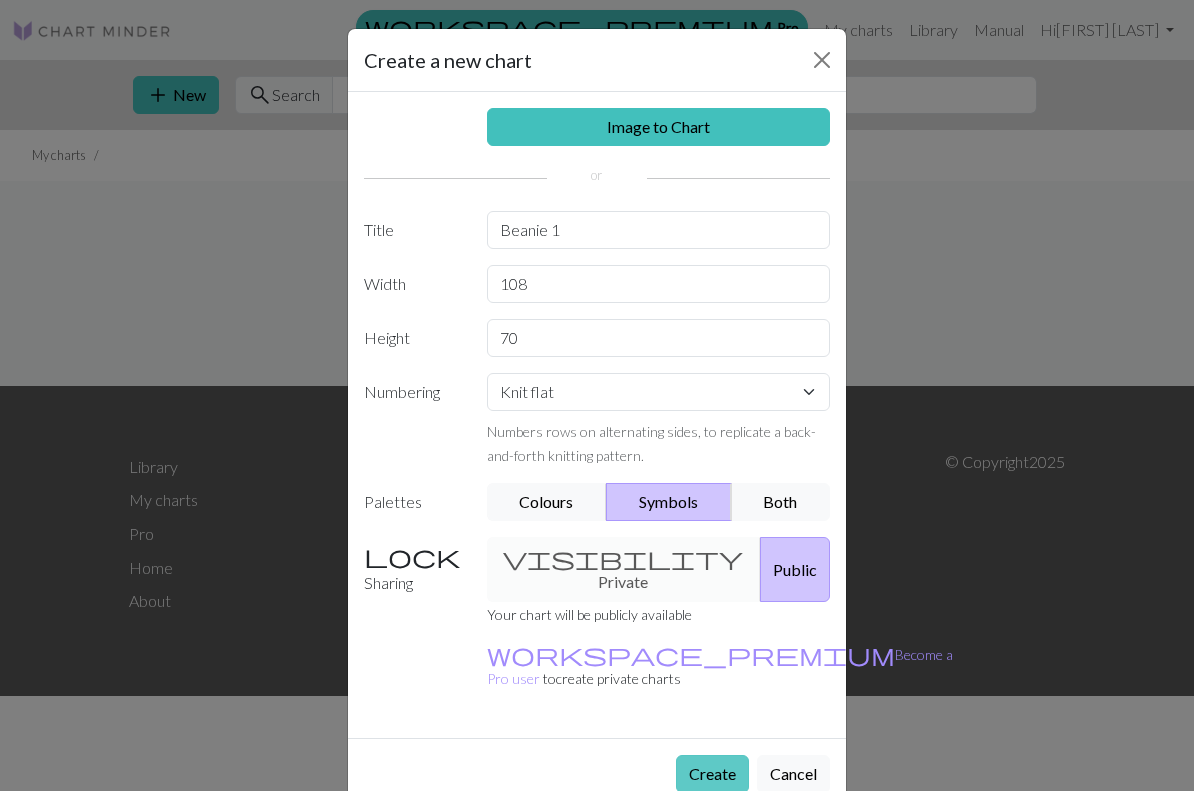 click on "Create" at bounding box center (712, 774) 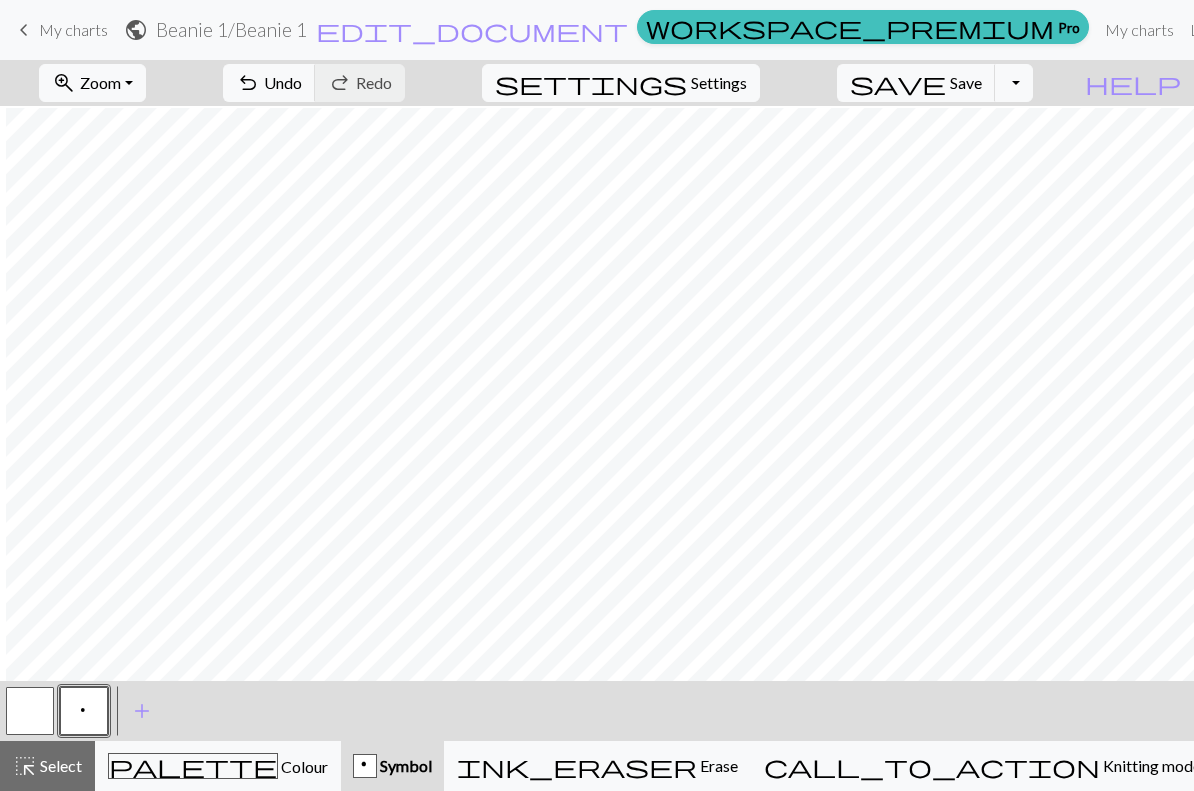 scroll, scrollTop: 170, scrollLeft: 74, axis: both 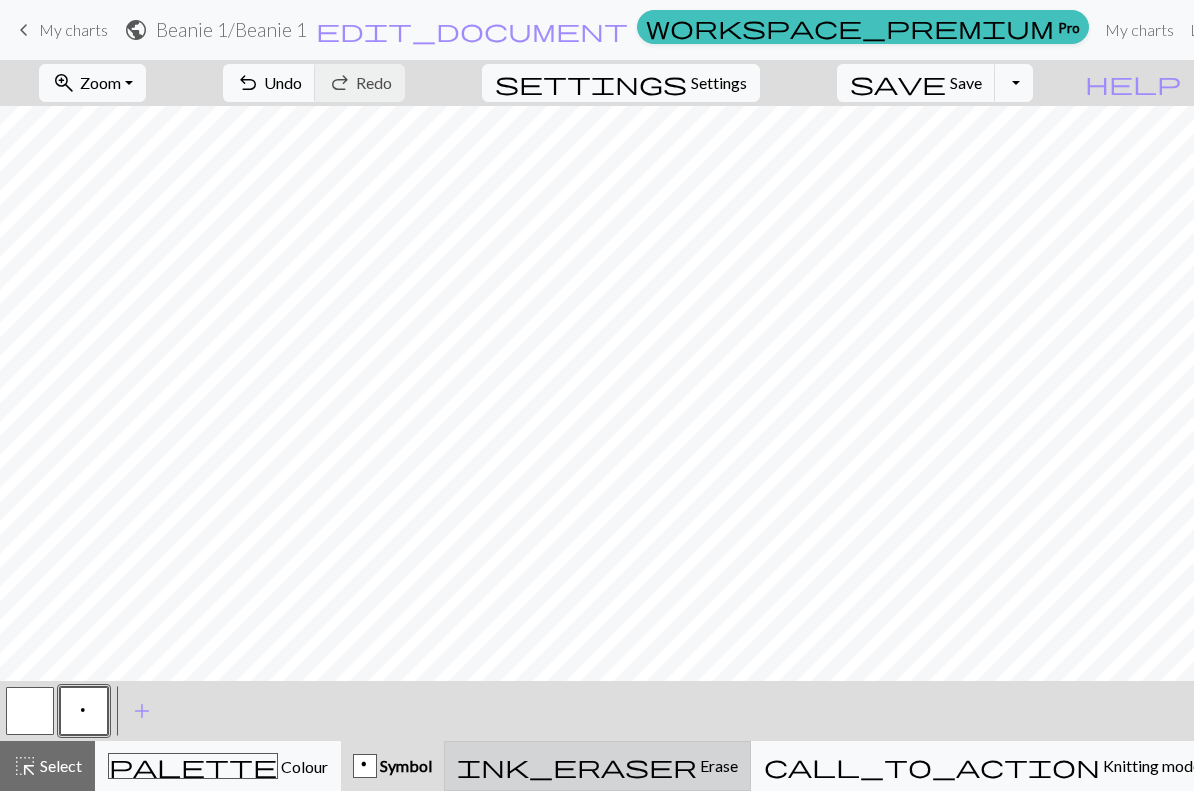 click on "ink_eraser   Erase   Erase" at bounding box center (597, 766) 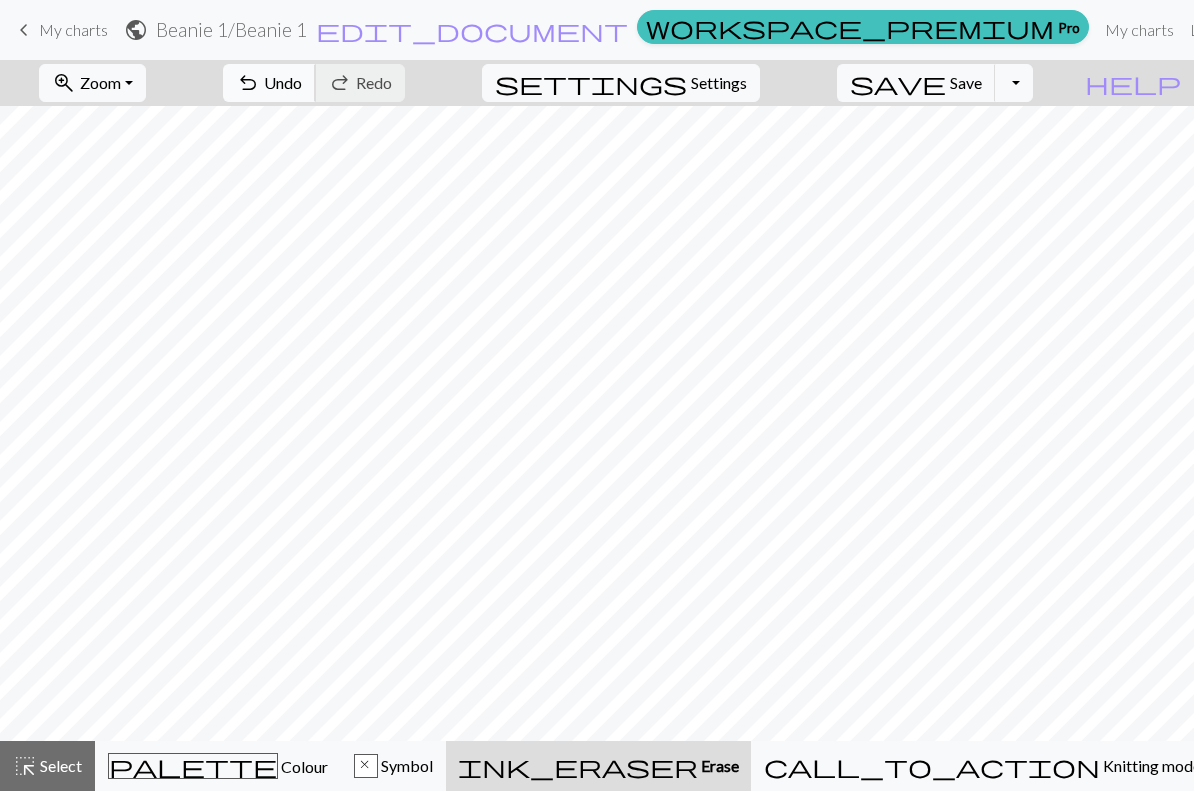 click on "undo Undo Undo" at bounding box center [269, 83] 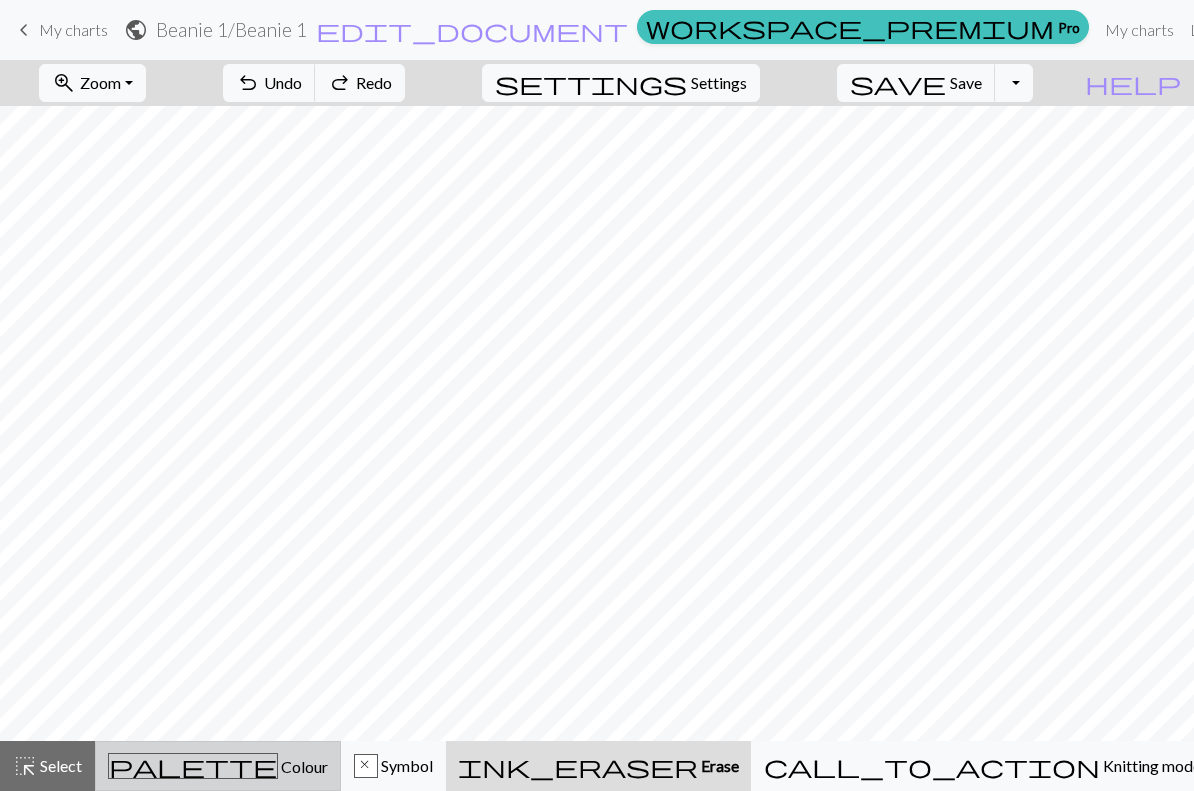 click on "palette   Colour   Colour" at bounding box center [218, 766] 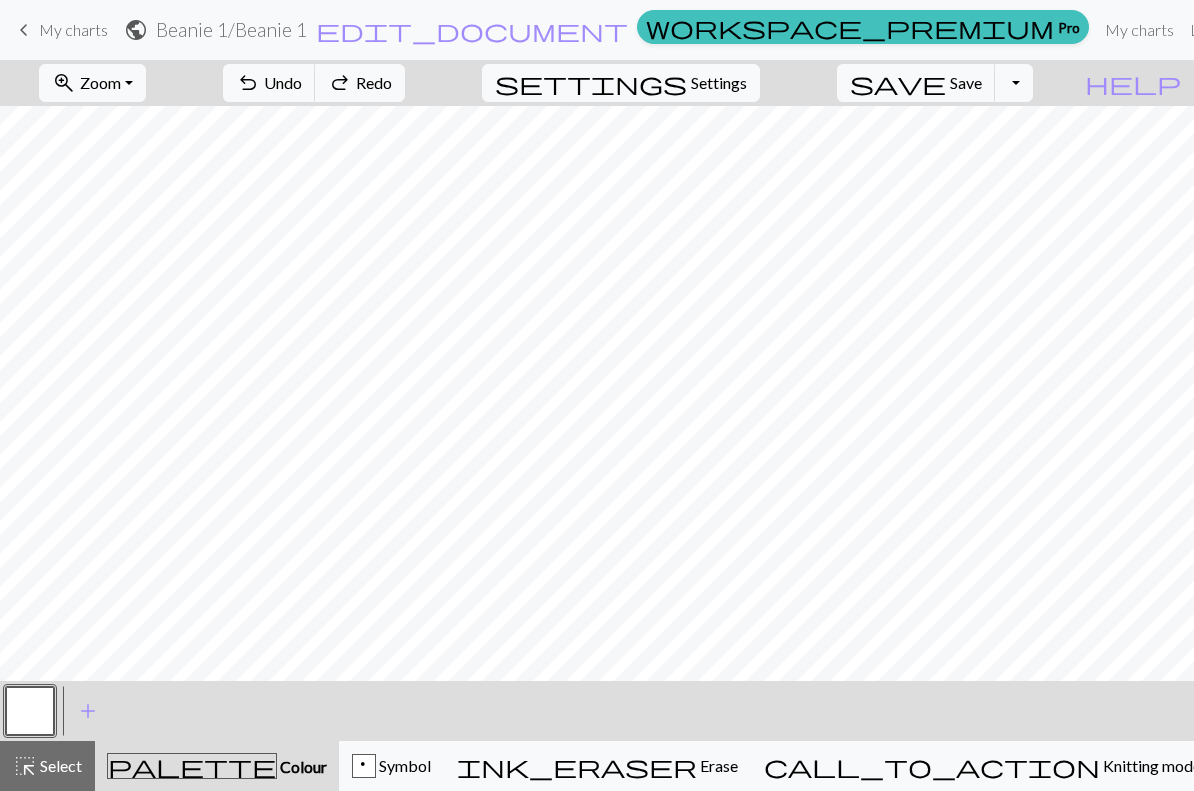 click at bounding box center (30, 711) 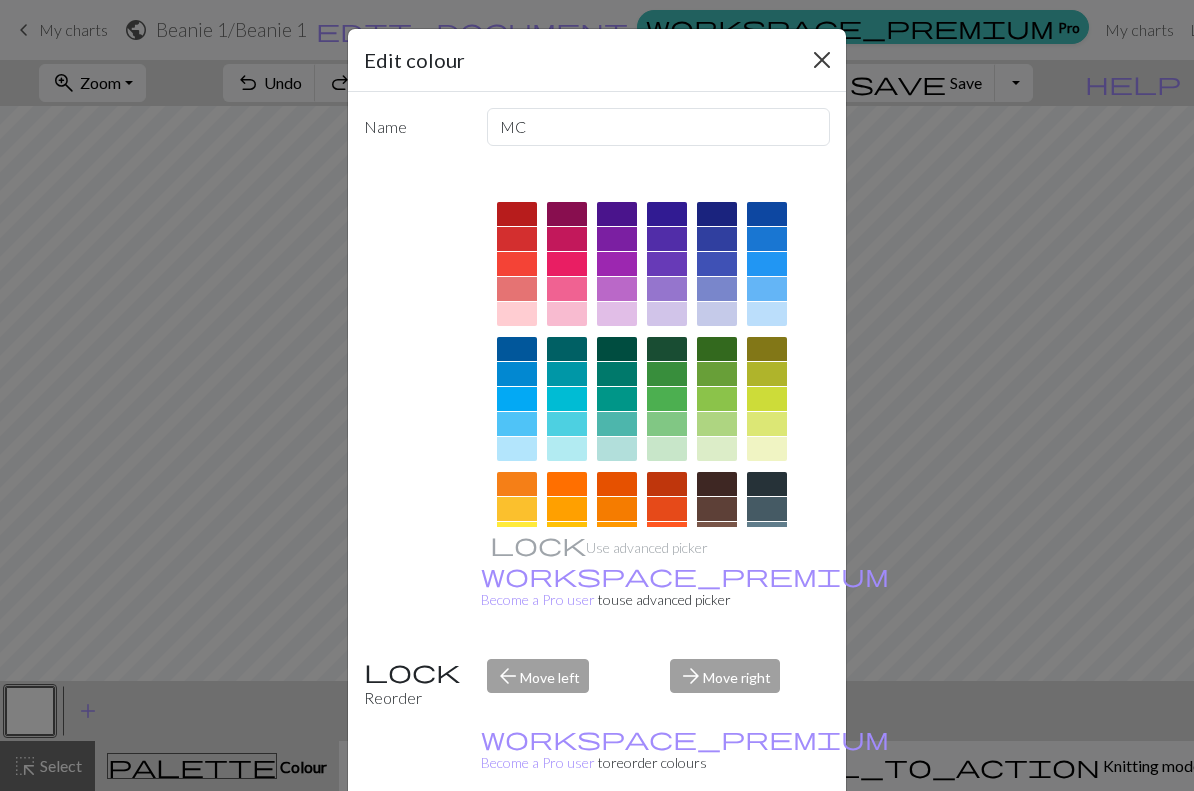 click at bounding box center [822, 60] 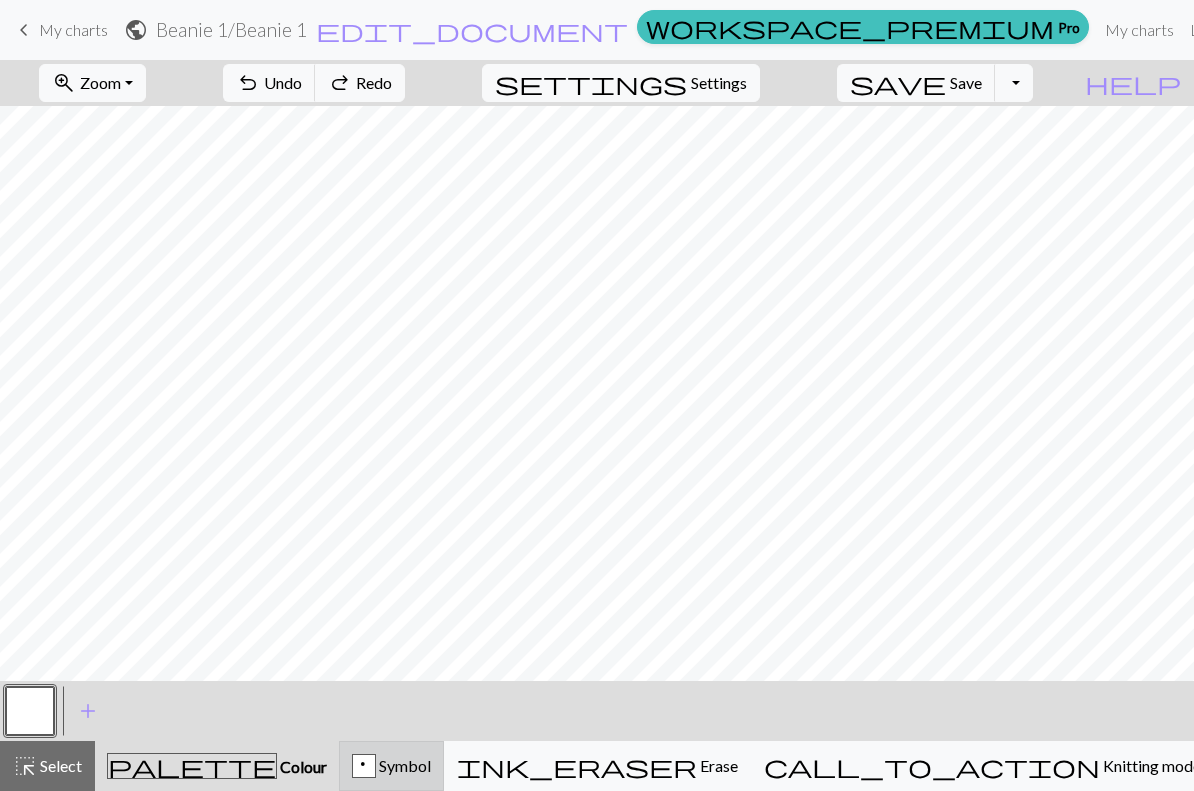 click on "p   Symbol" at bounding box center (391, 766) 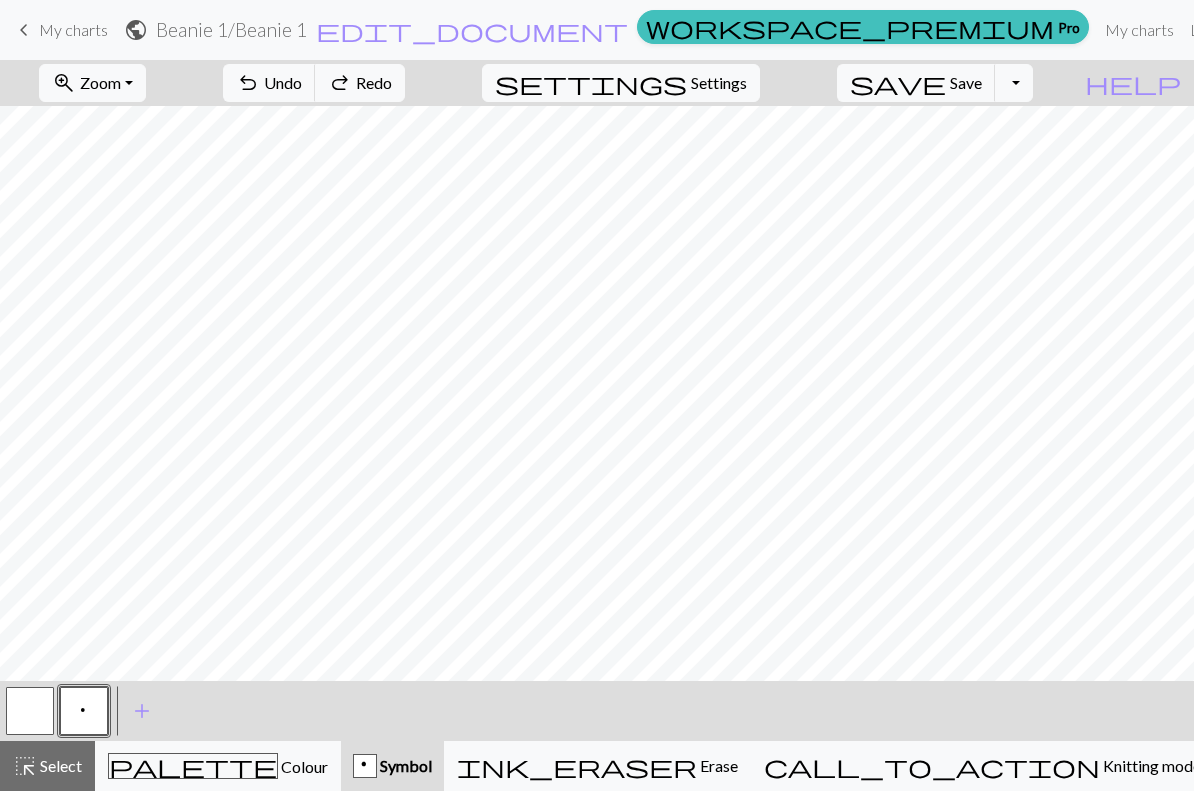 click at bounding box center (30, 711) 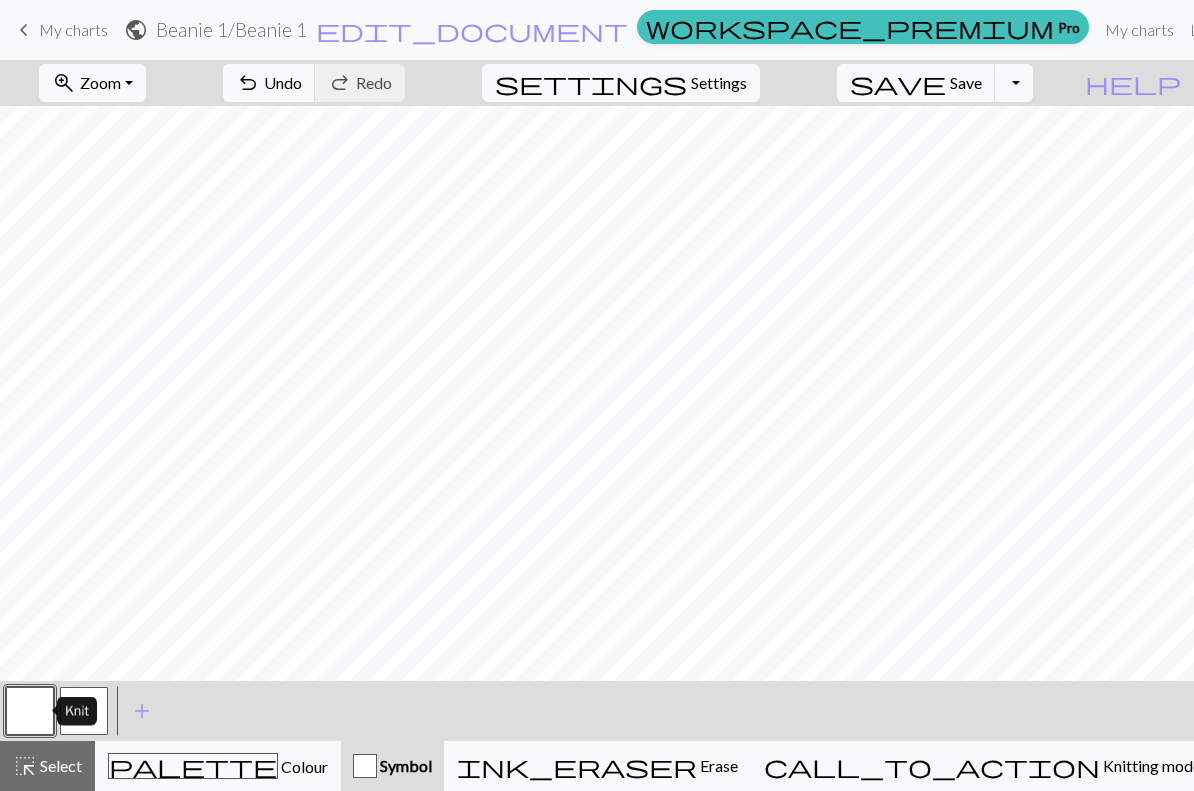 scroll, scrollTop: 0, scrollLeft: 0, axis: both 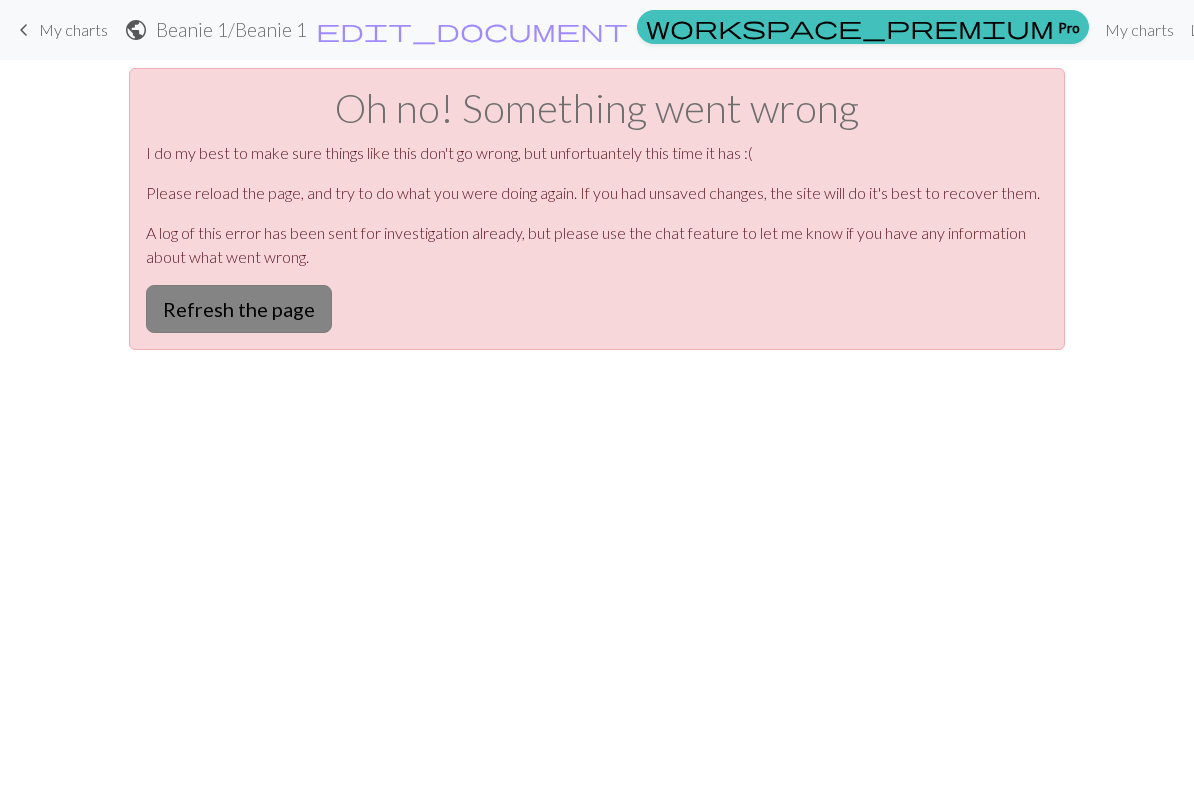 click on "Refresh the page" at bounding box center [239, 309] 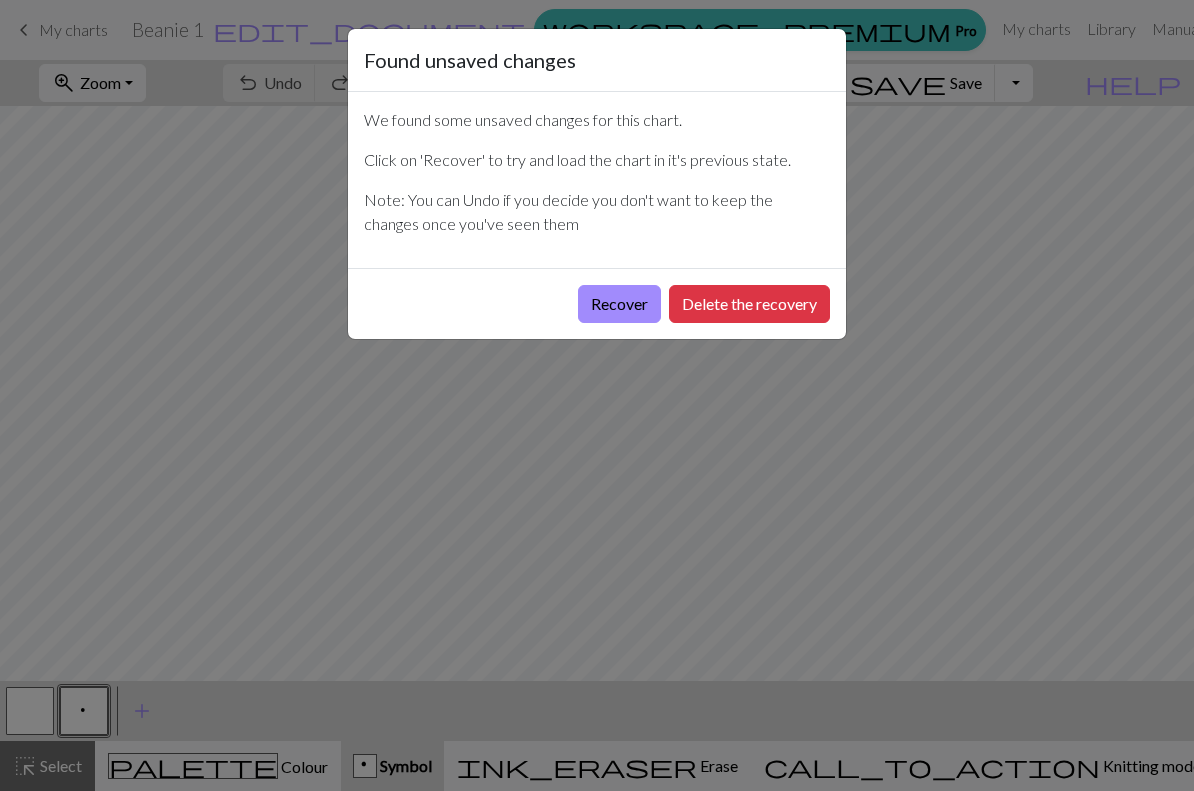 scroll, scrollTop: 0, scrollLeft: 0, axis: both 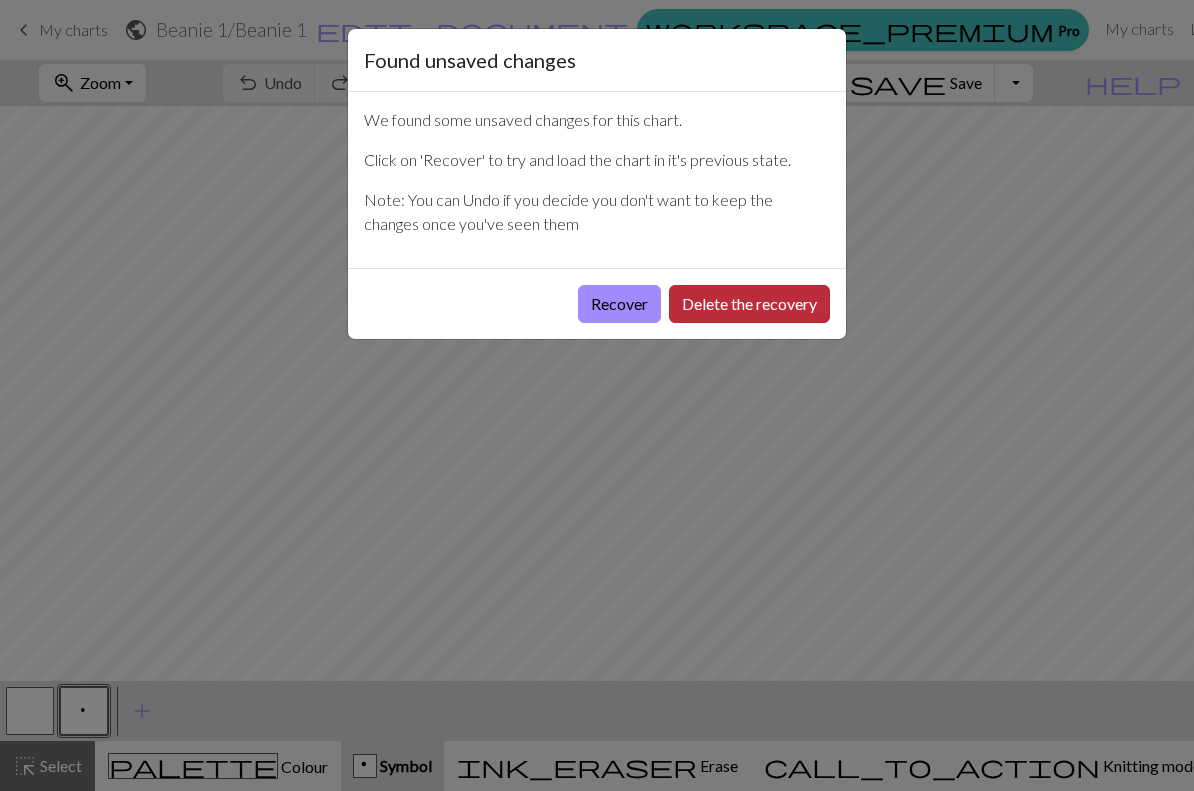 click on "Delete the recovery" at bounding box center [749, 304] 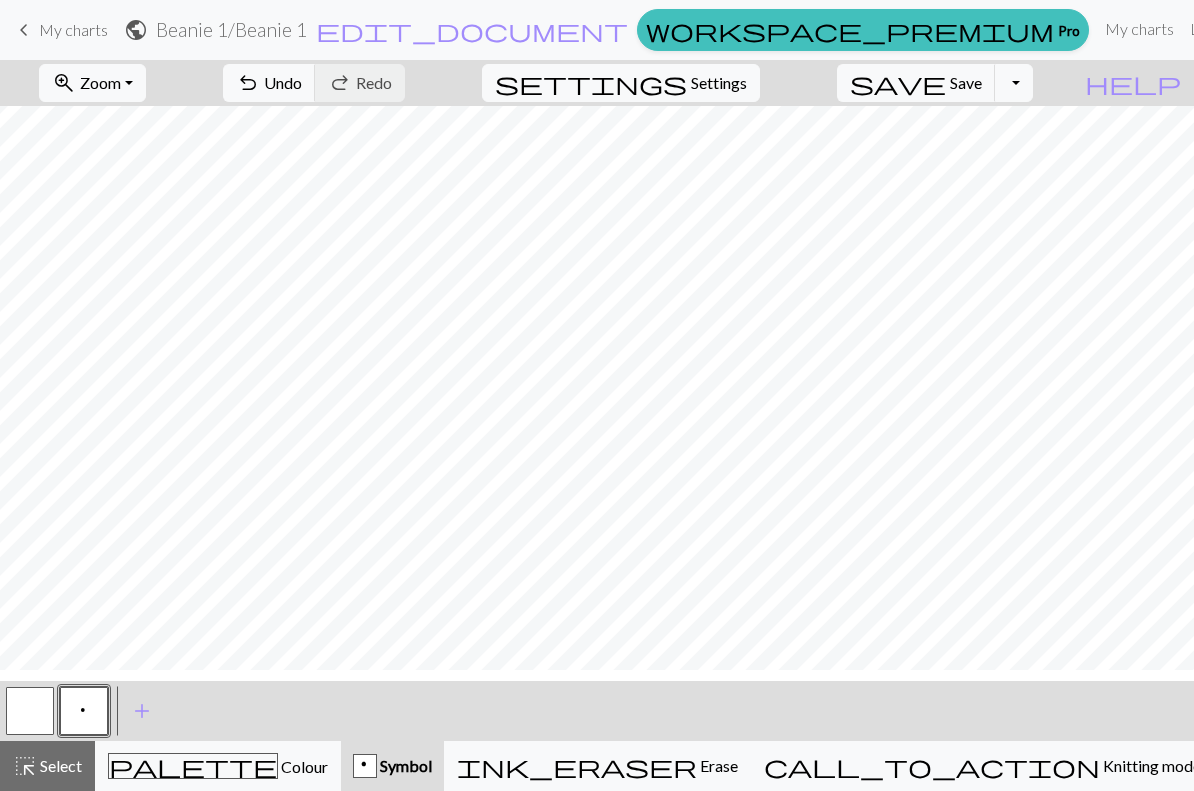 scroll, scrollTop: 394, scrollLeft: 1789, axis: both 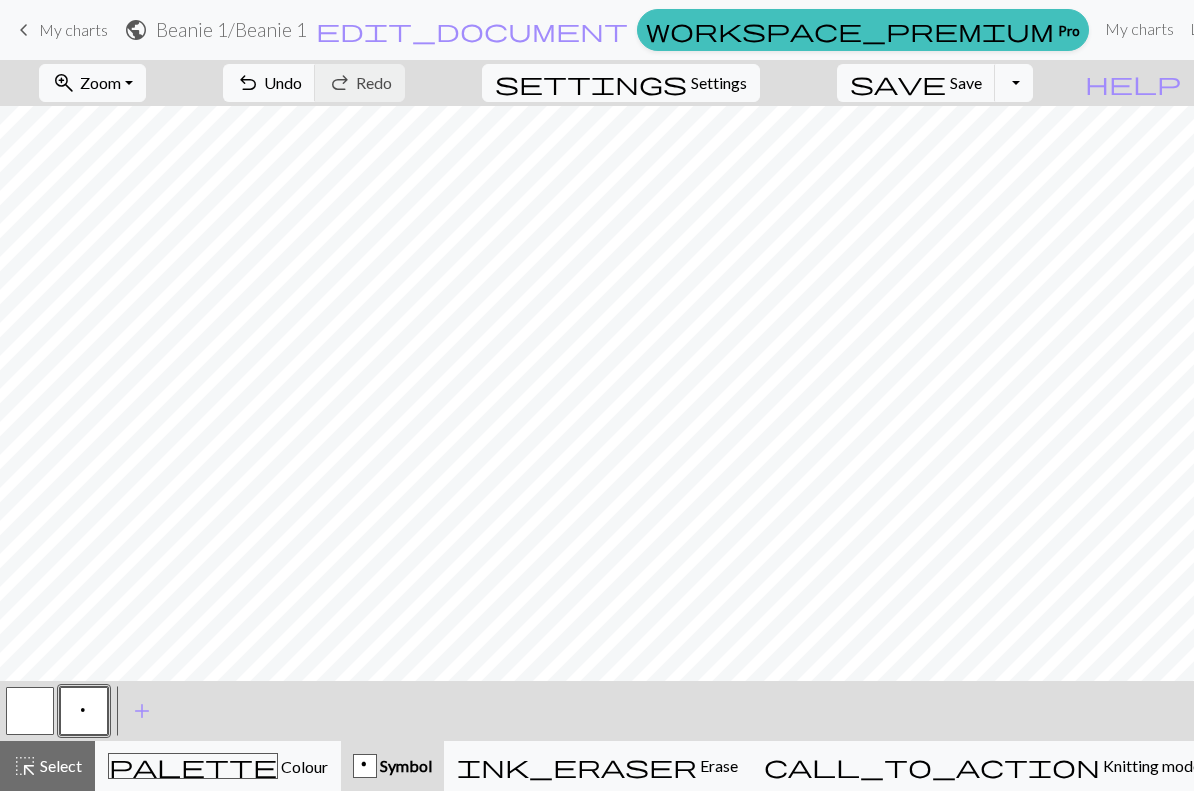click at bounding box center (30, 711) 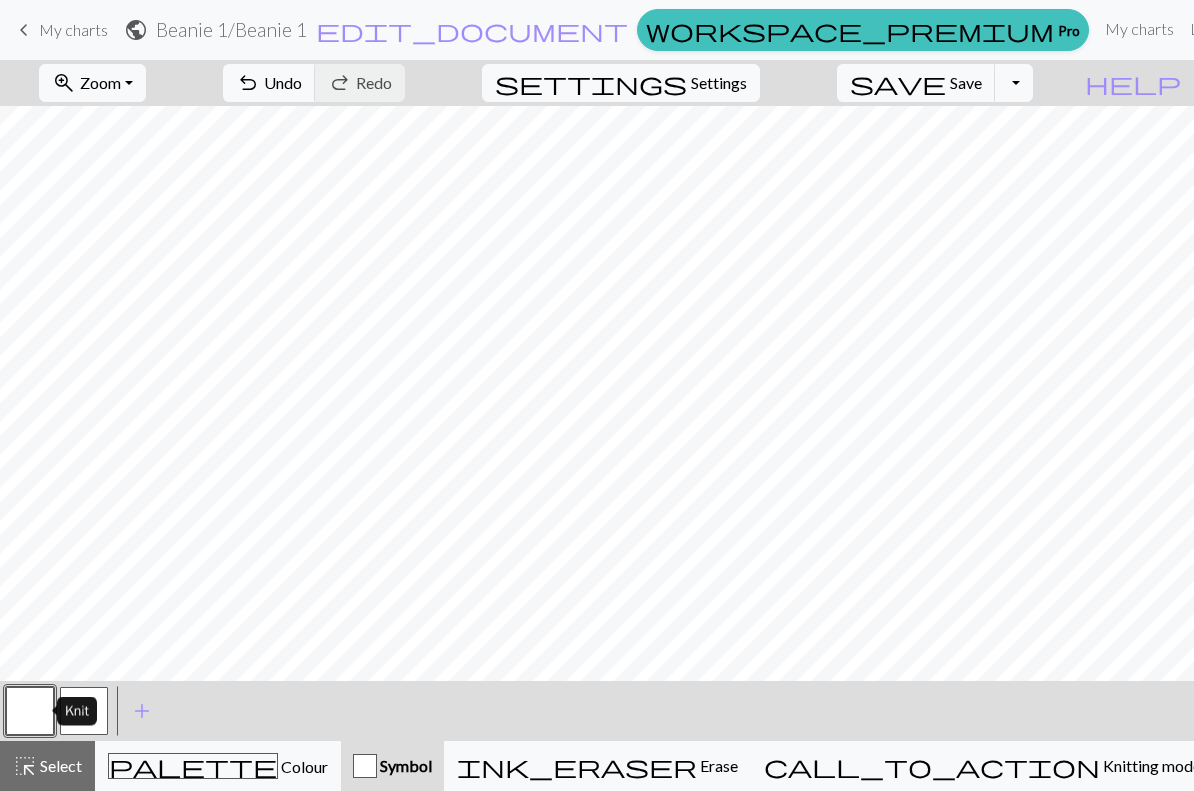 scroll, scrollTop: 407, scrollLeft: 1788, axis: both 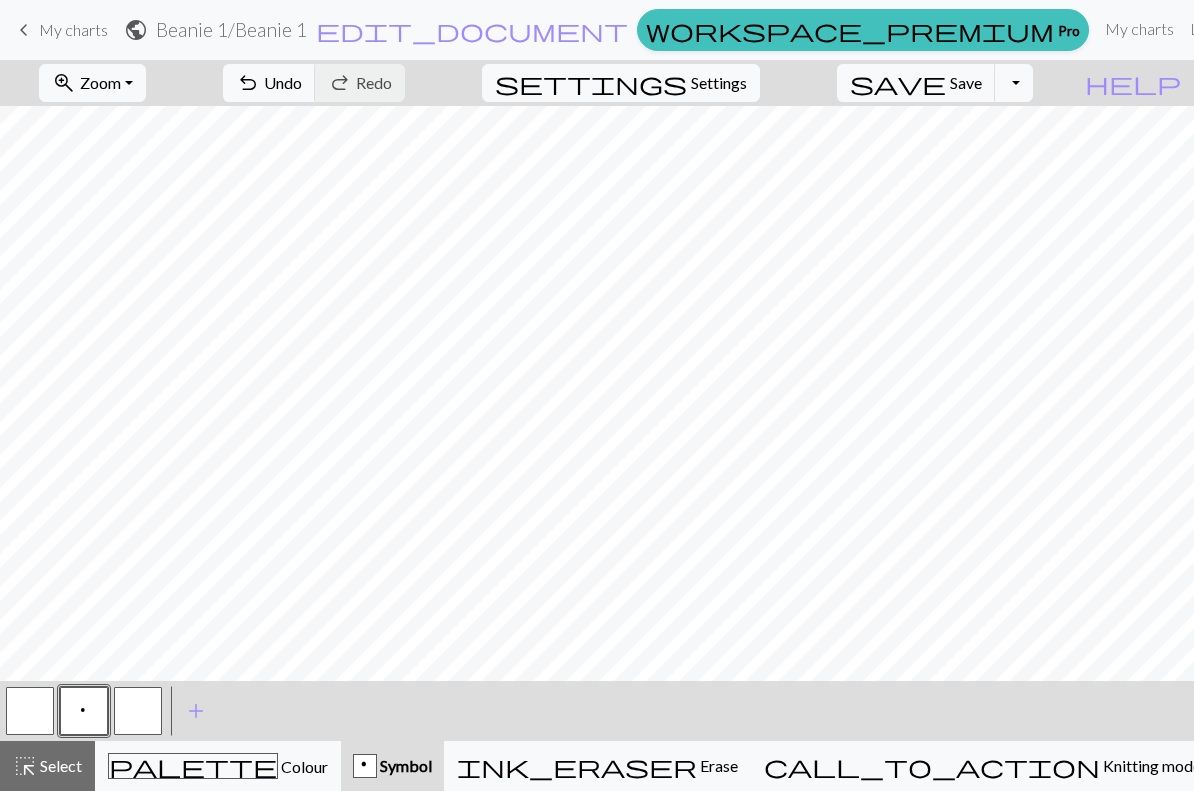 click at bounding box center [138, 711] 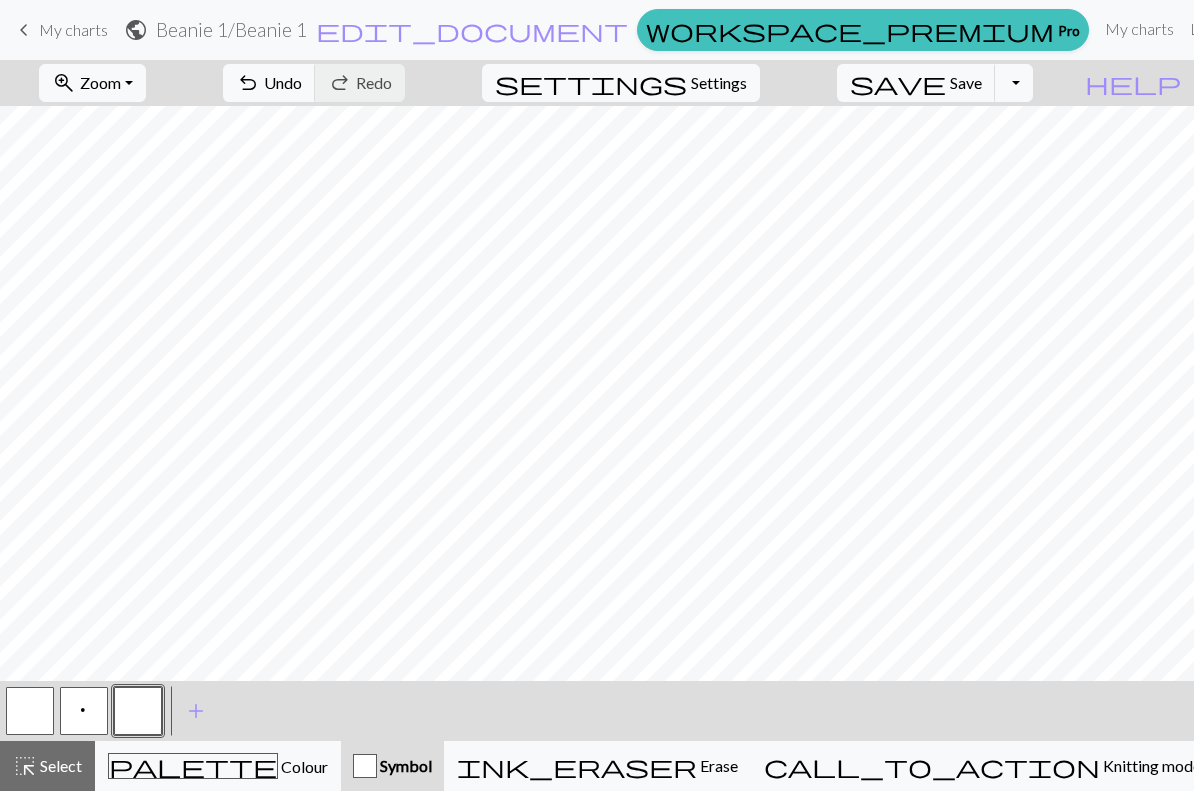 click at bounding box center (138, 711) 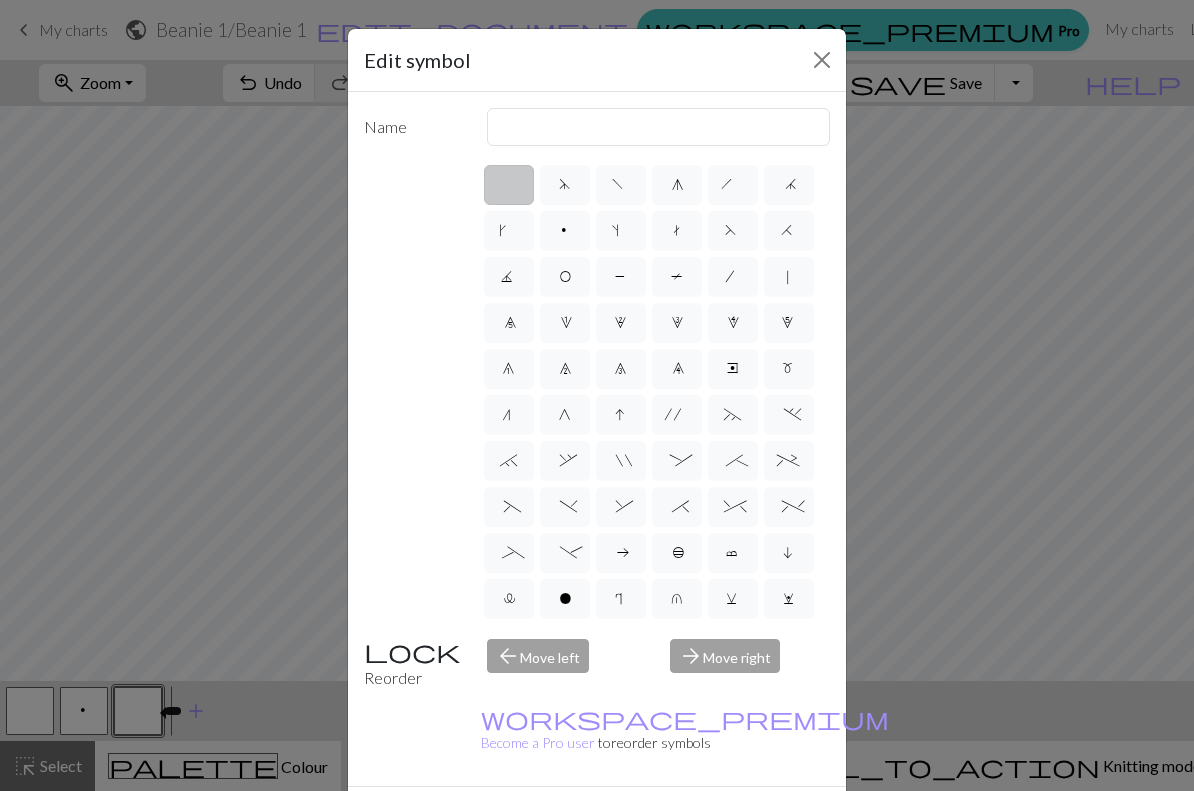 click on "1" at bounding box center (564, 325) 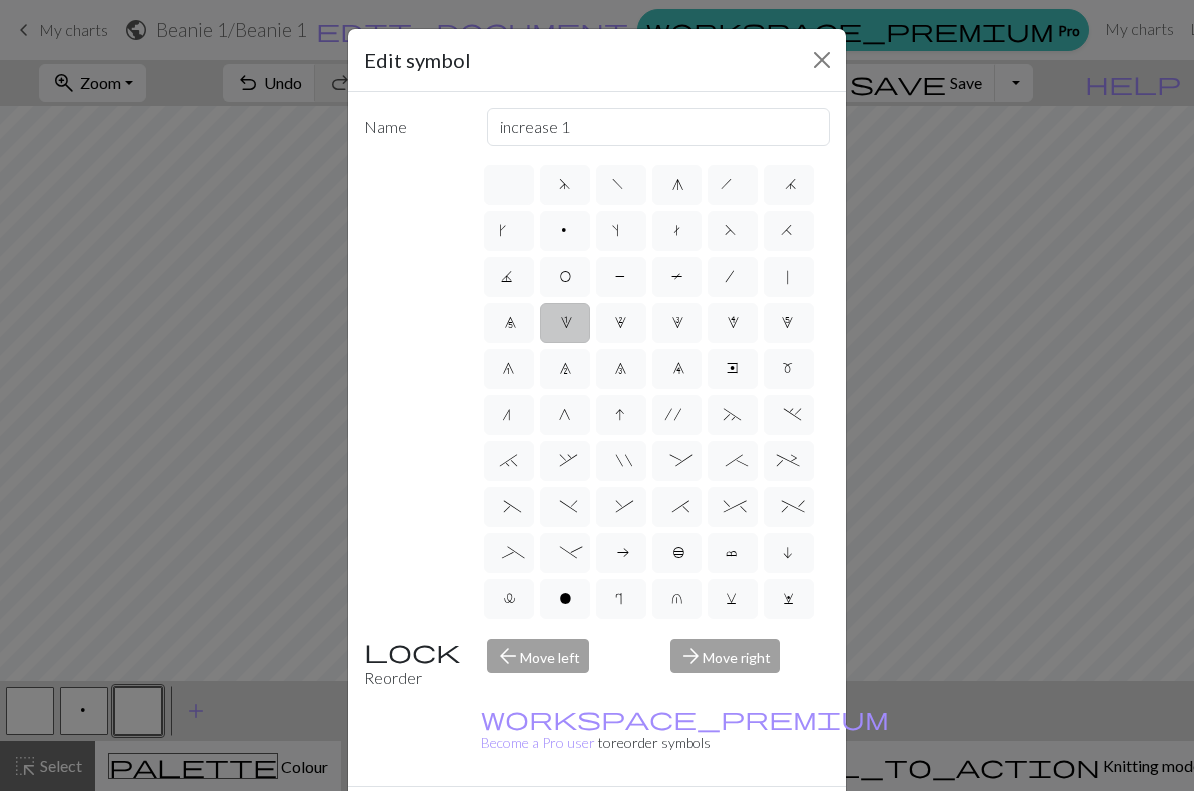 click on "u" at bounding box center (677, 601) 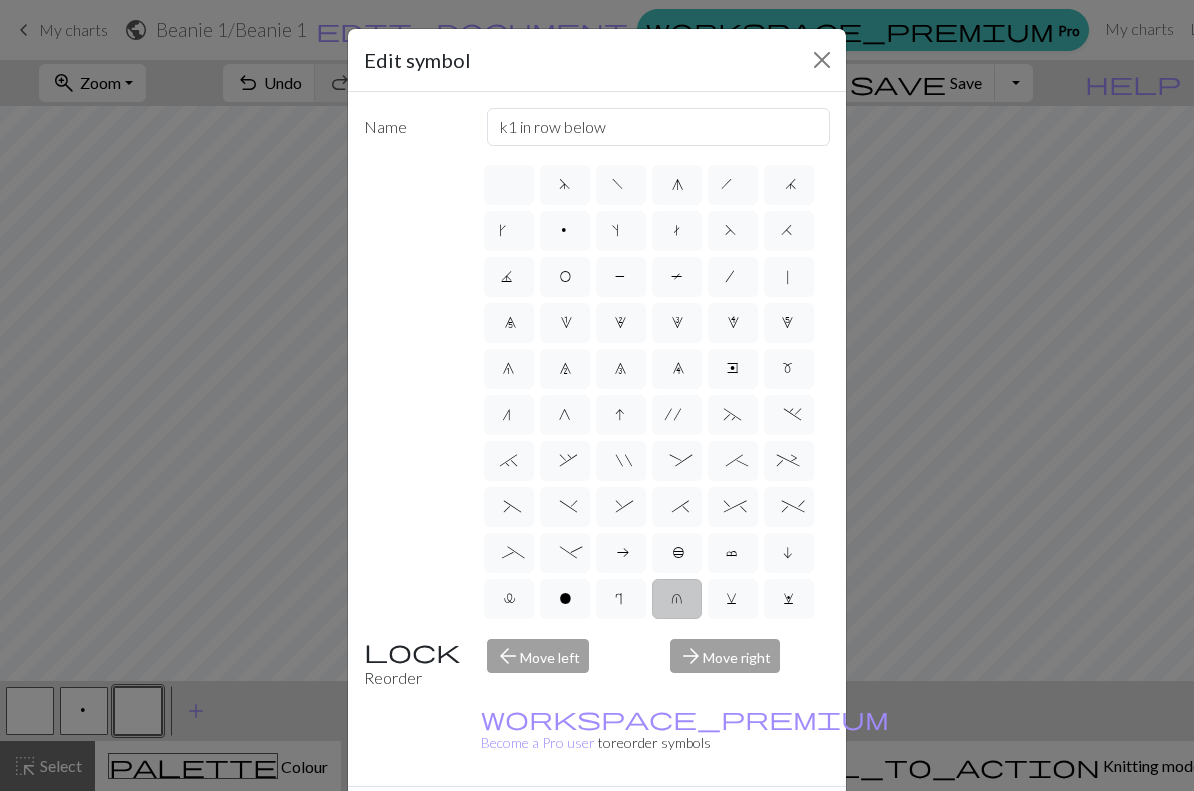 click on "Done" at bounding box center [717, 822] 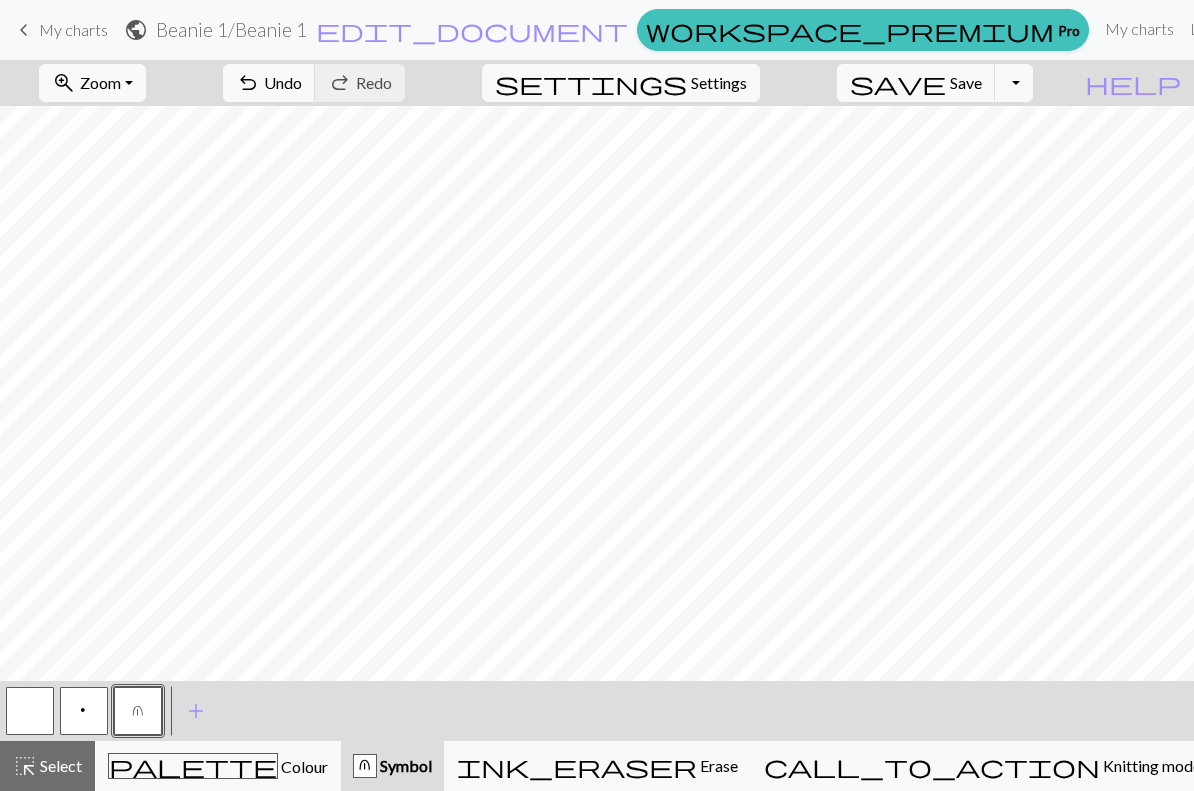 click on "p" at bounding box center (84, 713) 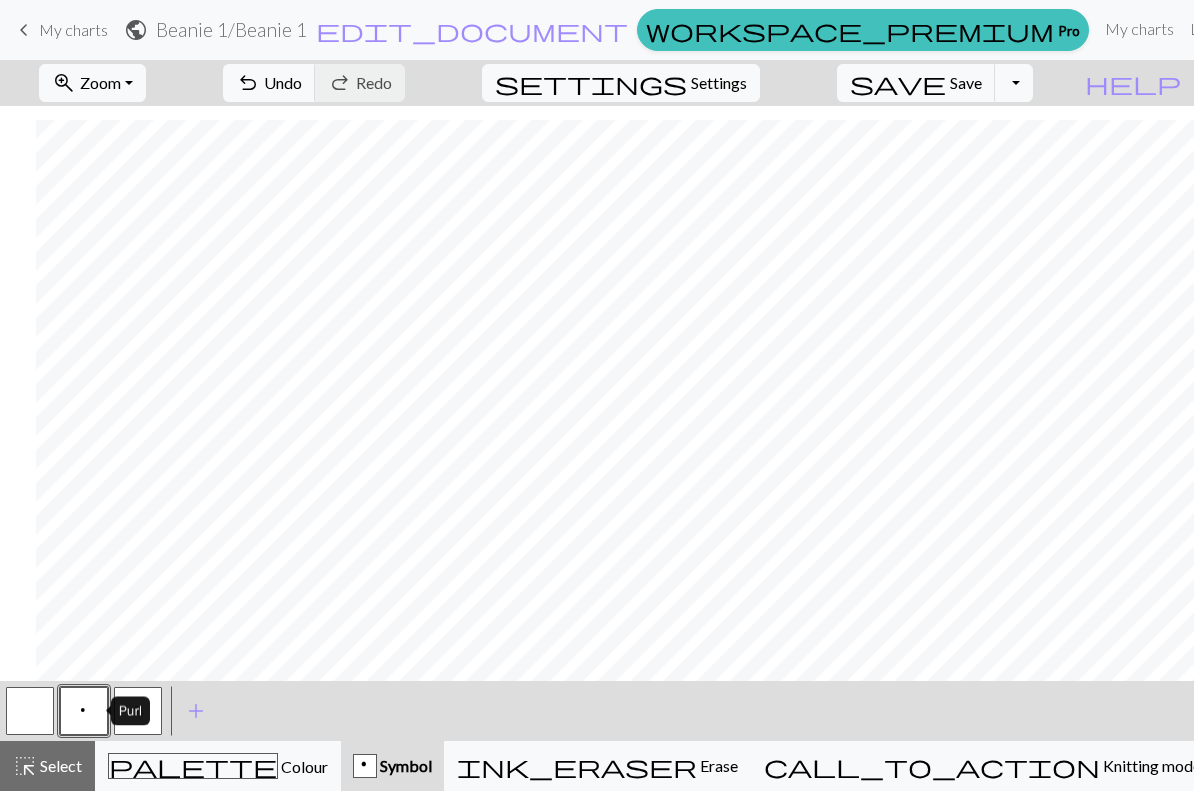 scroll, scrollTop: 103, scrollLeft: 1349, axis: both 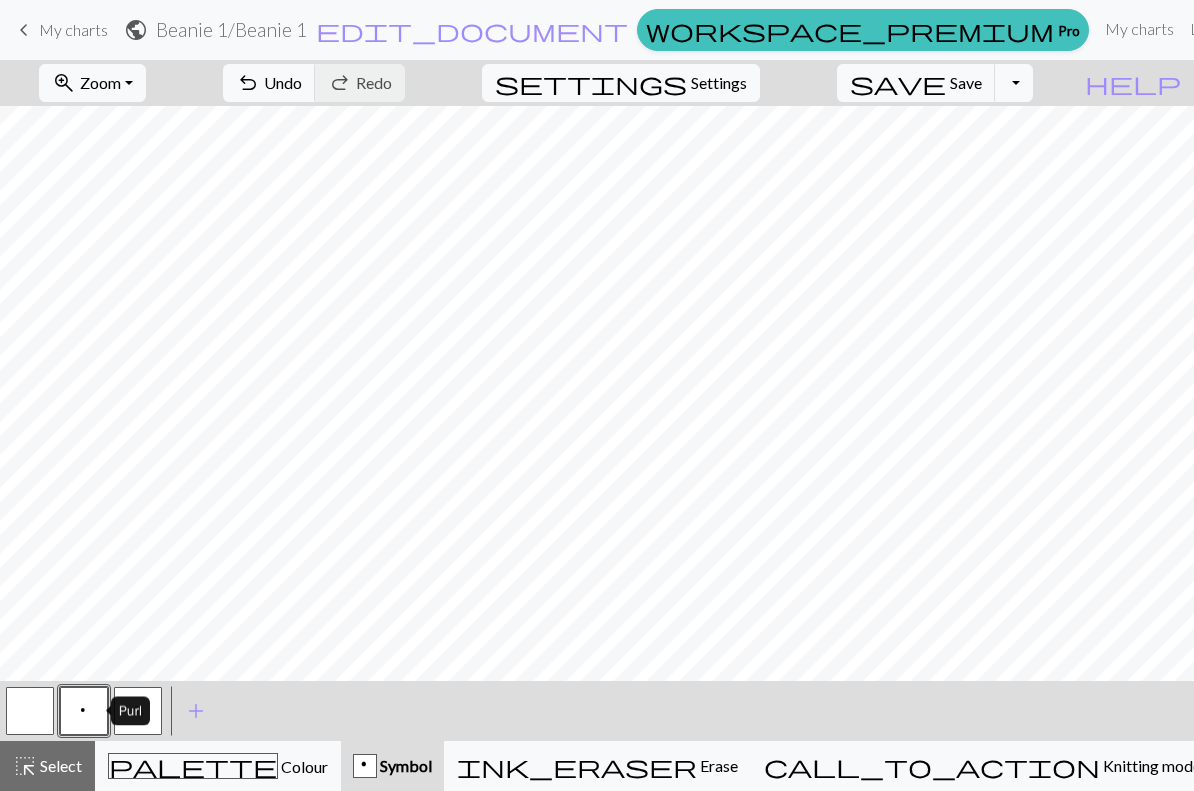 click on "u" at bounding box center [138, 711] 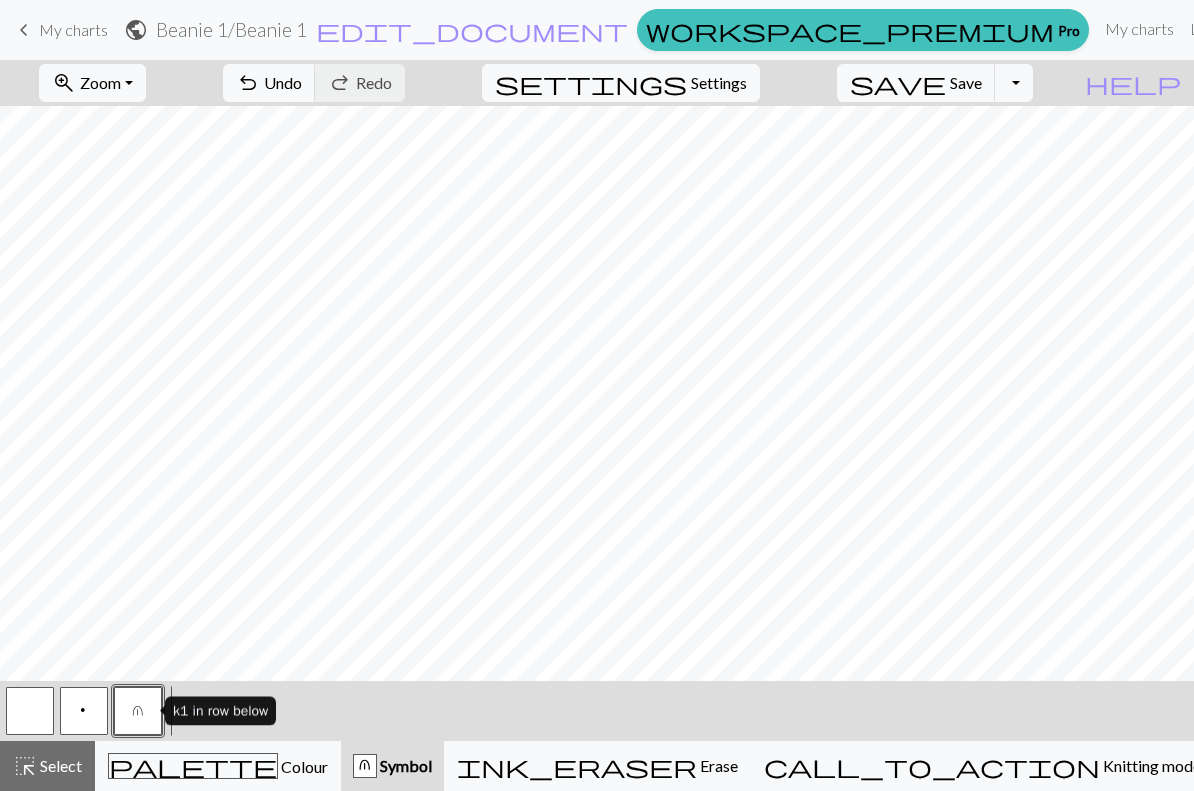 click on "palette   Colour   Colour" at bounding box center [218, 766] 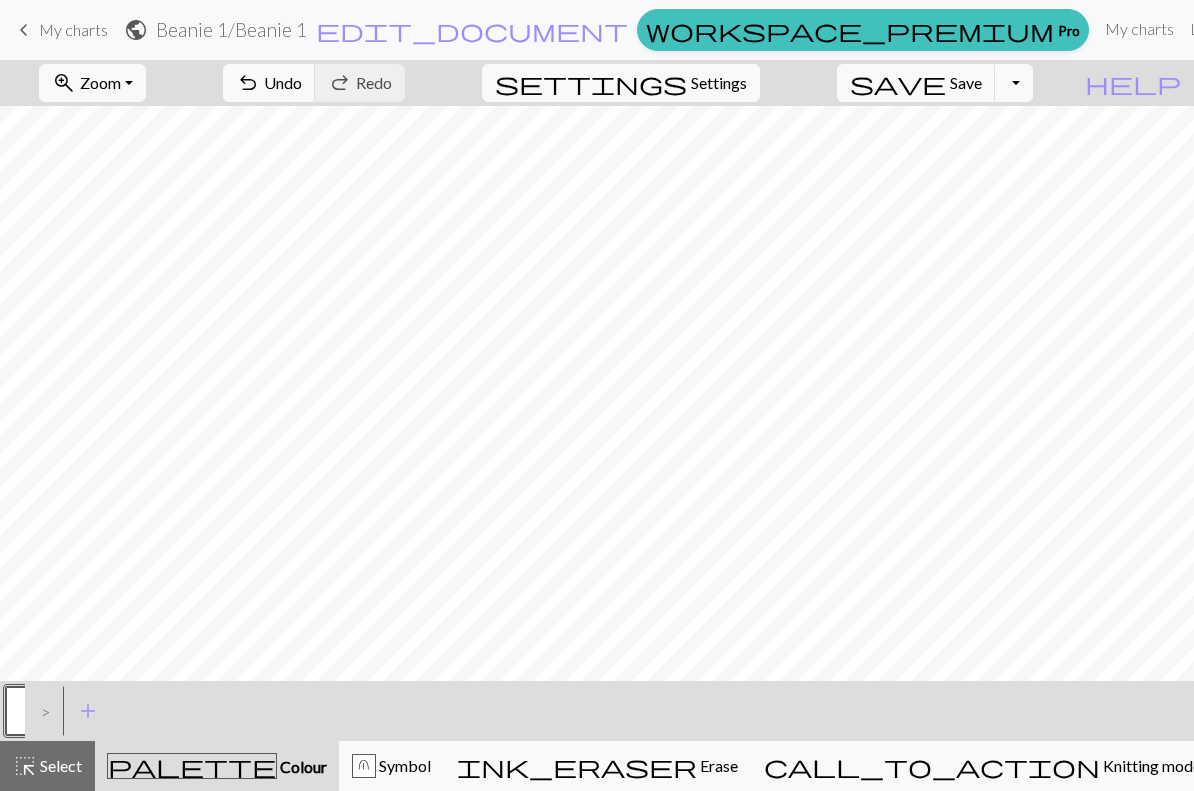 click on ">" at bounding box center (41, 711) 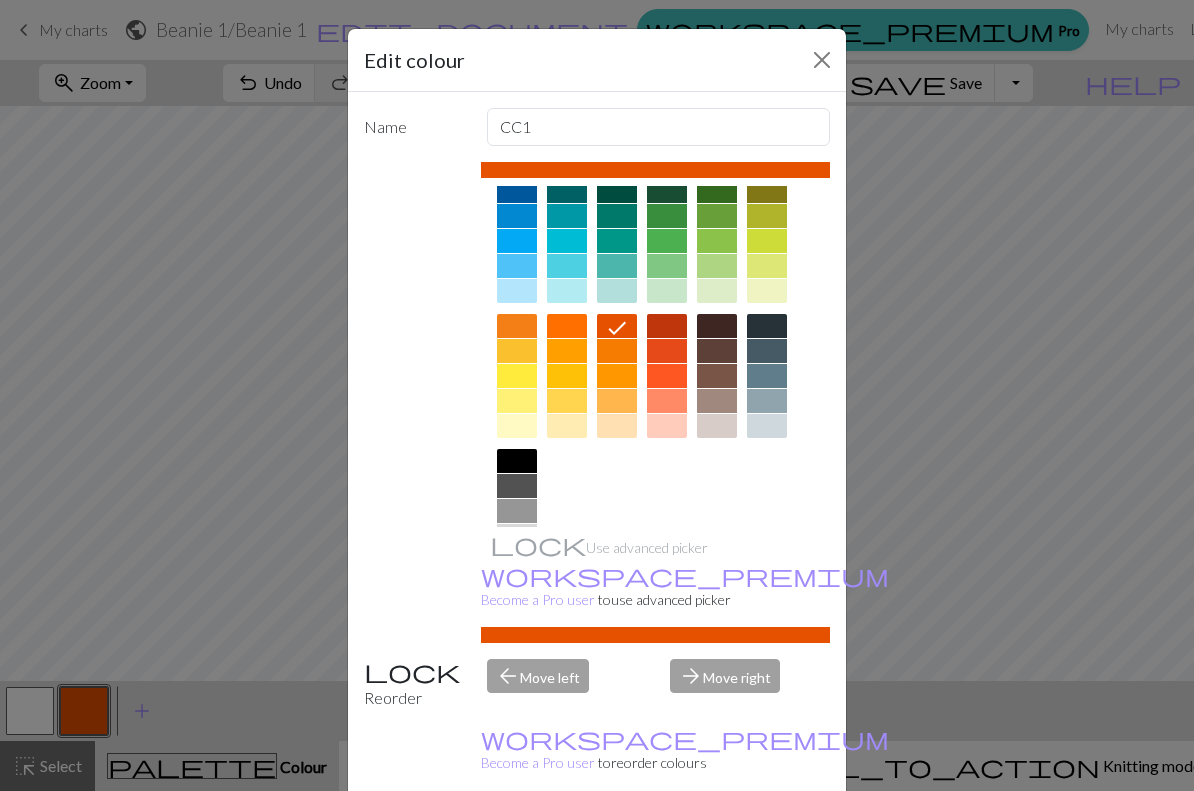 scroll, scrollTop: 169, scrollLeft: 0, axis: vertical 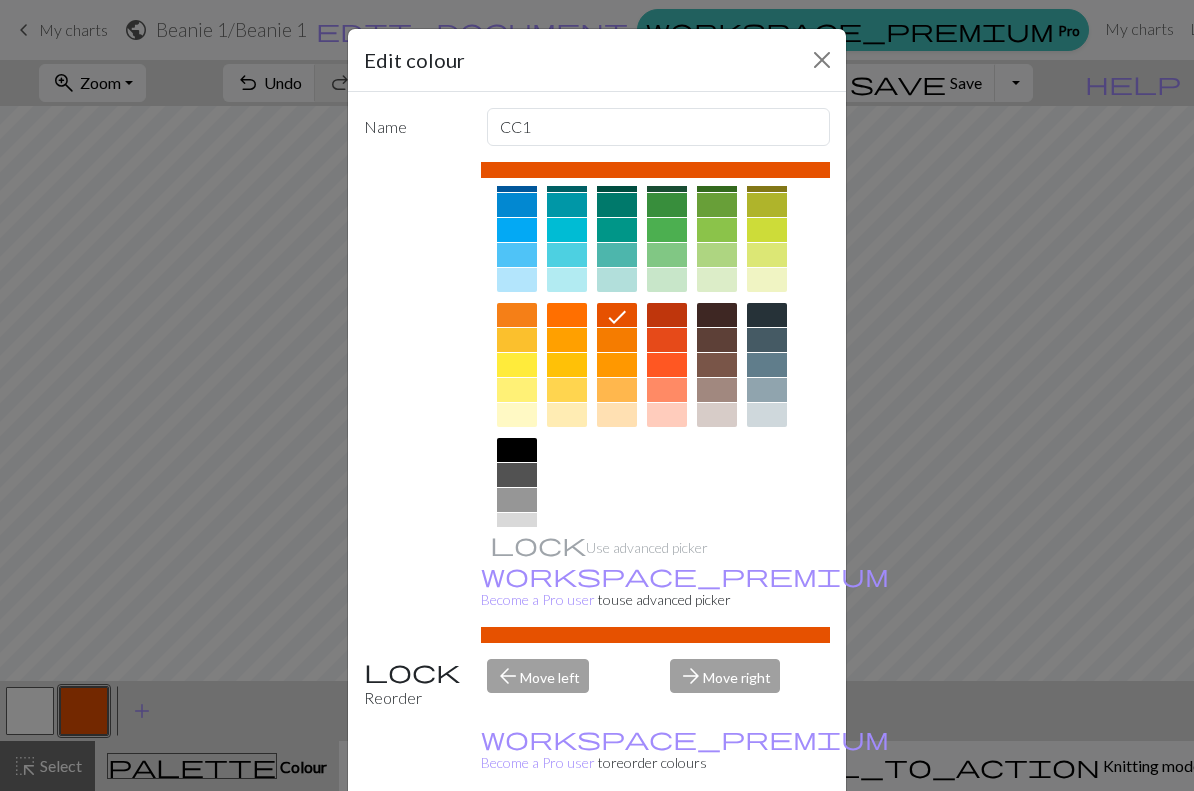 click at bounding box center [517, 450] 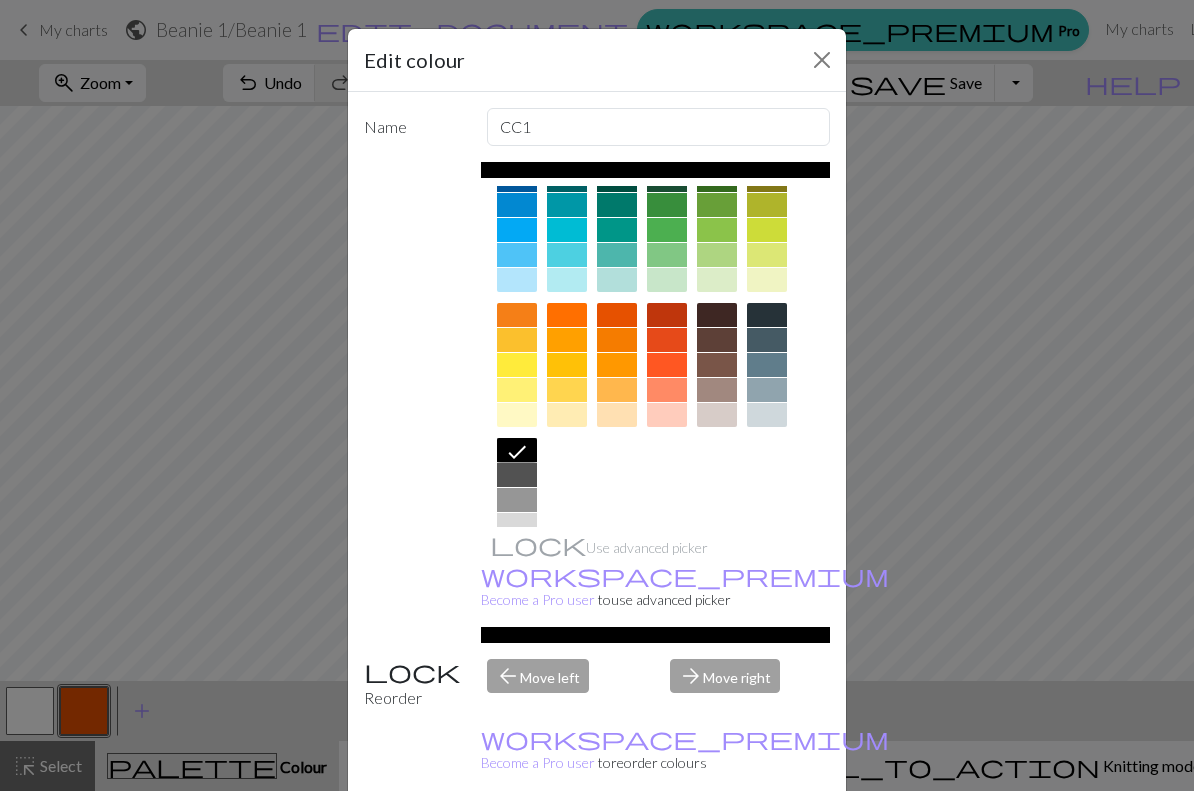 click on "Done" at bounding box center [717, 842] 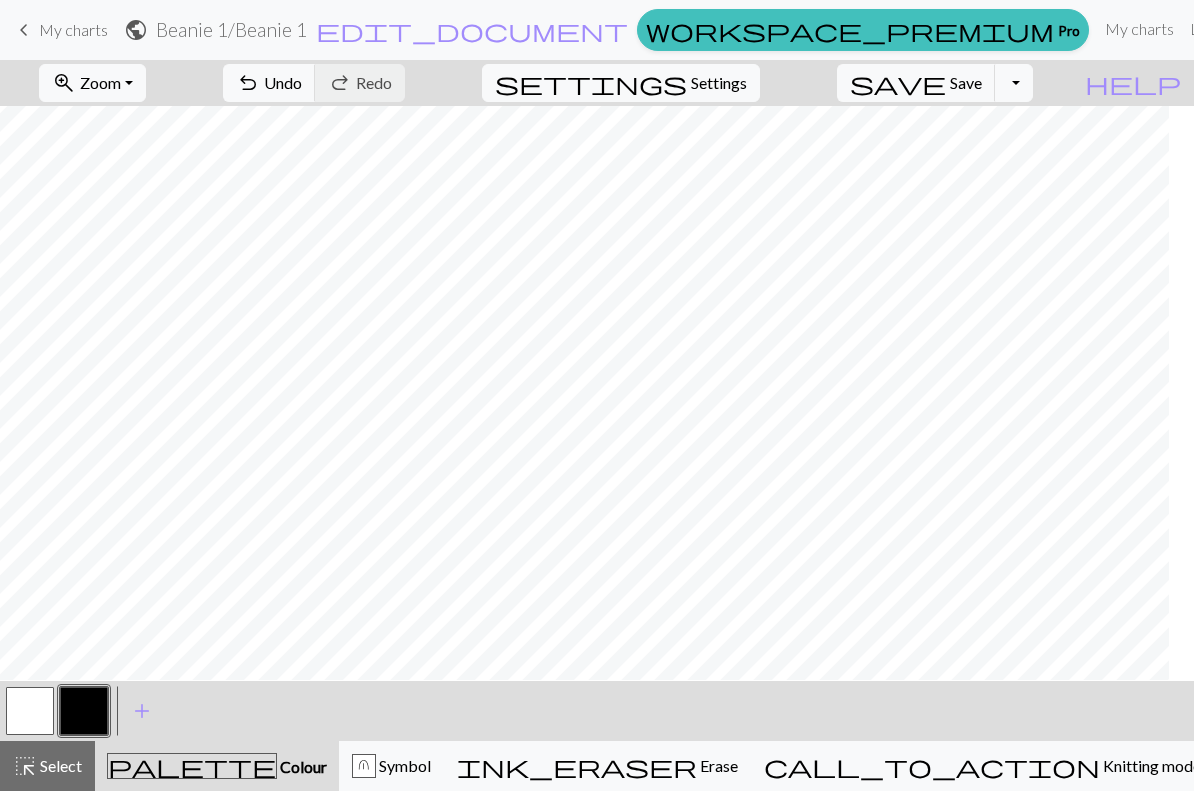 scroll, scrollTop: 0, scrollLeft: 2229, axis: horizontal 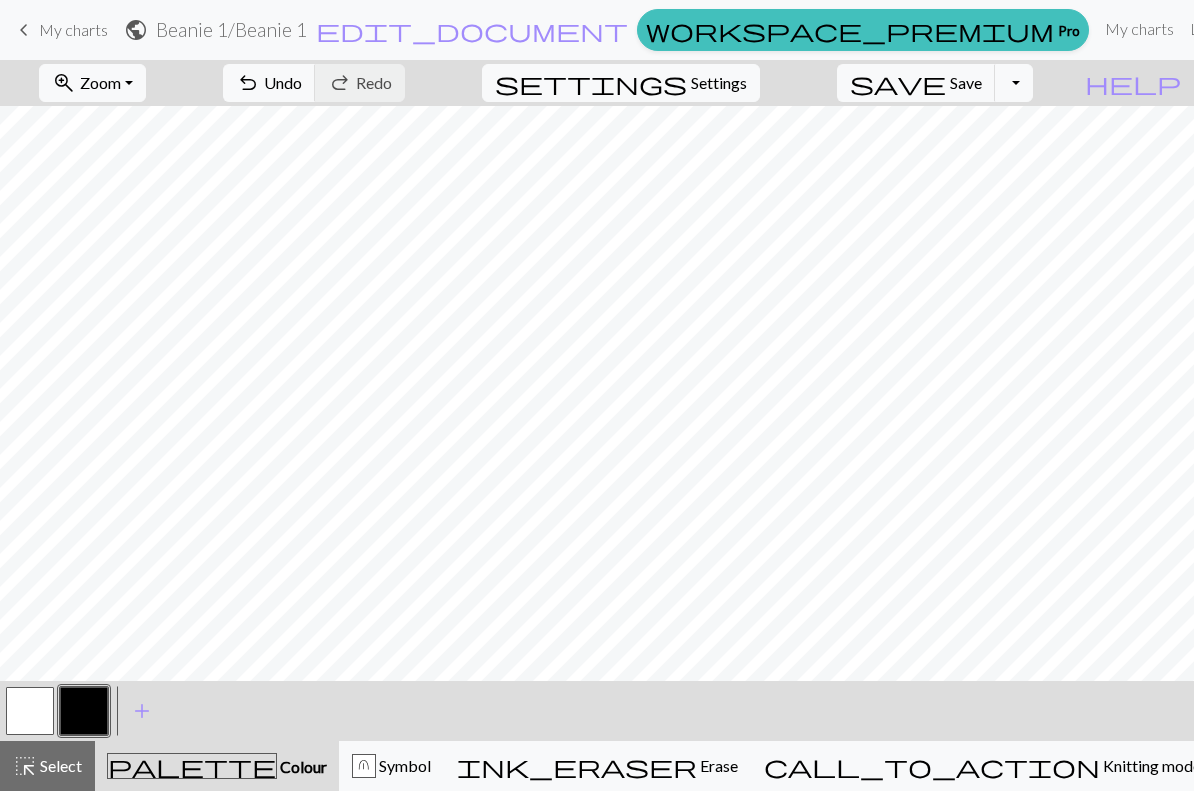 click at bounding box center (30, 711) 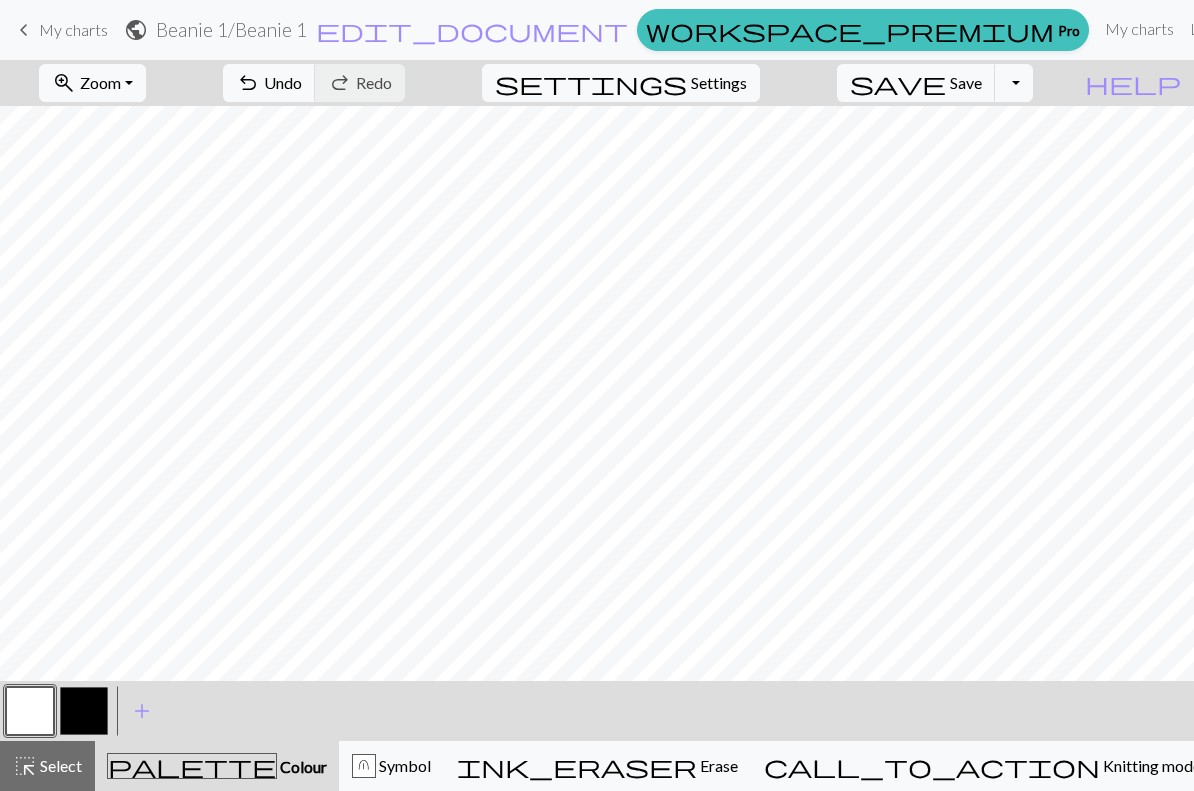 click at bounding box center (84, 711) 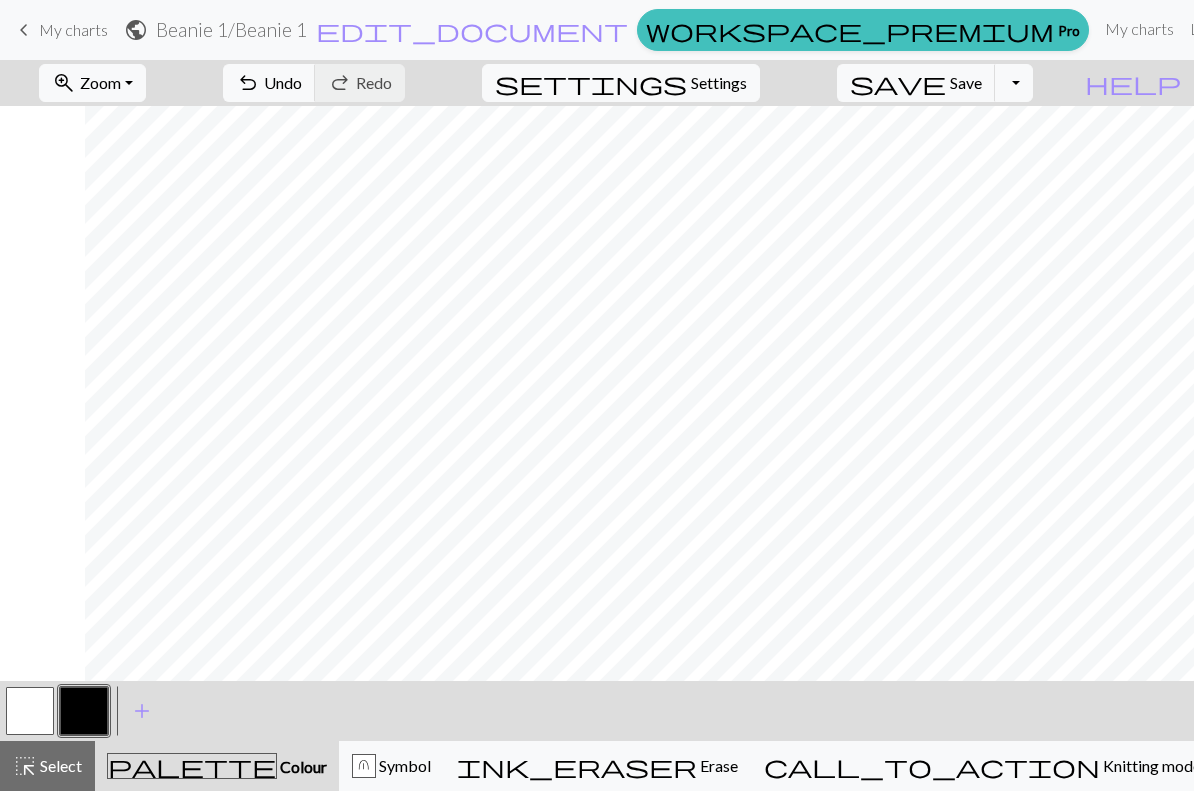 scroll, scrollTop: 0, scrollLeft: 1261, axis: horizontal 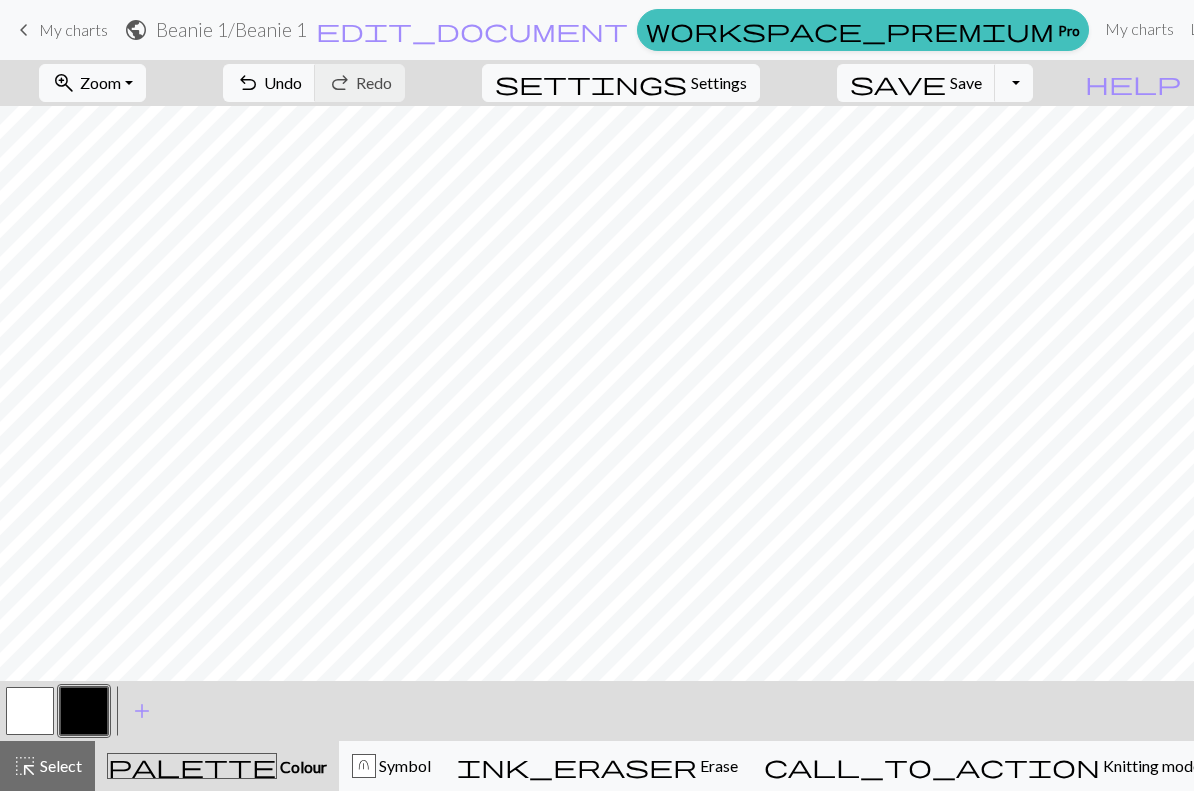 click on "u   Symbol" at bounding box center (391, 766) 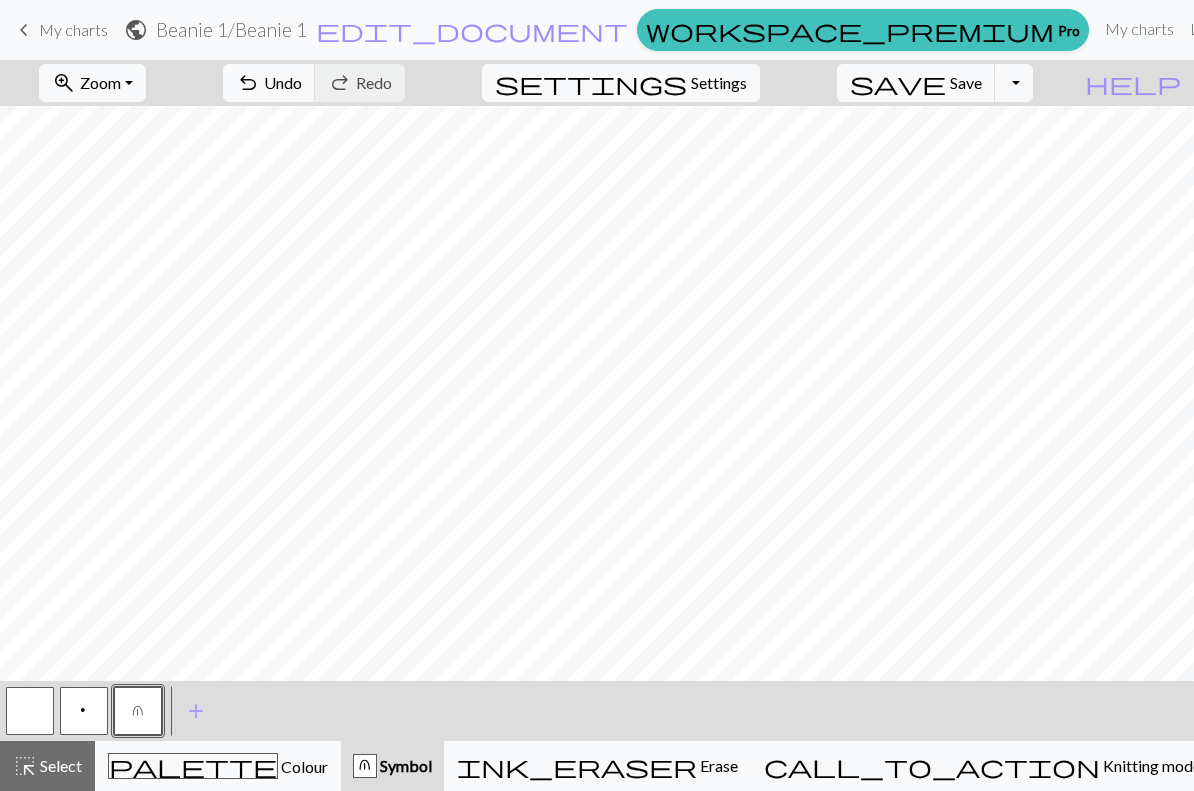 click on "palette" at bounding box center [193, 766] 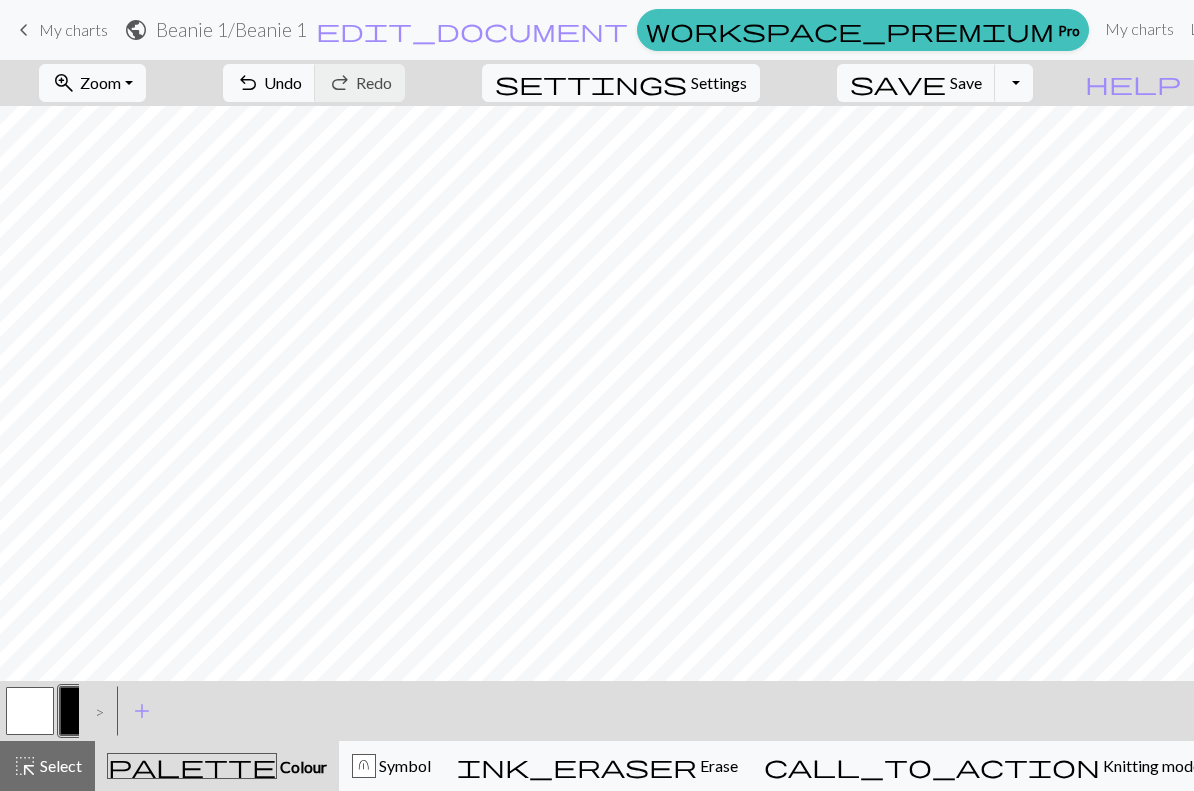 click at bounding box center [84, 711] 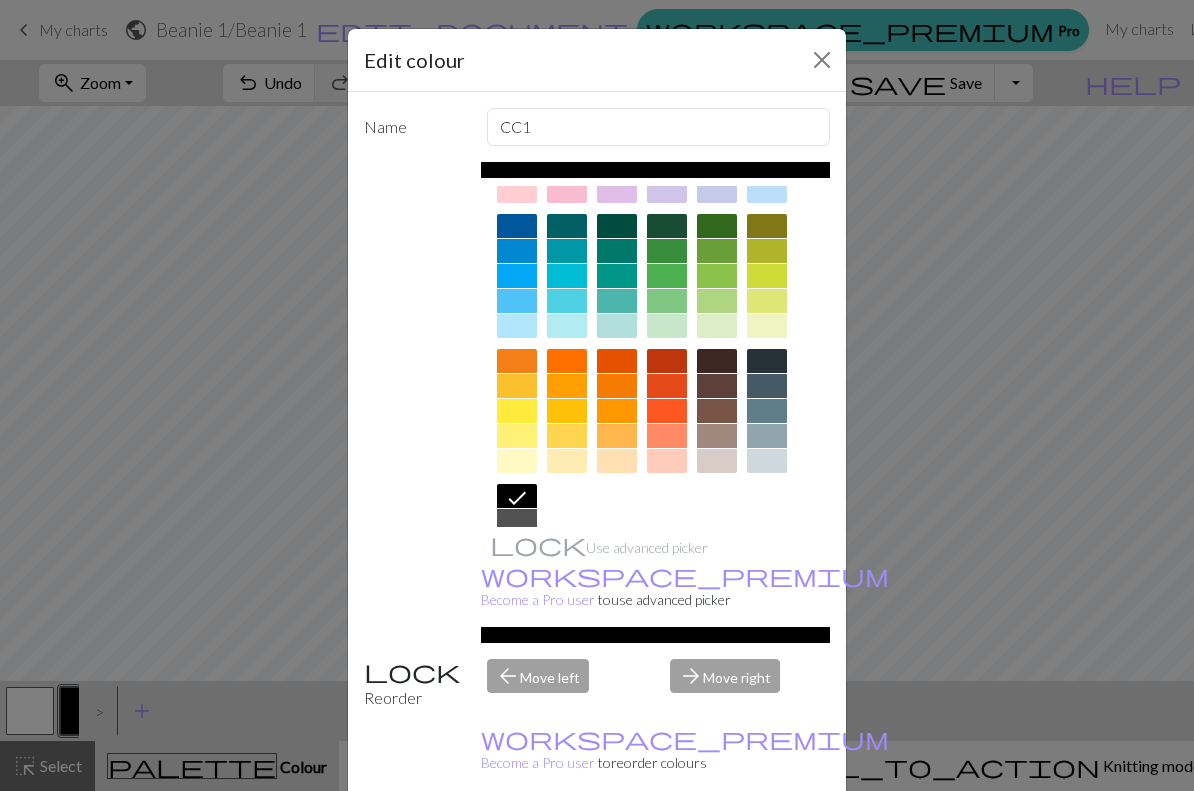 scroll, scrollTop: 190, scrollLeft: 0, axis: vertical 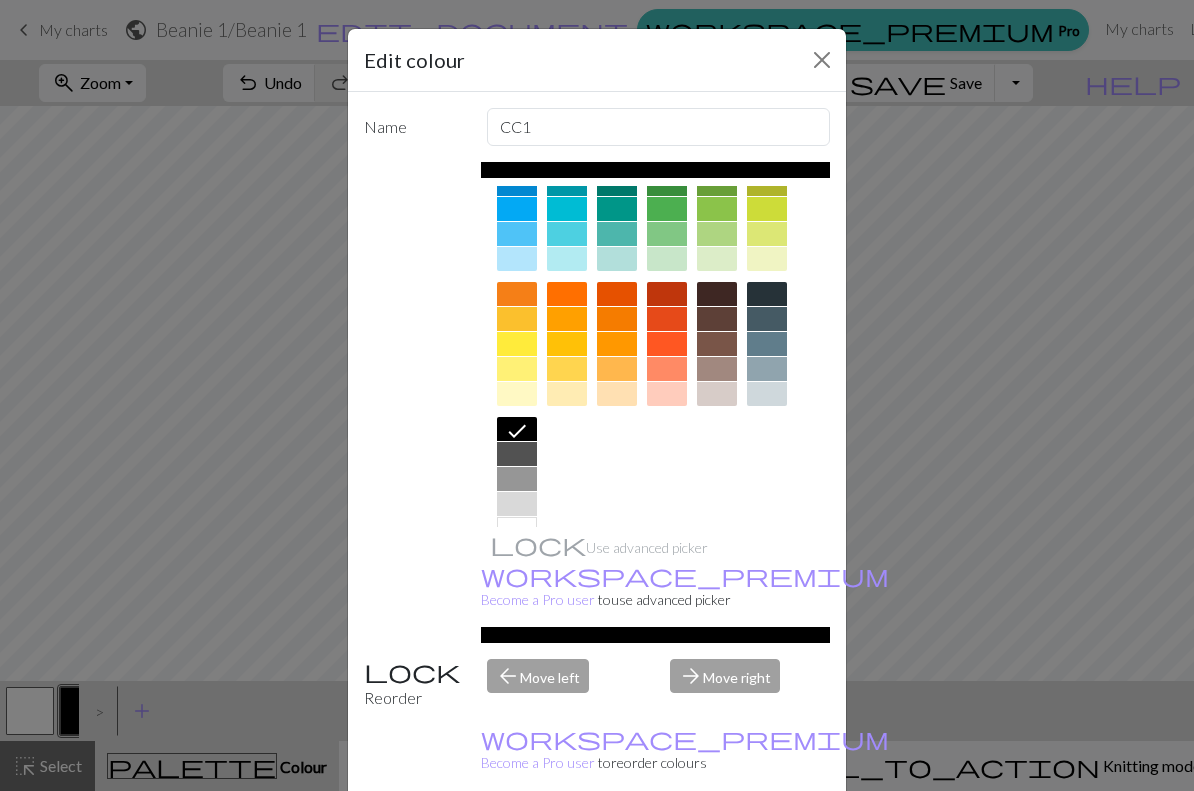 click at bounding box center [517, 479] 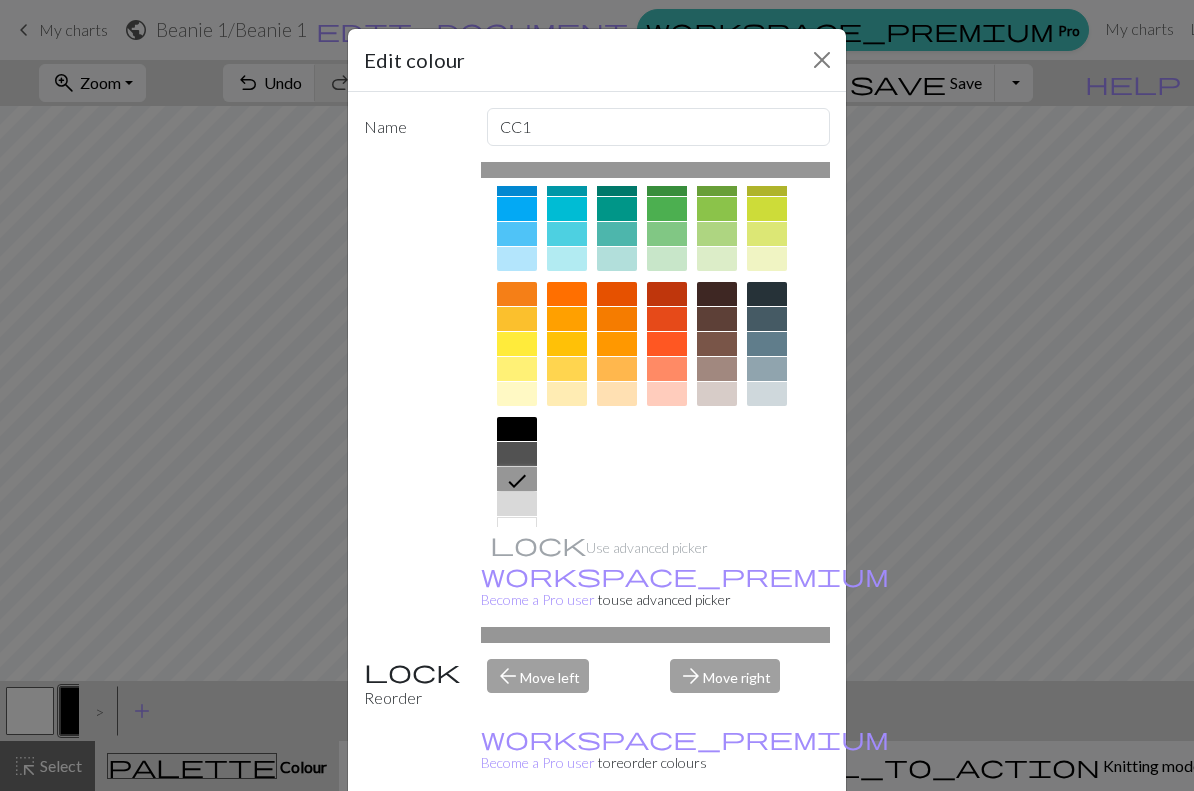 click on "Done" at bounding box center [717, 842] 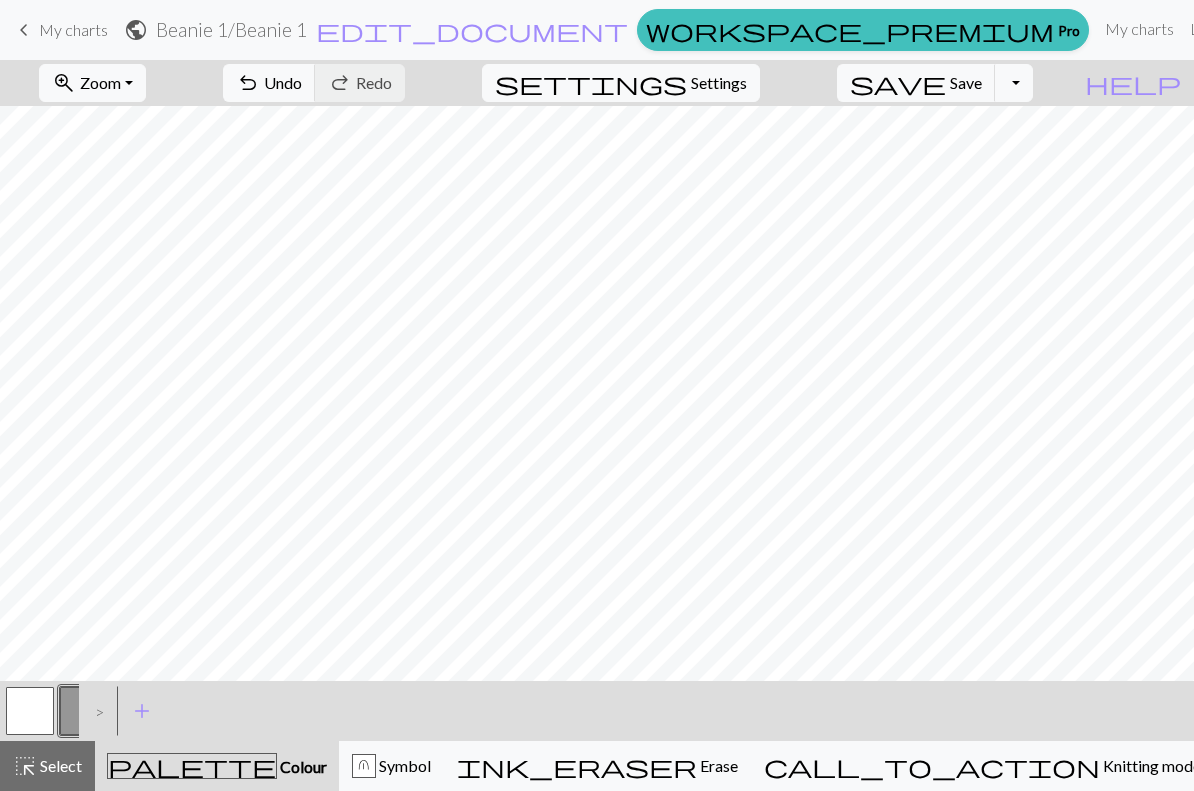 click on "undo" at bounding box center (248, 83) 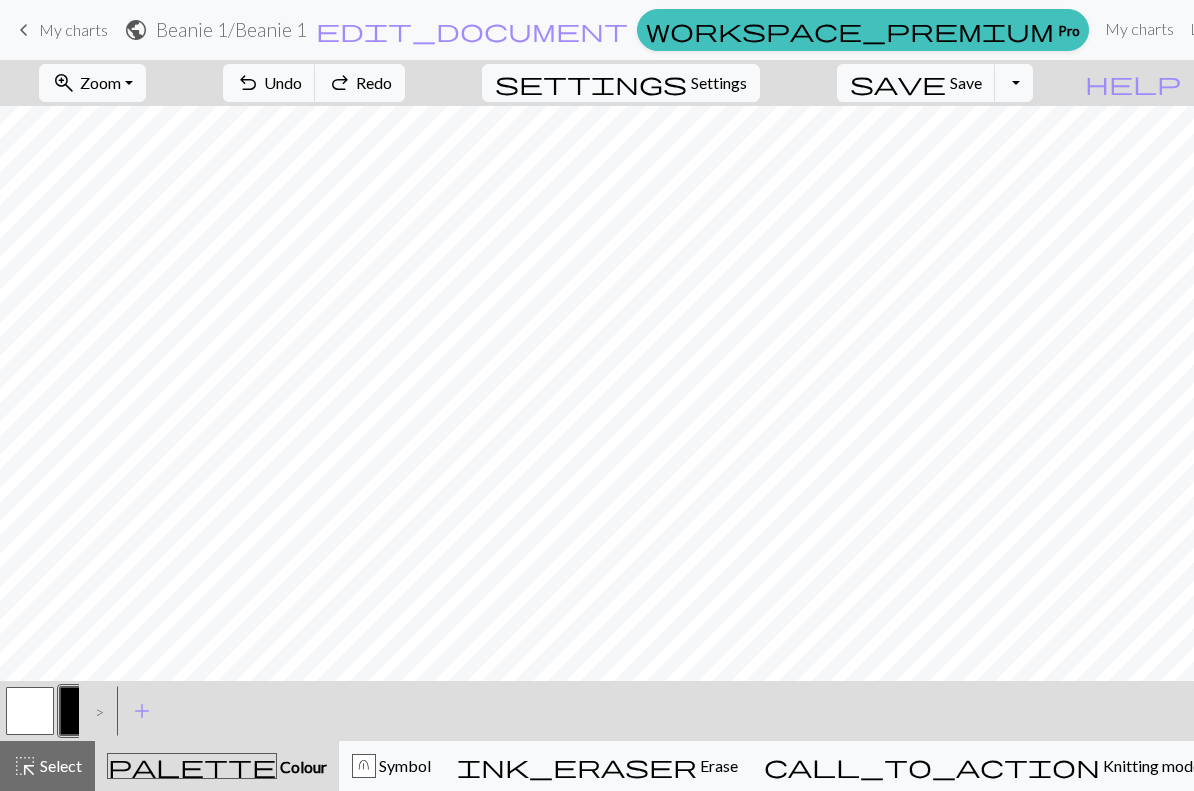 click on "undo" at bounding box center [248, 83] 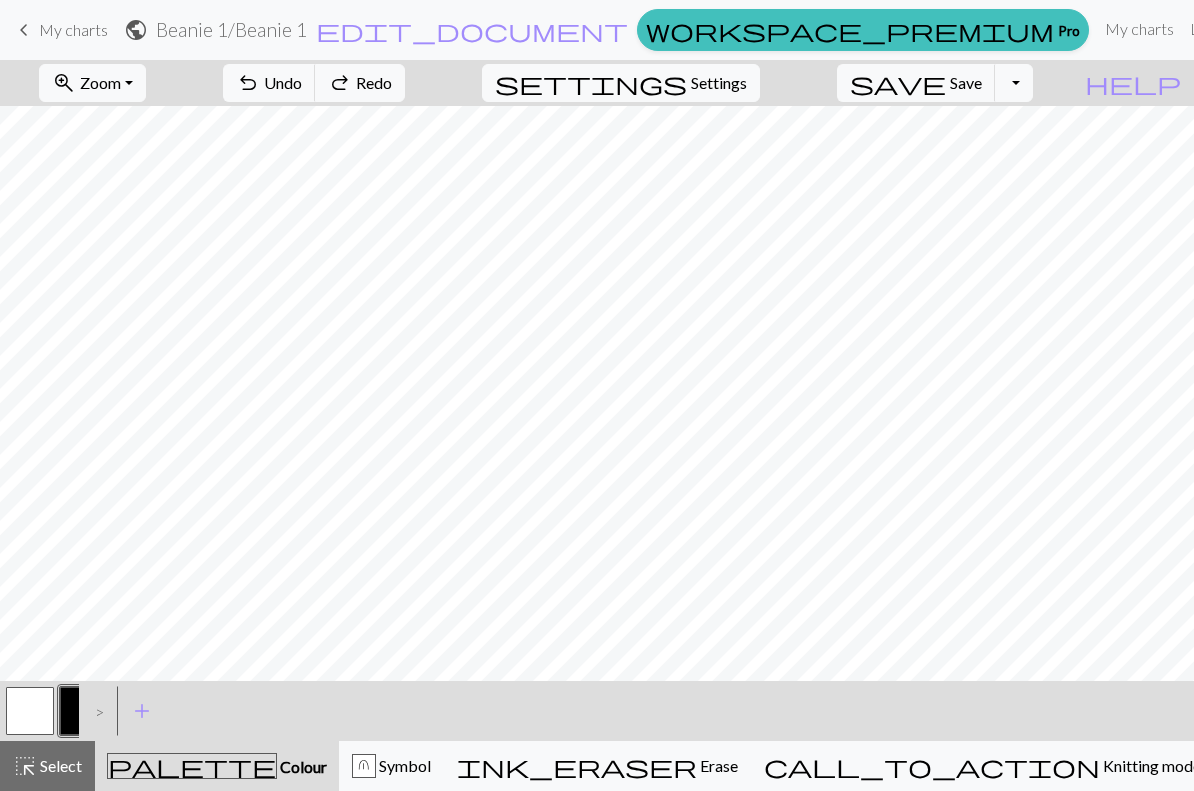 click on ">" at bounding box center (95, 711) 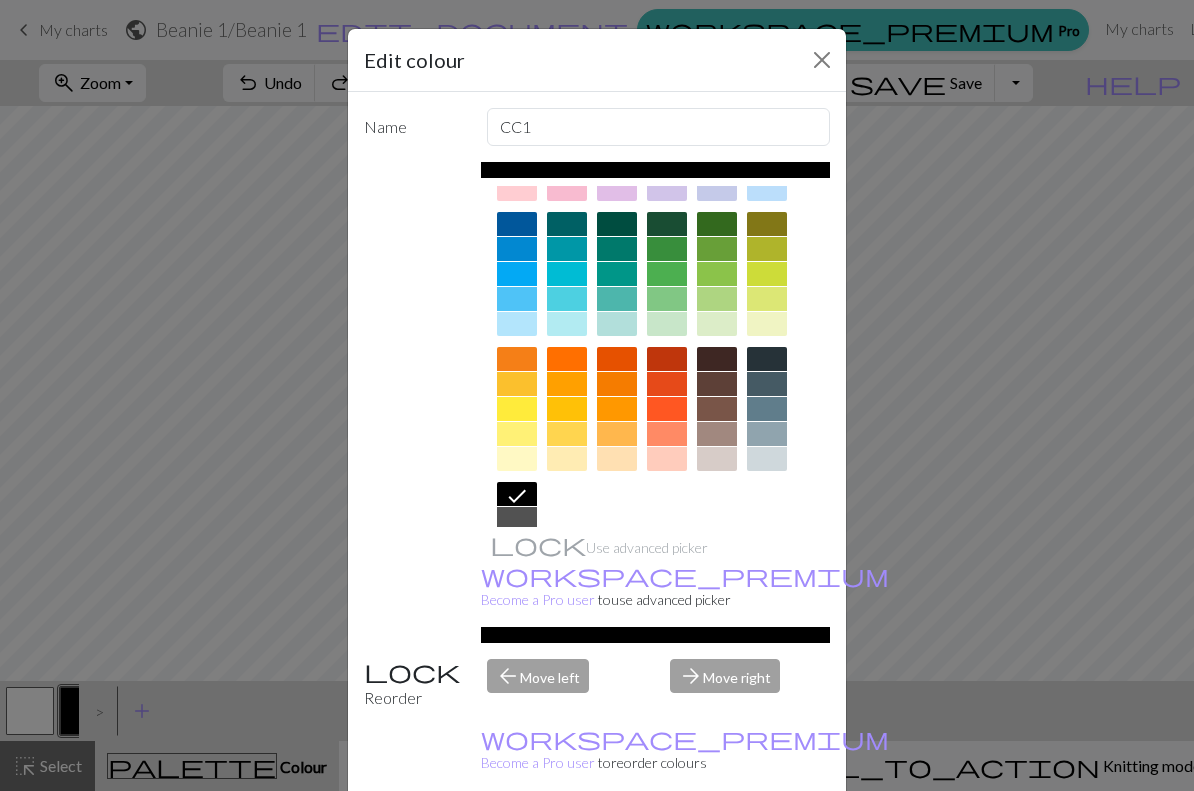 scroll, scrollTop: 173, scrollLeft: 0, axis: vertical 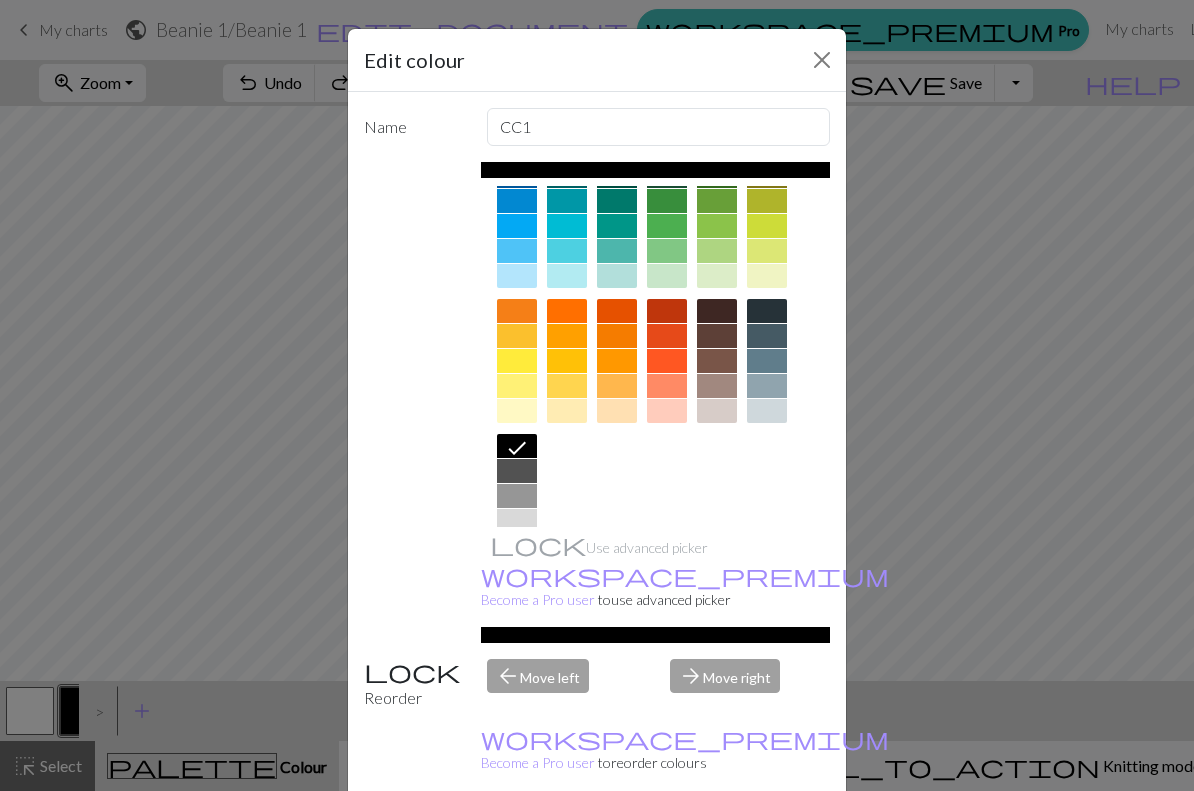 click at bounding box center (517, 496) 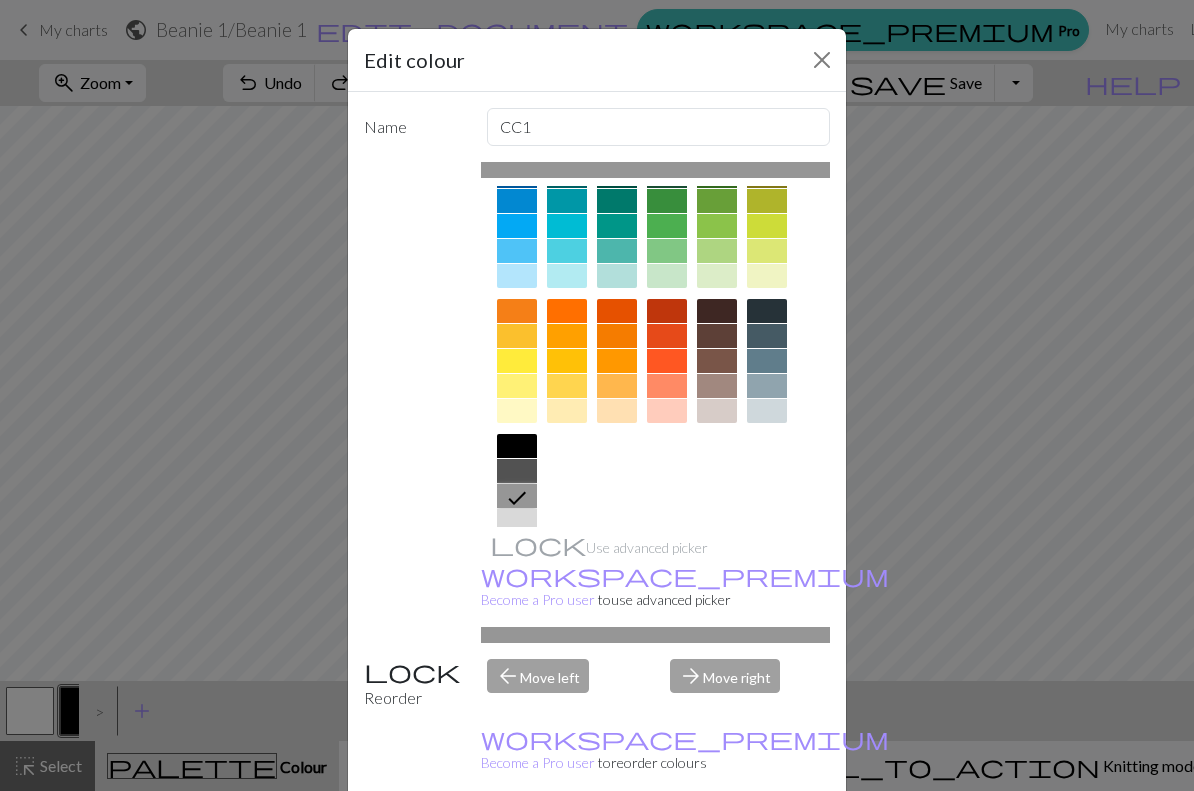 click on "Done" at bounding box center (717, 842) 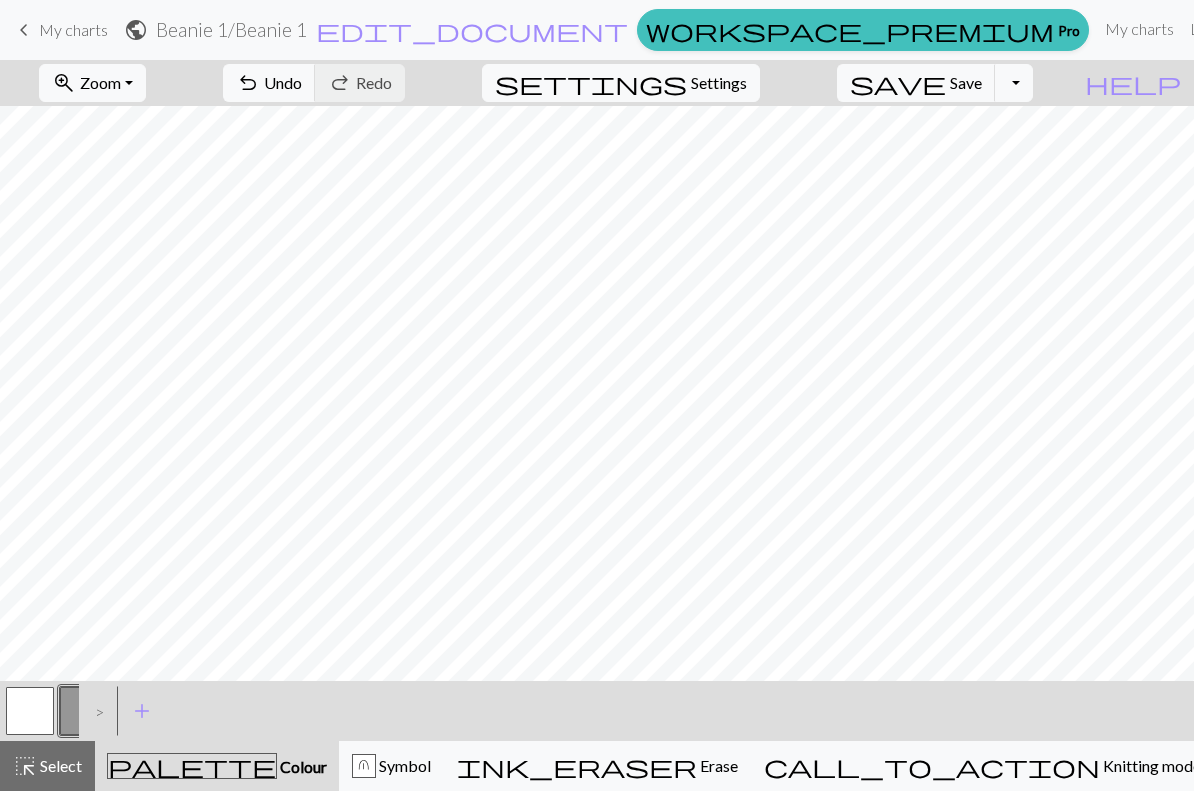 click on "ink_eraser   Erase   Erase" at bounding box center [597, 766] 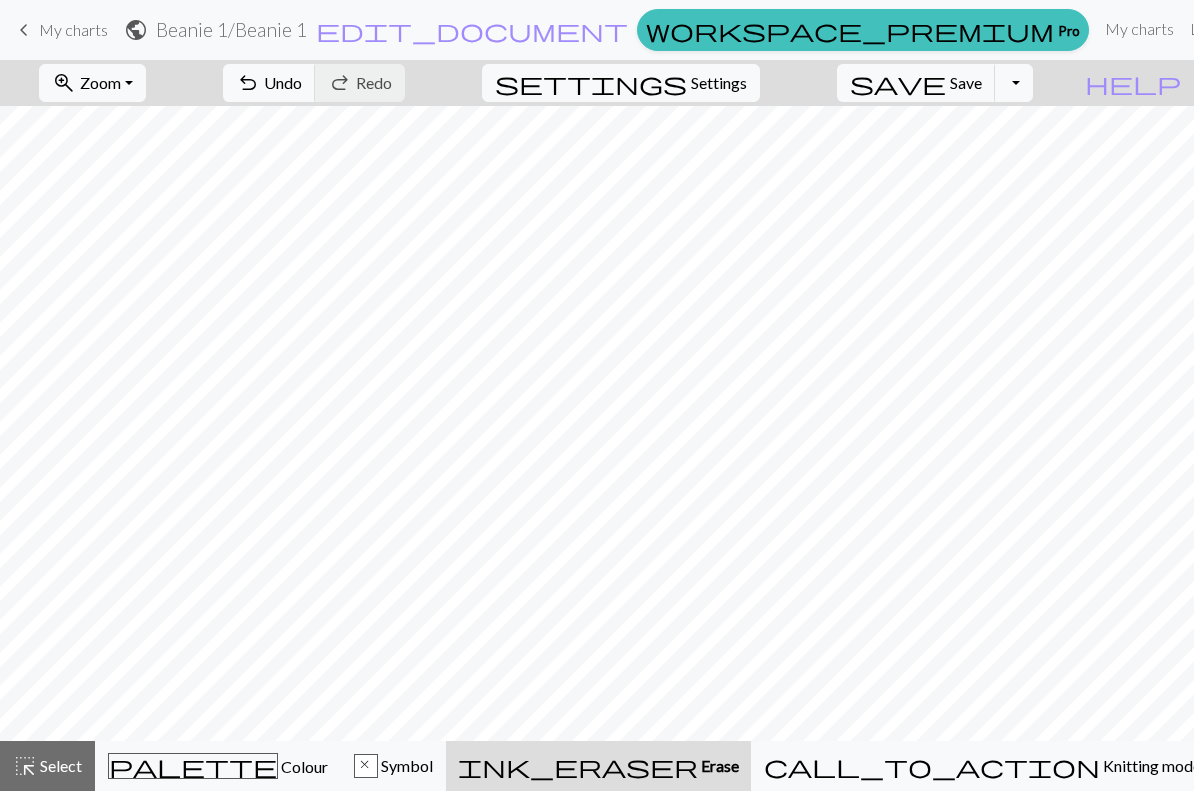click on "x" at bounding box center [366, 767] 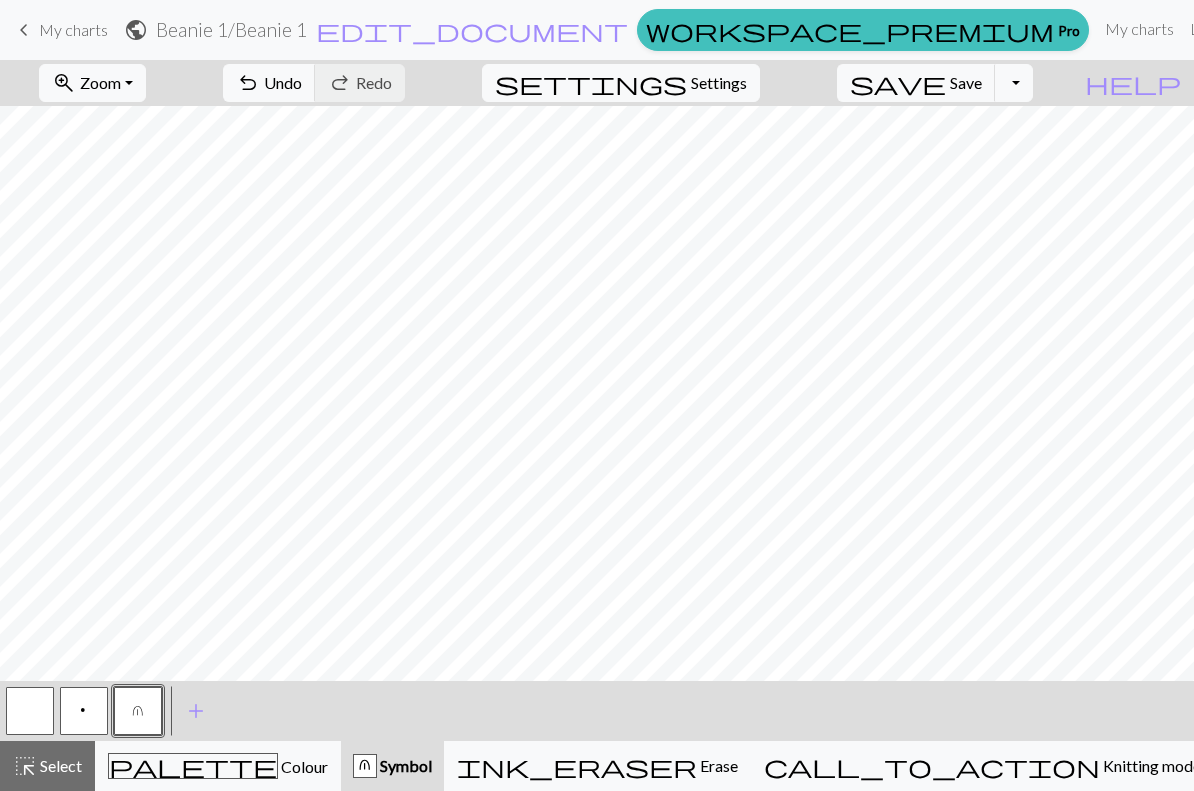 click on "palette   Colour   Colour" at bounding box center [218, 766] 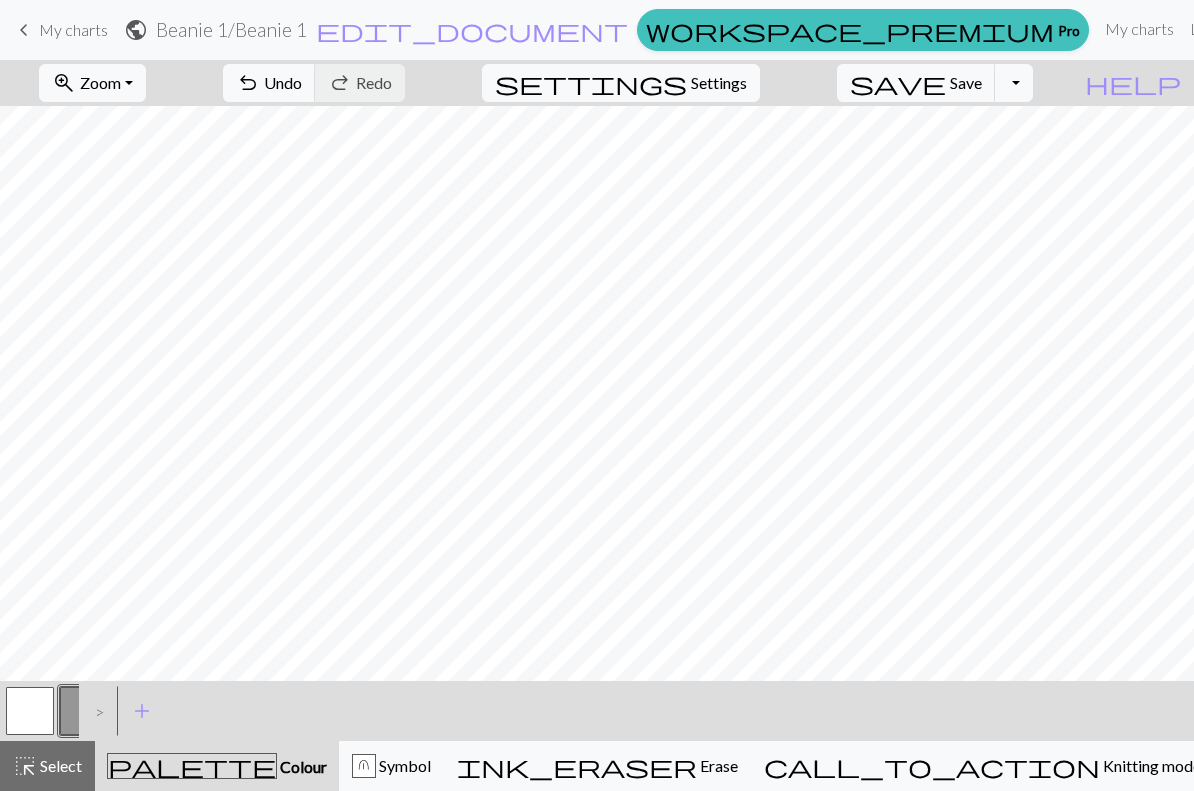 click at bounding box center (84, 711) 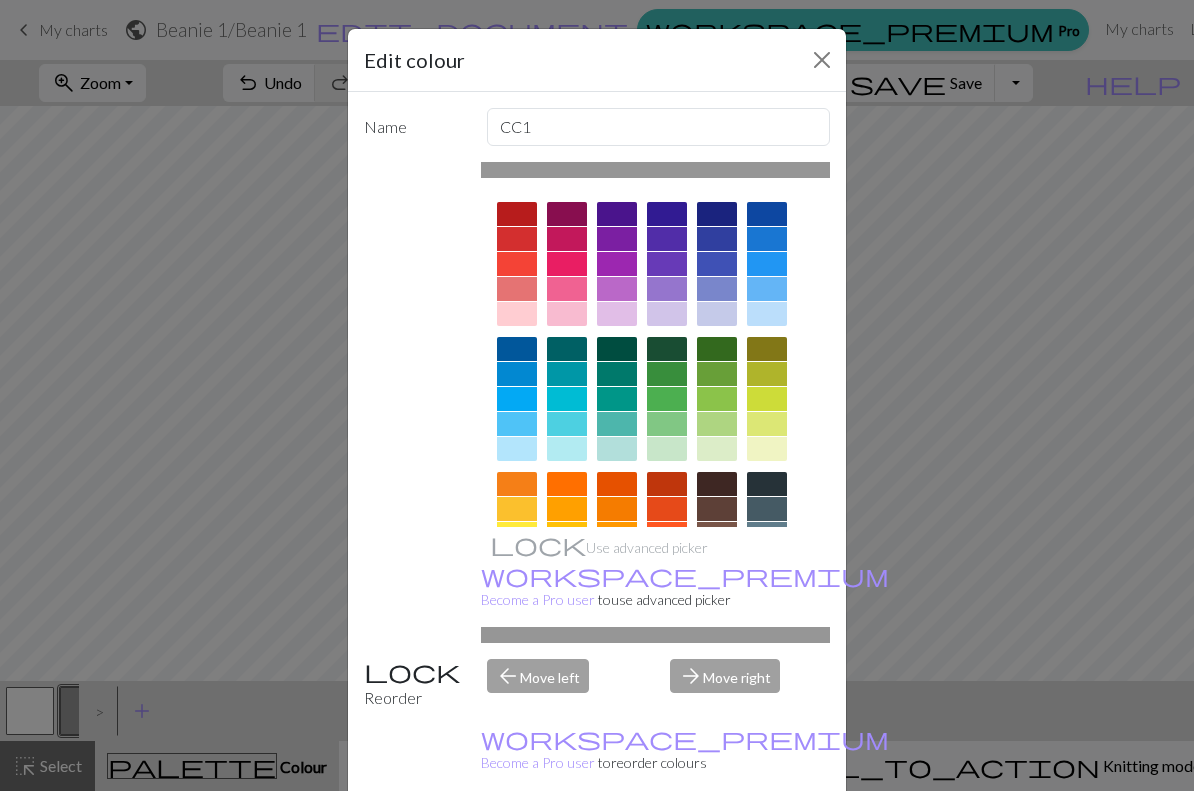 click at bounding box center [822, 60] 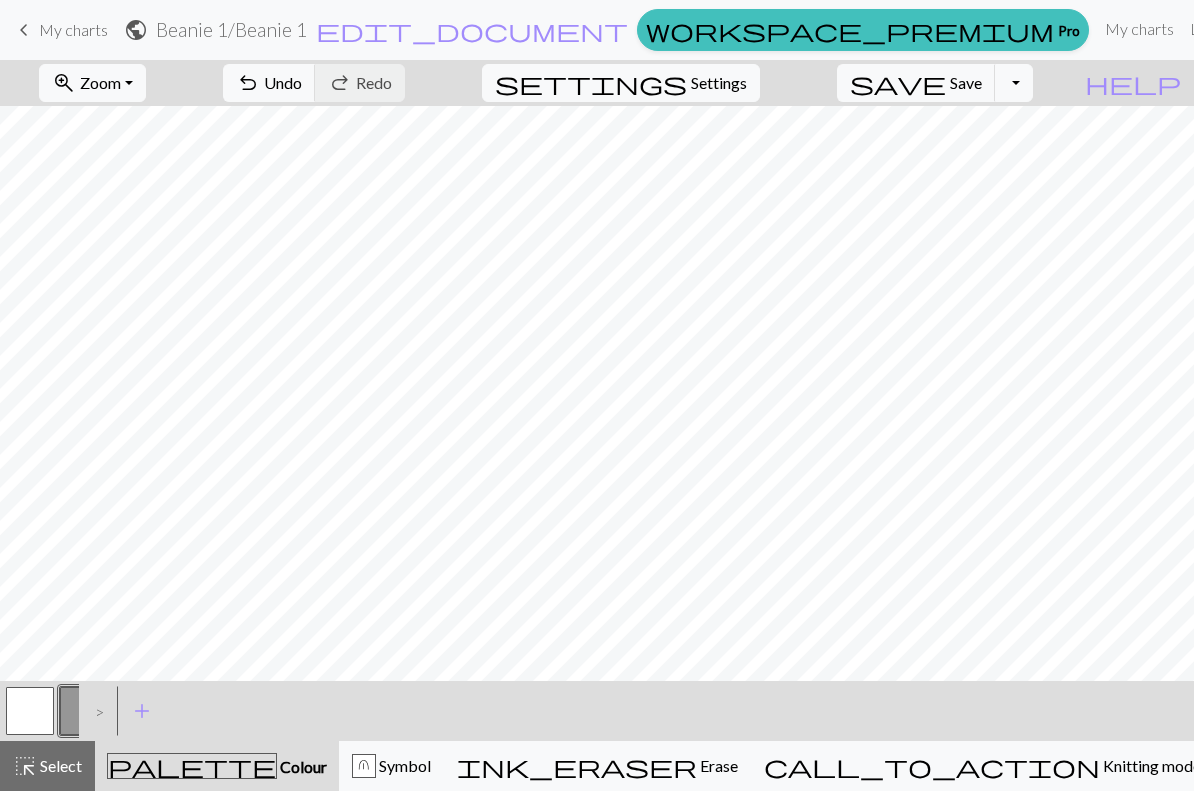 click on "Symbol" at bounding box center [403, 765] 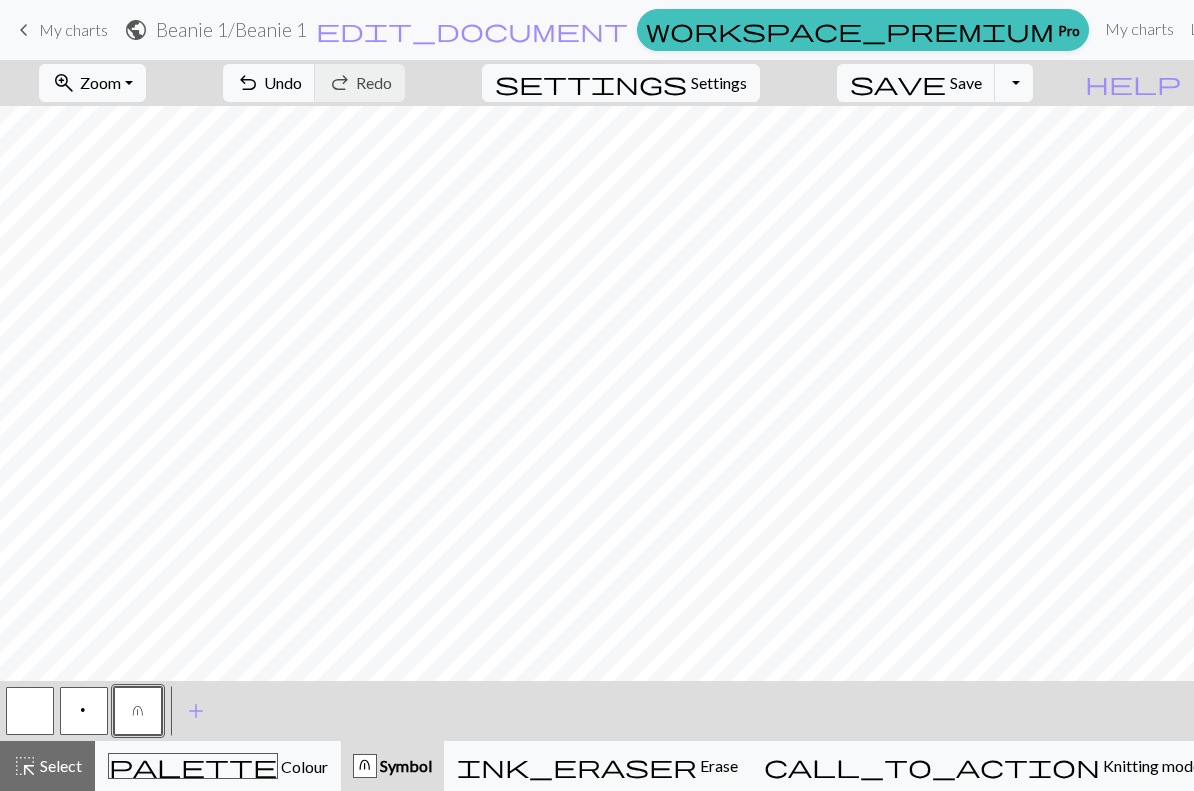 scroll, scrollTop: 0, scrollLeft: 0, axis: both 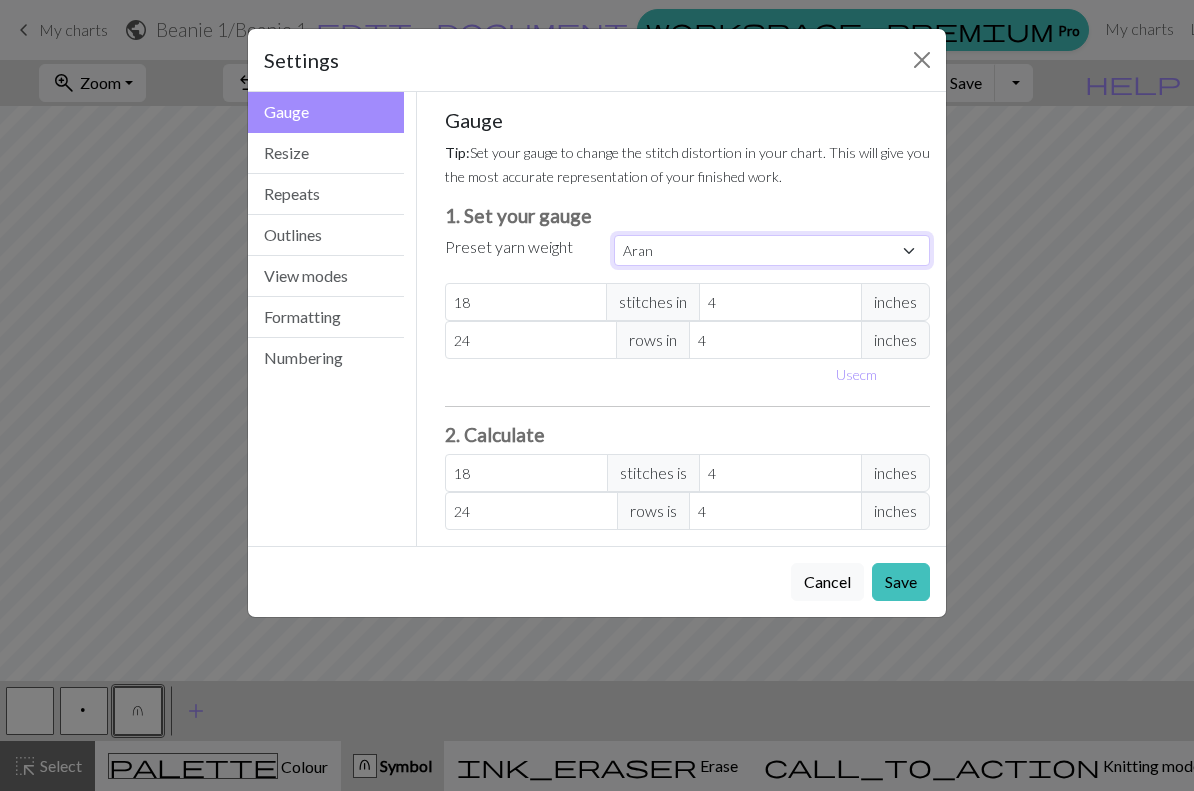 click on "Custom Square Lace Light Fingering Fingering Sport Double knit Worsted Aran Bulky Super Bulky" at bounding box center [772, 250] 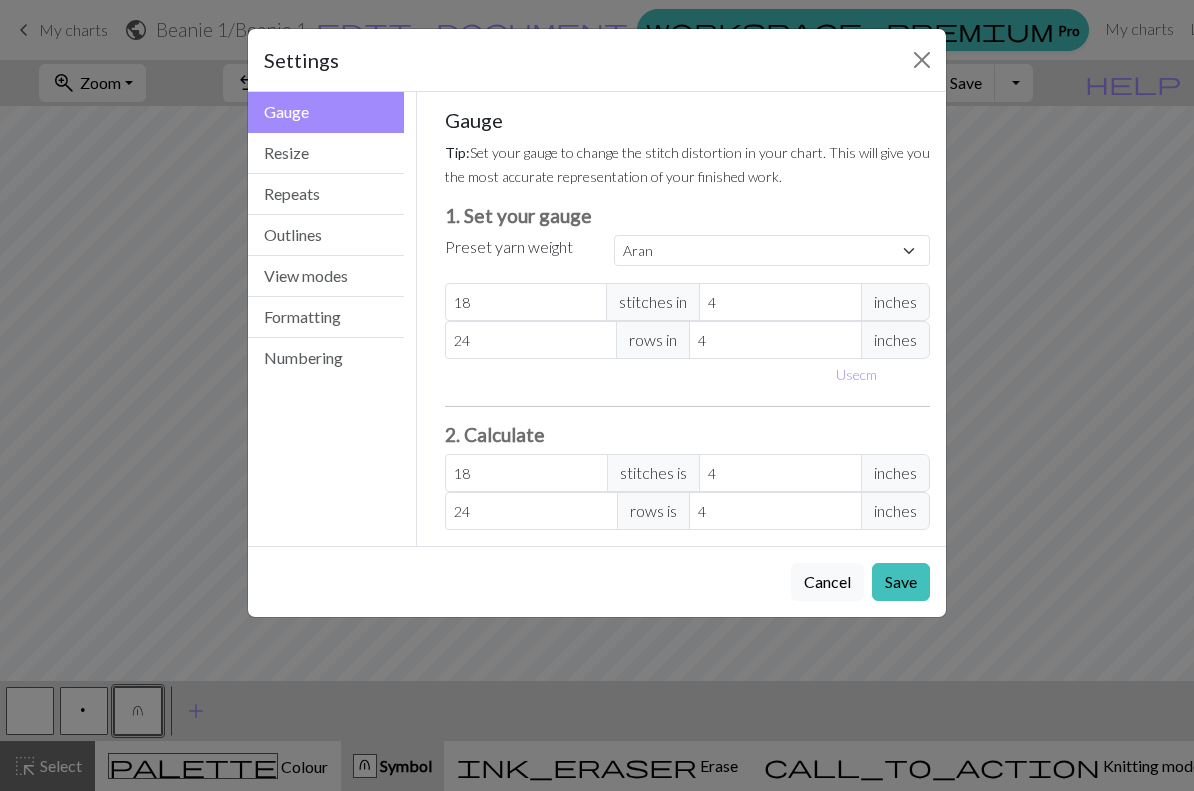 click on "Outlines" at bounding box center (326, 235) 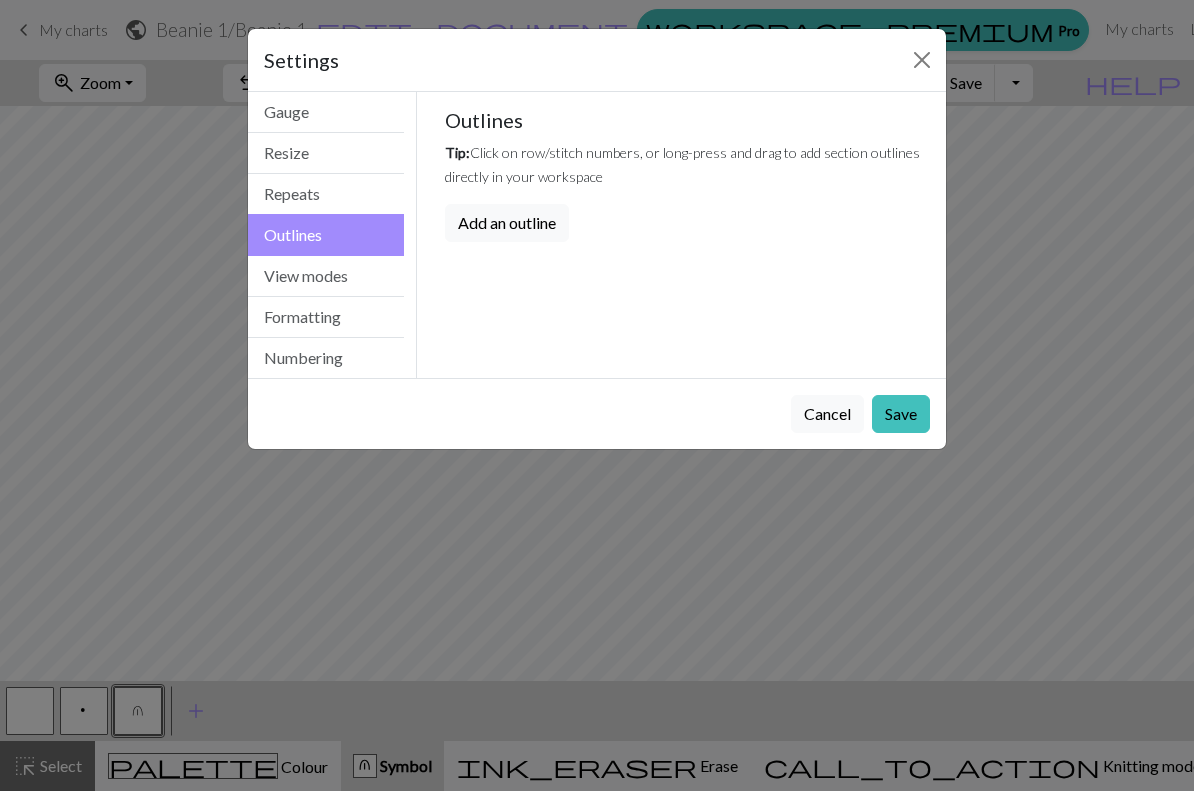 click on "Repeats" at bounding box center (326, 194) 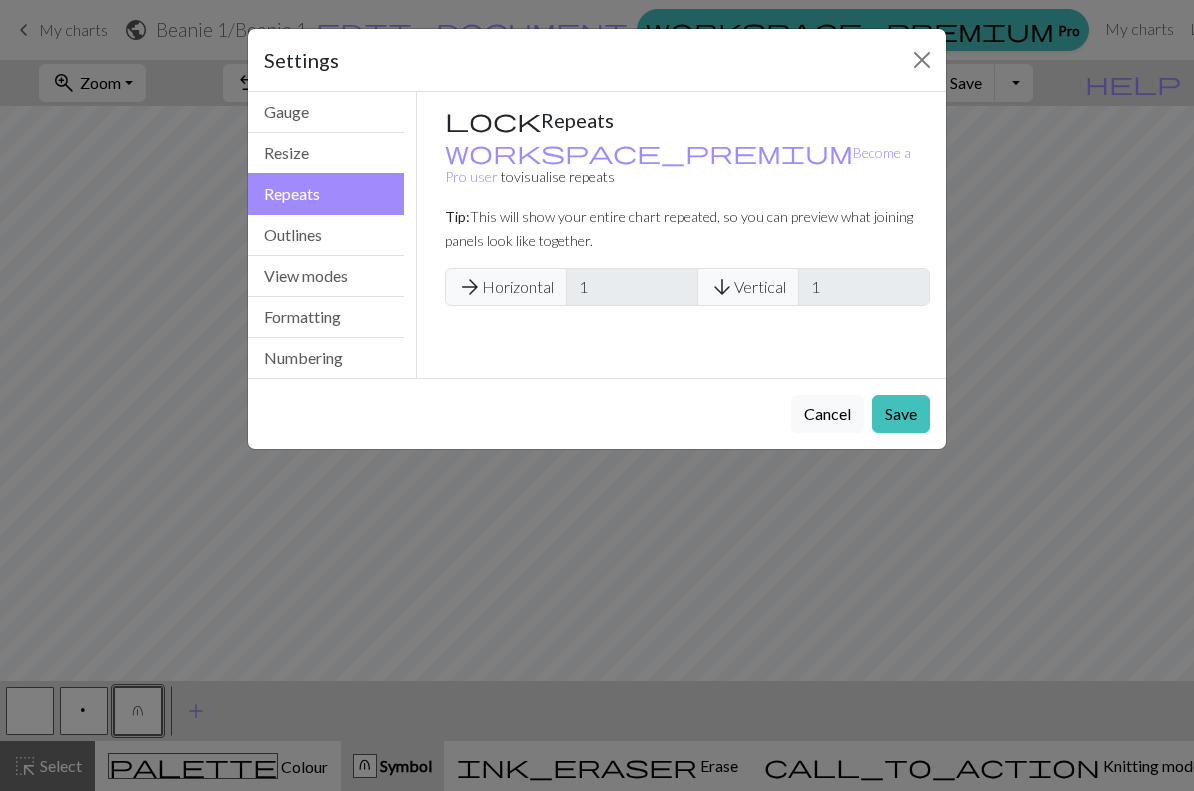 click on "Resize" at bounding box center (326, 153) 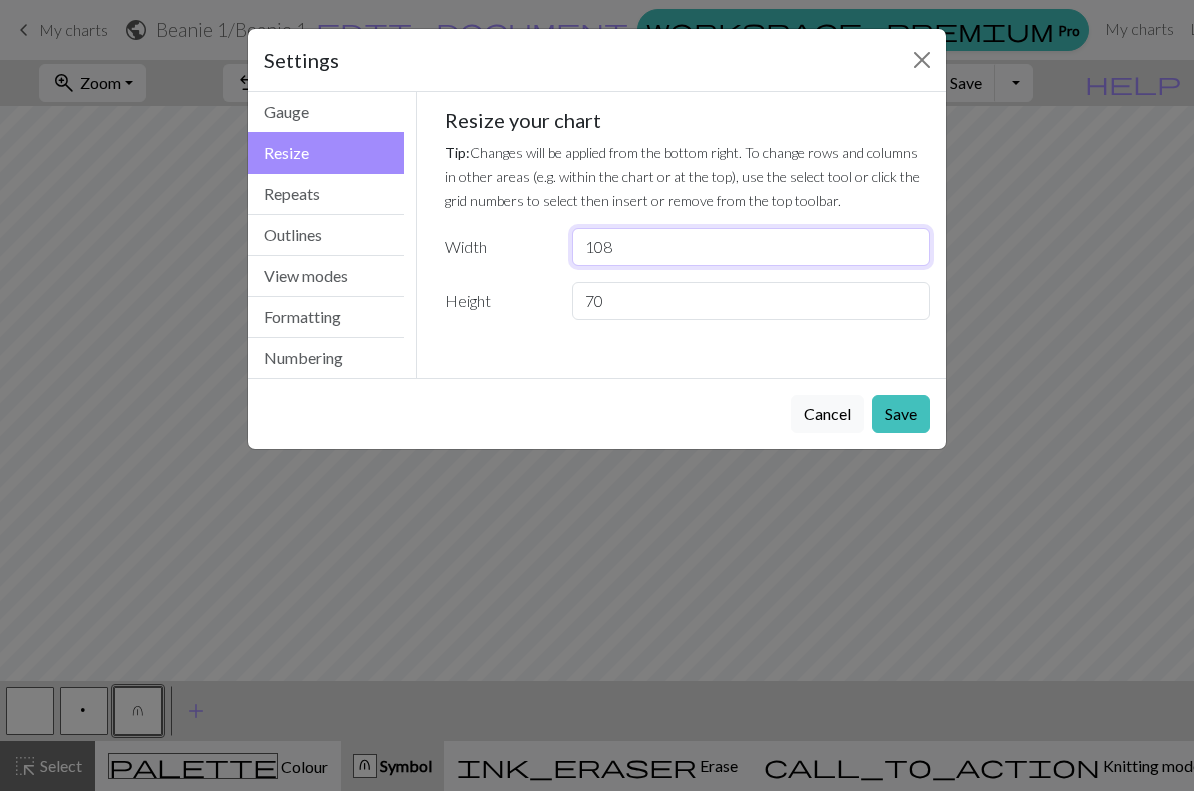 click on "108" at bounding box center [751, 247] 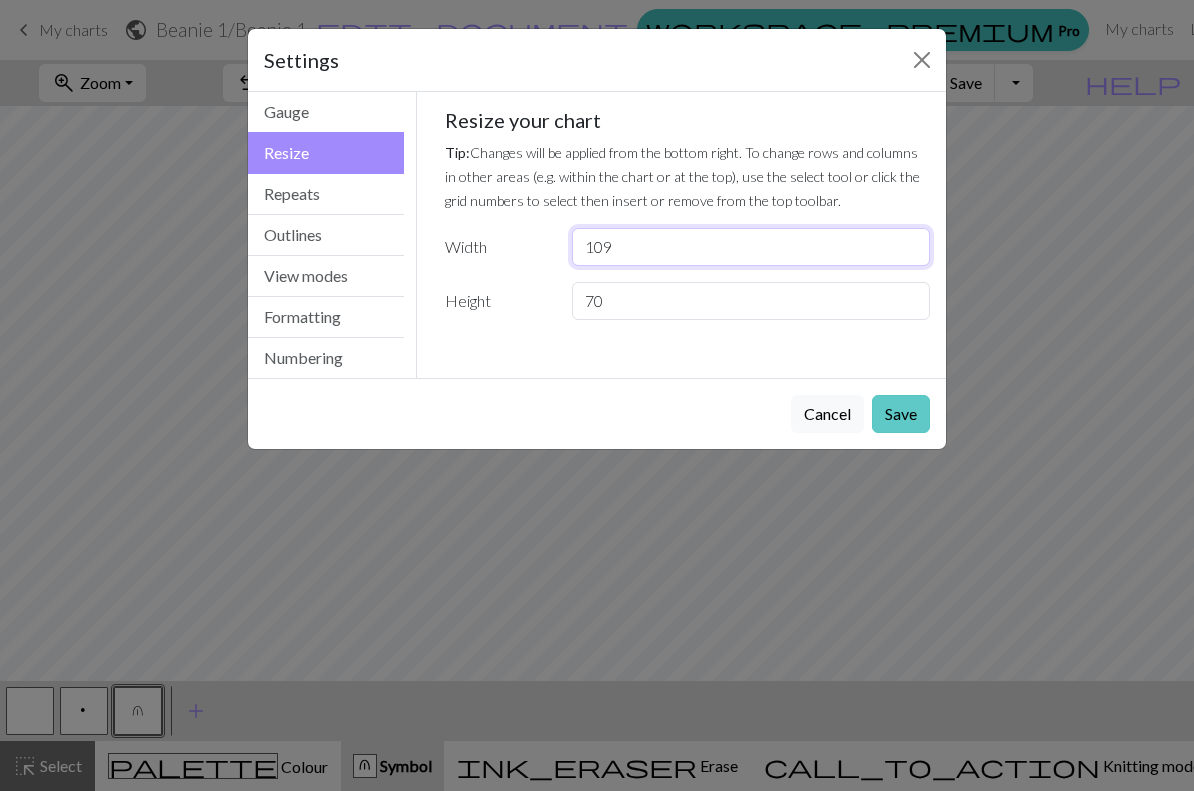 type on "109" 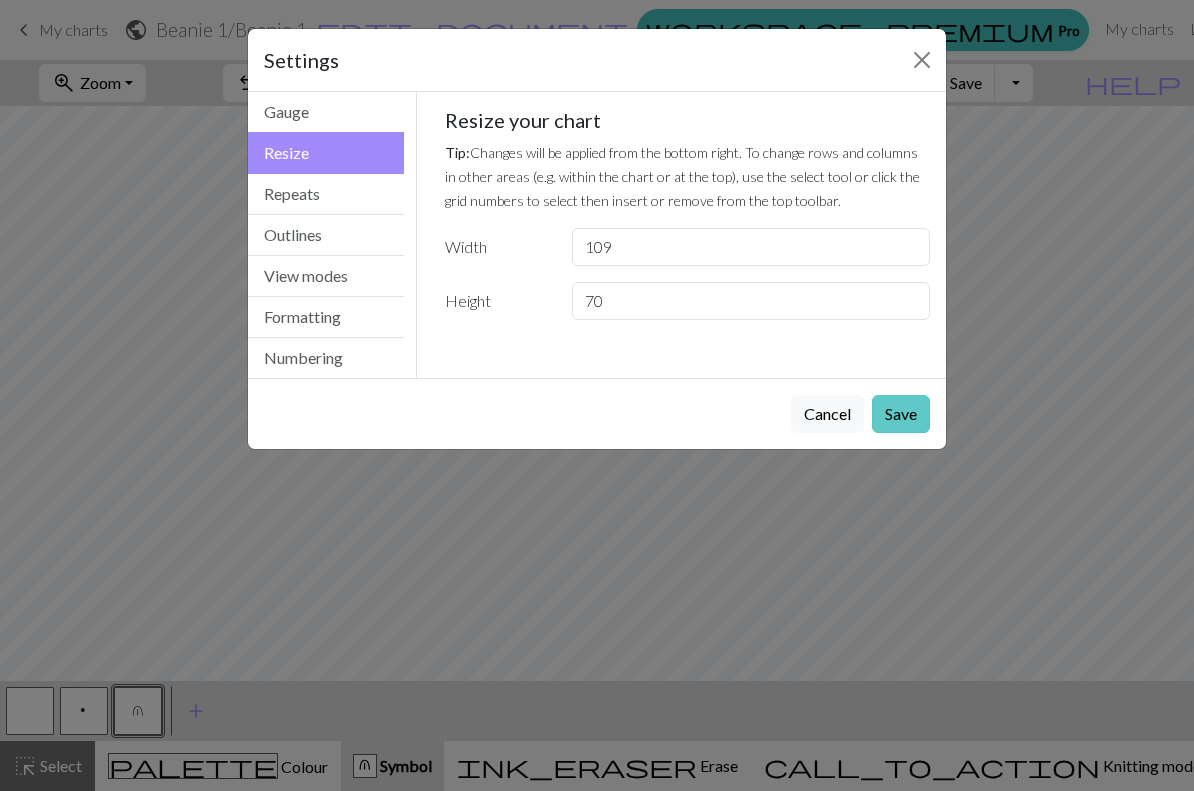 click on "Save" at bounding box center (901, 414) 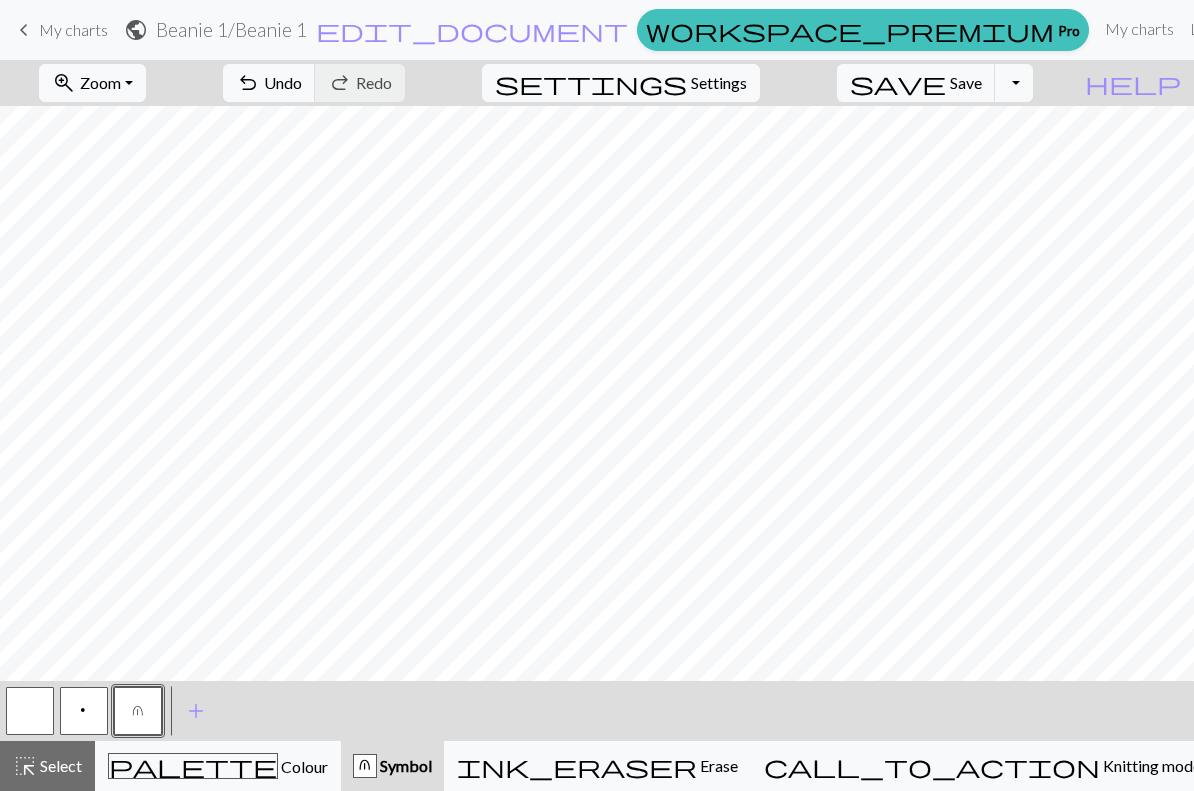 click at bounding box center (30, 711) 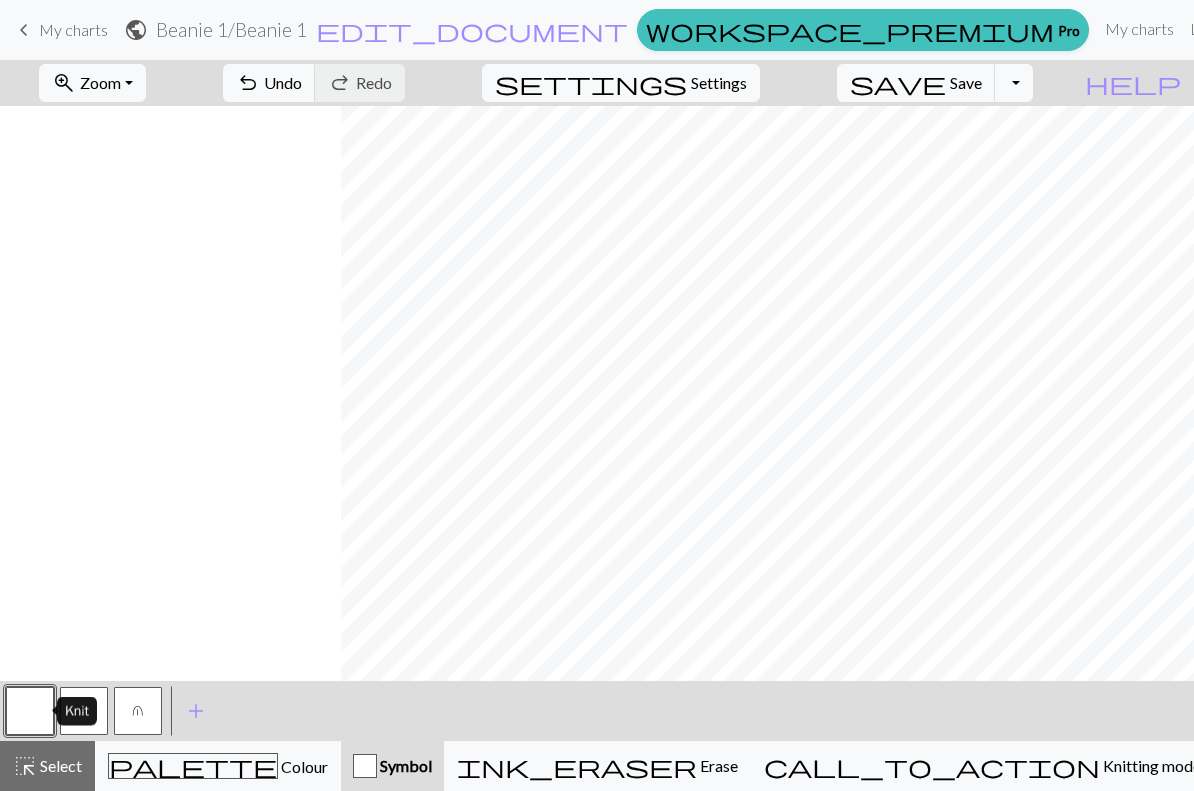 scroll, scrollTop: 0, scrollLeft: 1283, axis: horizontal 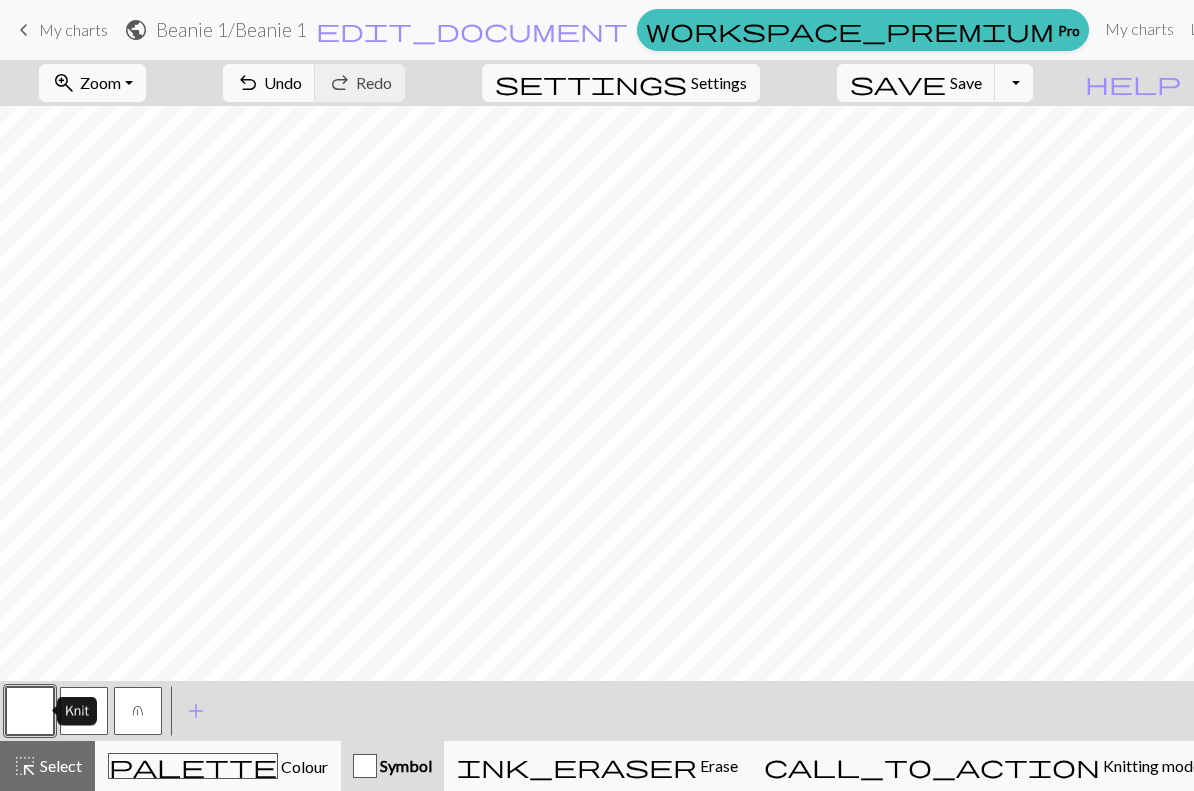 click on "Symbol" at bounding box center [392, 766] 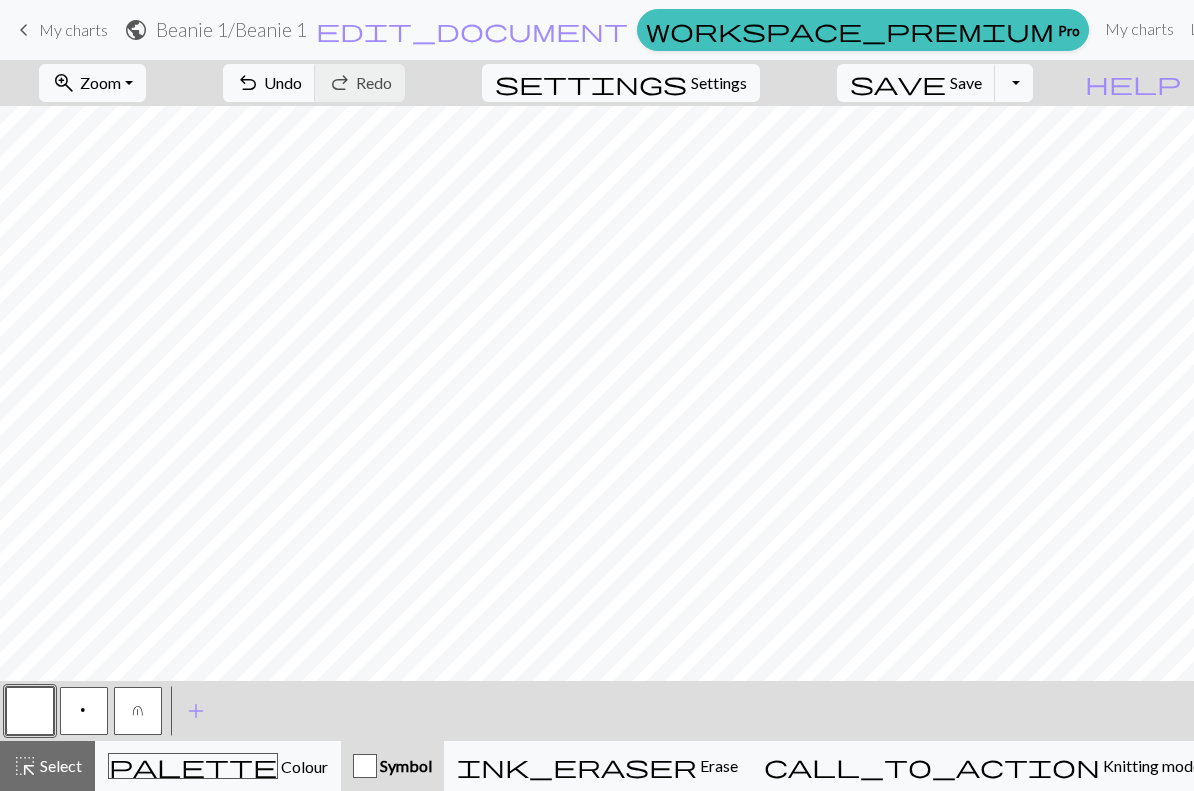 click on "Symbol" at bounding box center [404, 765] 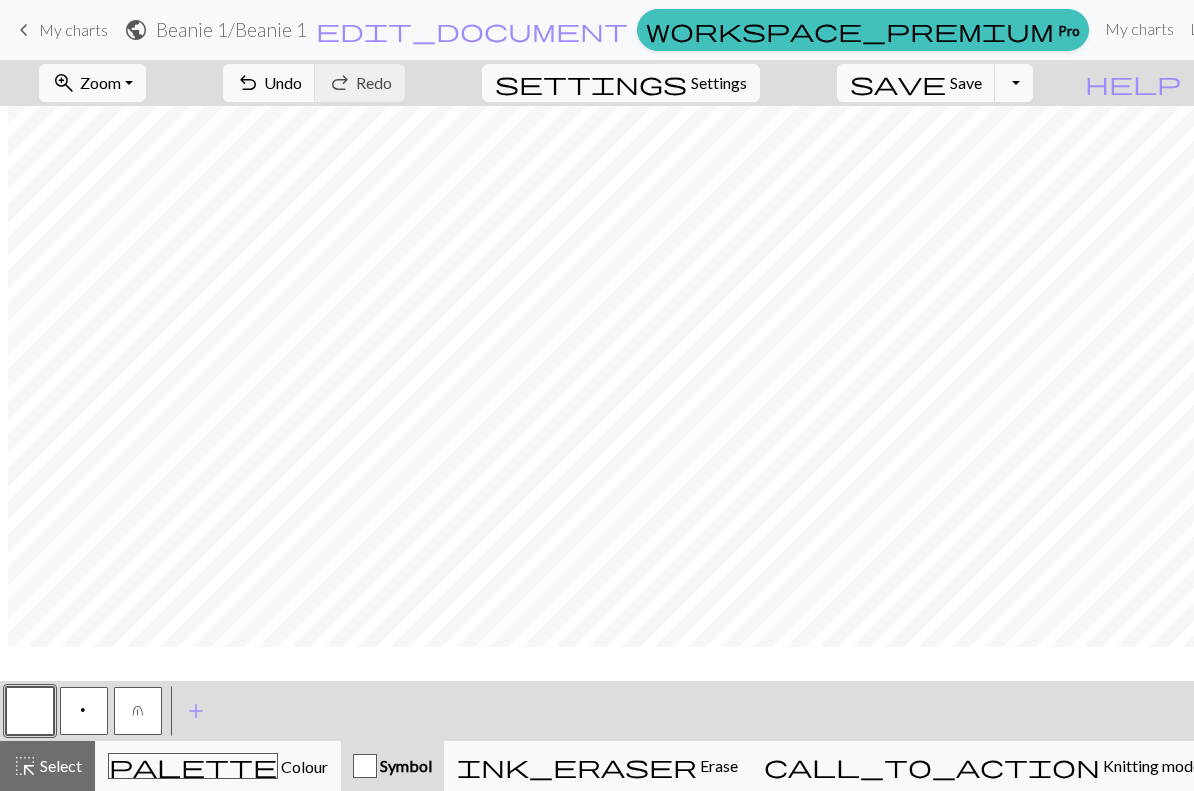scroll, scrollTop: 0, scrollLeft: 1283, axis: horizontal 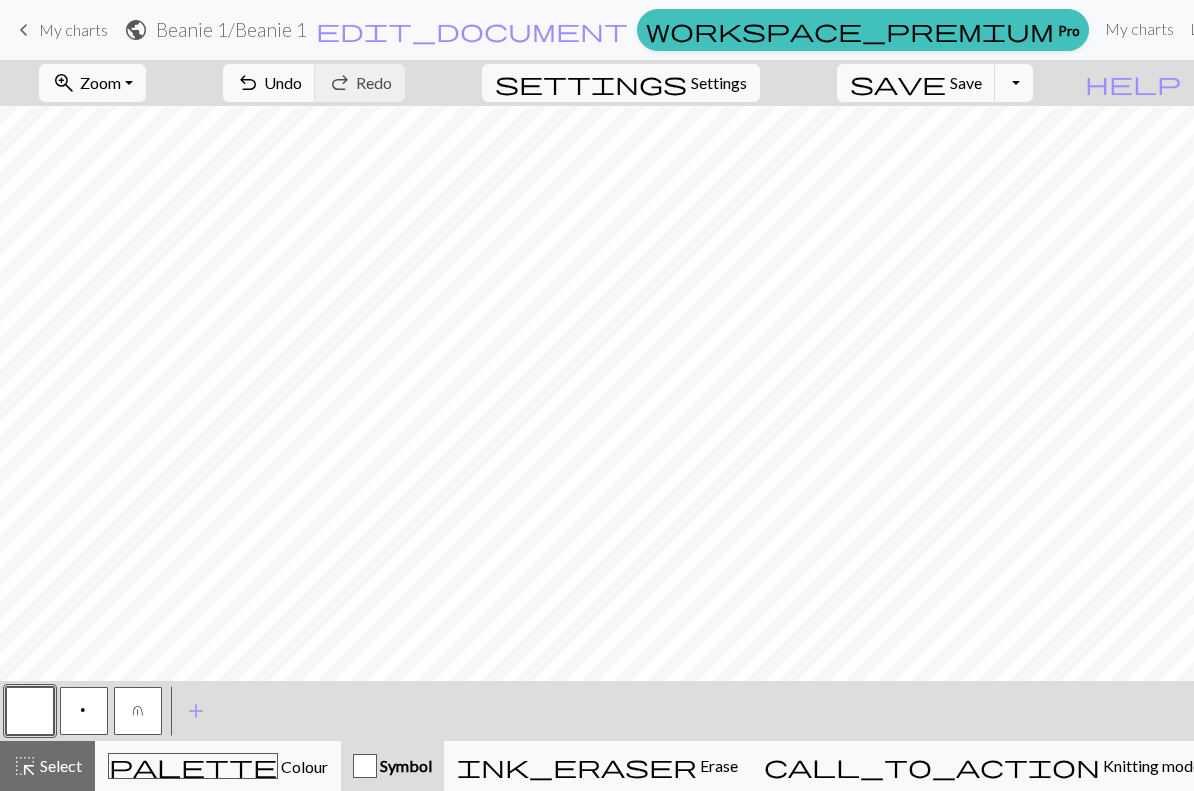 click on "highlight_alt" at bounding box center [25, 766] 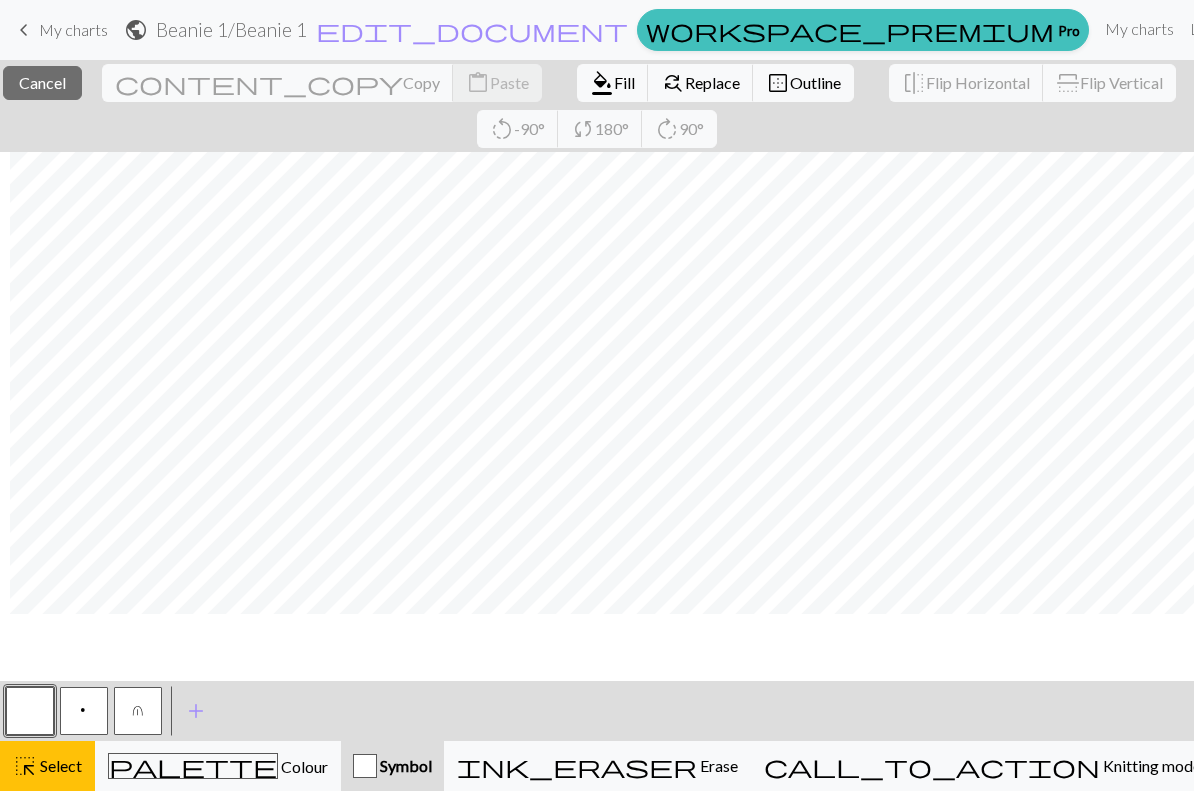 scroll, scrollTop: 0, scrollLeft: 1283, axis: horizontal 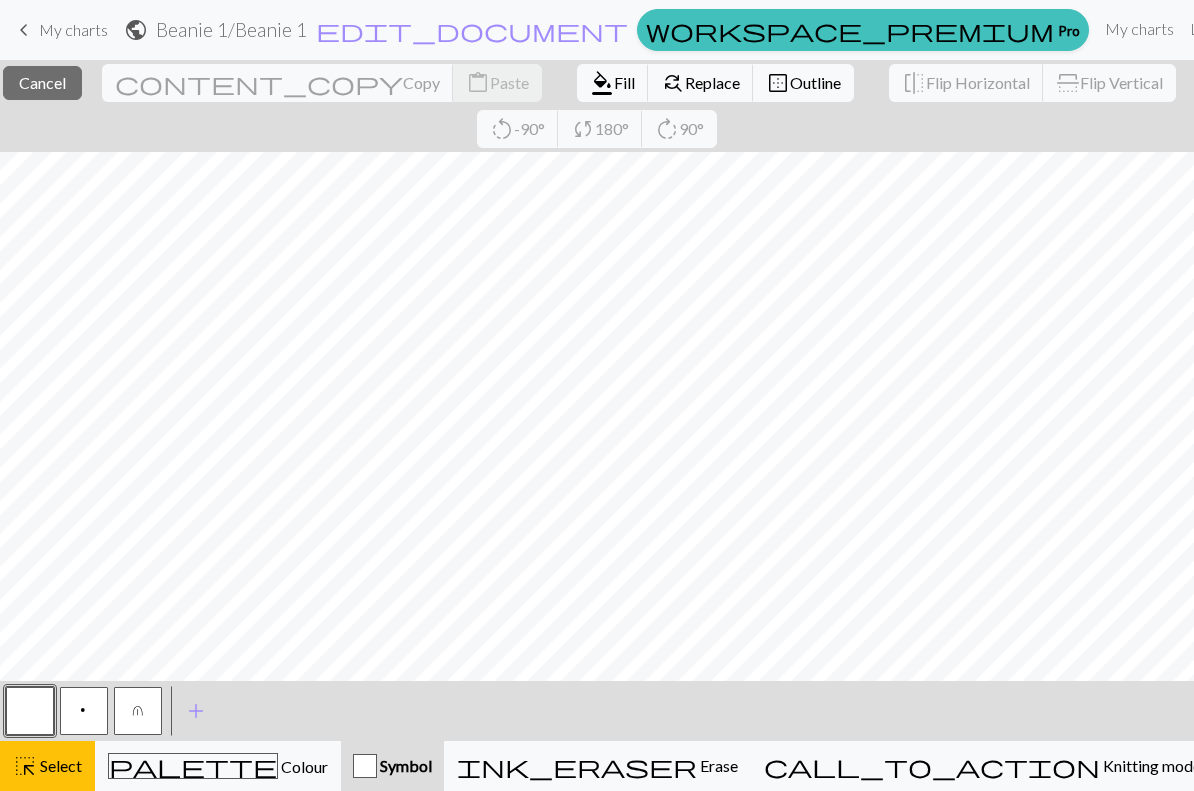 click on "flip  Flip Horizontal" at bounding box center [966, 83] 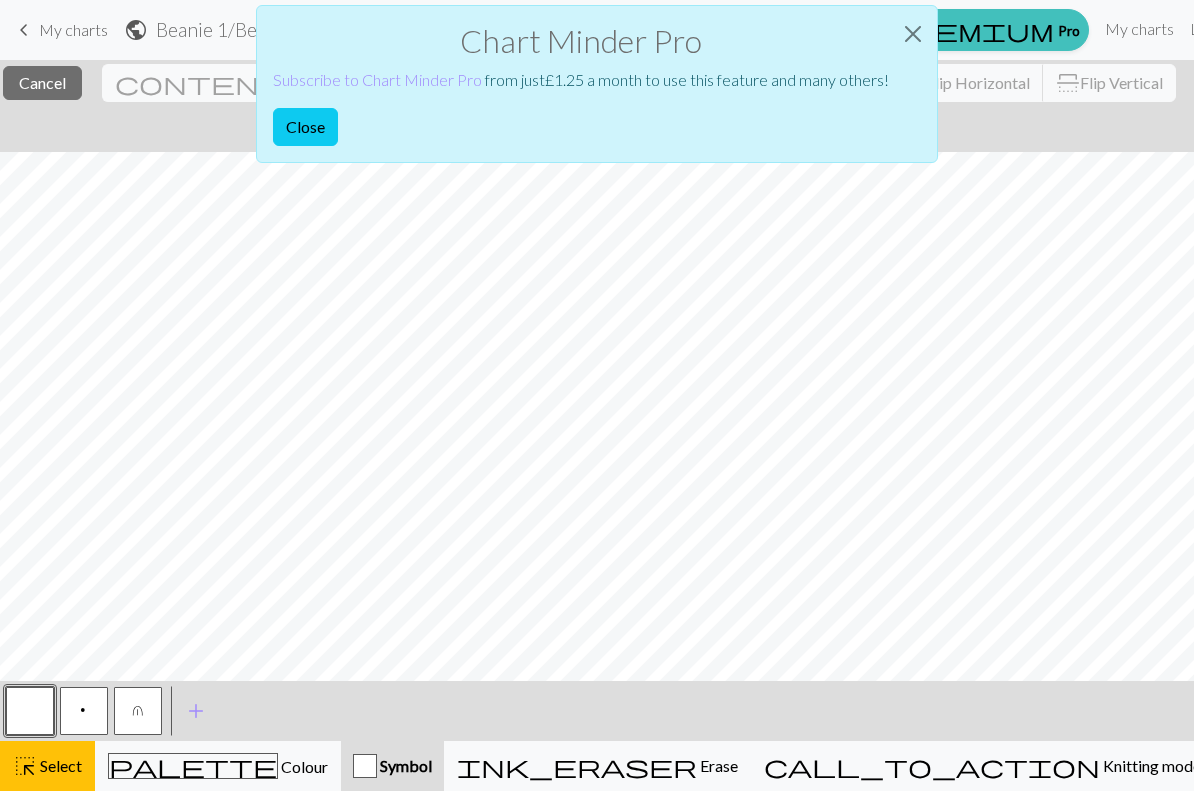 click at bounding box center [913, 34] 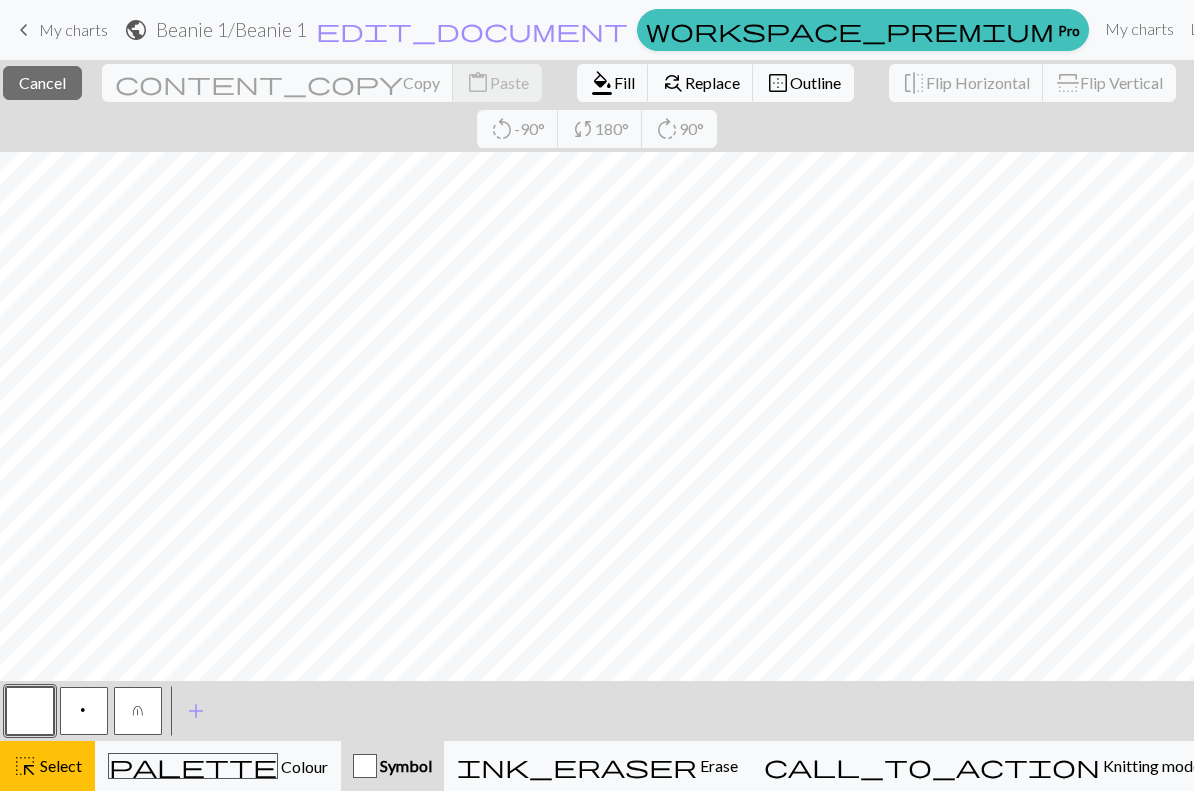 click on "palette   Colour   Colour" at bounding box center [218, 766] 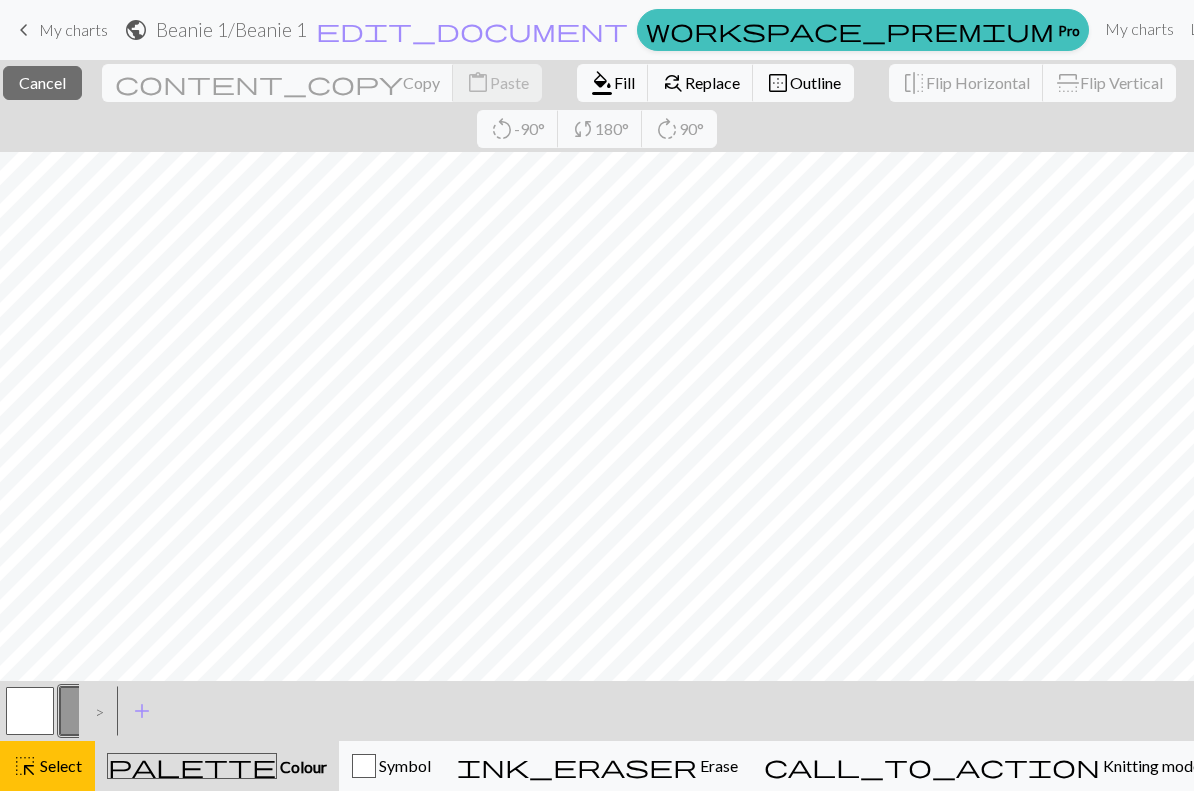 click at bounding box center (84, 711) 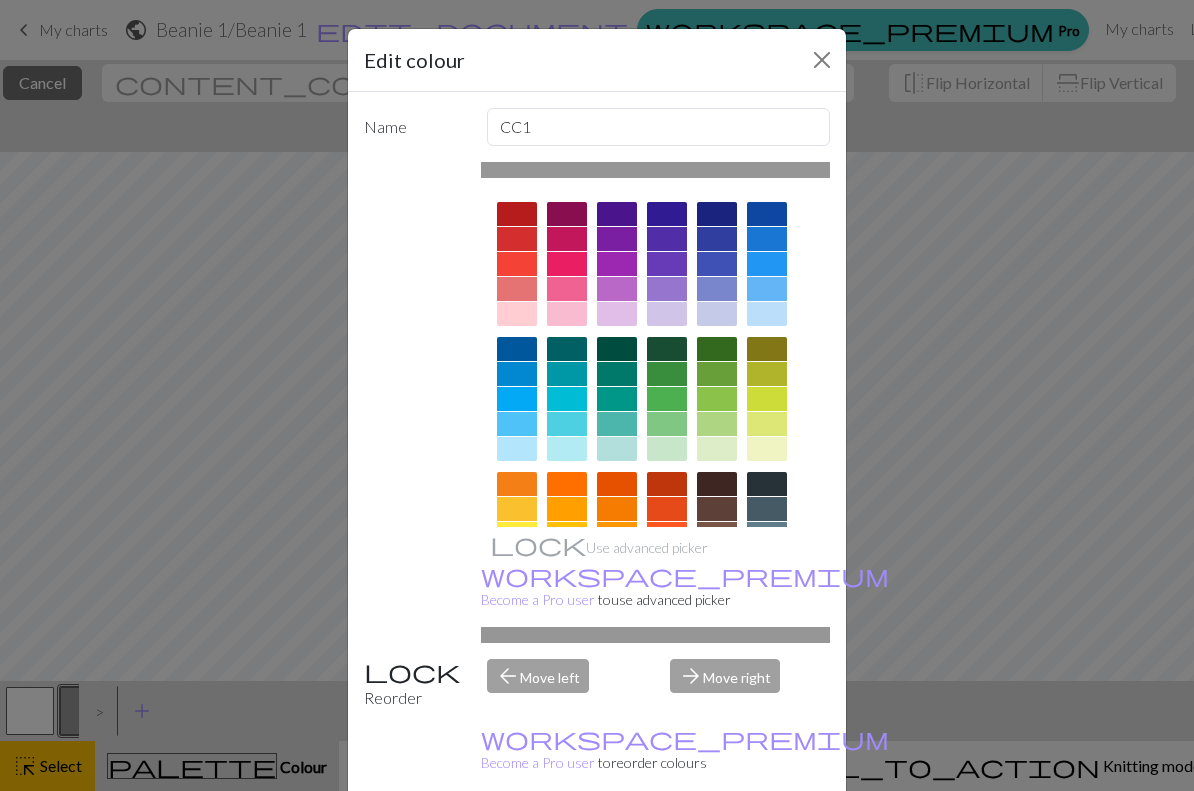 click at bounding box center [822, 60] 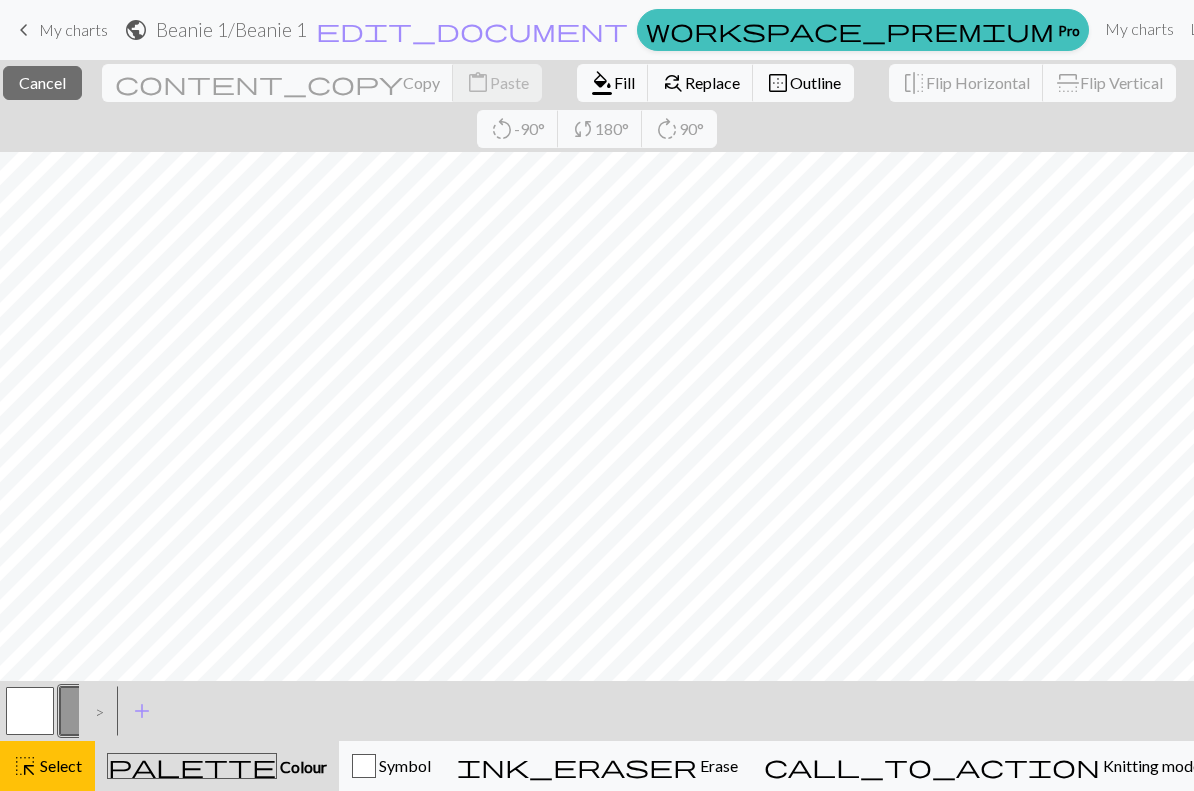 click on "close Cancel" at bounding box center (42, 83) 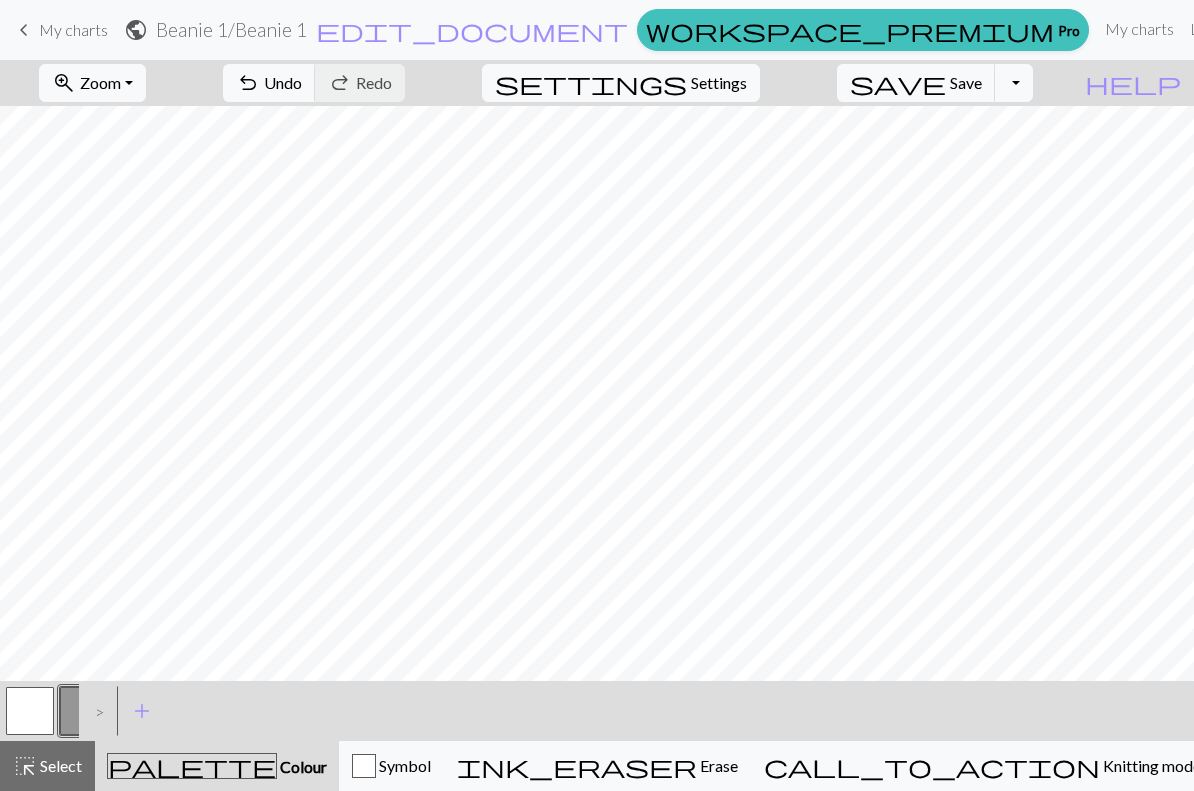 click on "Symbol" at bounding box center (391, 766) 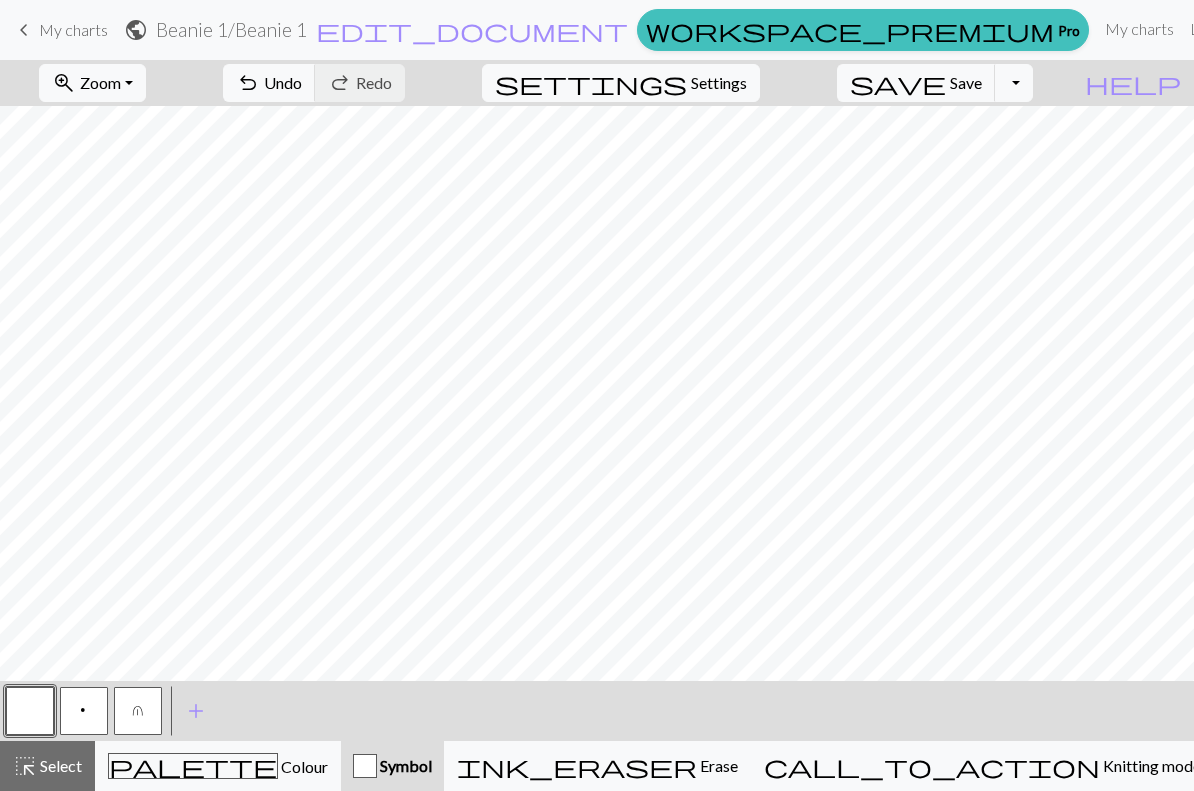 click on "Symbol" at bounding box center [392, 766] 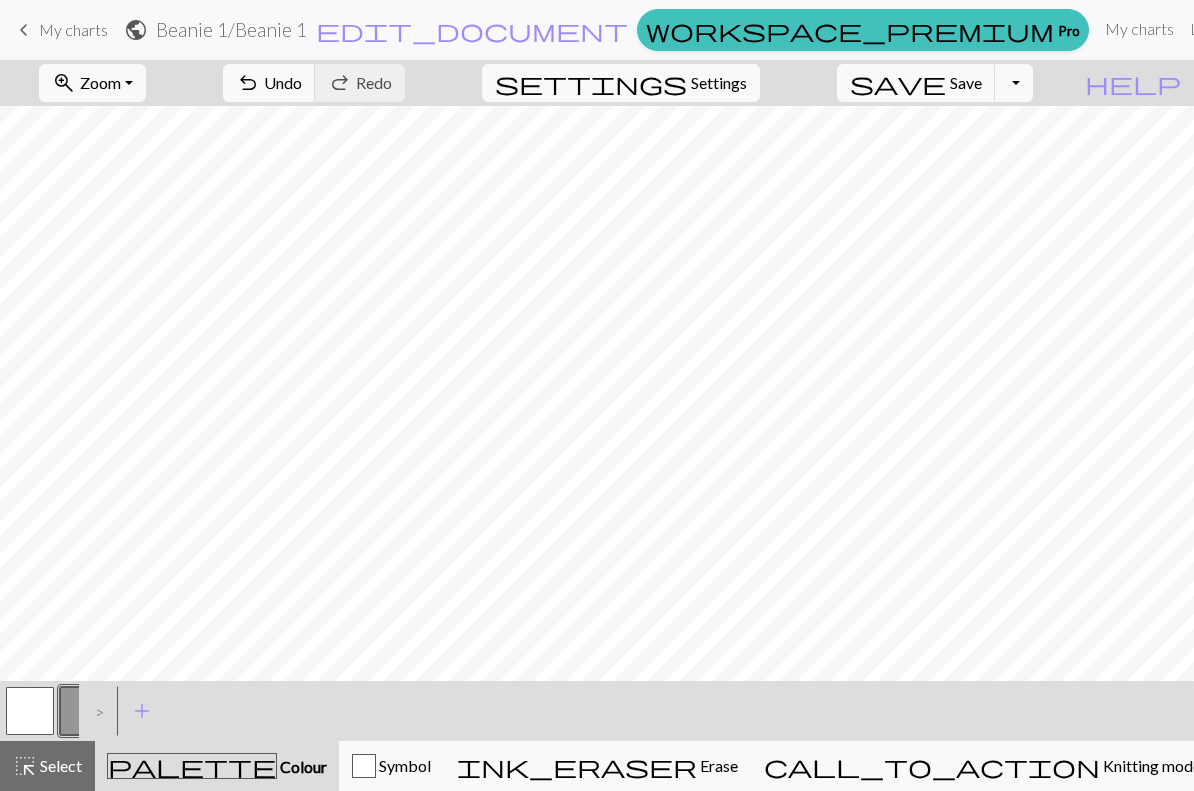 click at bounding box center [30, 711] 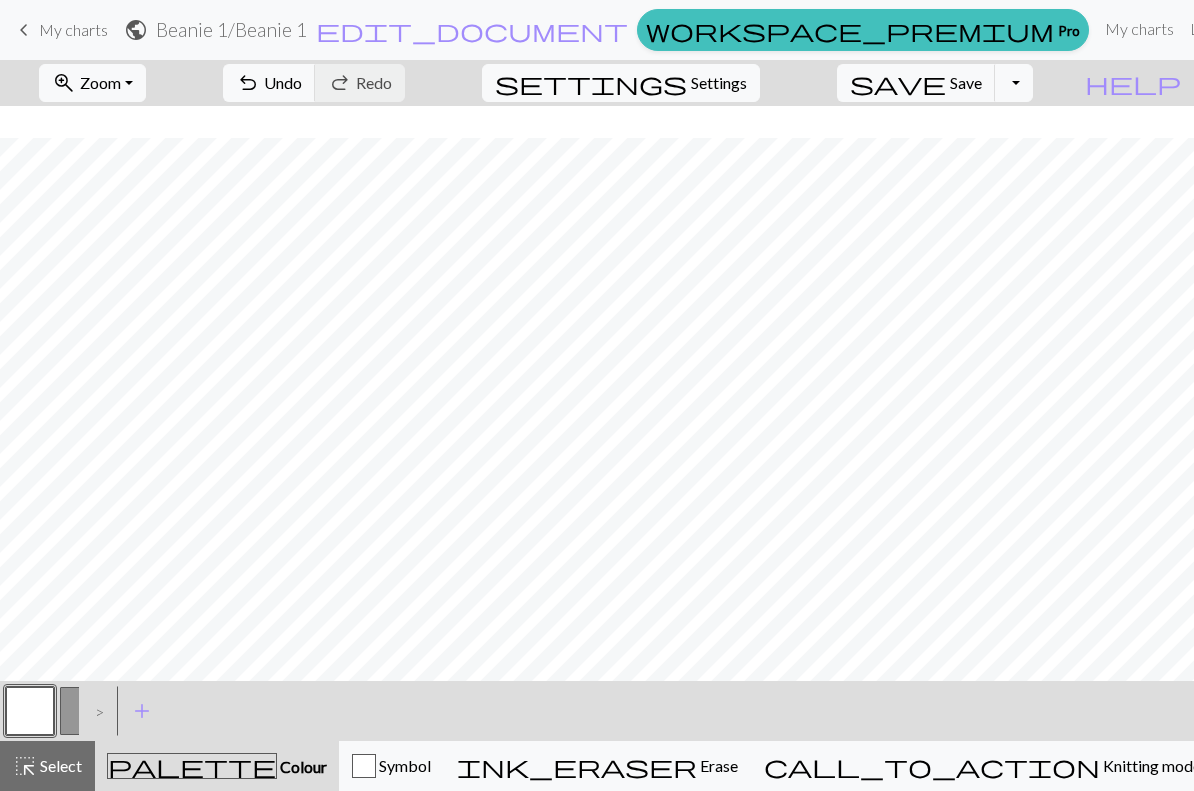 scroll, scrollTop: 324, scrollLeft: 1283, axis: both 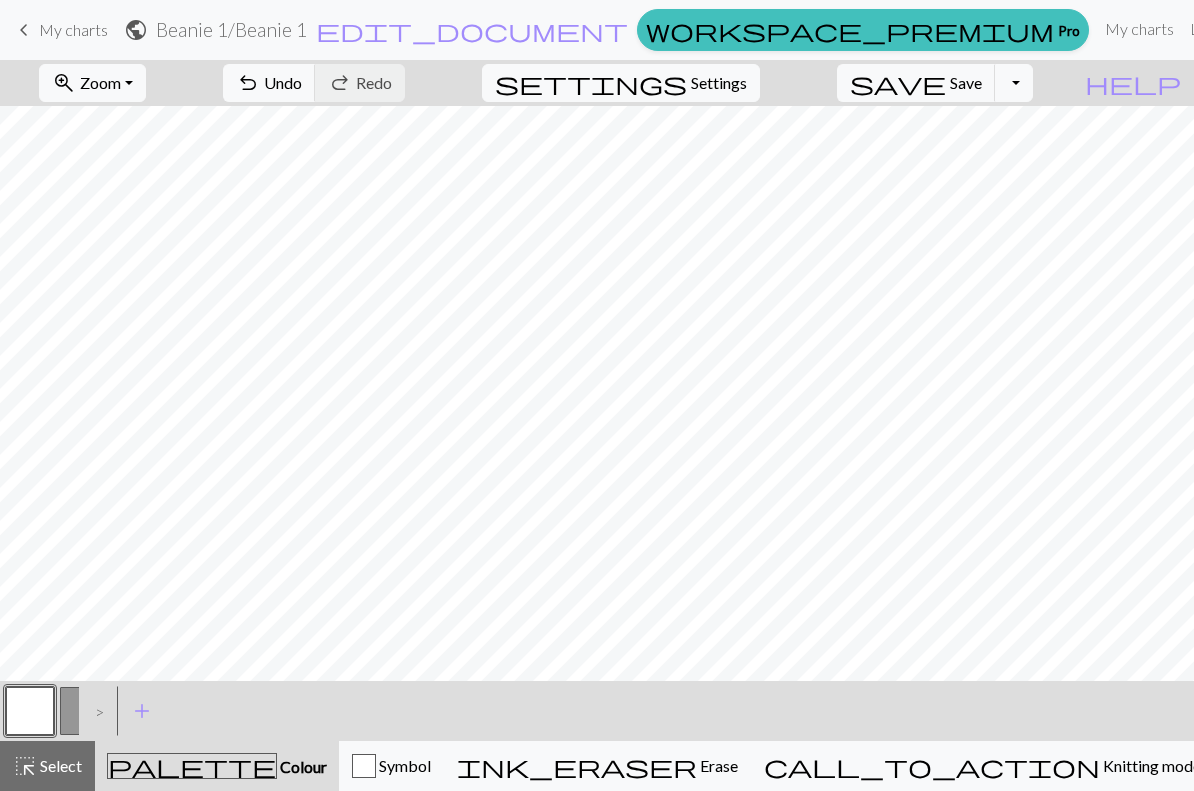 click on "Symbol" at bounding box center [391, 766] 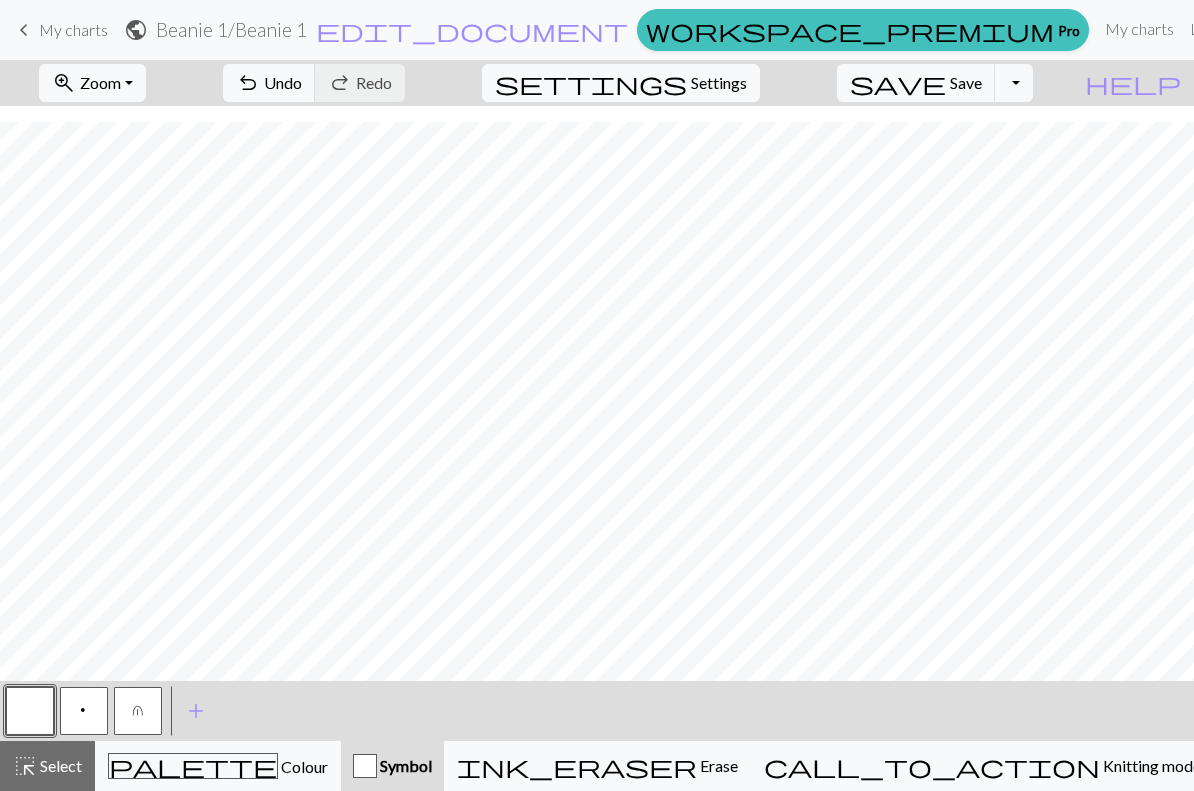 scroll, scrollTop: 656, scrollLeft: 1283, axis: both 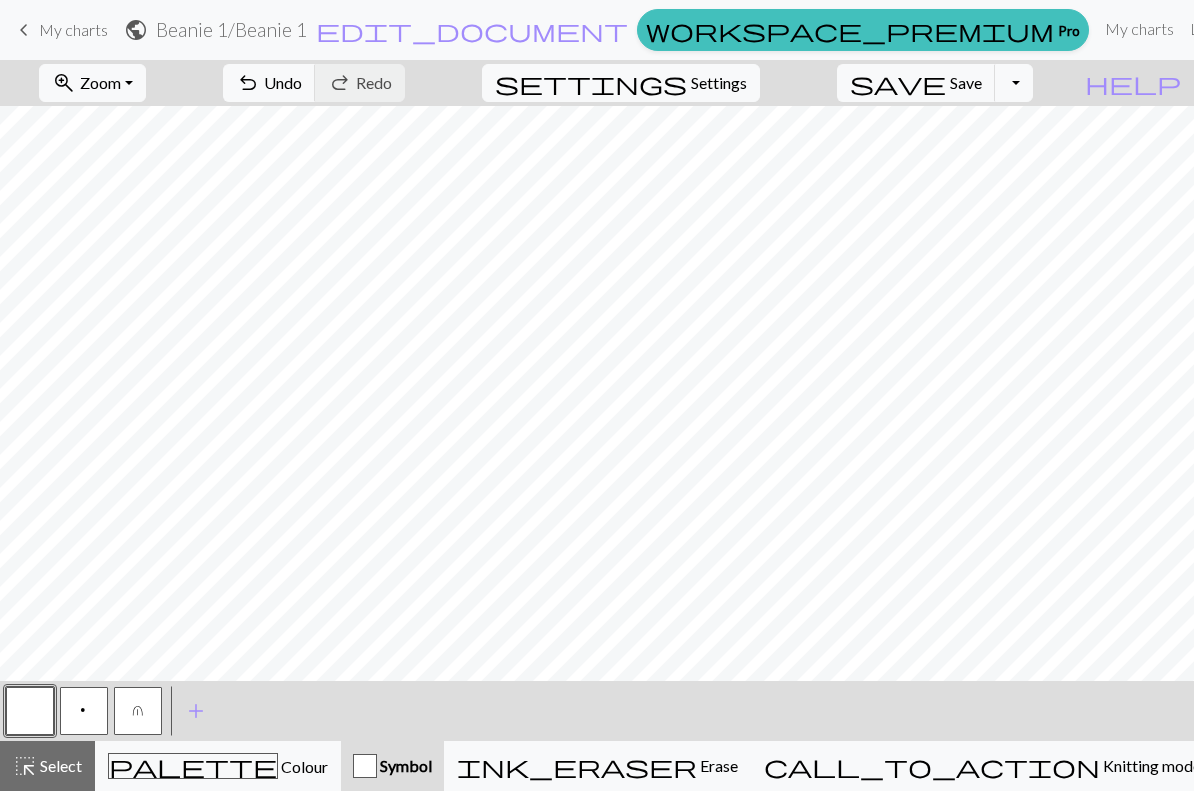 click on "highlight_alt   Select   Select" at bounding box center (47, 766) 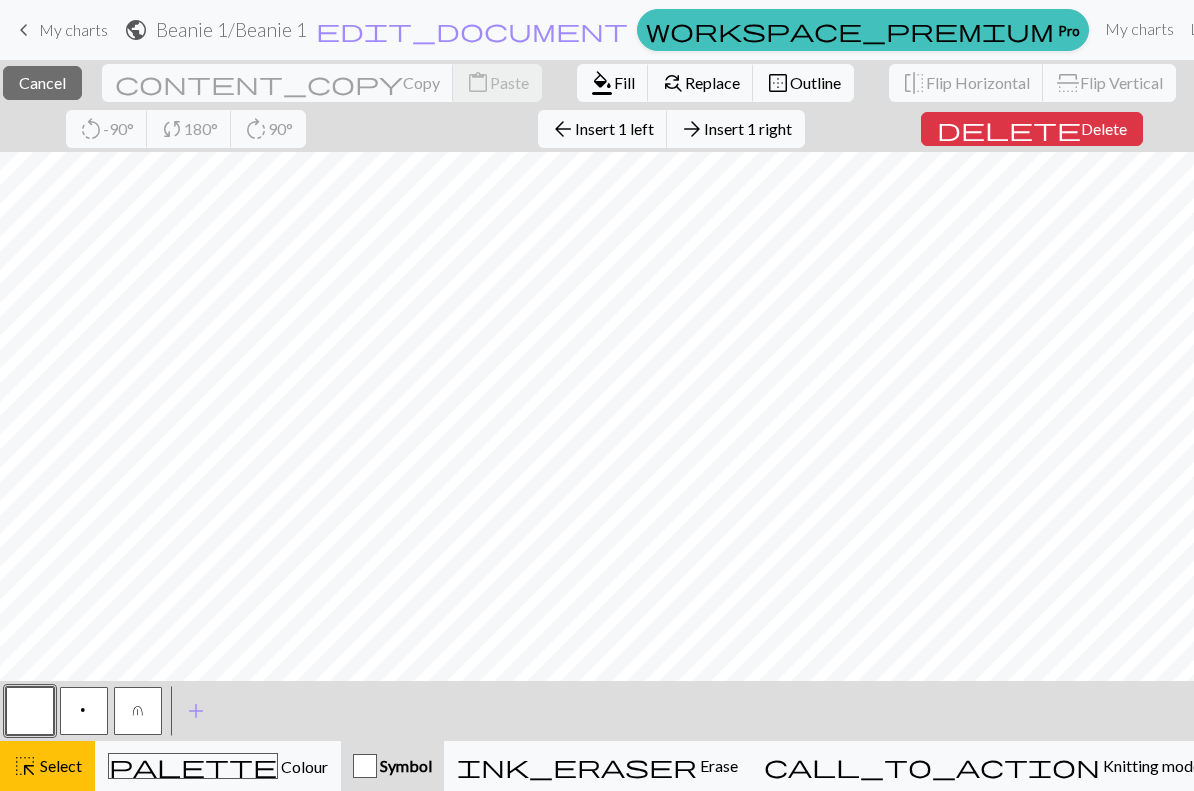 click on "Copy" at bounding box center (421, 82) 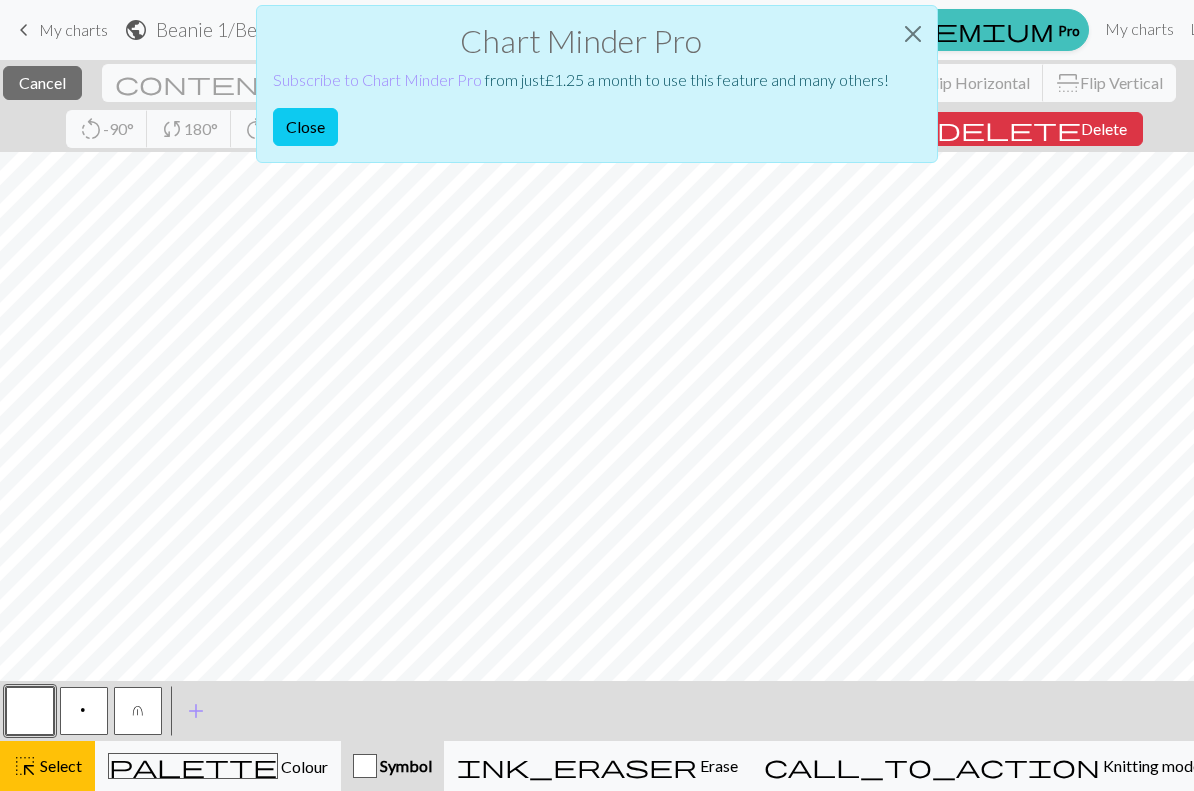click at bounding box center (913, 34) 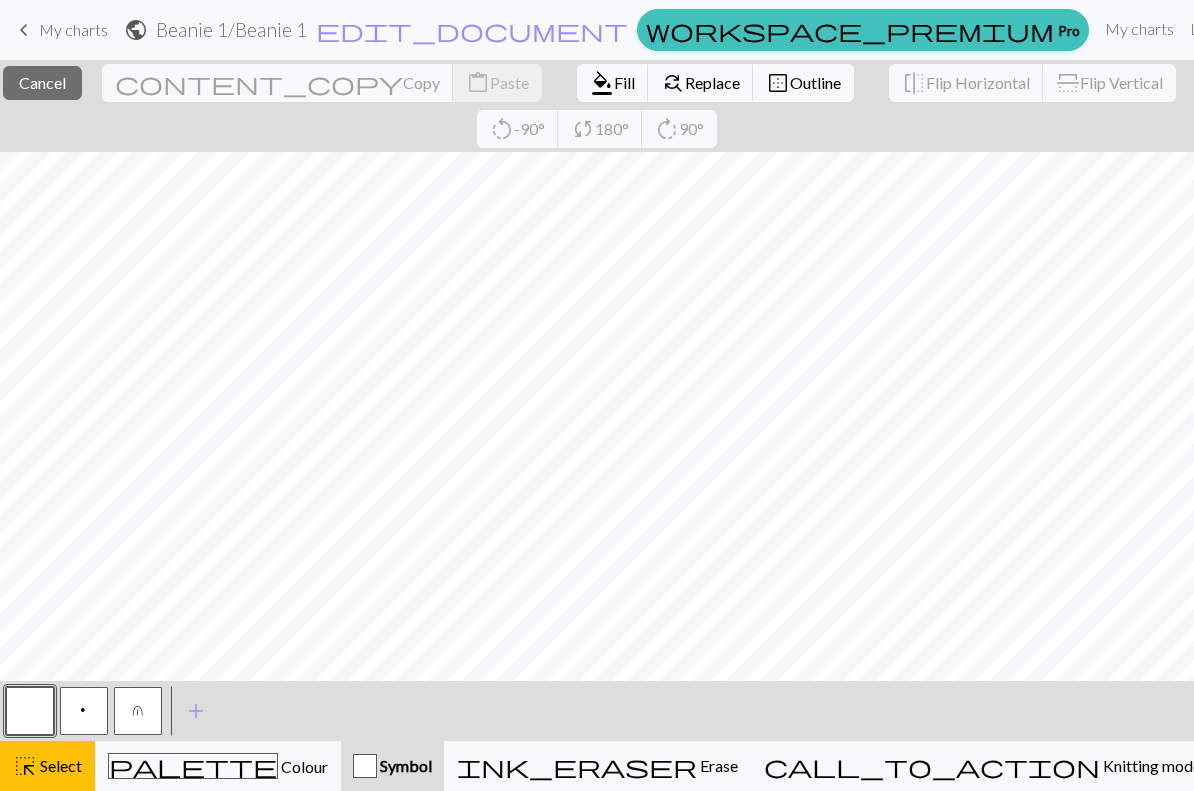 click on "Cancel" at bounding box center (42, 82) 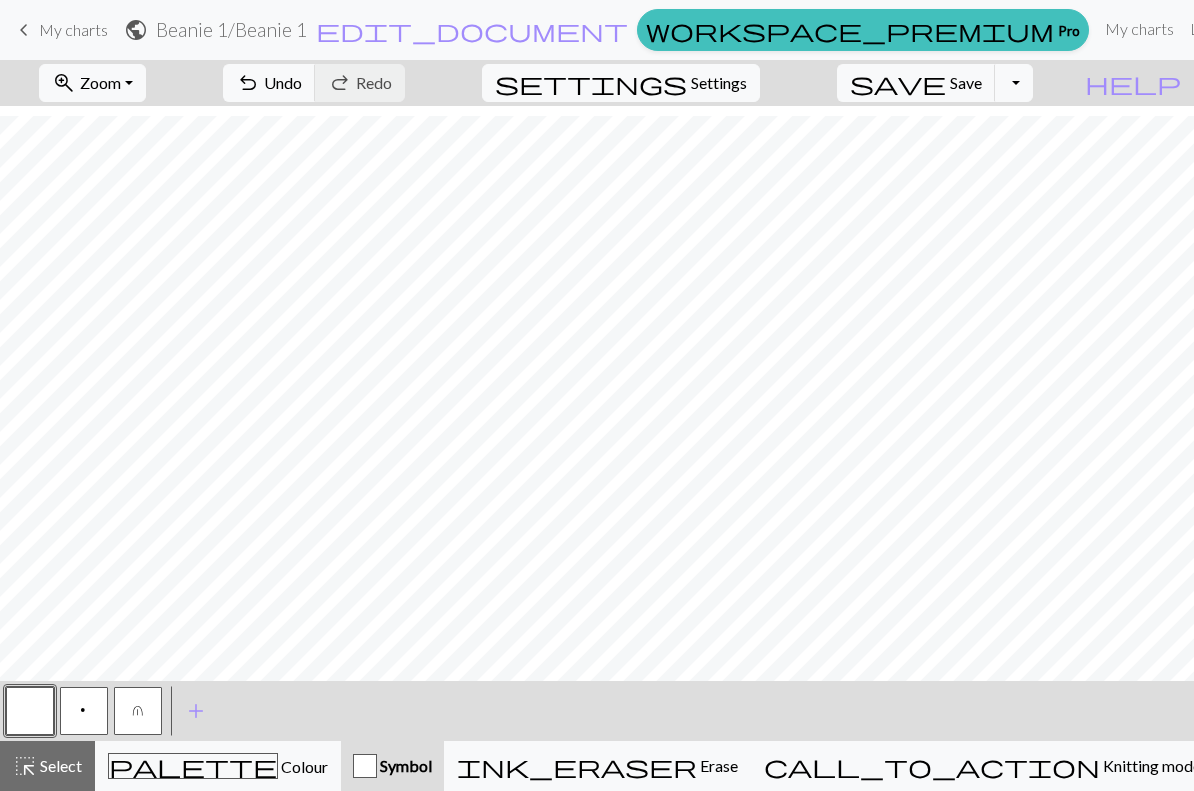 scroll, scrollTop: 656, scrollLeft: 1283, axis: both 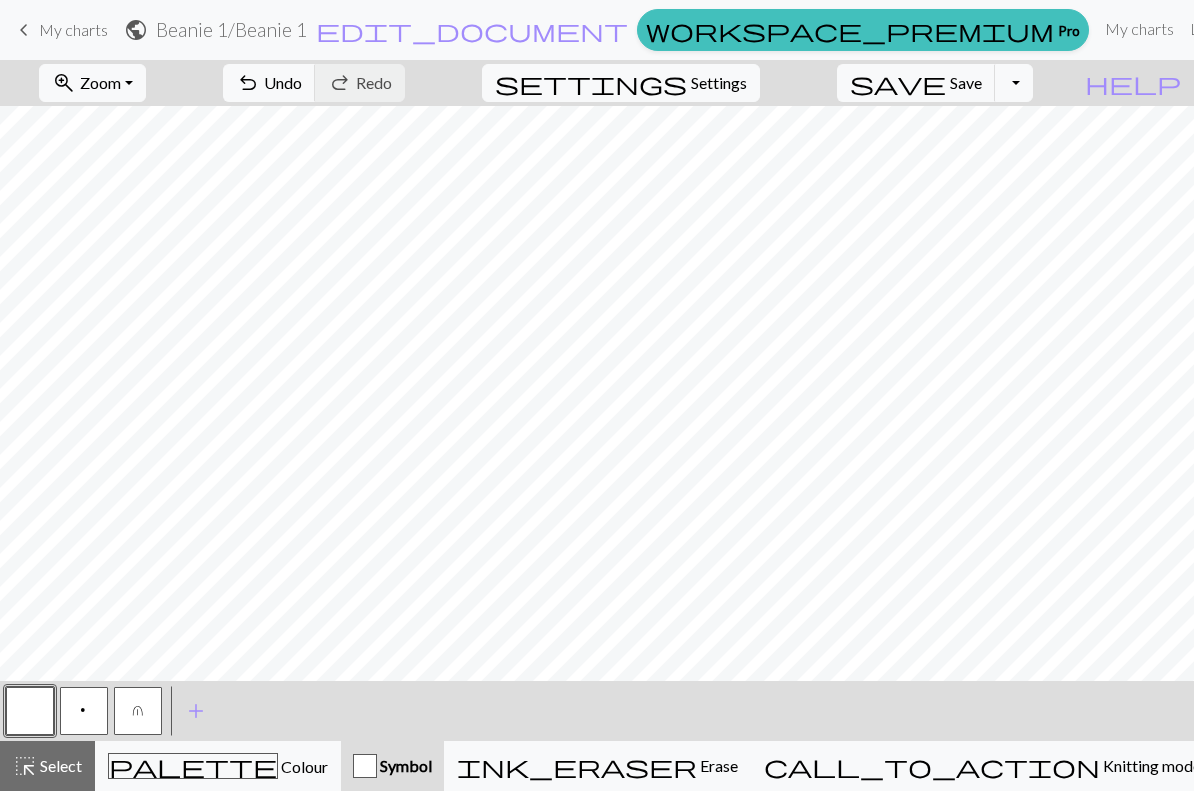 click on "p" at bounding box center [84, 713] 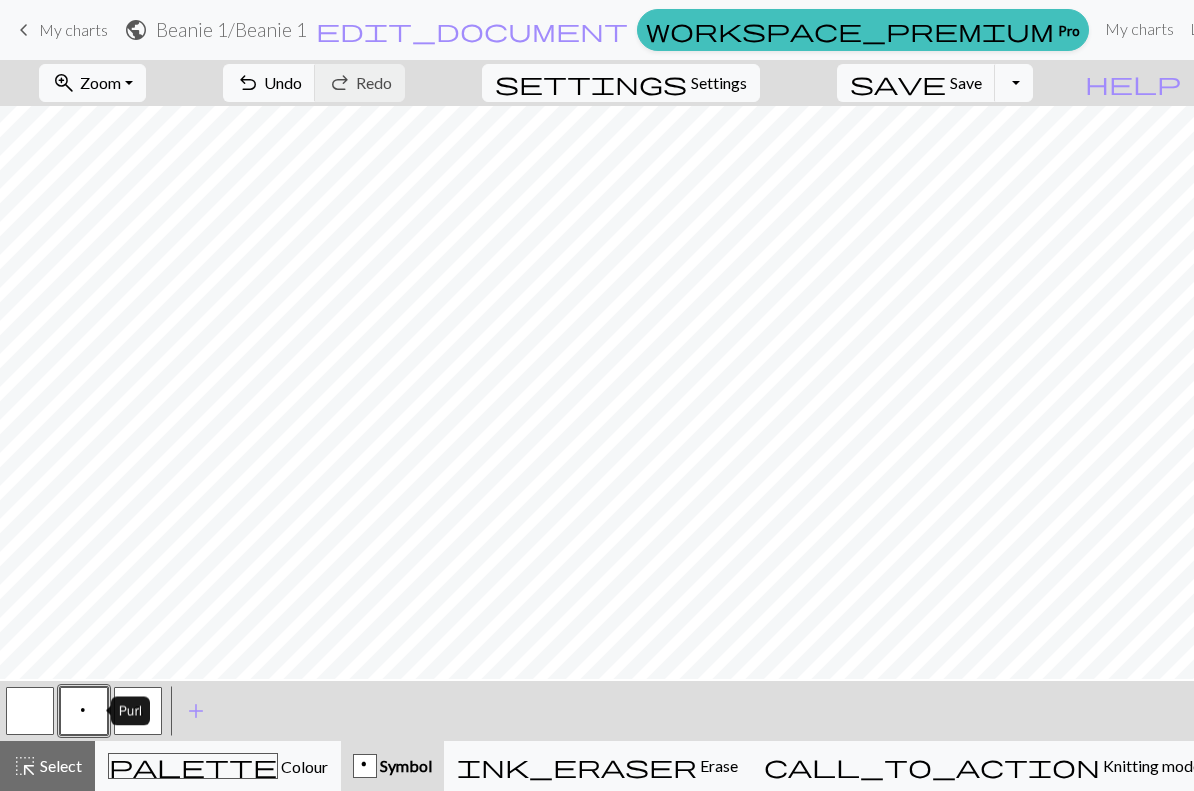 scroll, scrollTop: 348, scrollLeft: 1283, axis: both 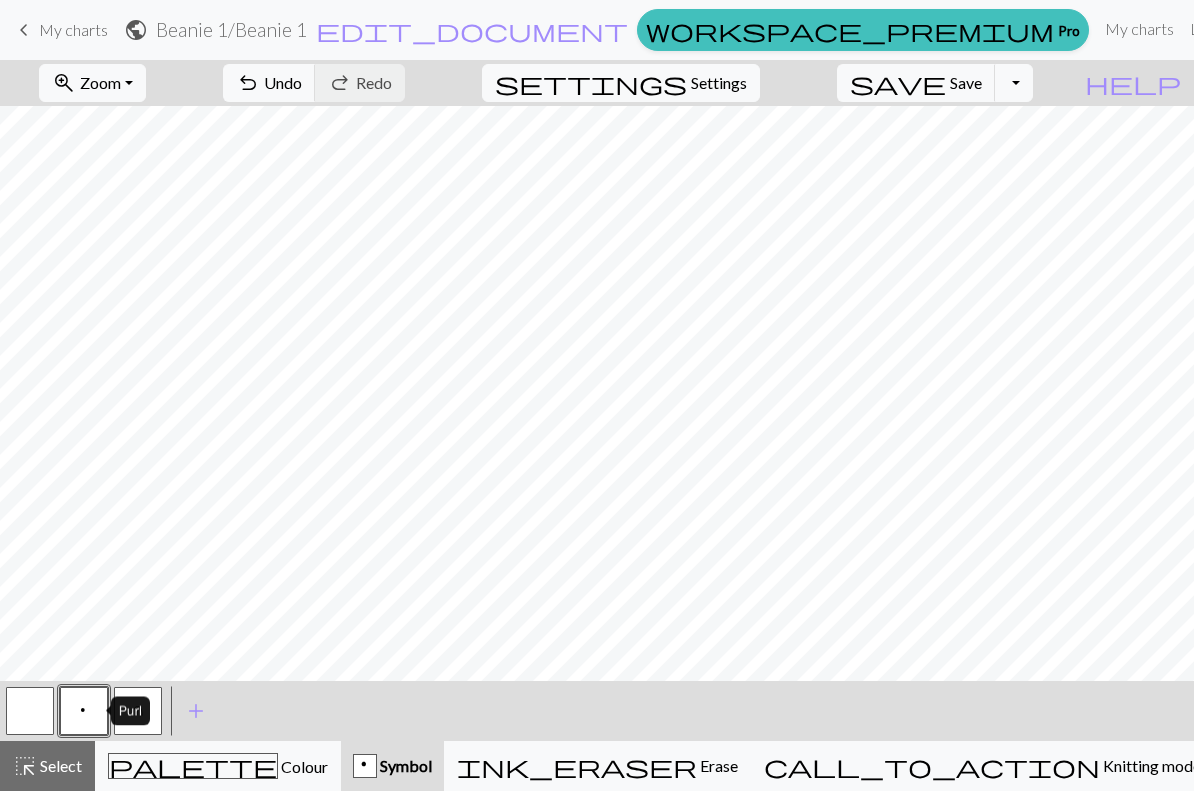 click on "undo" at bounding box center [248, 83] 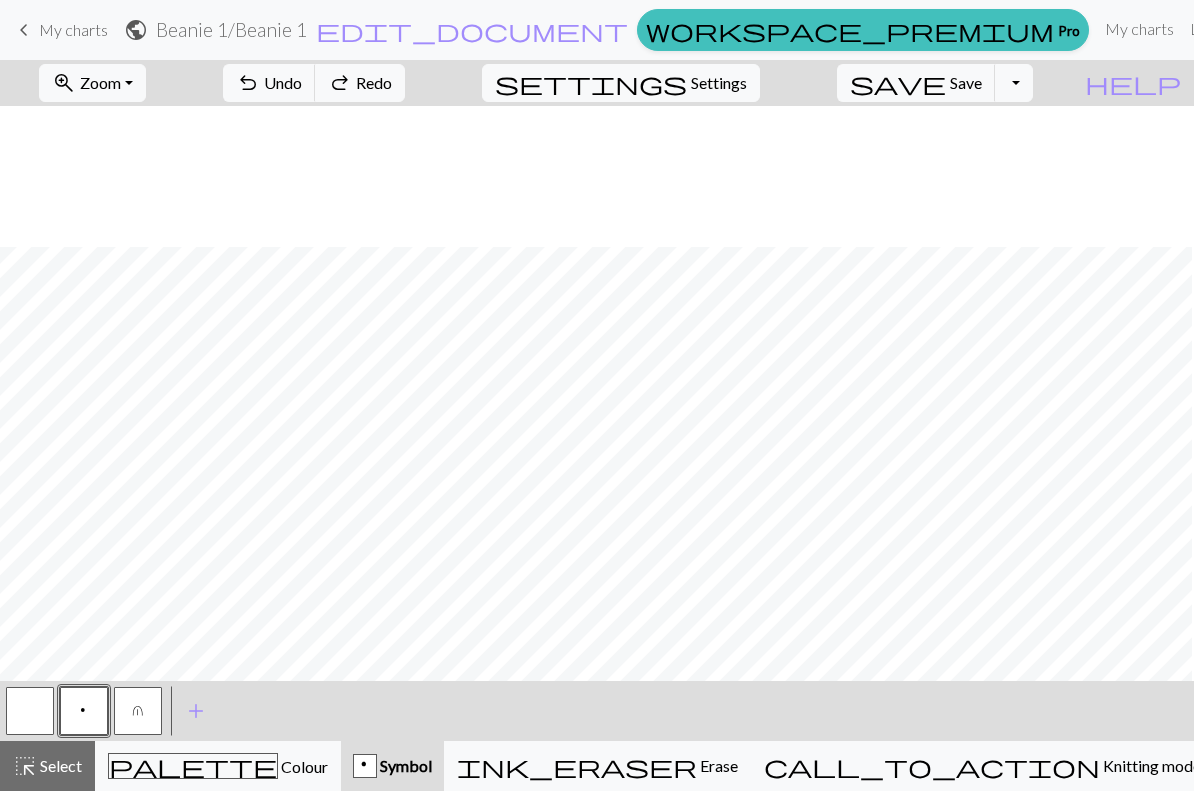 scroll, scrollTop: 656, scrollLeft: 1283, axis: both 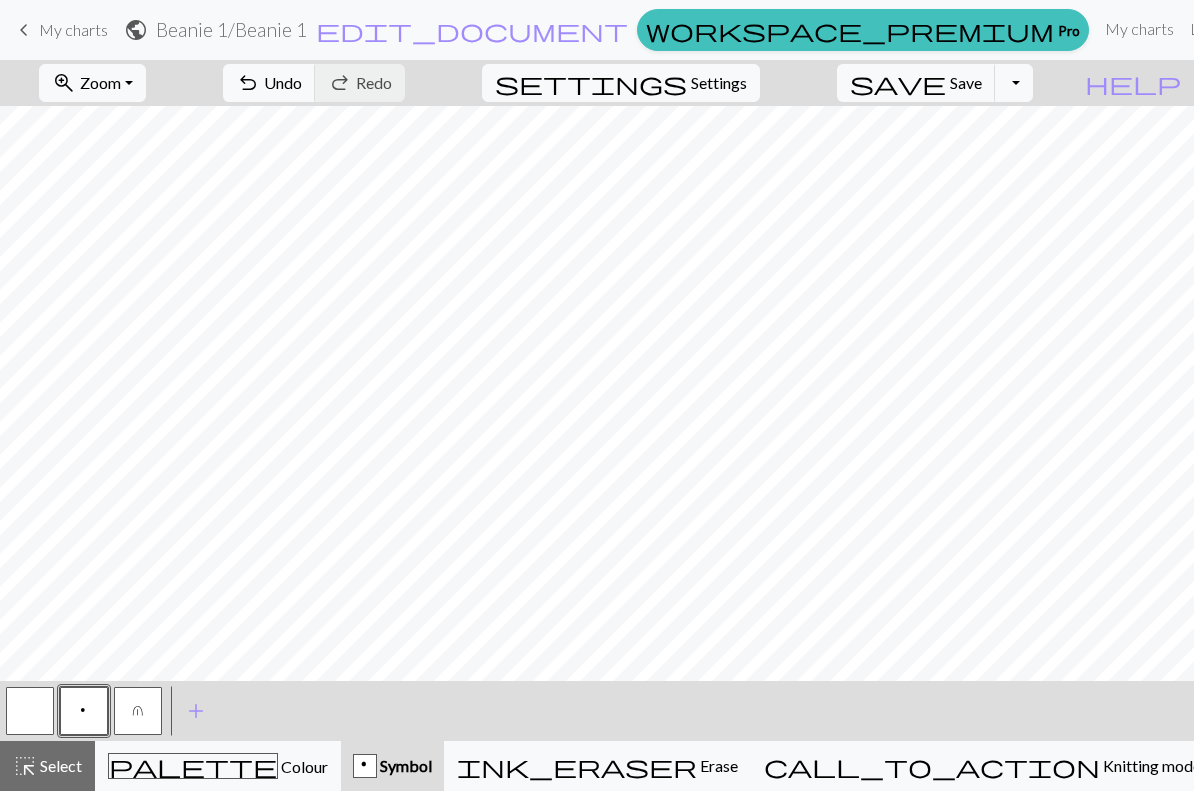 click on "Undo" at bounding box center [283, 82] 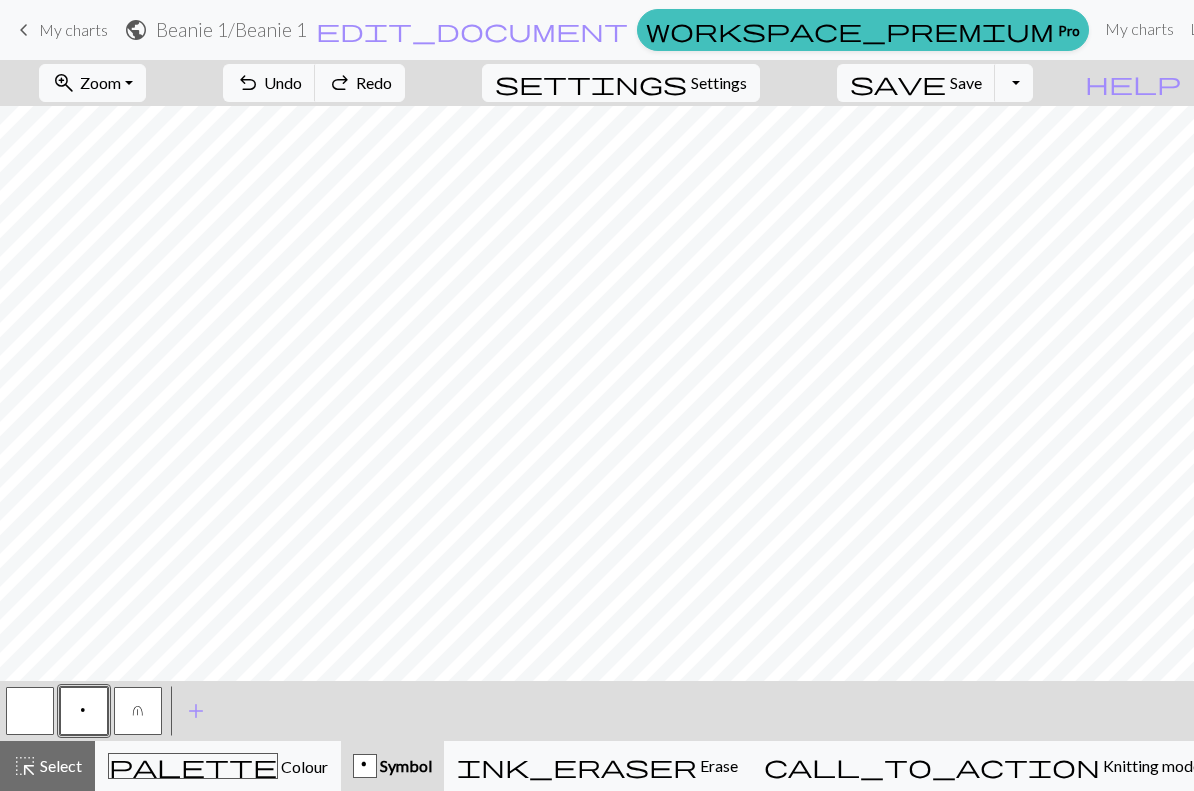 click on "Undo" at bounding box center [283, 82] 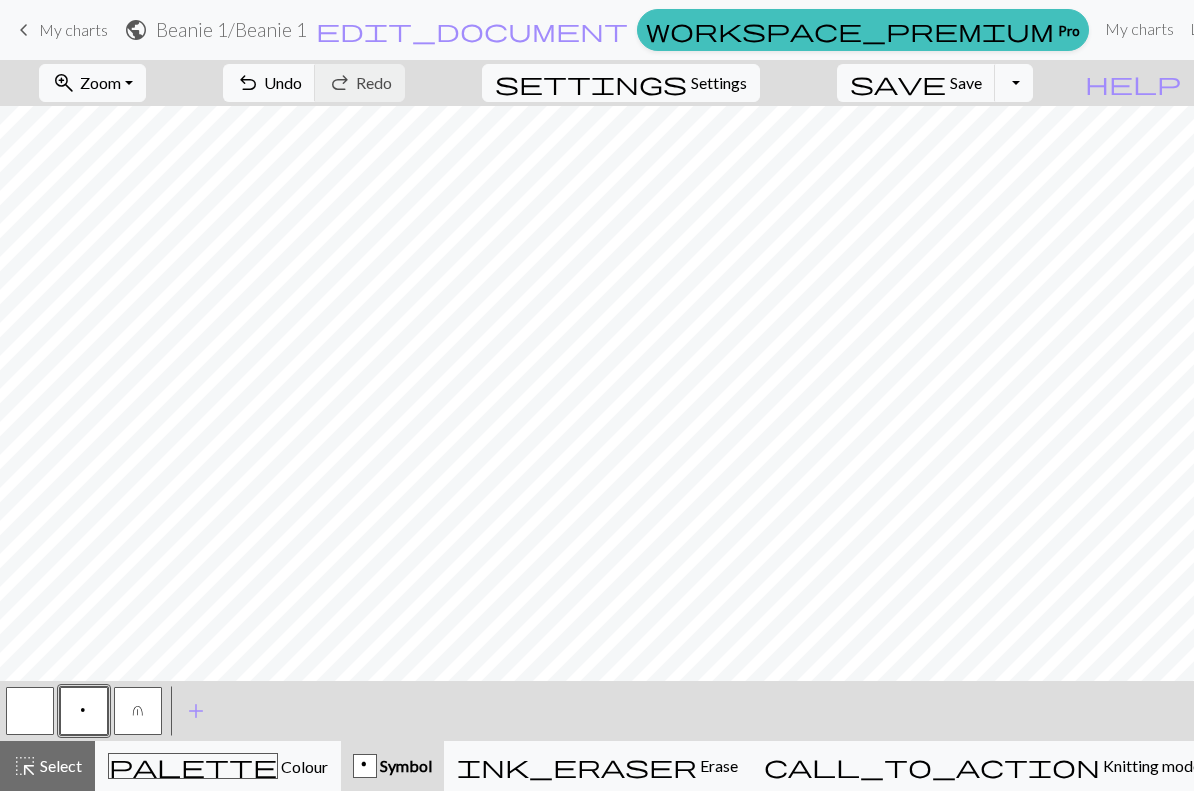 scroll, scrollTop: 258, scrollLeft: 1283, axis: both 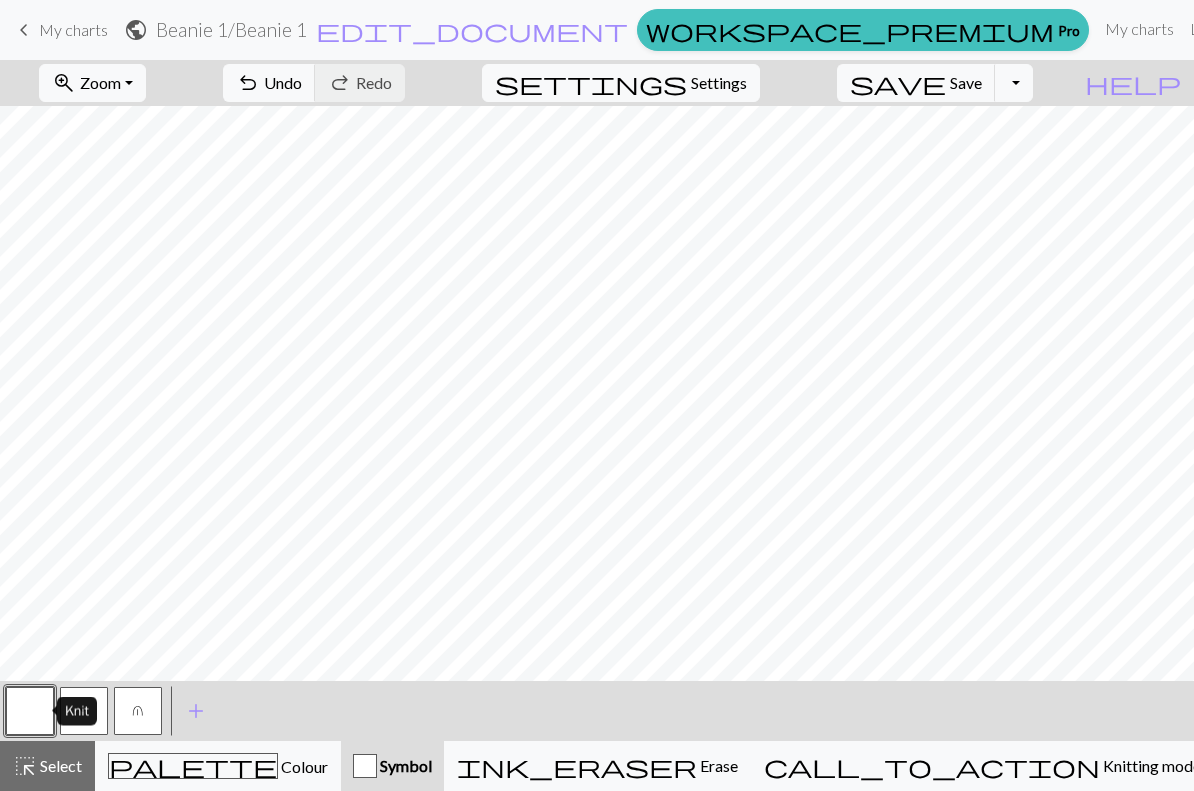 click at bounding box center [365, 766] 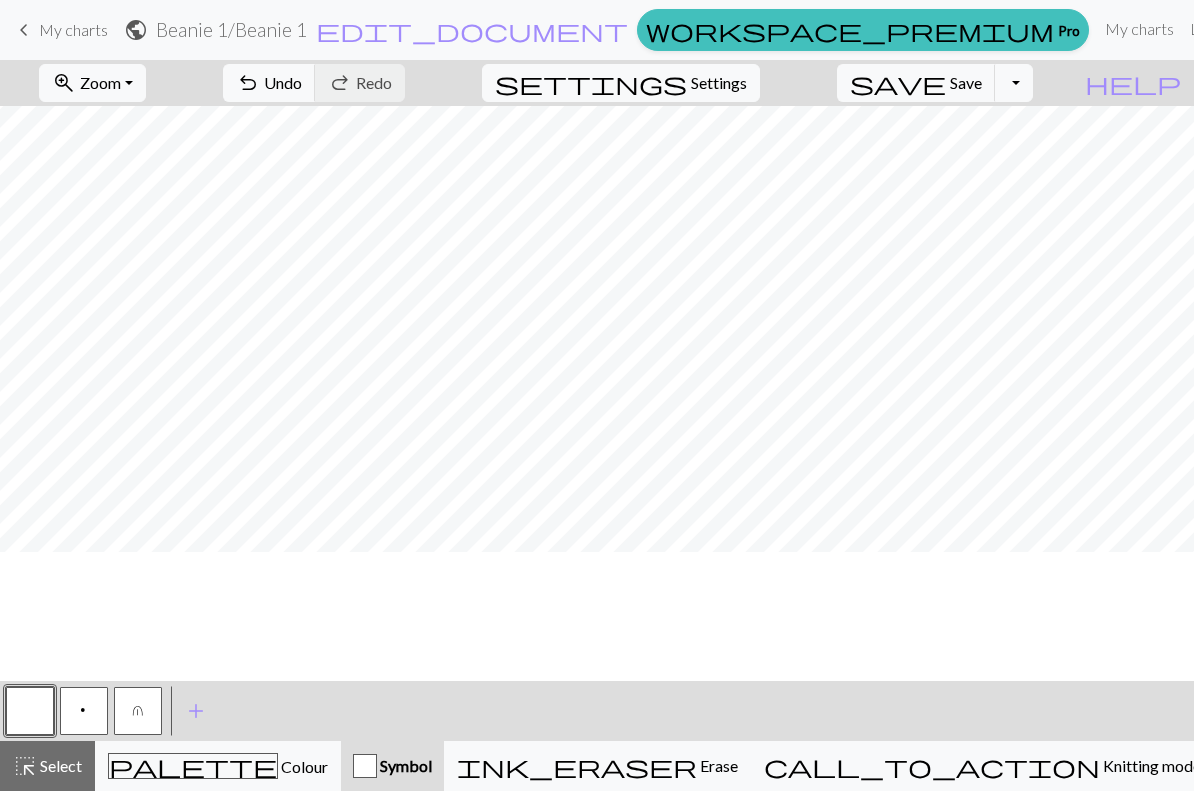 scroll, scrollTop: 240, scrollLeft: 1283, axis: both 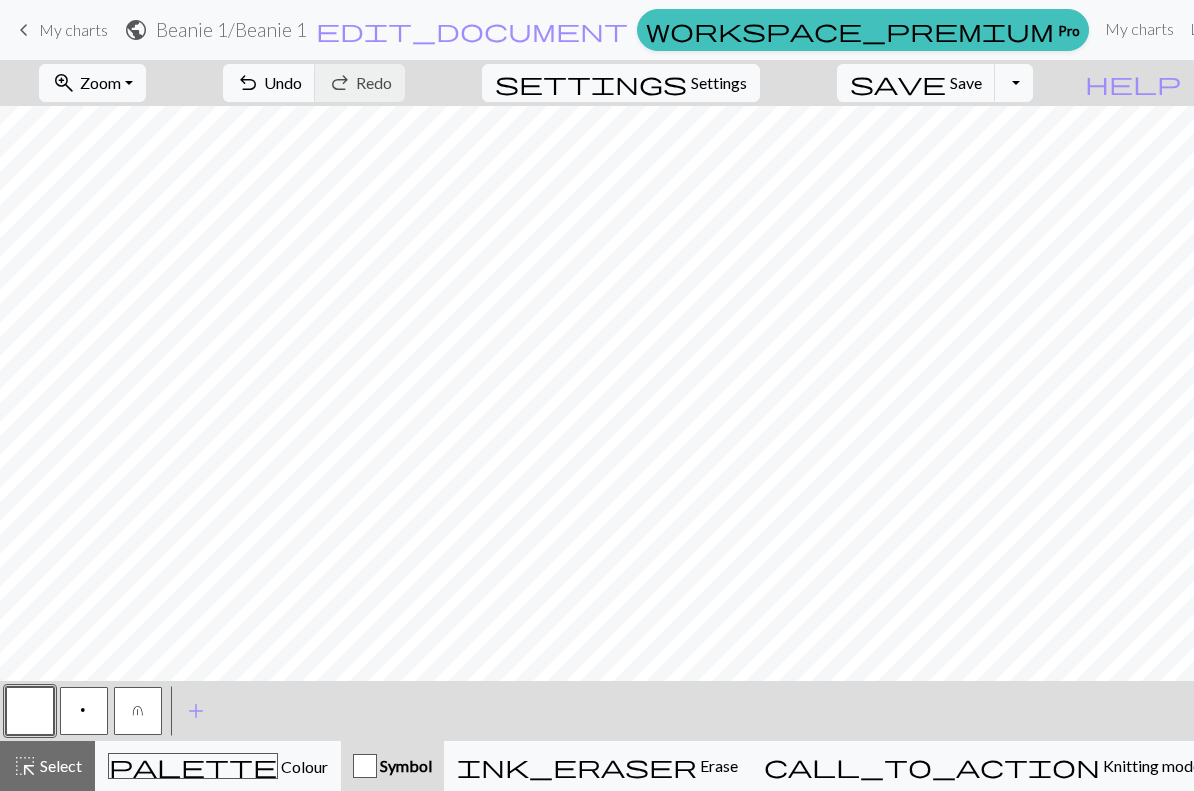 click on "Settings" at bounding box center [719, 83] 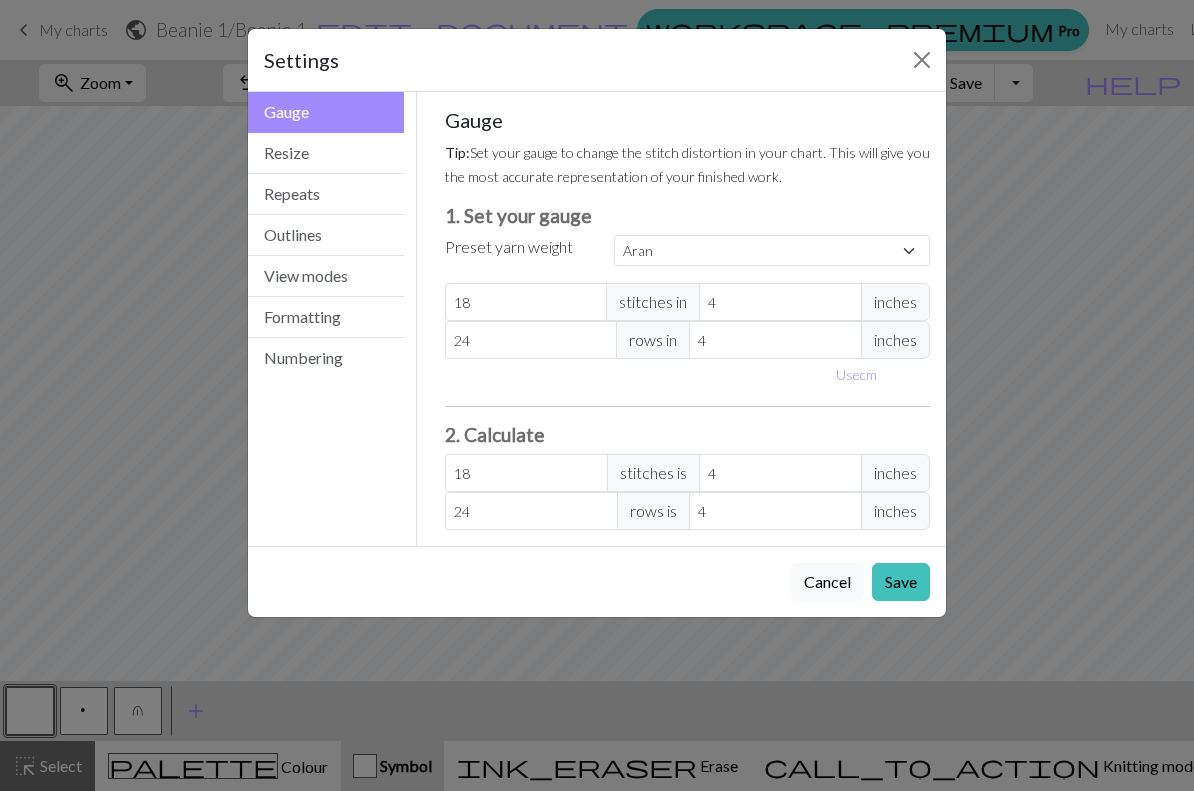 click on "Outlines" at bounding box center (326, 235) 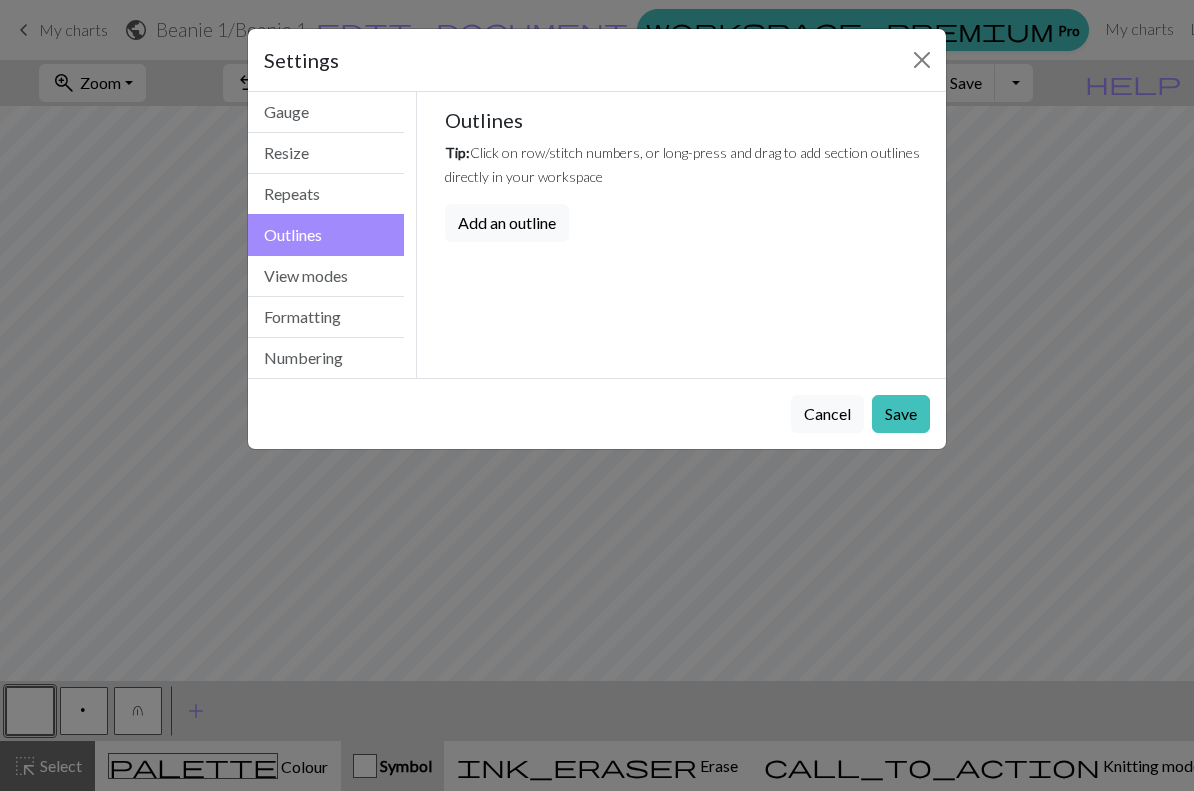 click on "Repeats" at bounding box center [326, 194] 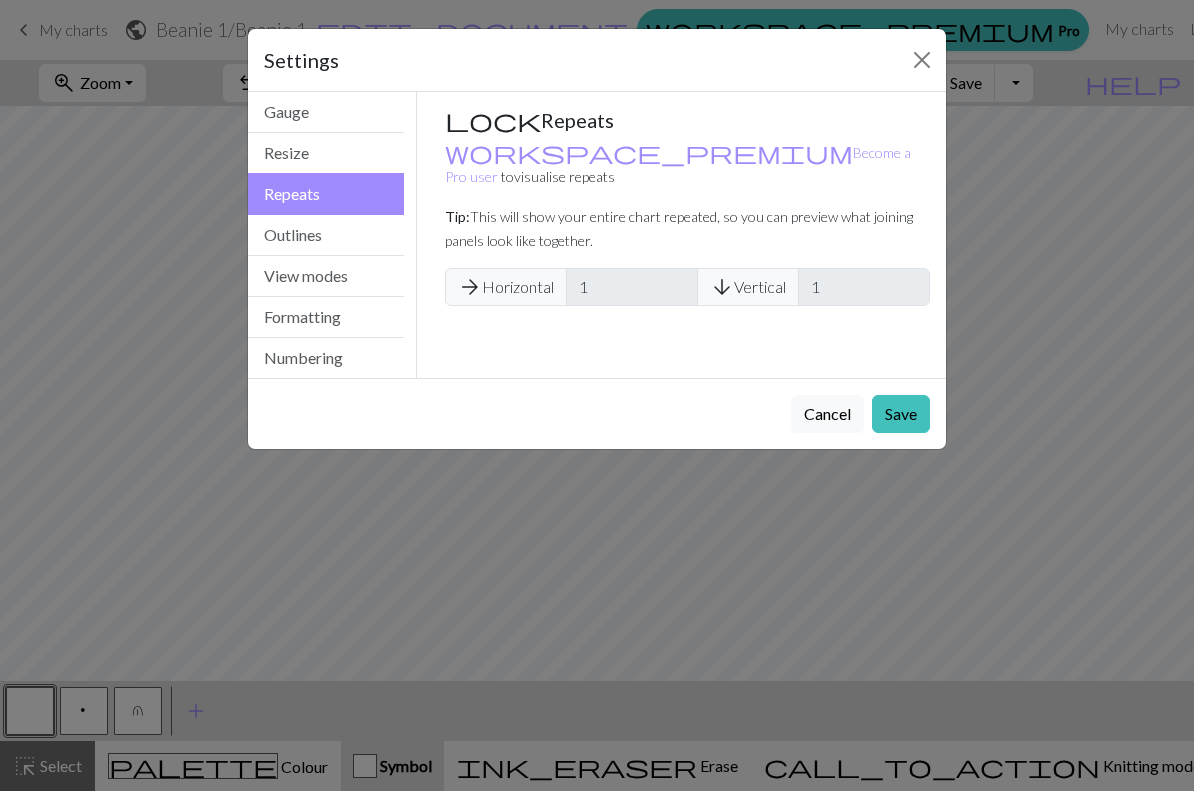 click on "Resize" at bounding box center [326, 153] 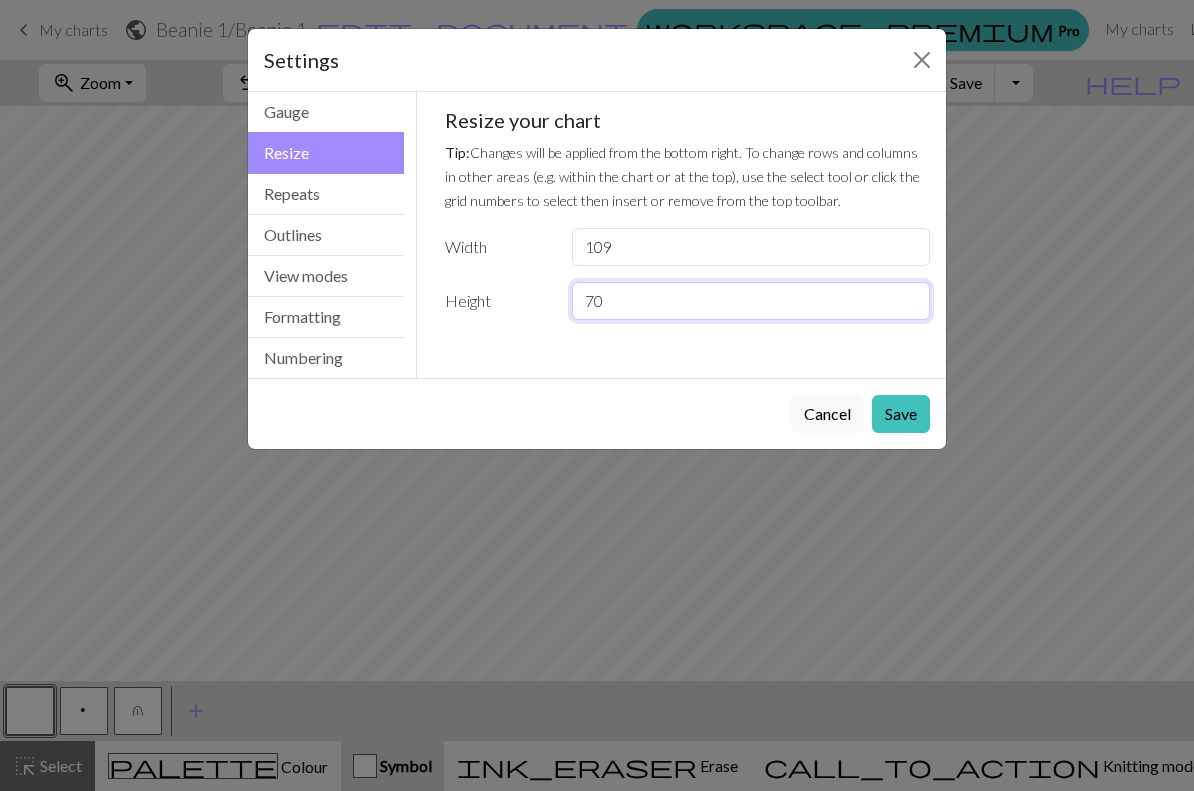 click on "70" at bounding box center (751, 301) 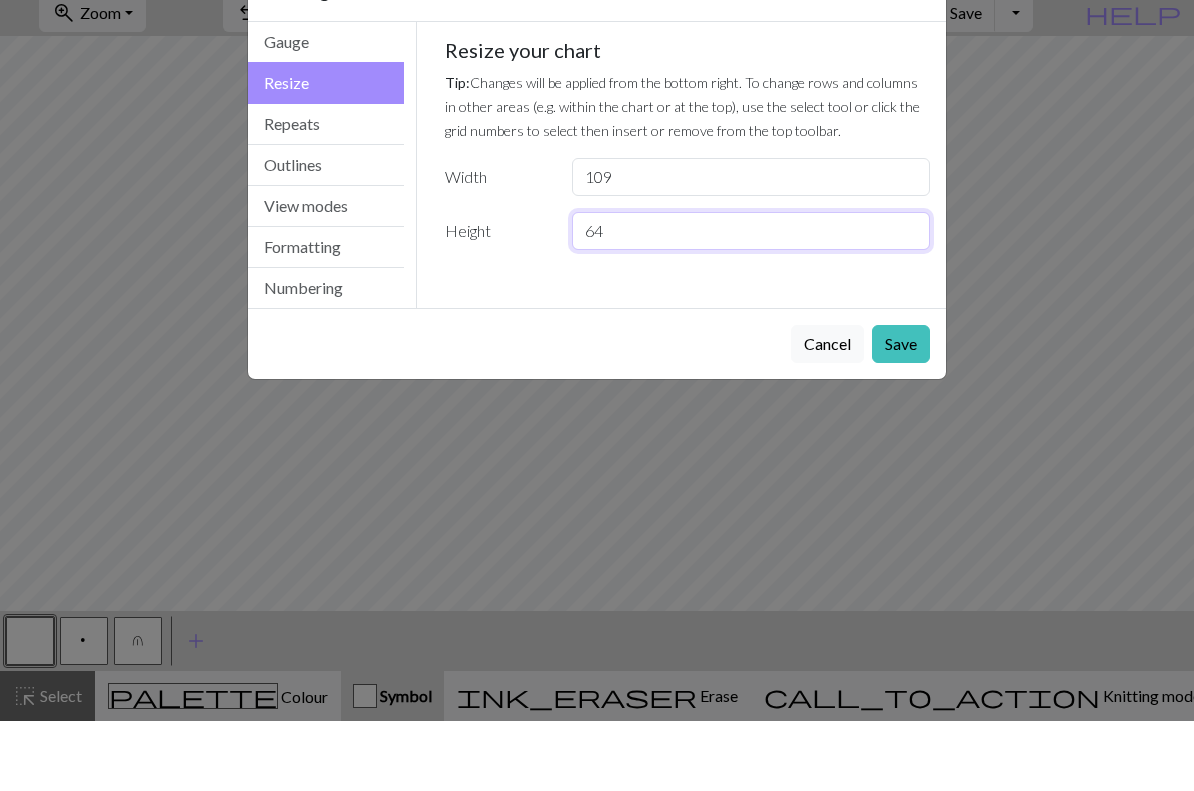 type on "64" 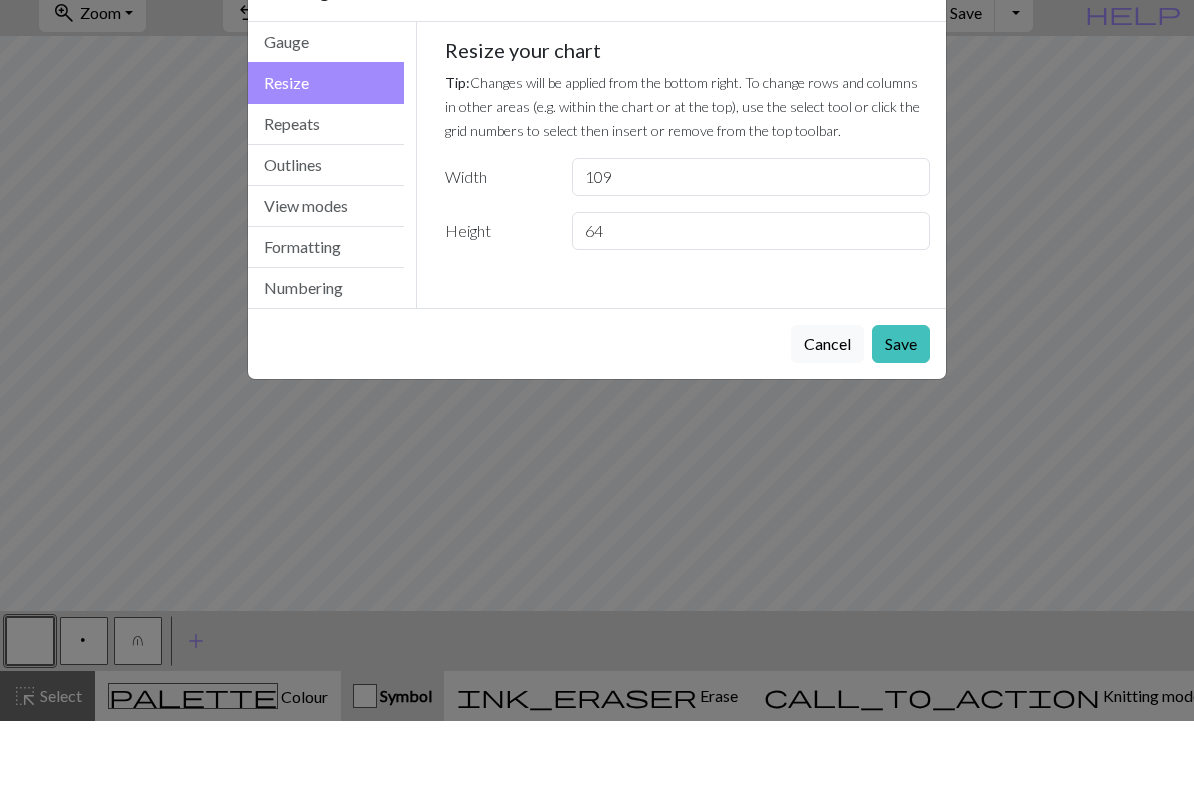 click on "Save" at bounding box center (901, 414) 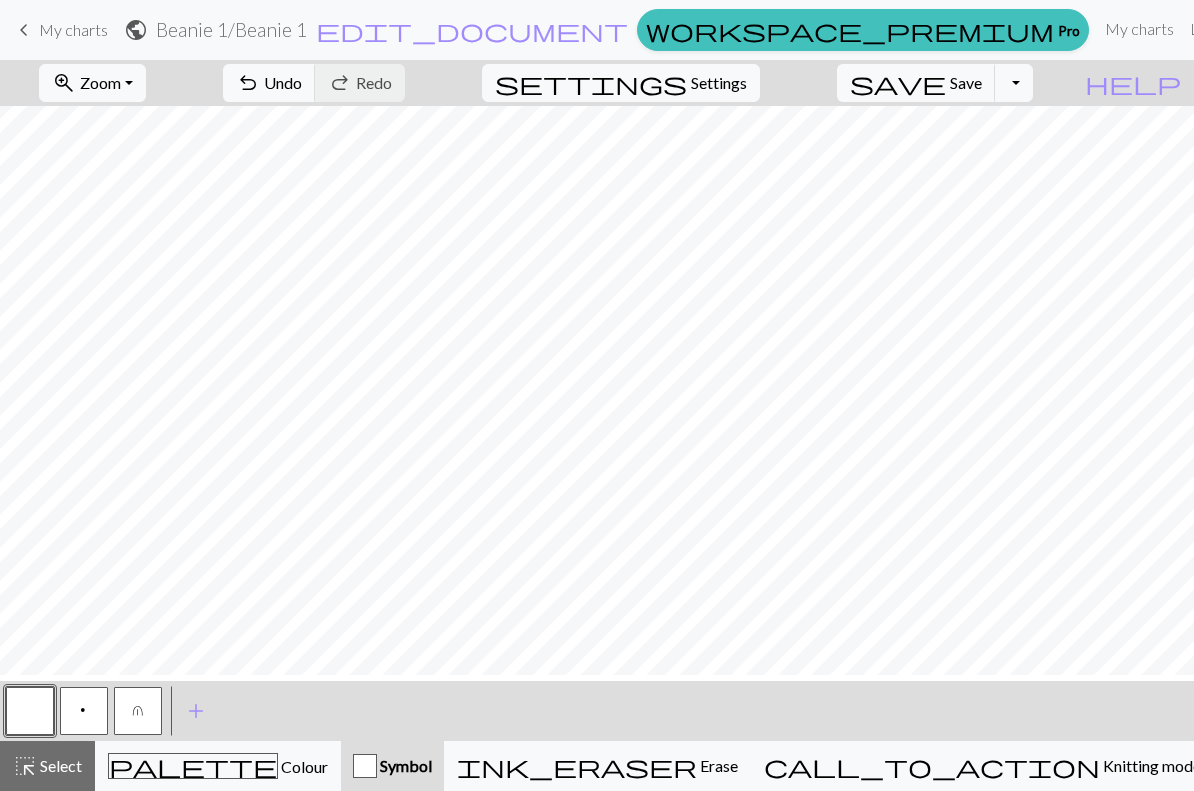 scroll, scrollTop: 0, scrollLeft: 1283, axis: horizontal 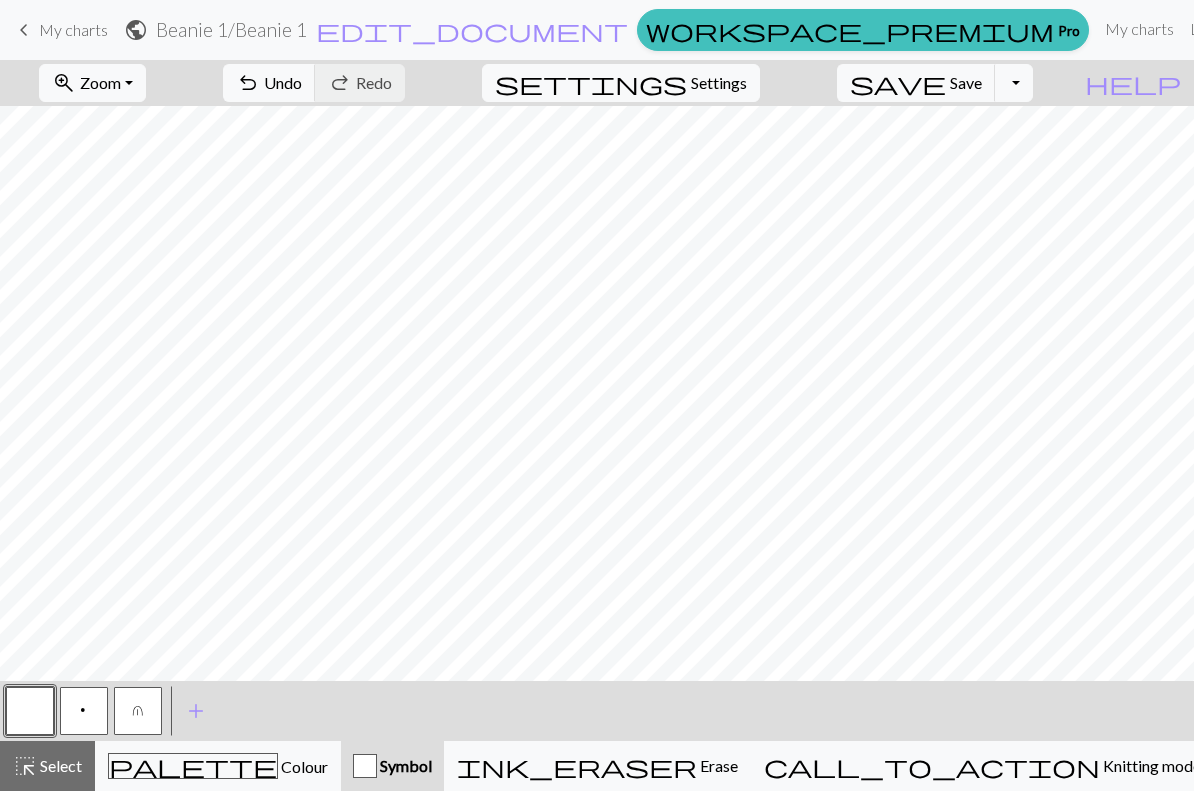 click on "p" at bounding box center [84, 713] 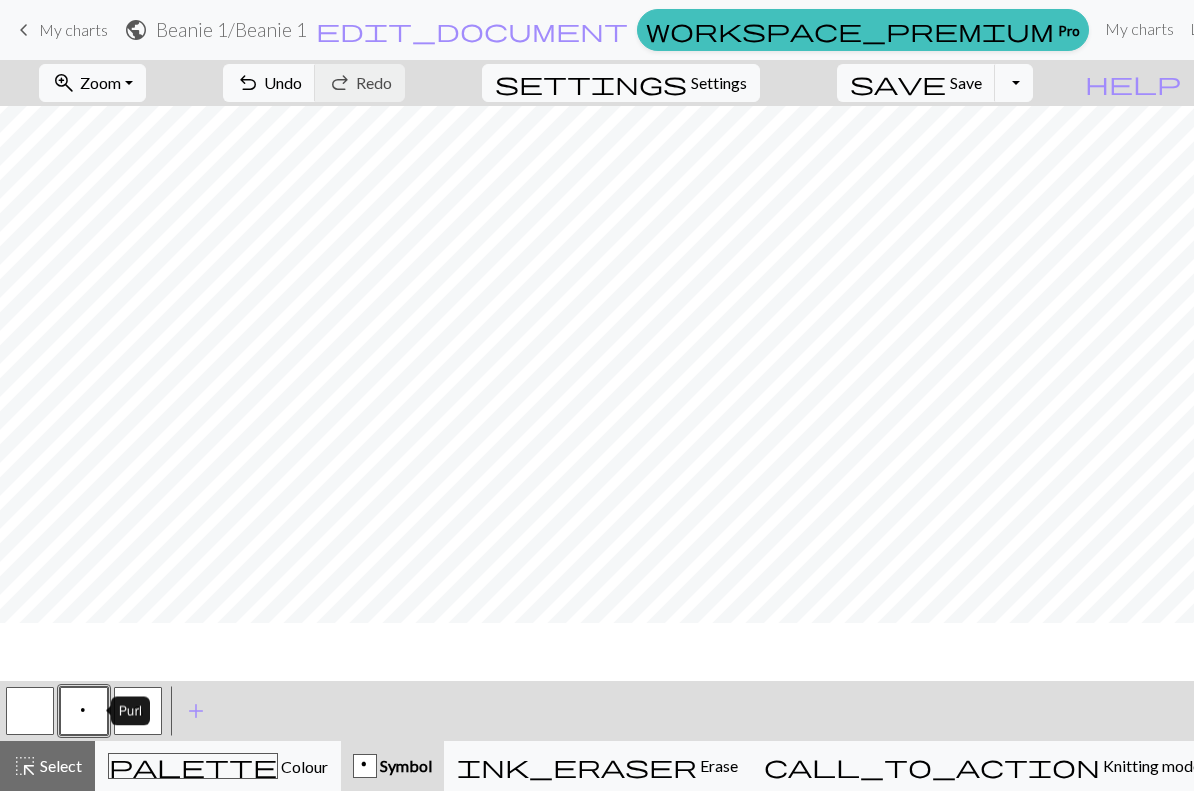 scroll, scrollTop: 128, scrollLeft: 1283, axis: both 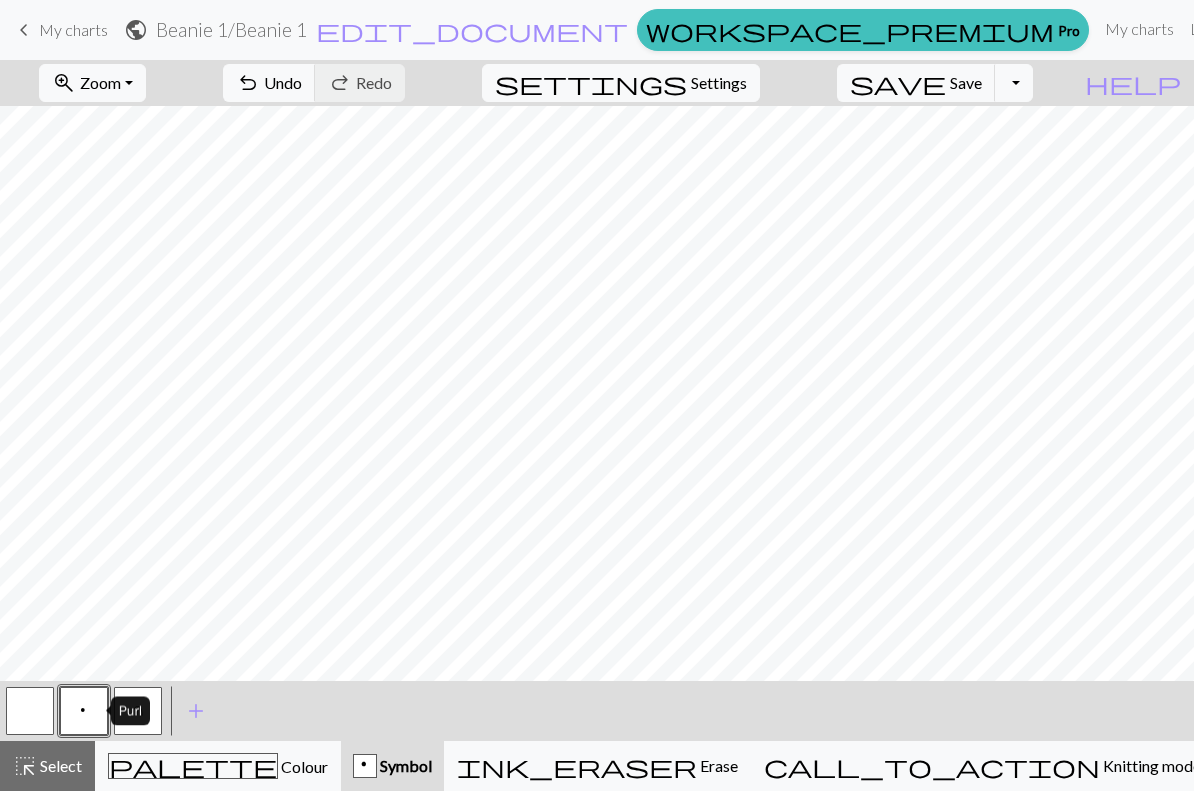 click at bounding box center [30, 711] 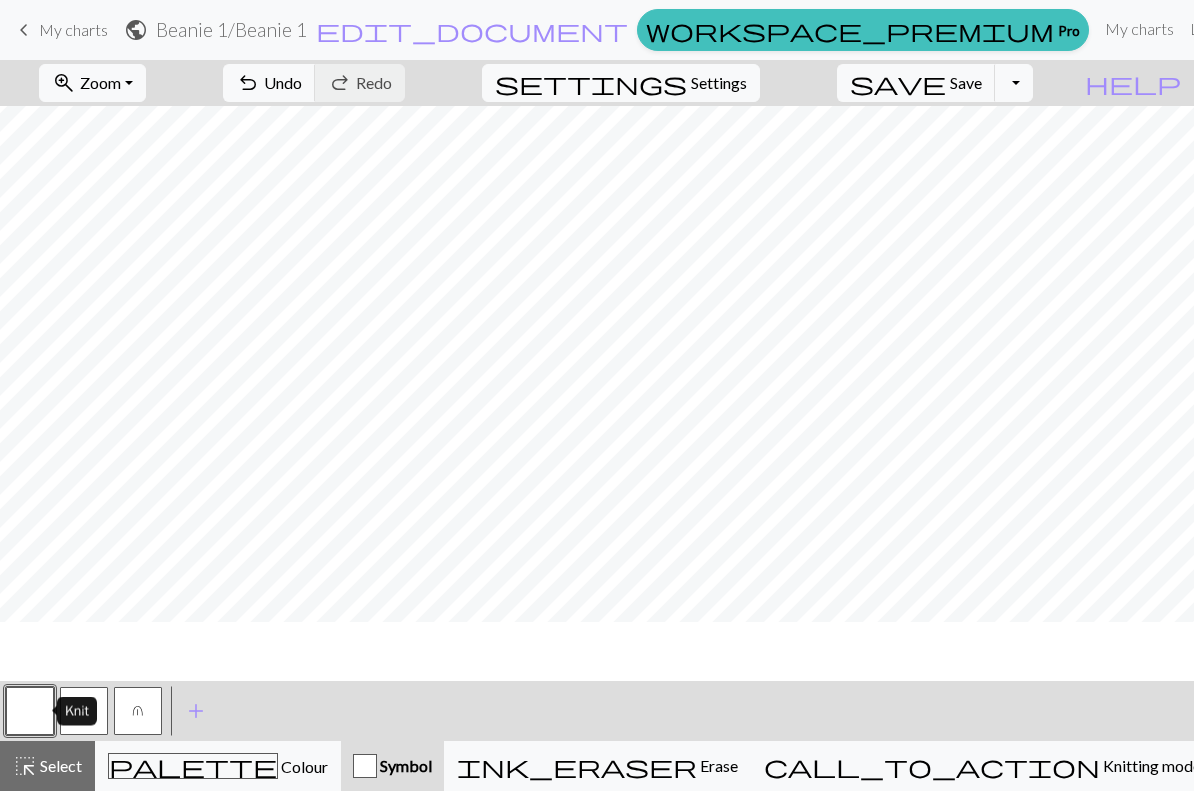 scroll, scrollTop: 0, scrollLeft: 1283, axis: horizontal 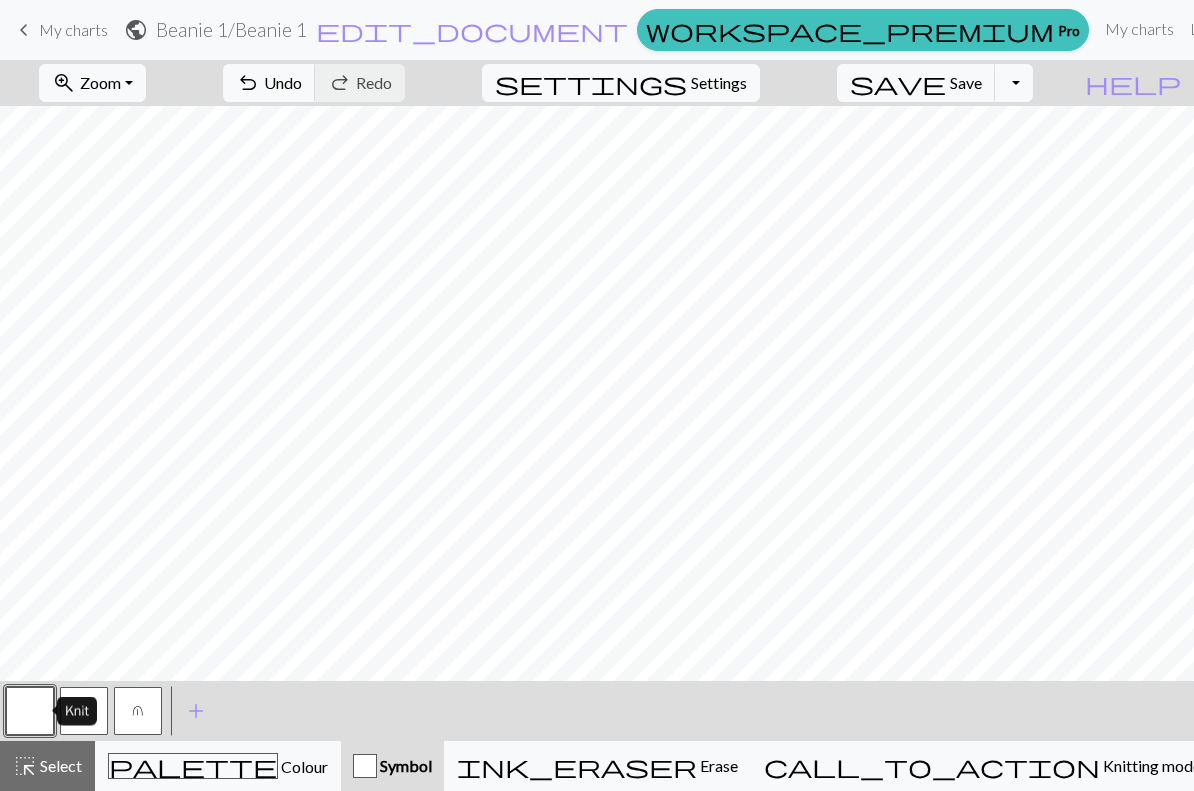 click on "u" at bounding box center [138, 711] 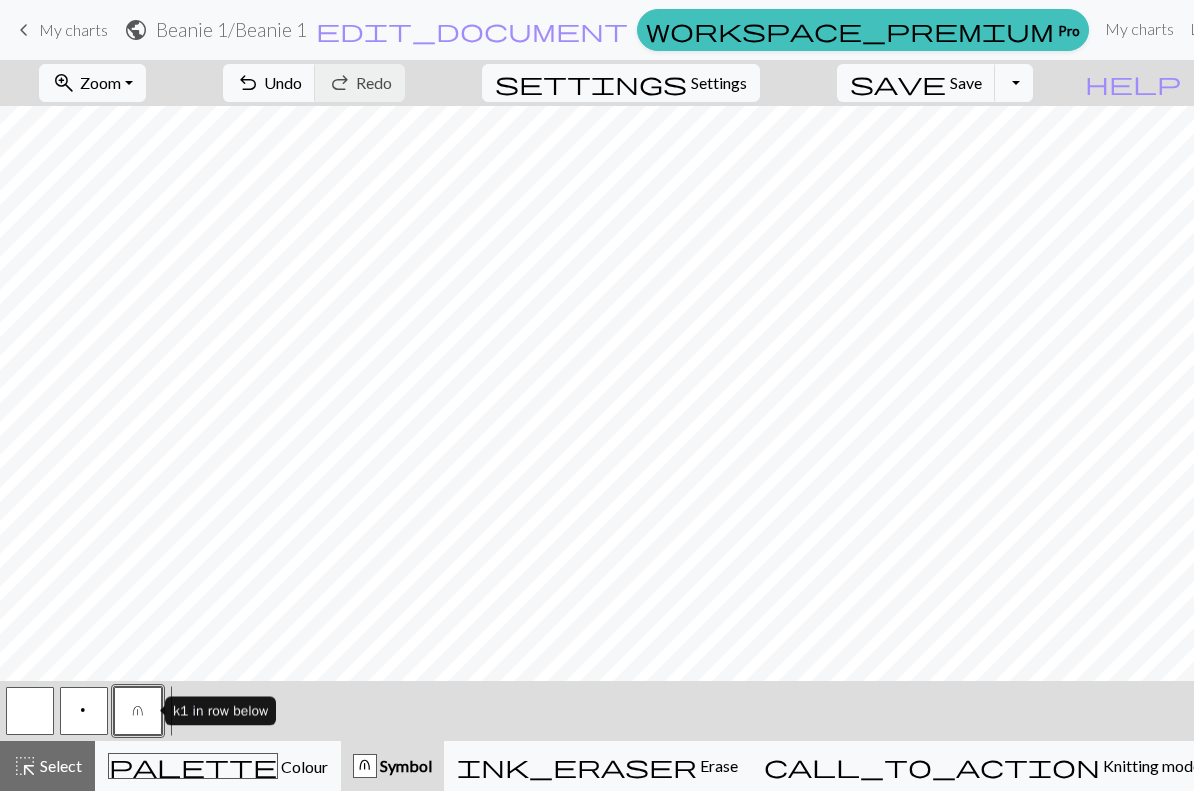 click on "undo" at bounding box center [248, 83] 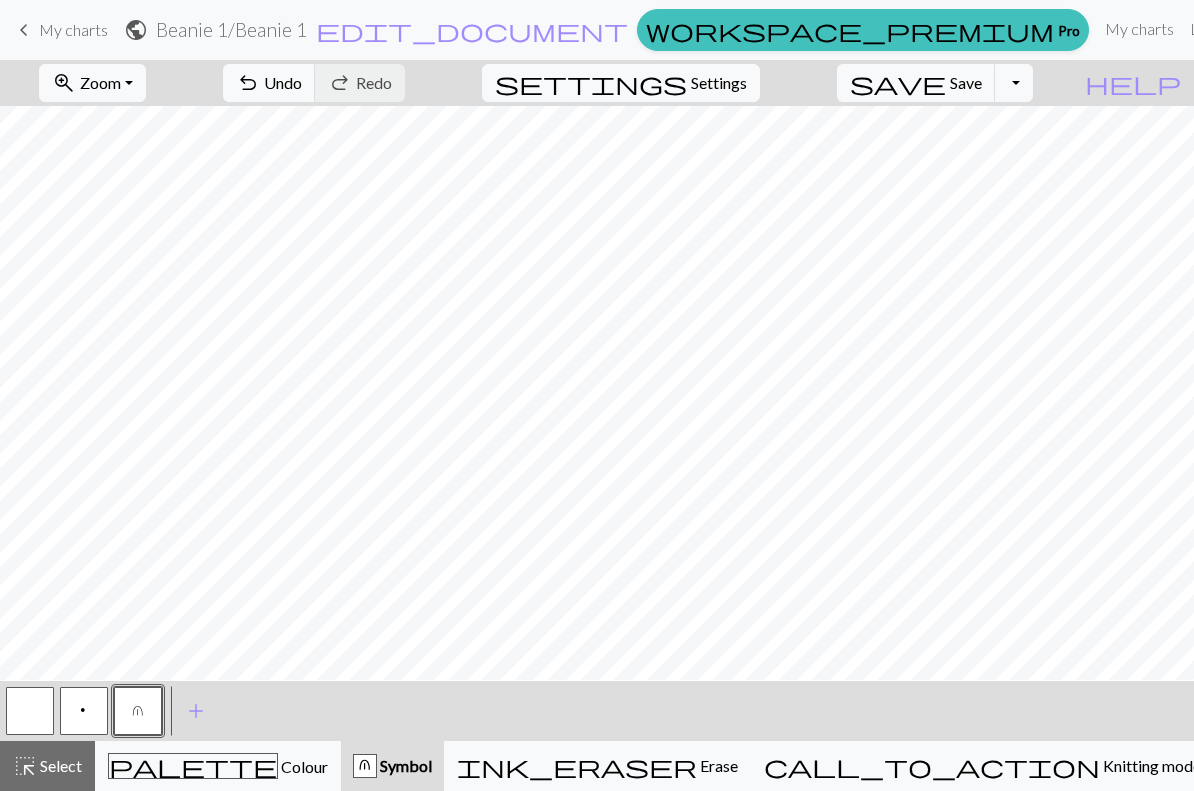 scroll, scrollTop: 295, scrollLeft: 1283, axis: both 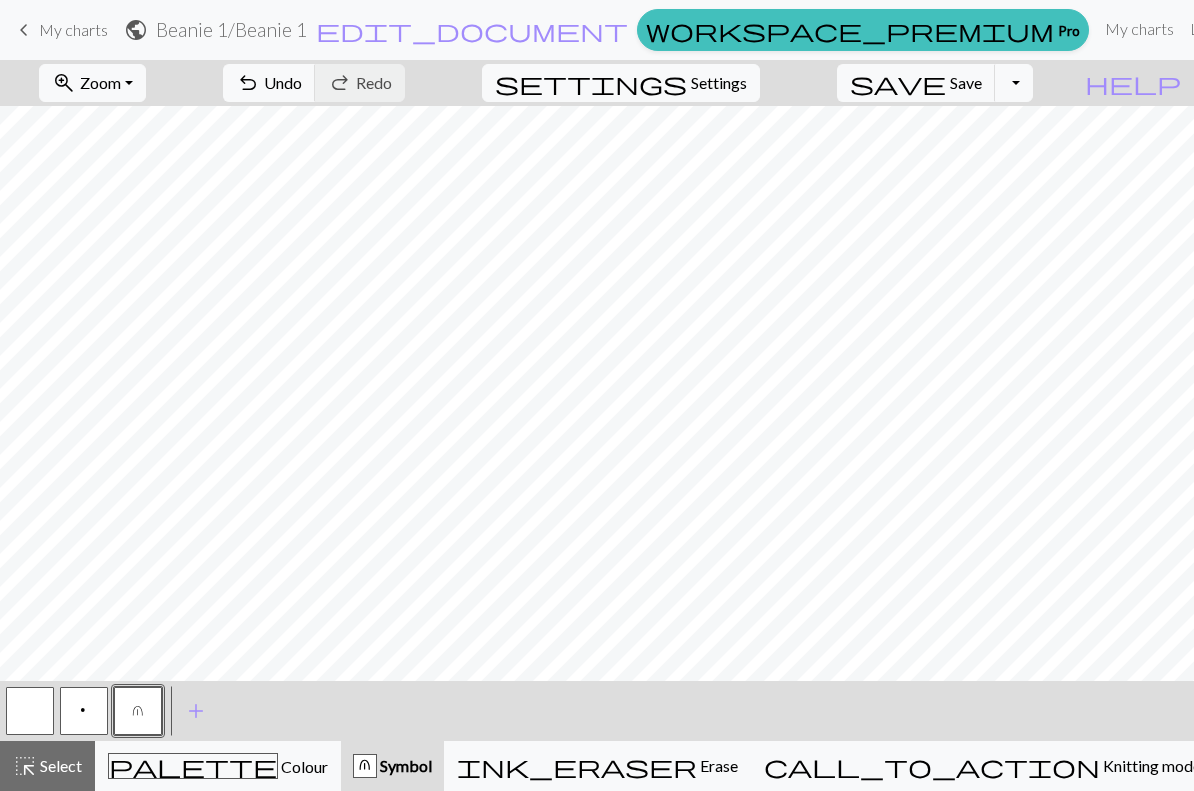 click on "add" at bounding box center [196, 711] 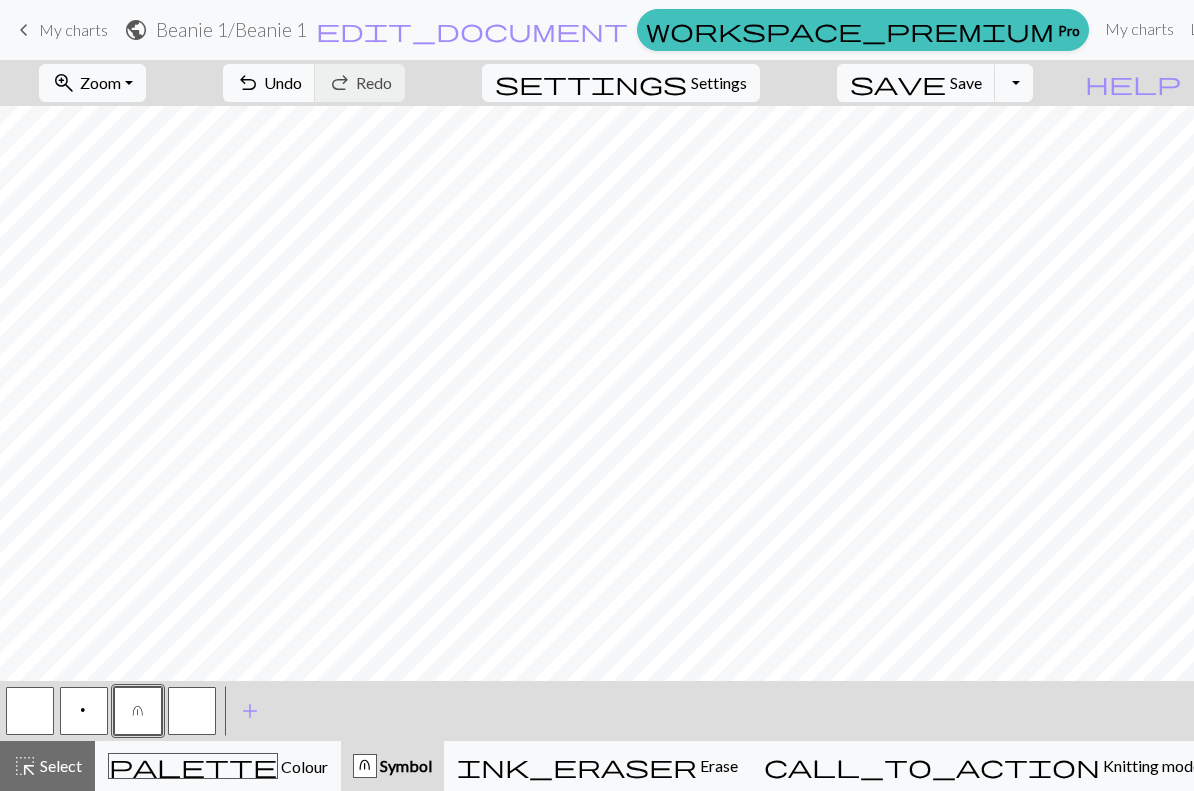 click at bounding box center [192, 711] 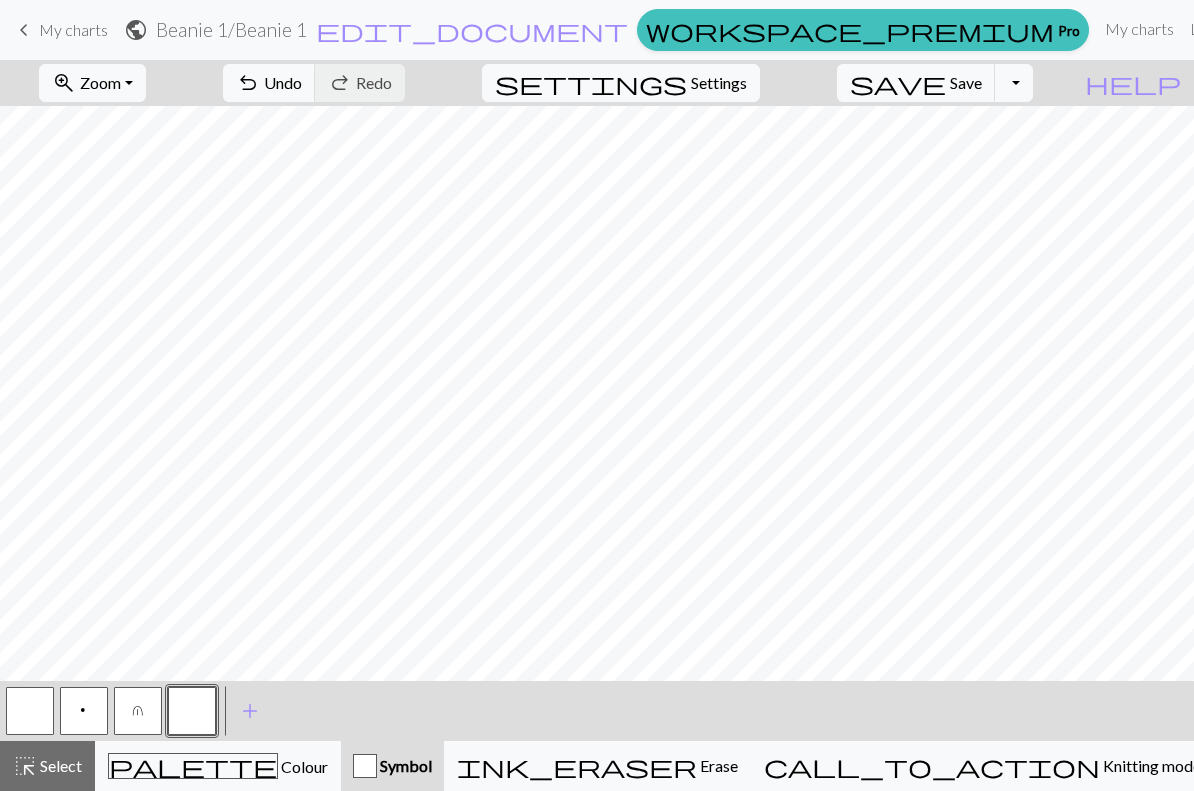 click at bounding box center [192, 711] 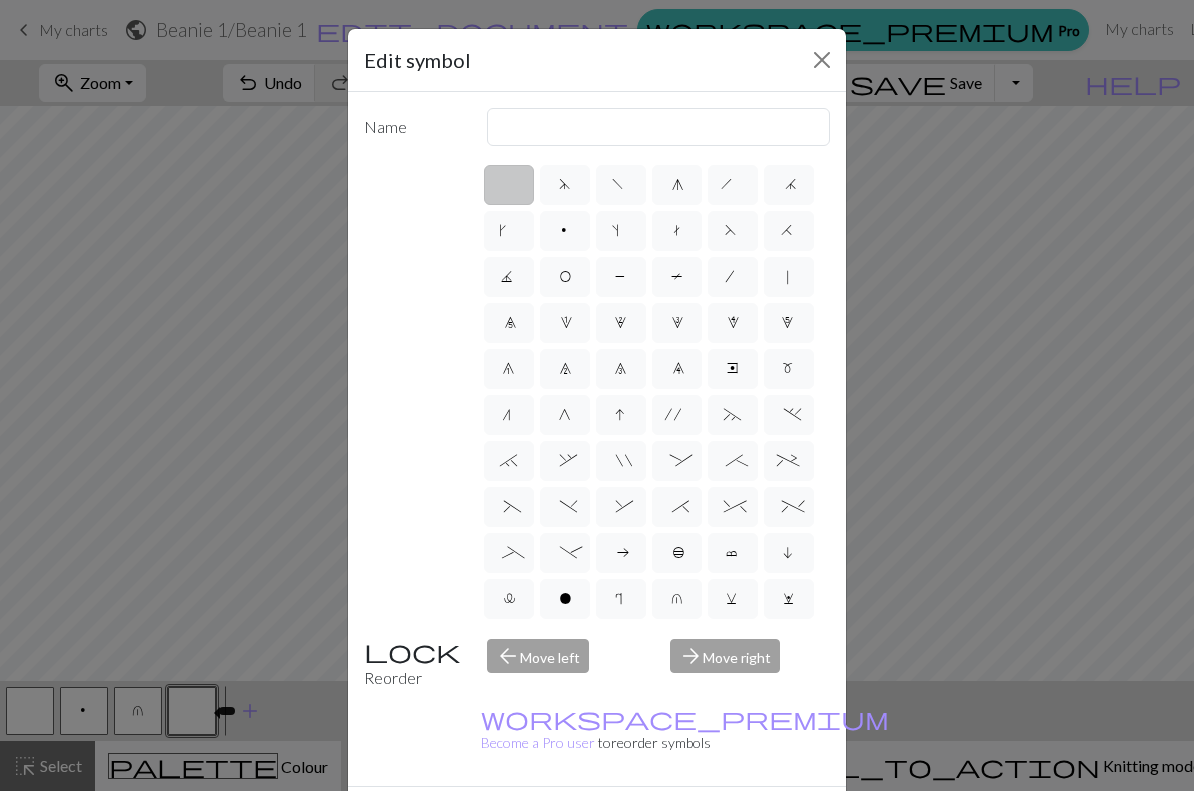 click on "/" at bounding box center [733, 279] 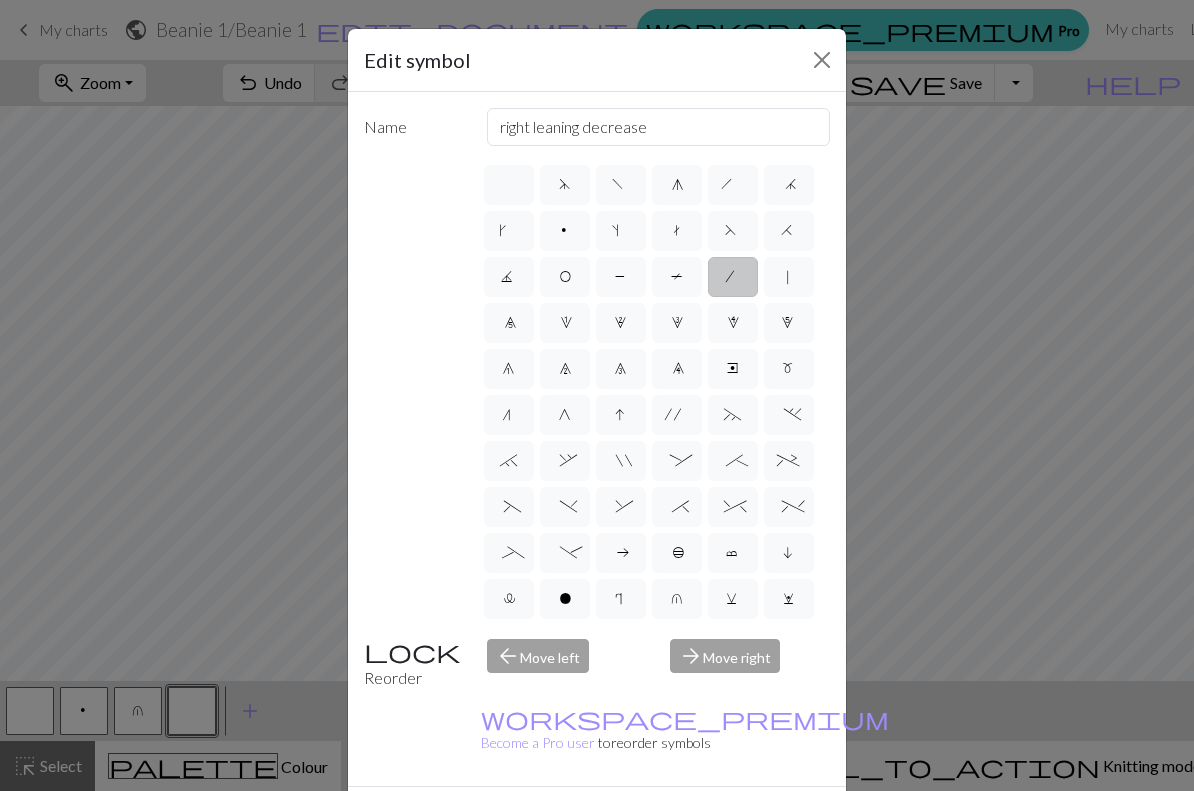 click on "H" at bounding box center [789, 233] 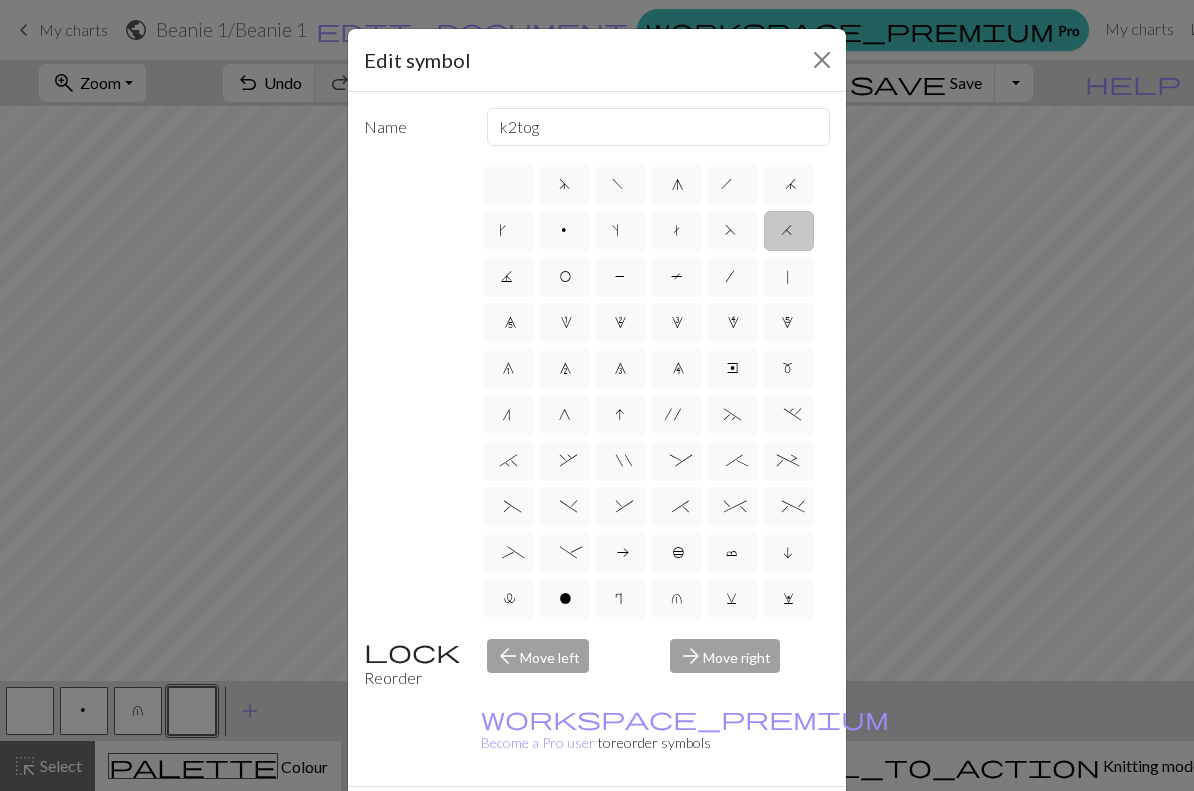 click on "Done" at bounding box center (717, 822) 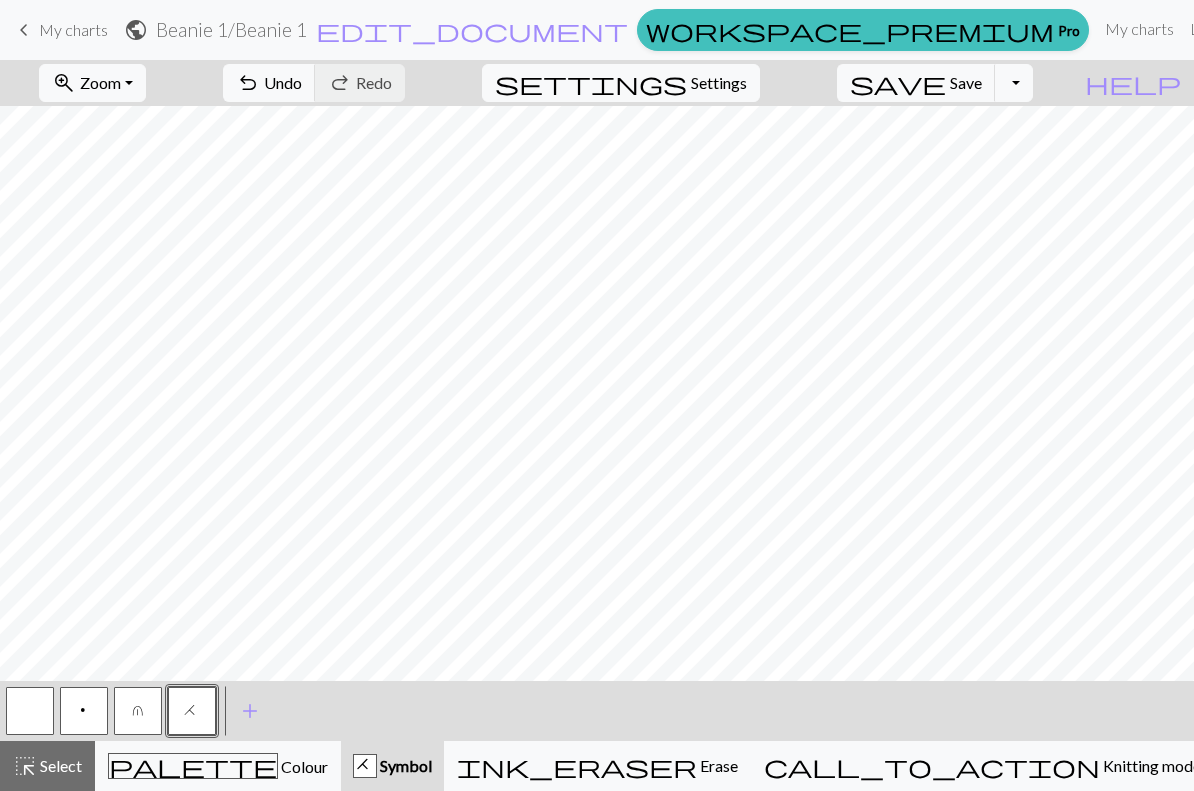 click on "add" at bounding box center (250, 711) 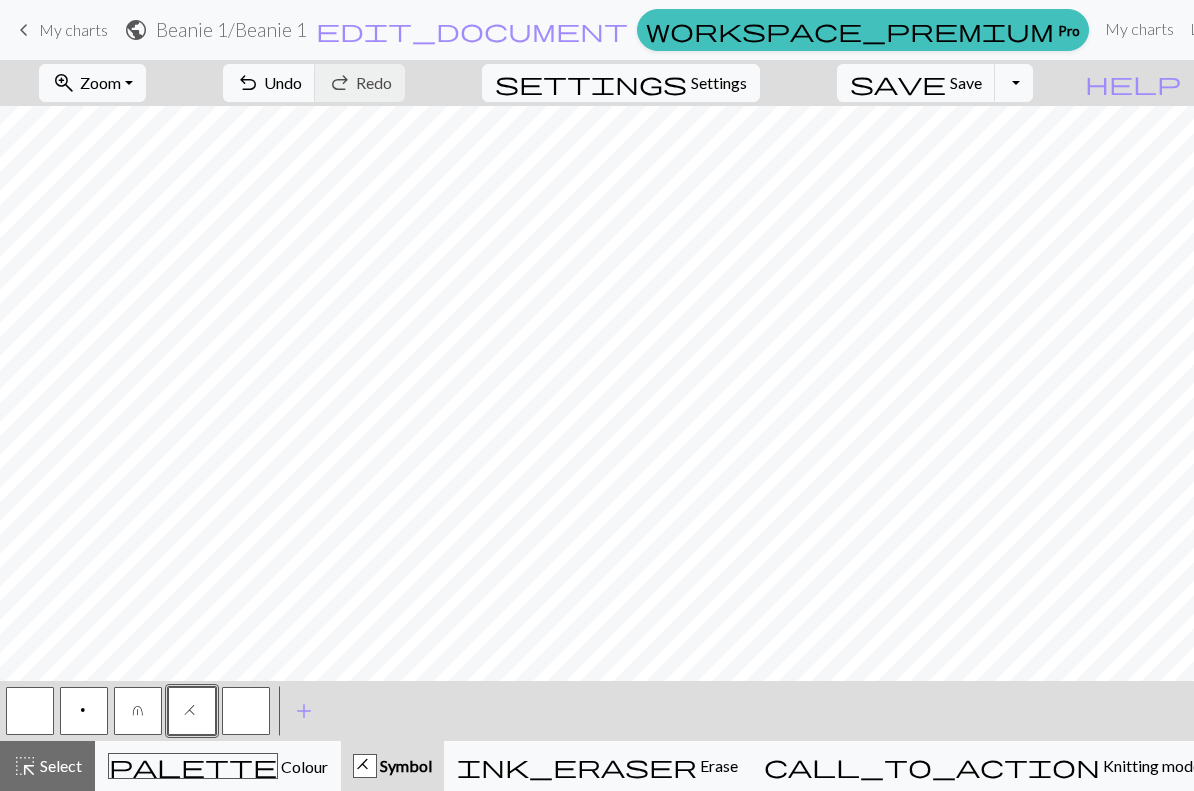 click at bounding box center (246, 711) 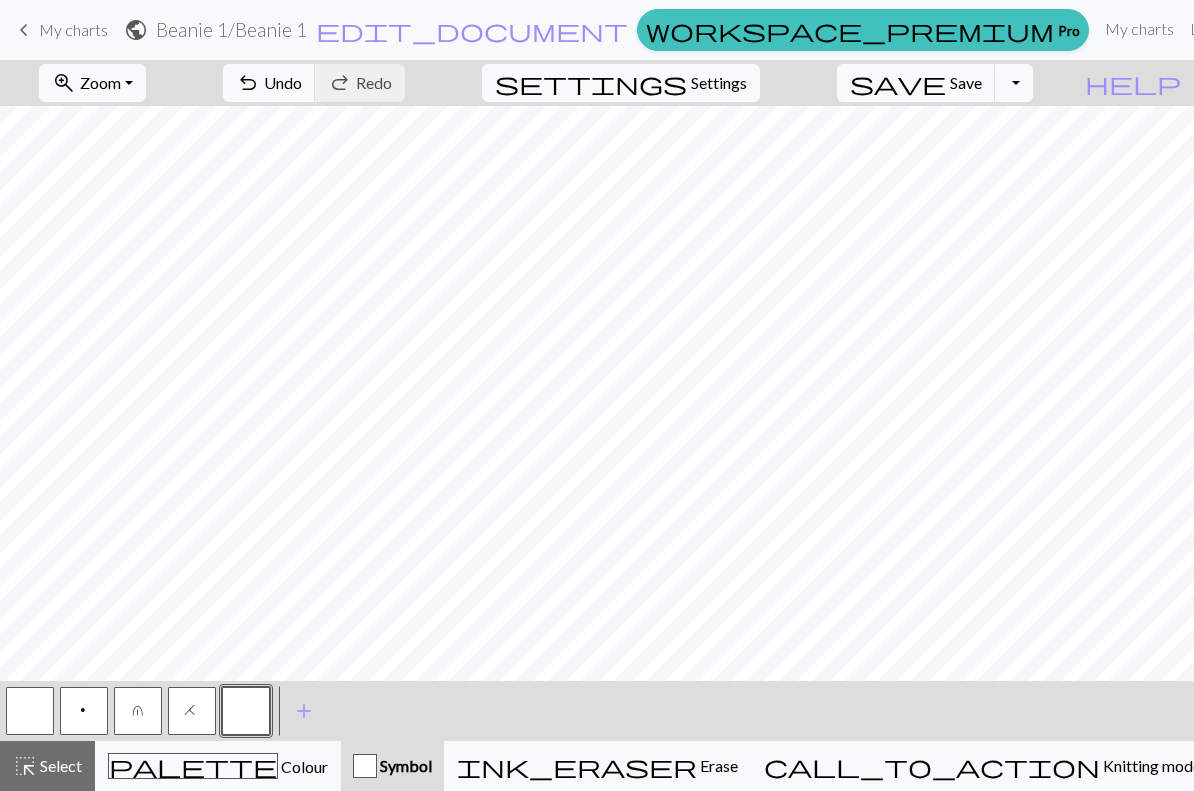 click at bounding box center [246, 711] 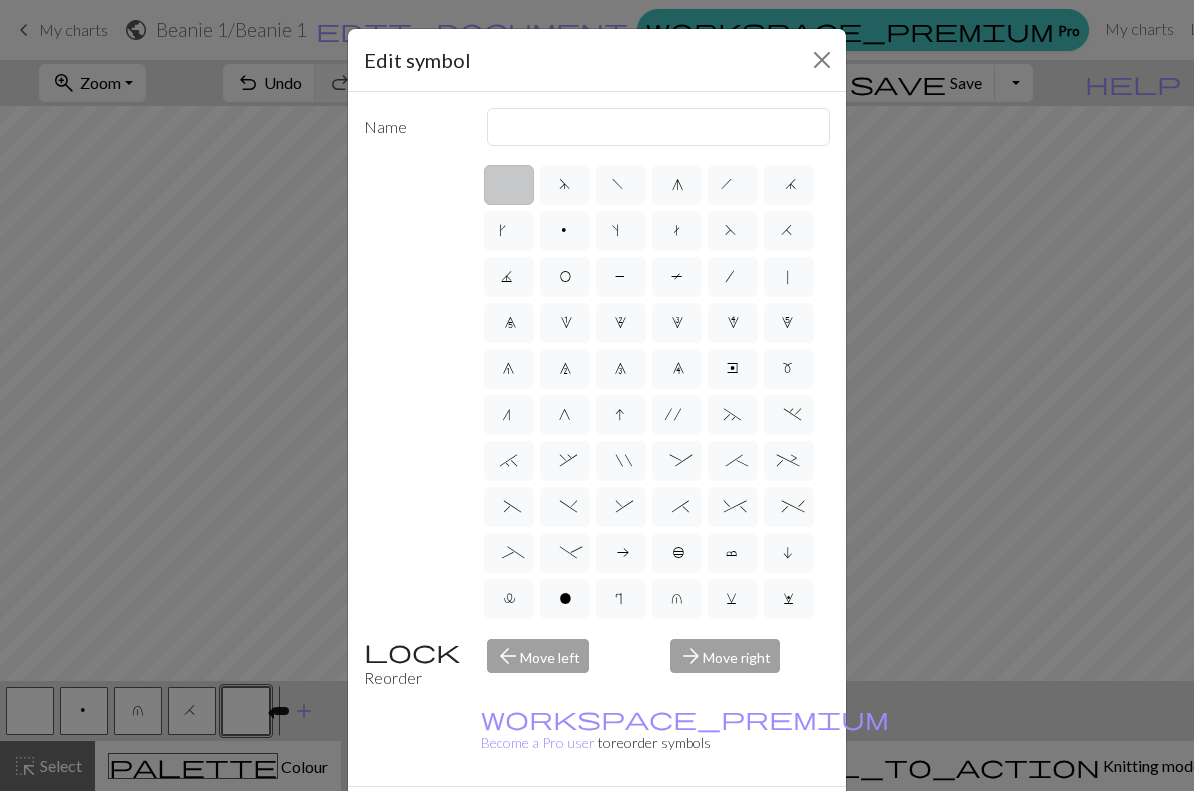 click on ":" at bounding box center (677, 463) 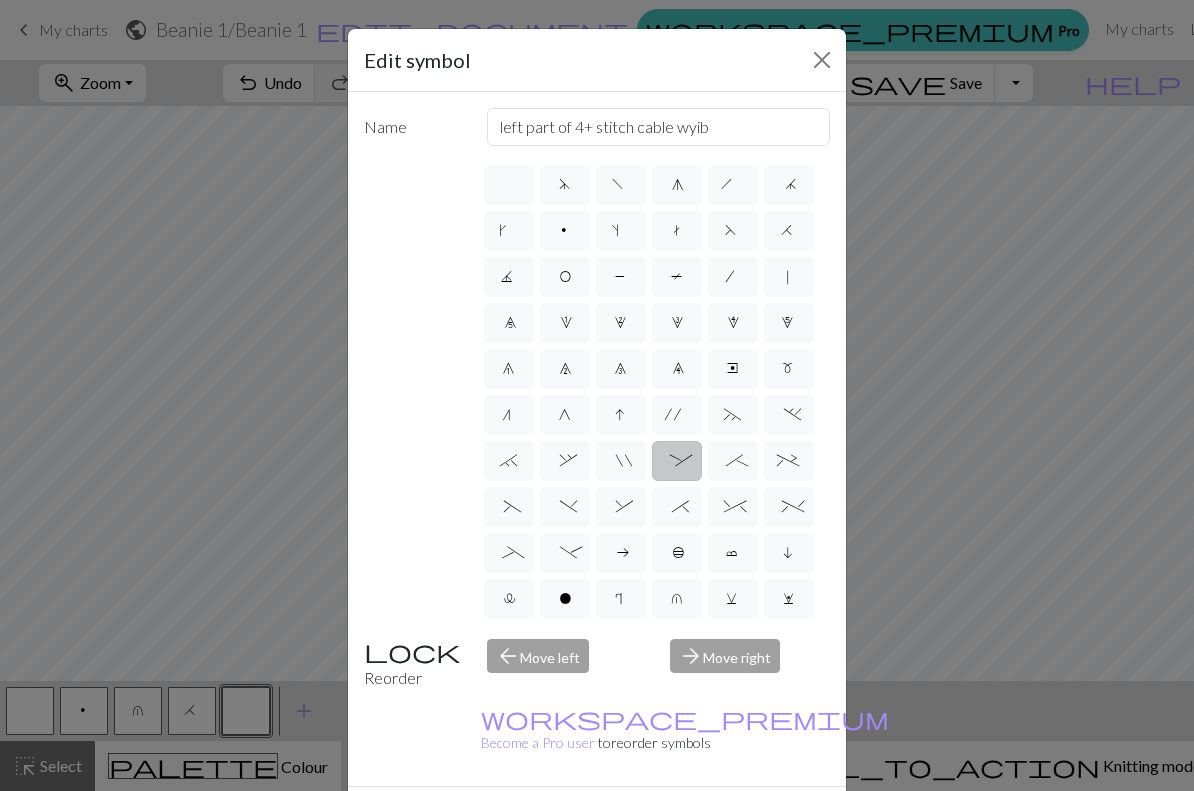 click on "Done" at bounding box center (717, 822) 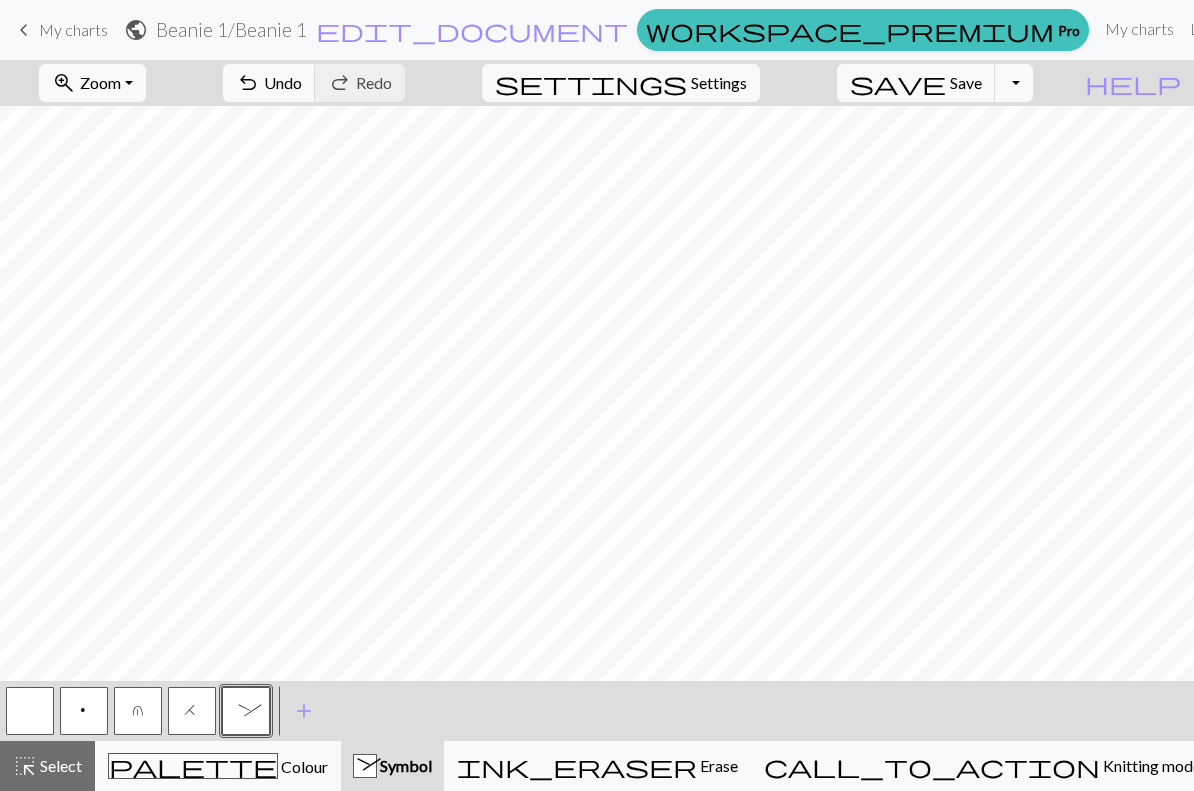 click on "ink_eraser   Erase   Erase" at bounding box center (597, 766) 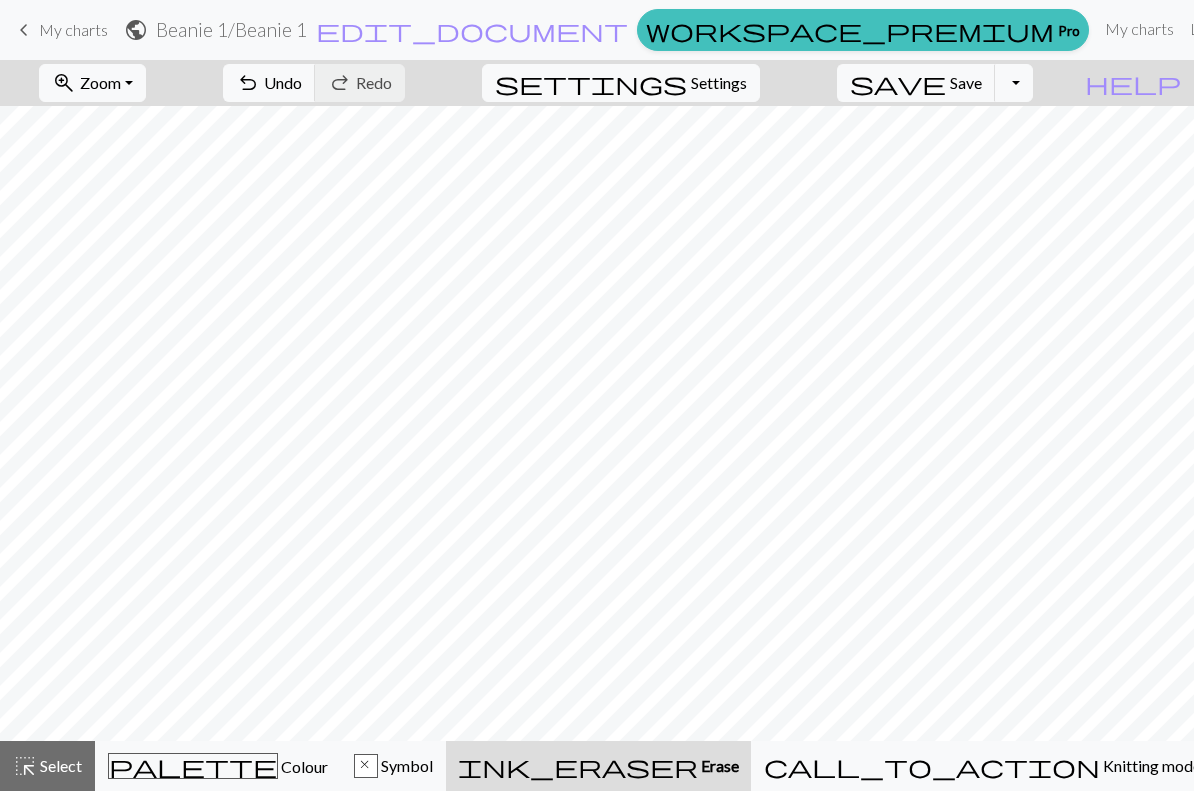 click on "x" at bounding box center (366, 767) 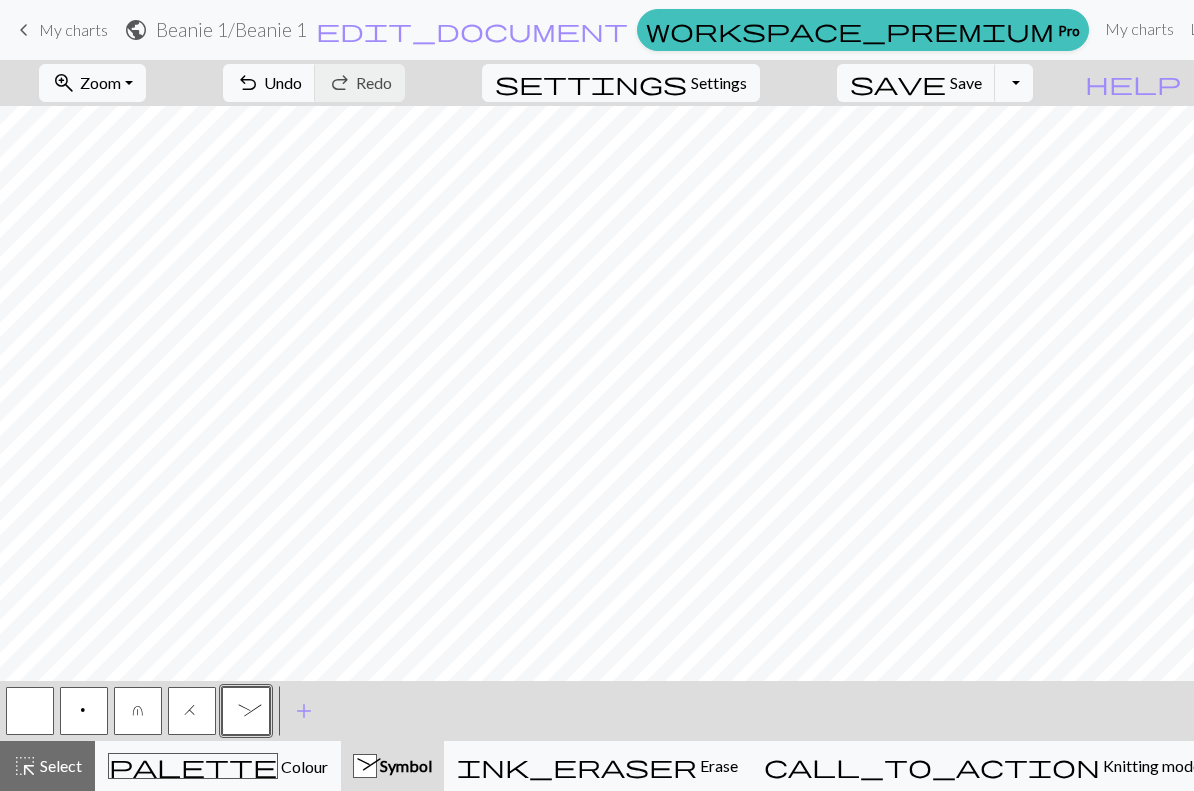 click on "H" at bounding box center [192, 713] 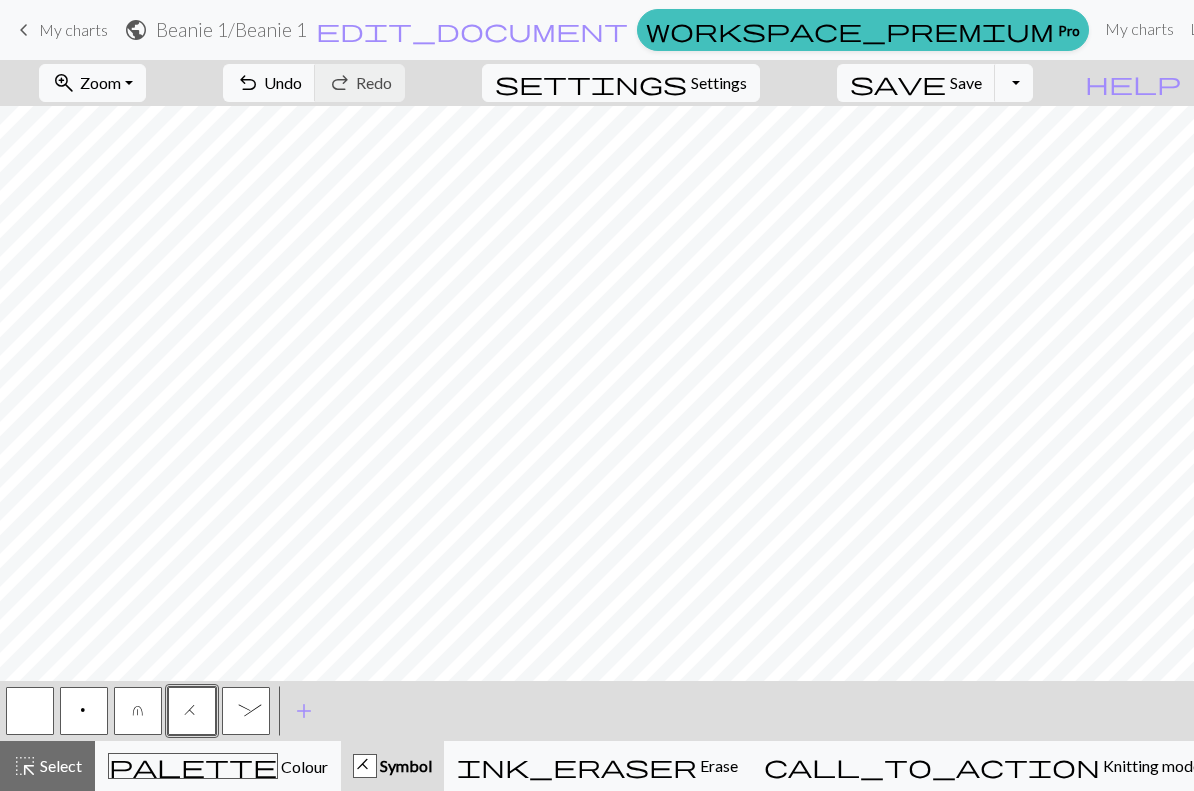 click on "H" at bounding box center [192, 713] 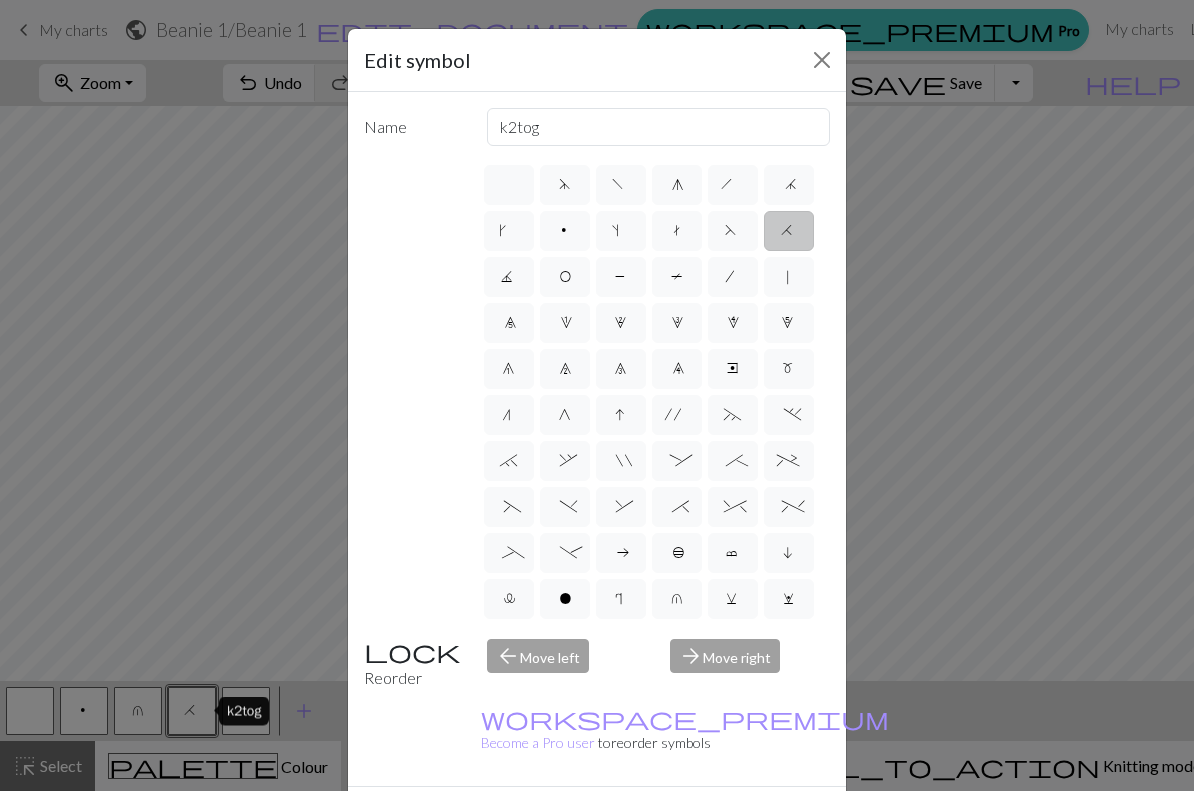 click on ";" at bounding box center [732, 463] 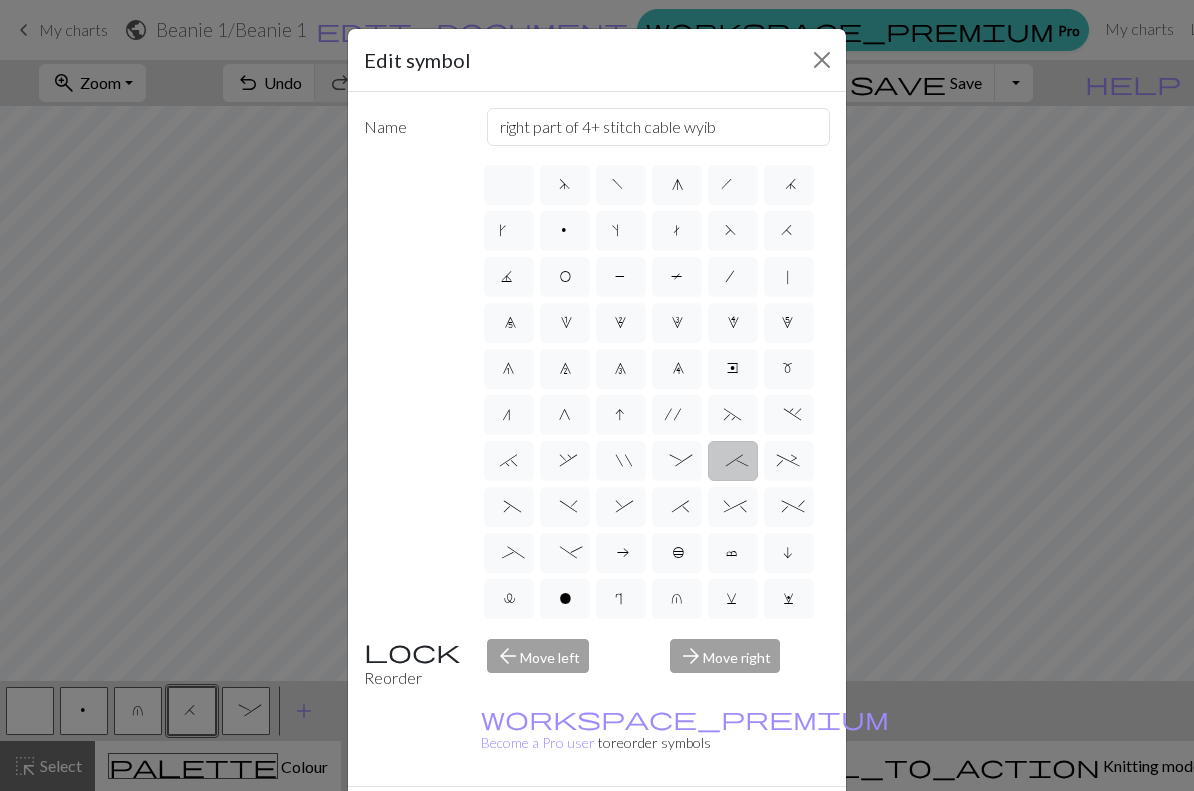 click on "Done" at bounding box center [717, 822] 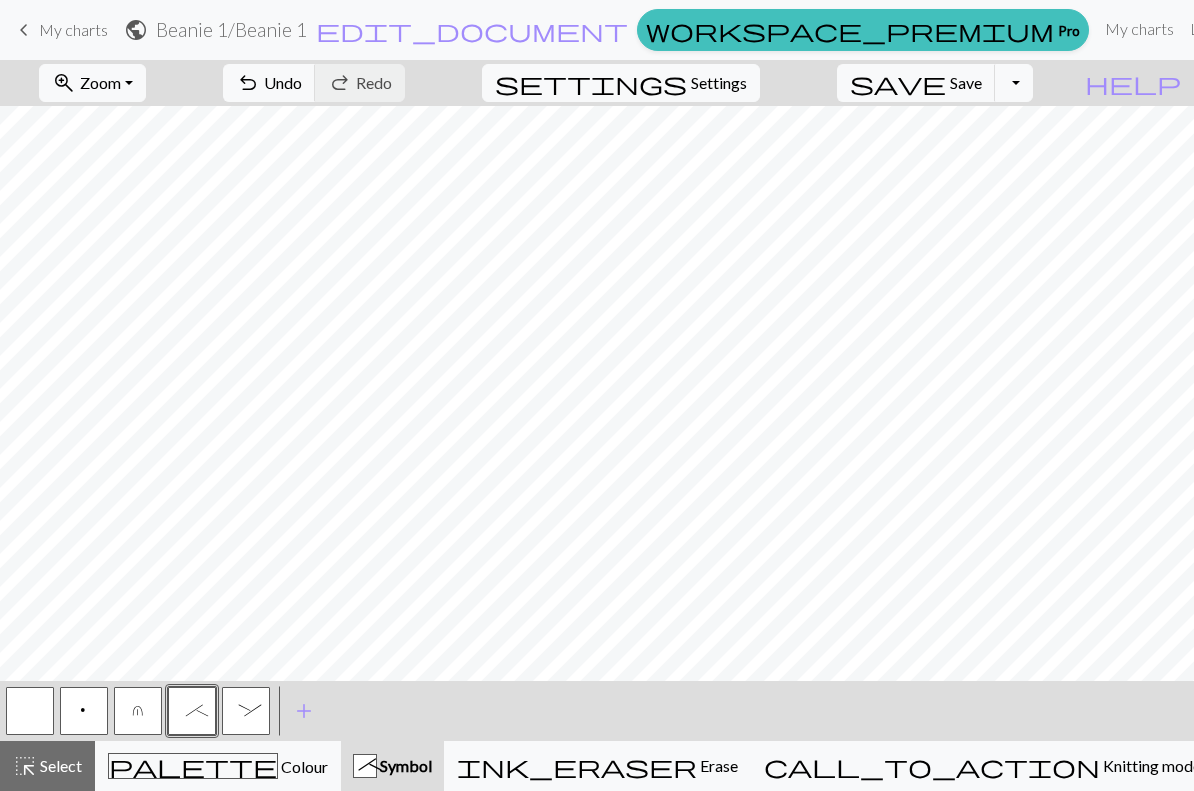 click on ":" at bounding box center (246, 711) 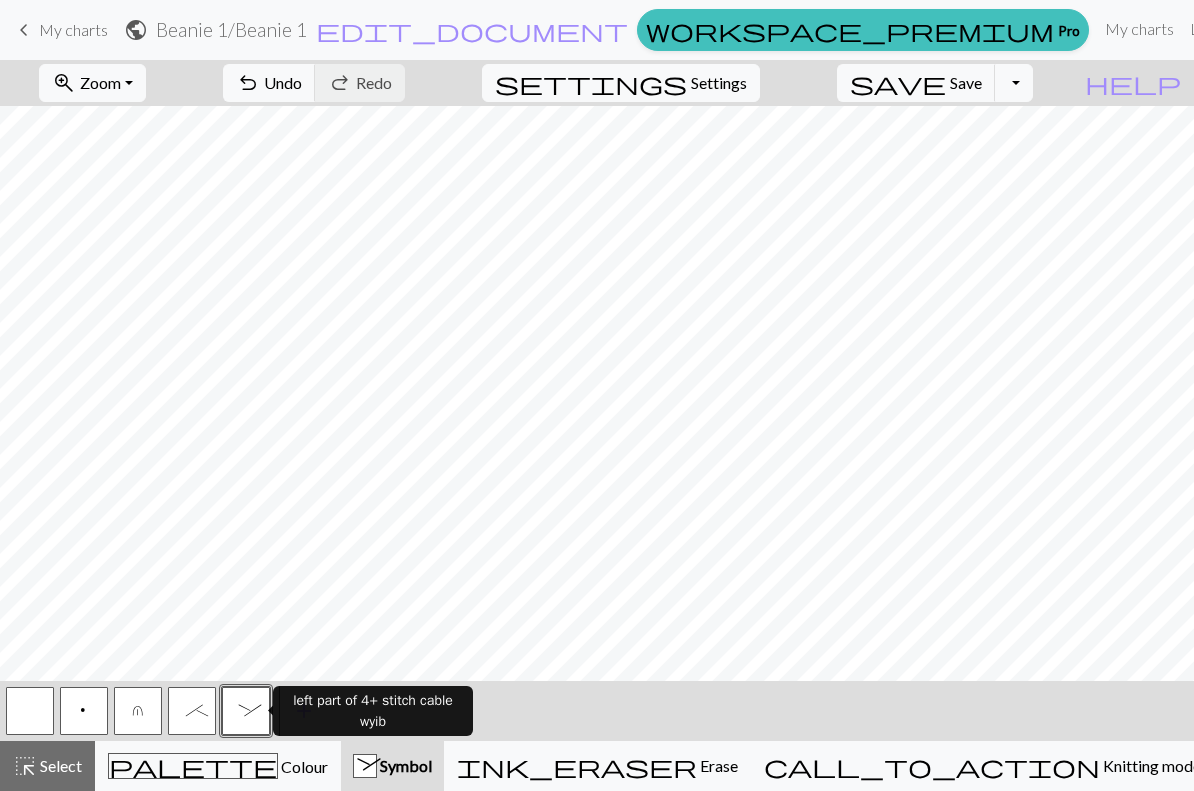 click on ";" at bounding box center (192, 713) 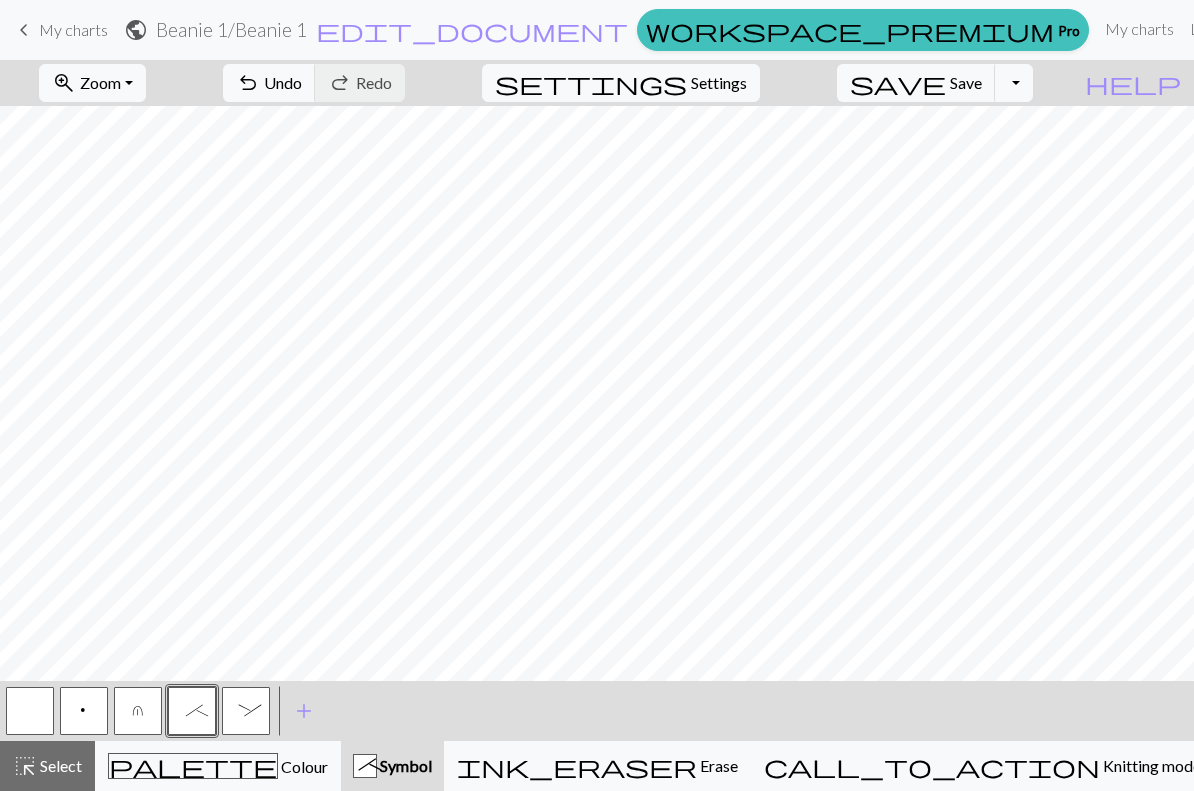 click on "< p u ; : > add Add a  symbol" at bounding box center (597, 711) 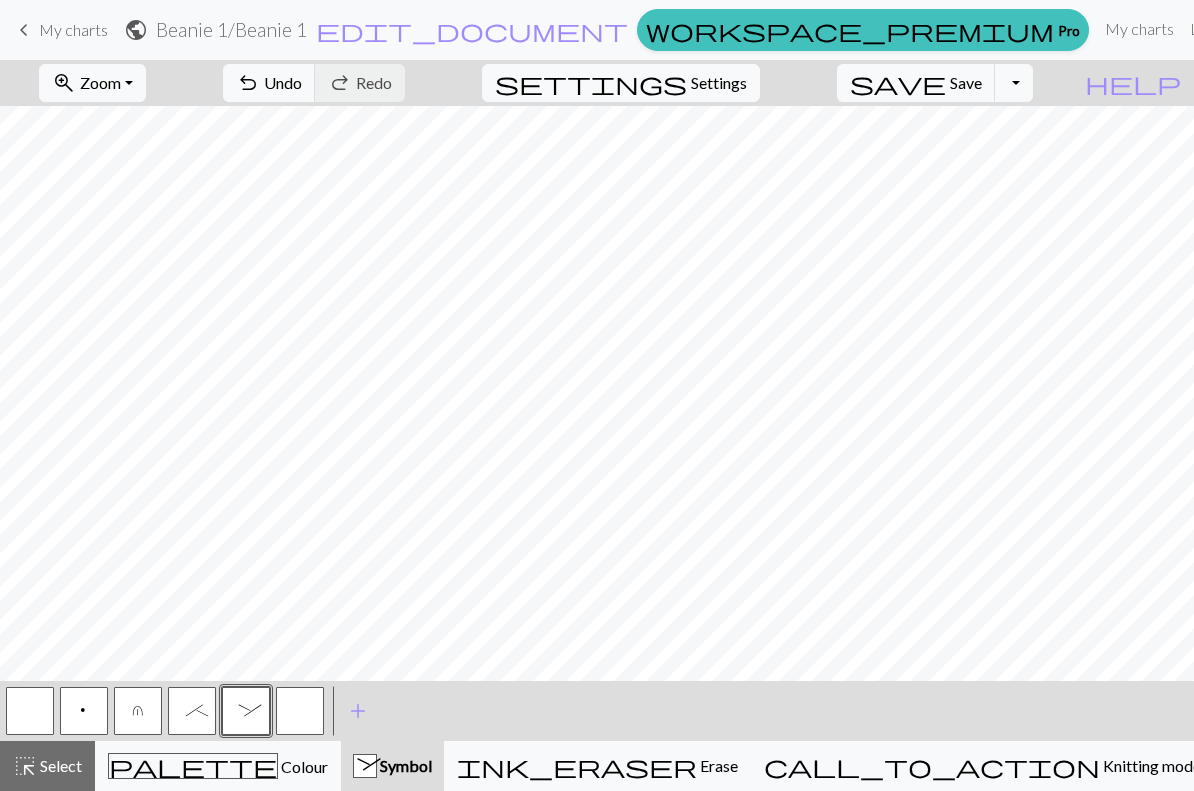 click at bounding box center (300, 711) 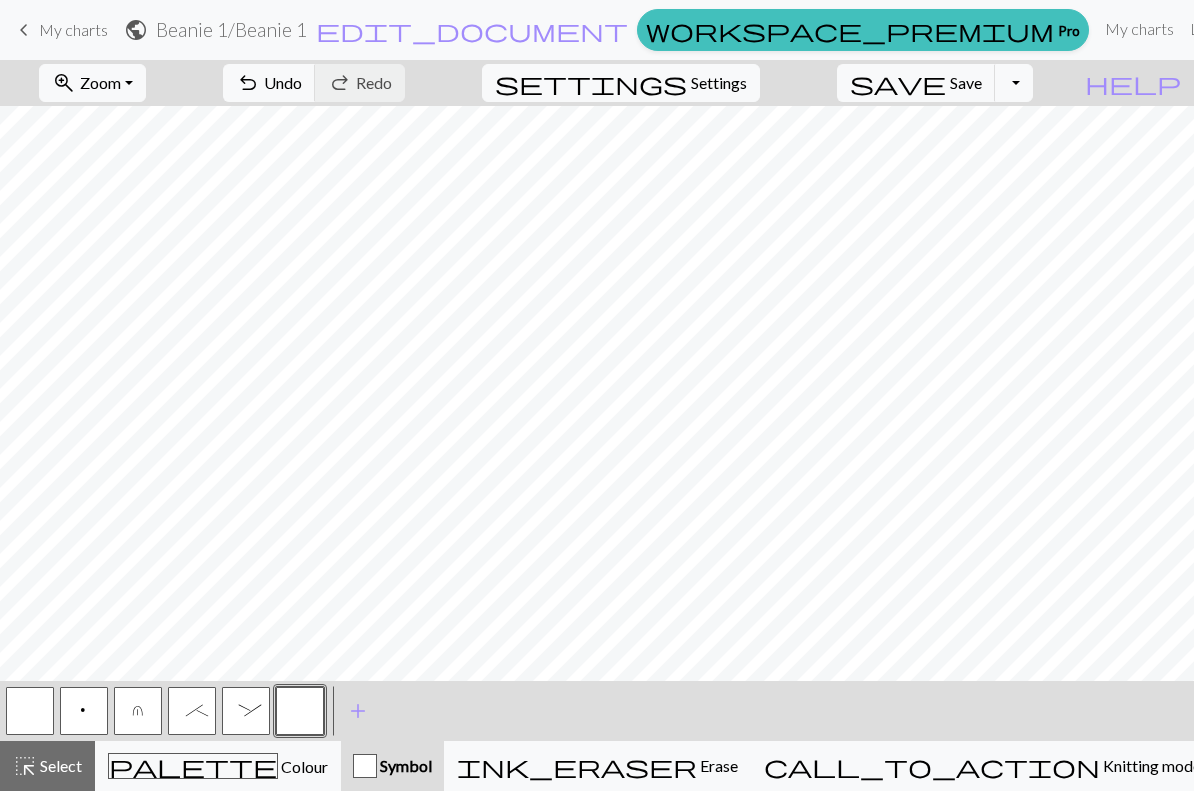 click at bounding box center [300, 711] 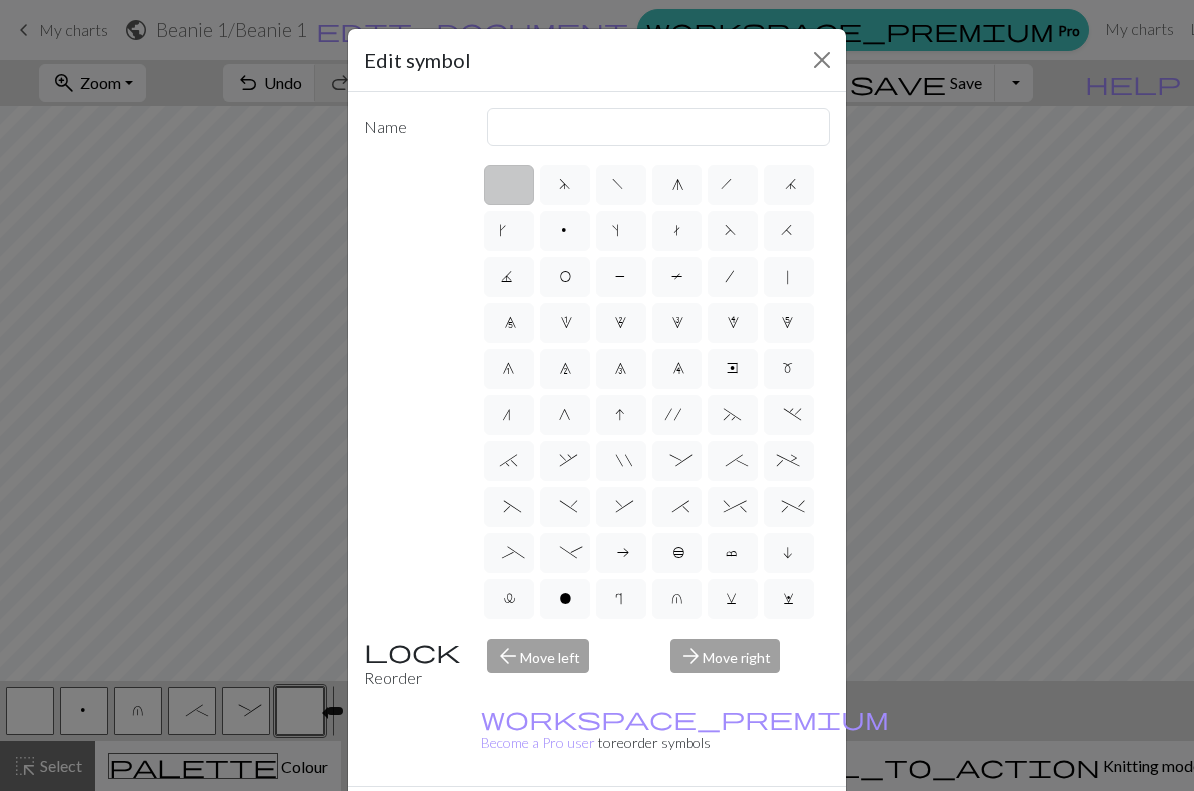 click on ")" at bounding box center (564, 509) 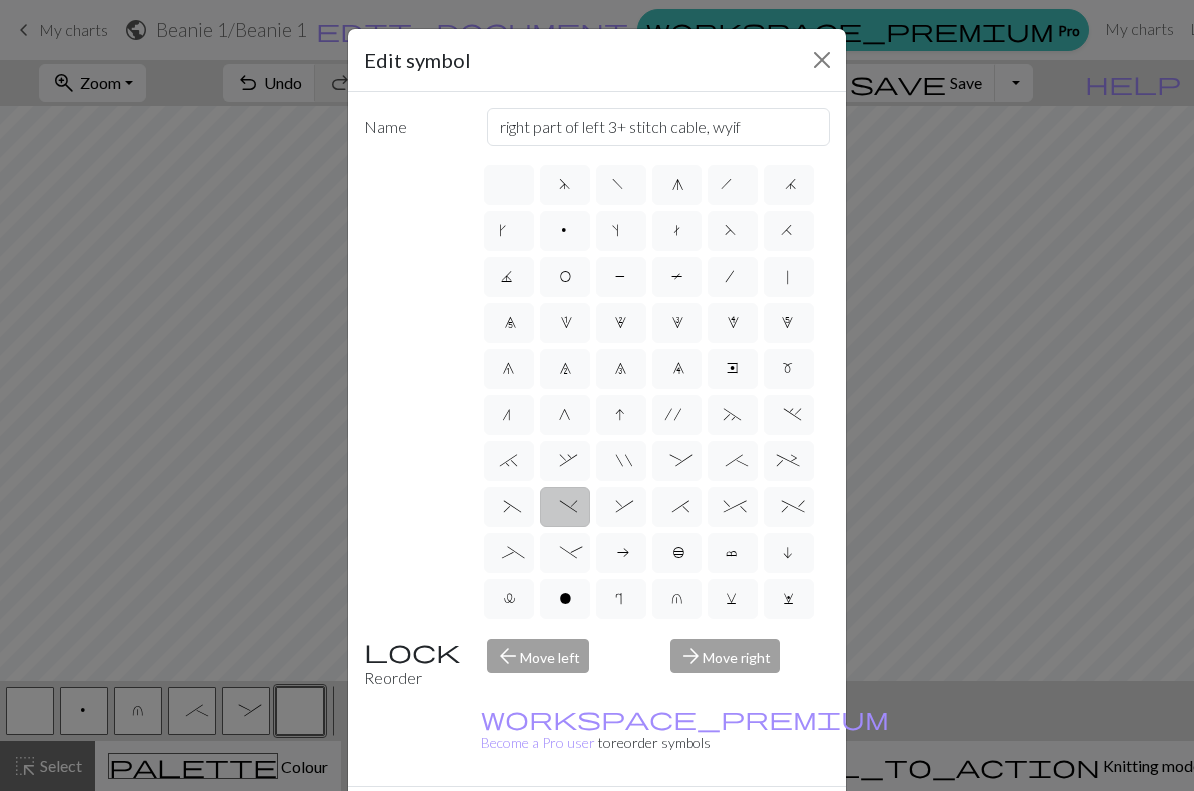 click on "Done" at bounding box center [717, 822] 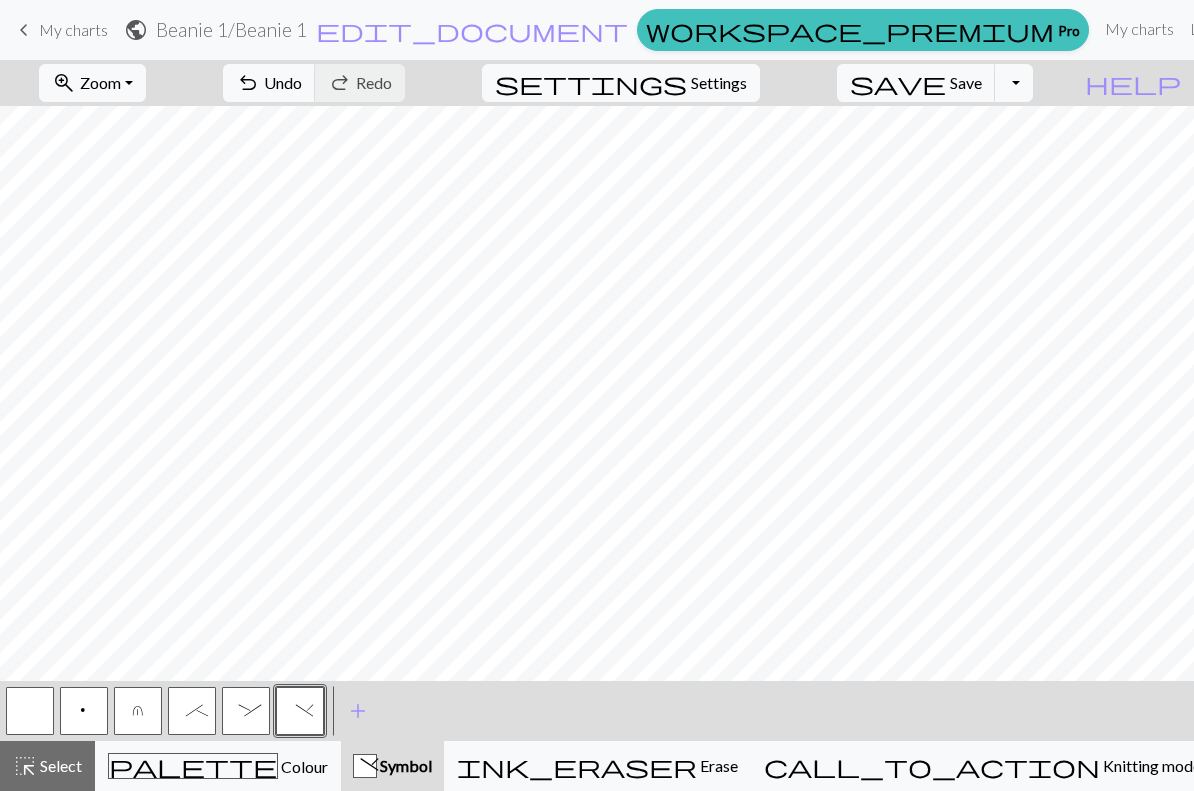click on "ink_eraser   Erase   Erase" at bounding box center (597, 766) 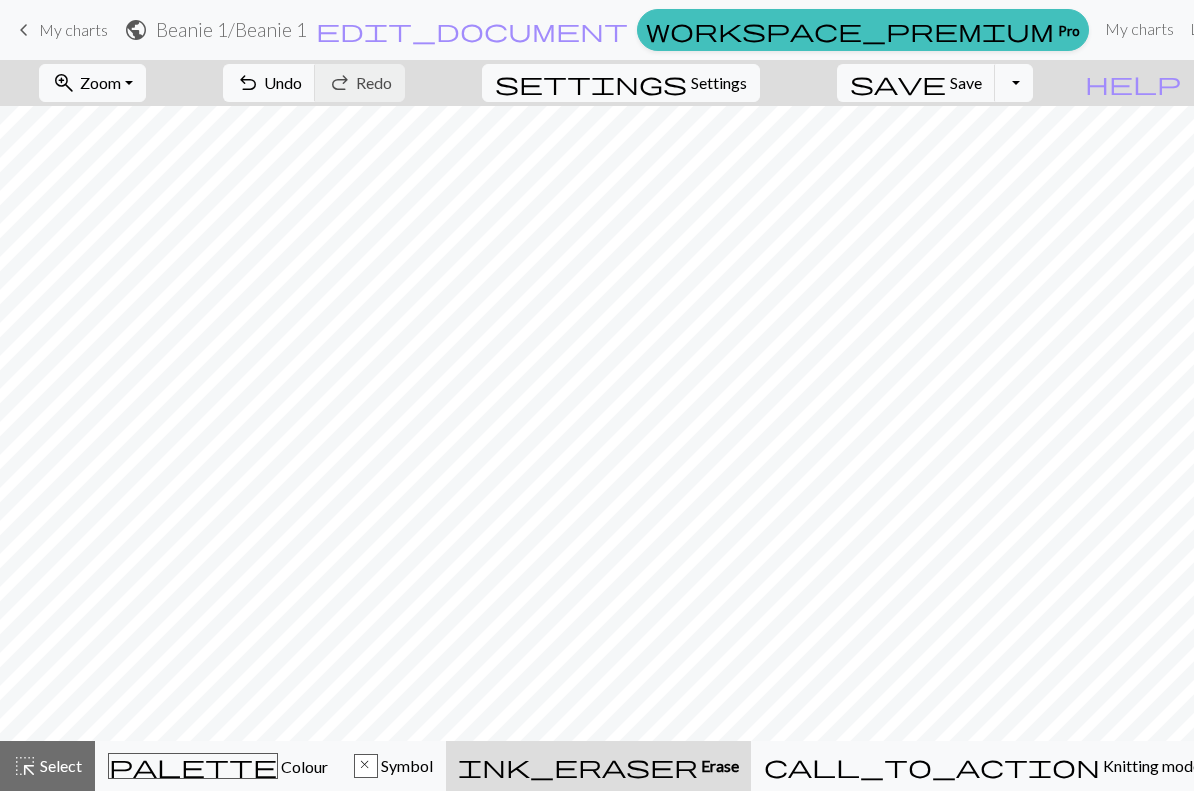 click on "Symbol" at bounding box center [405, 765] 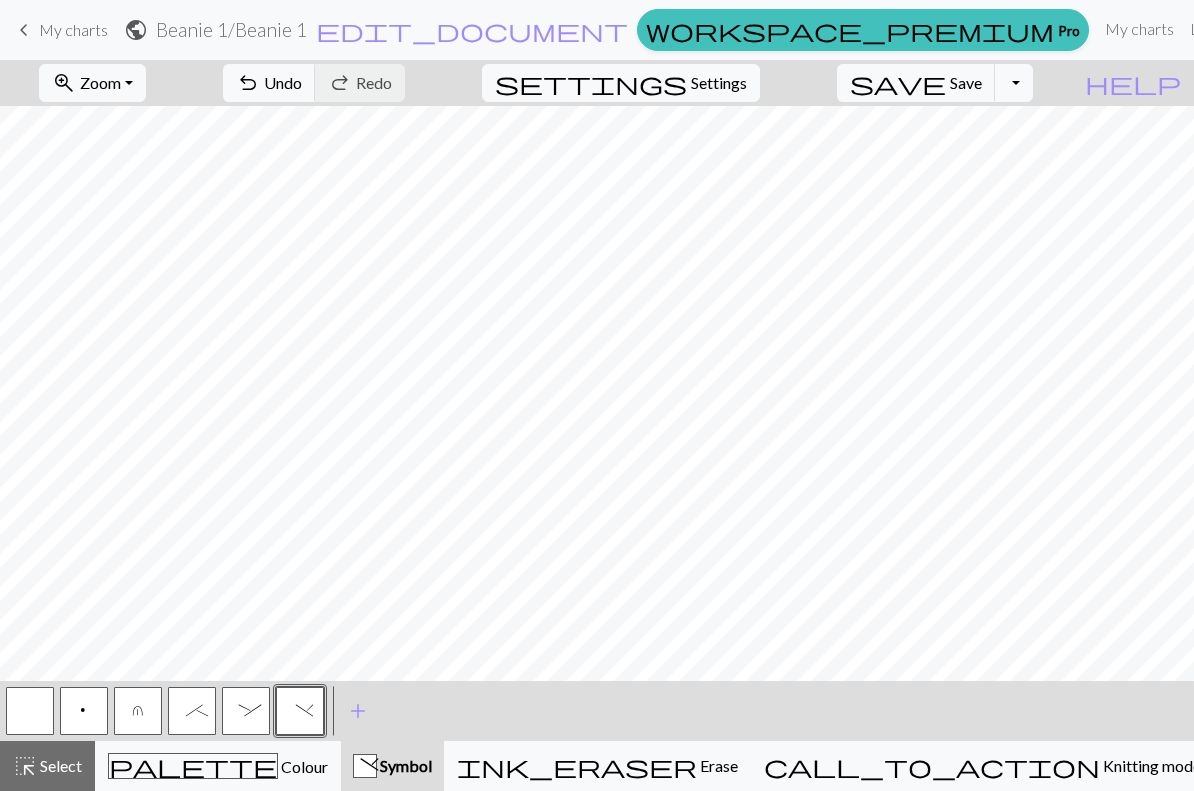 click on "add" at bounding box center (358, 711) 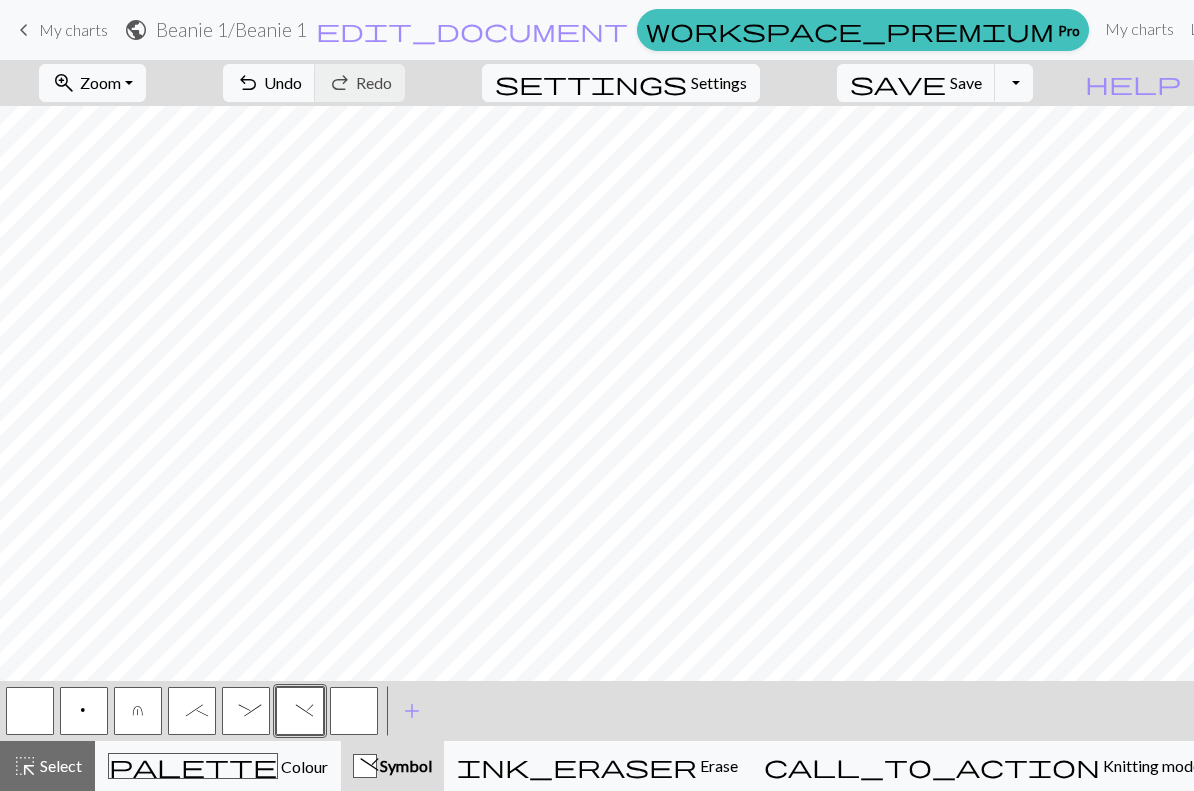 click at bounding box center [354, 711] 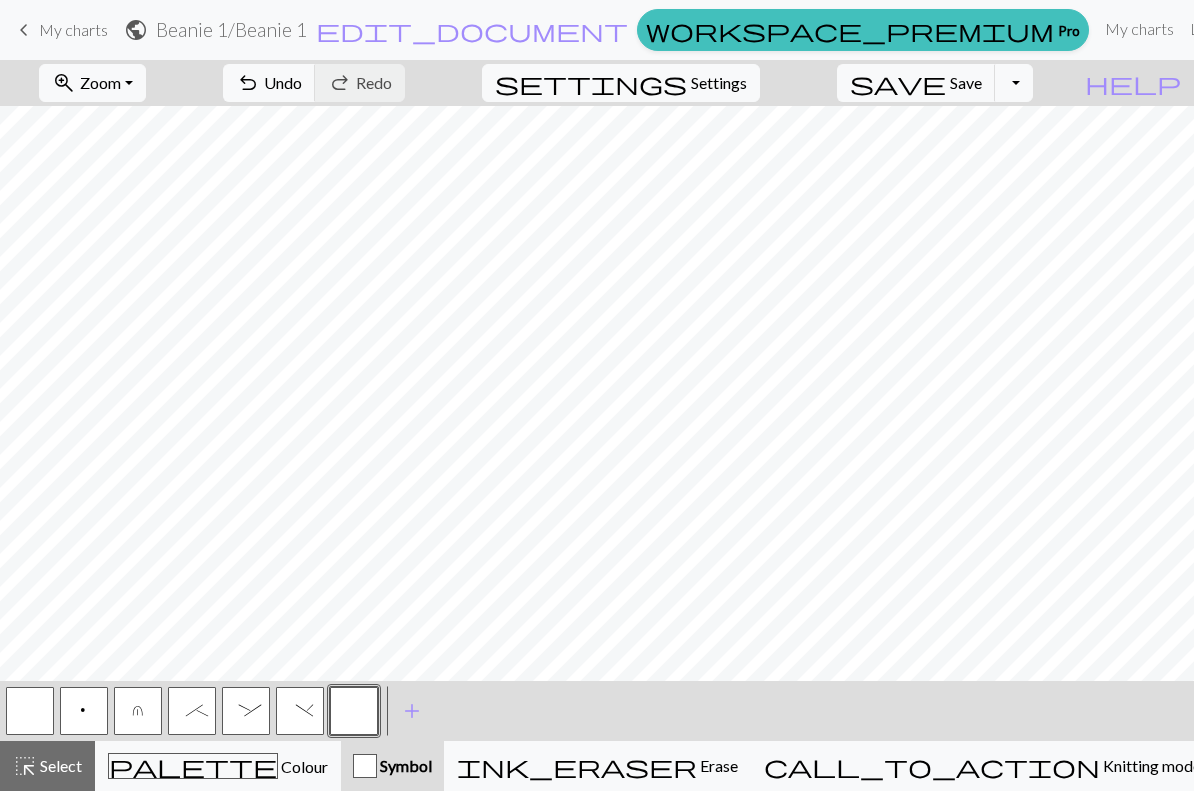 click at bounding box center (354, 711) 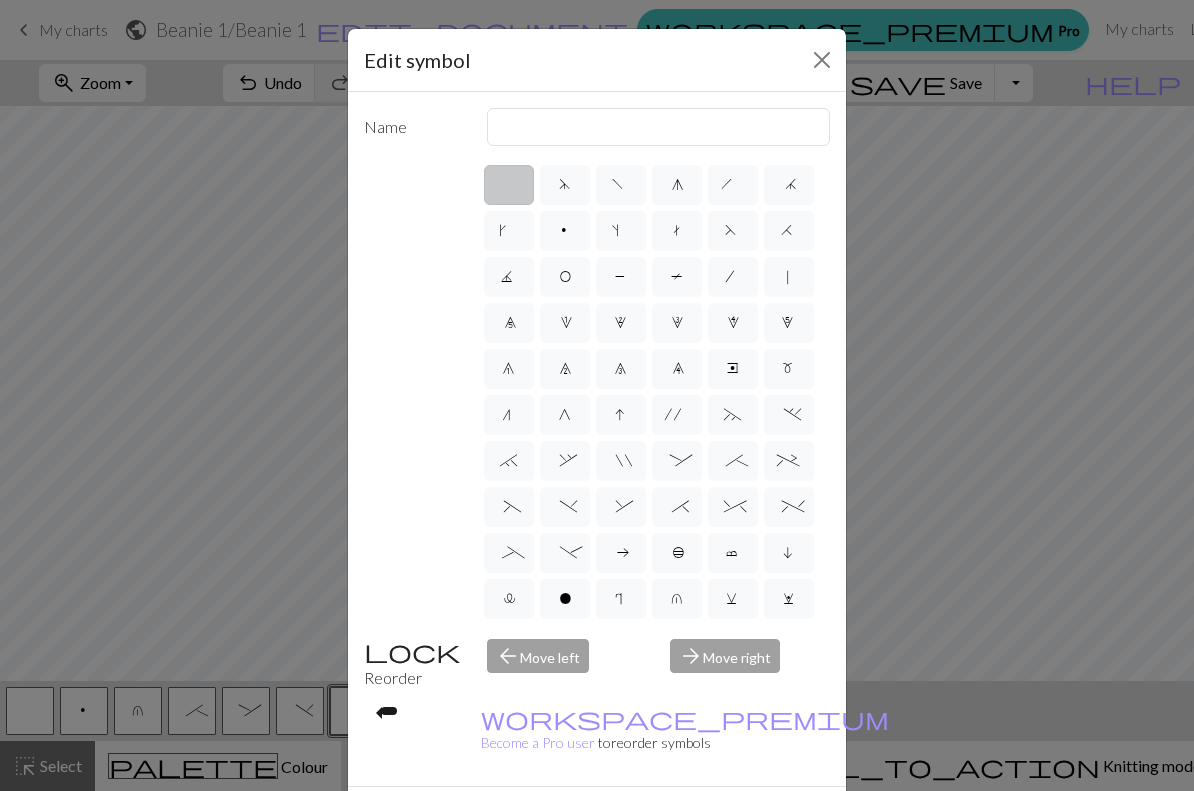 click on "_" at bounding box center (508, 555) 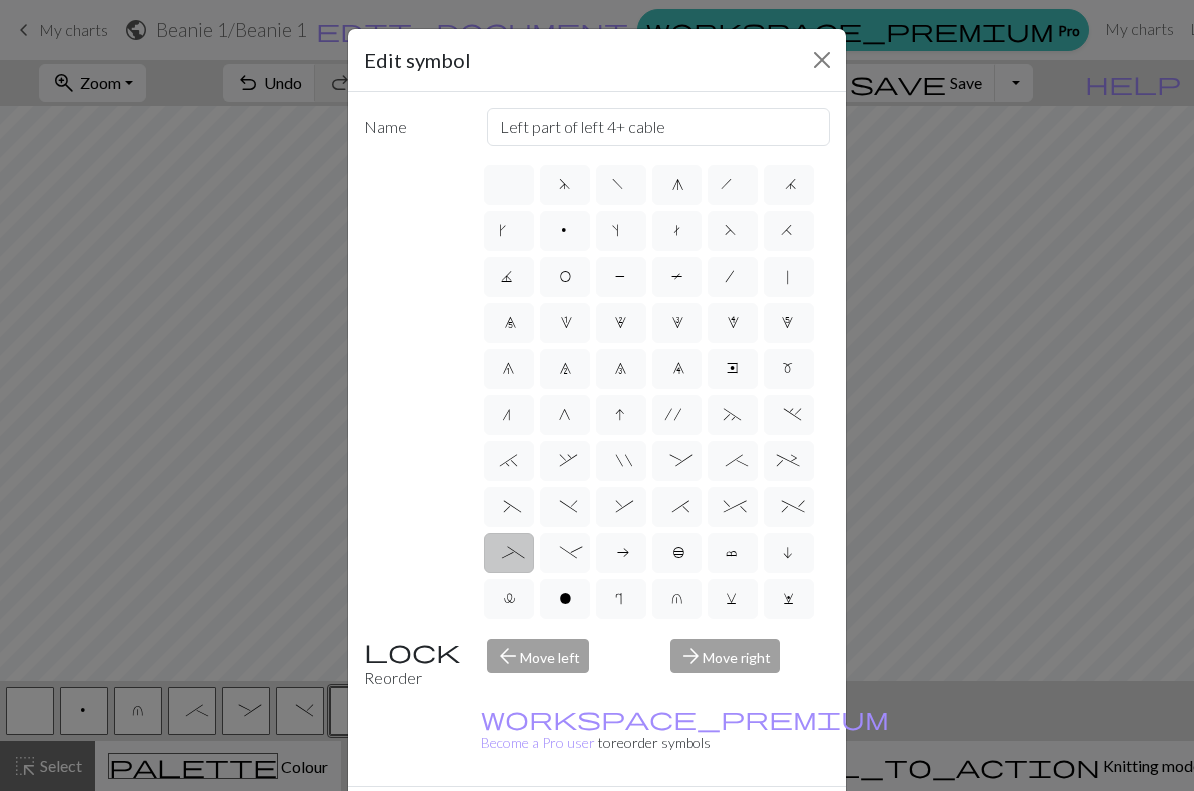 click on "Delete Done Cancel" at bounding box center [597, 821] 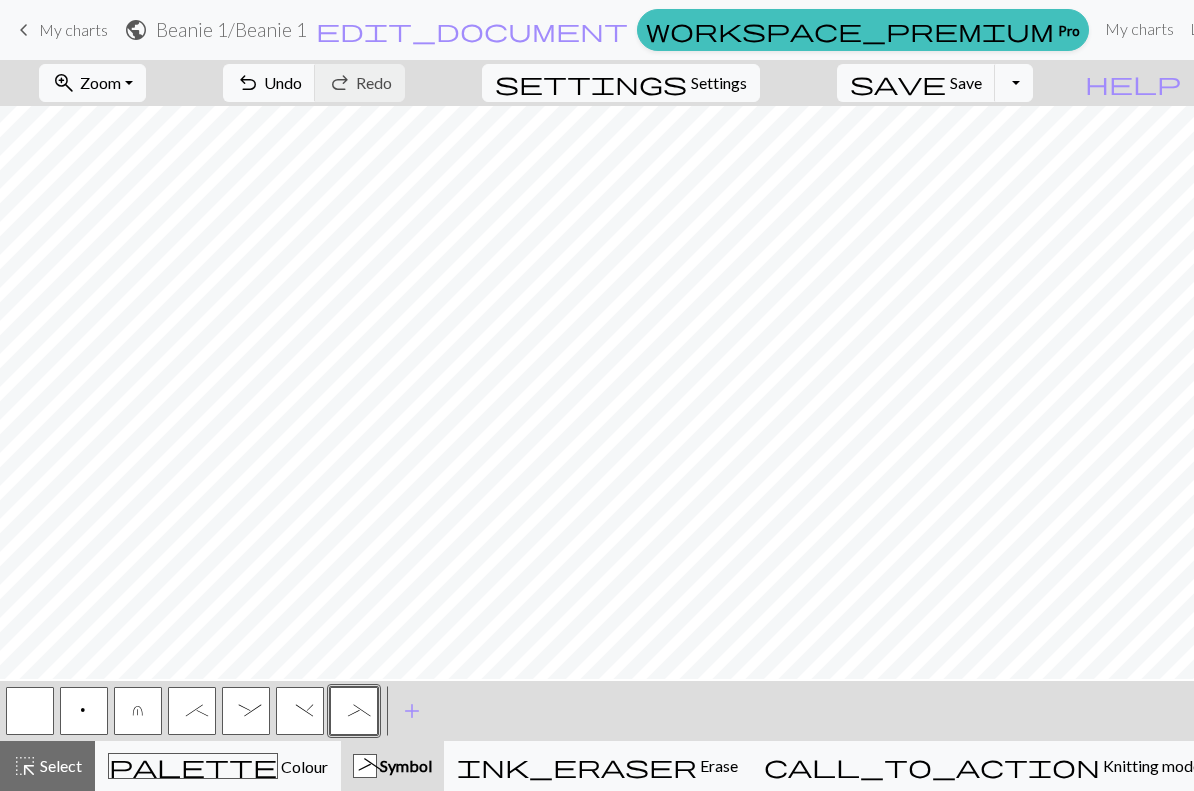 scroll, scrollTop: 207, scrollLeft: 1283, axis: both 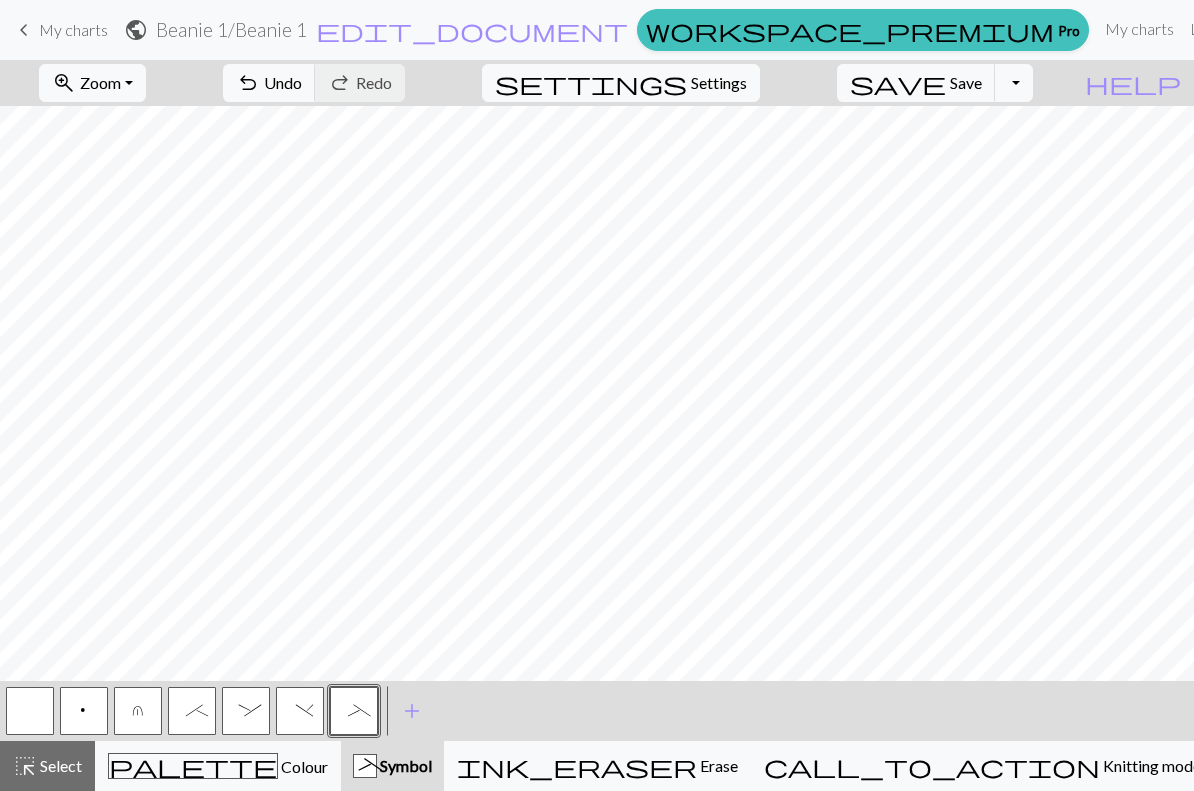 click on ")" at bounding box center [300, 711] 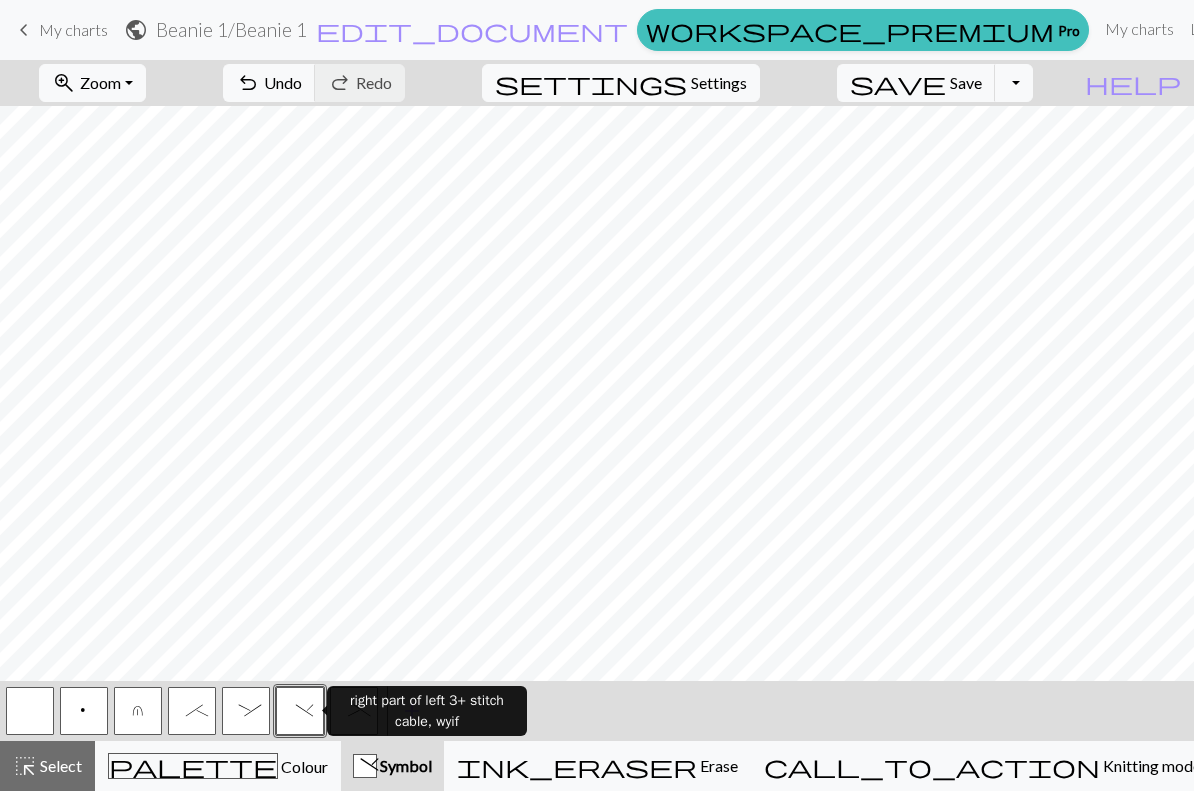 click on "Undo" at bounding box center (283, 82) 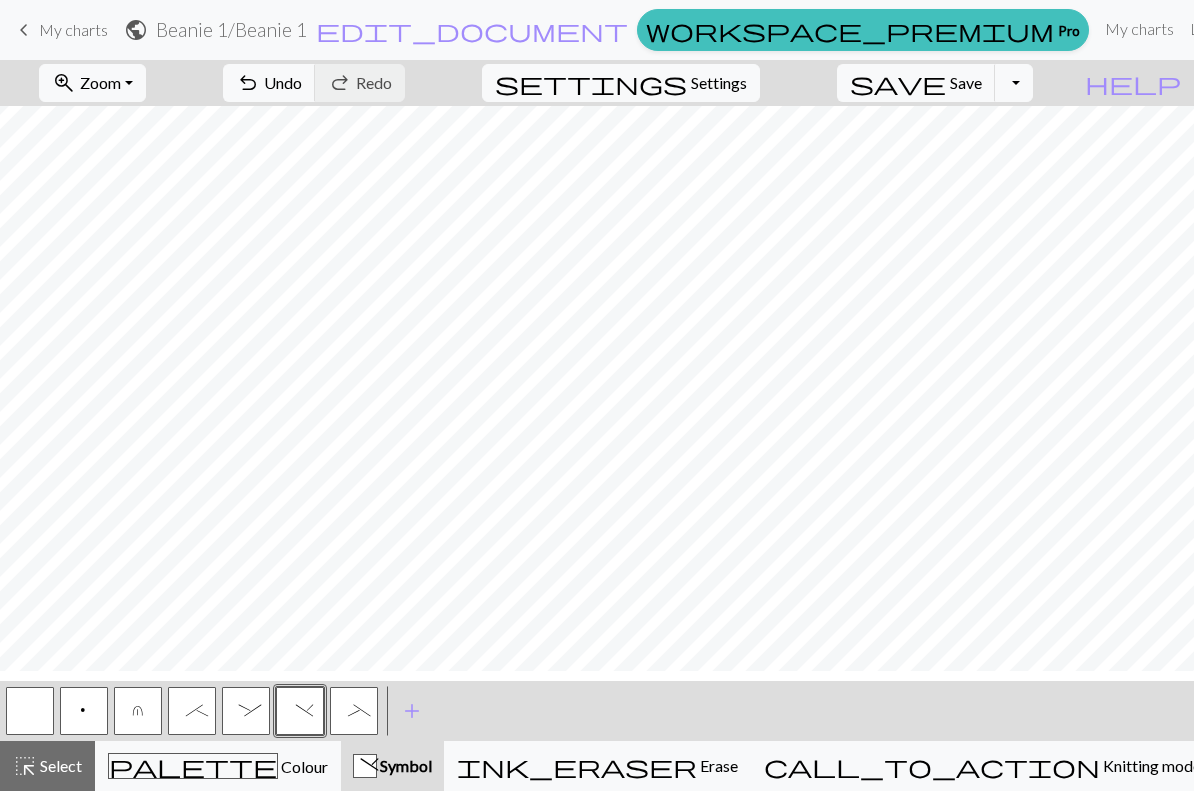 scroll, scrollTop: 0, scrollLeft: 1283, axis: horizontal 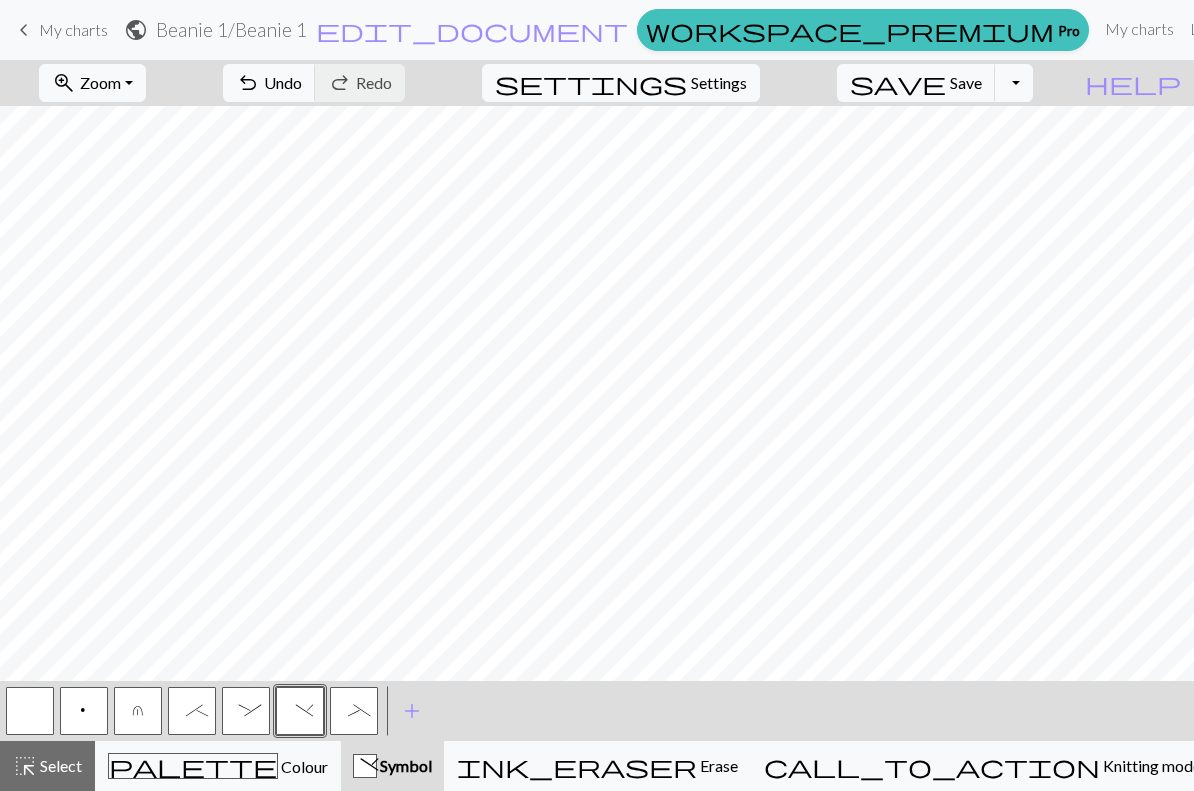 click on "undo" at bounding box center [248, 83] 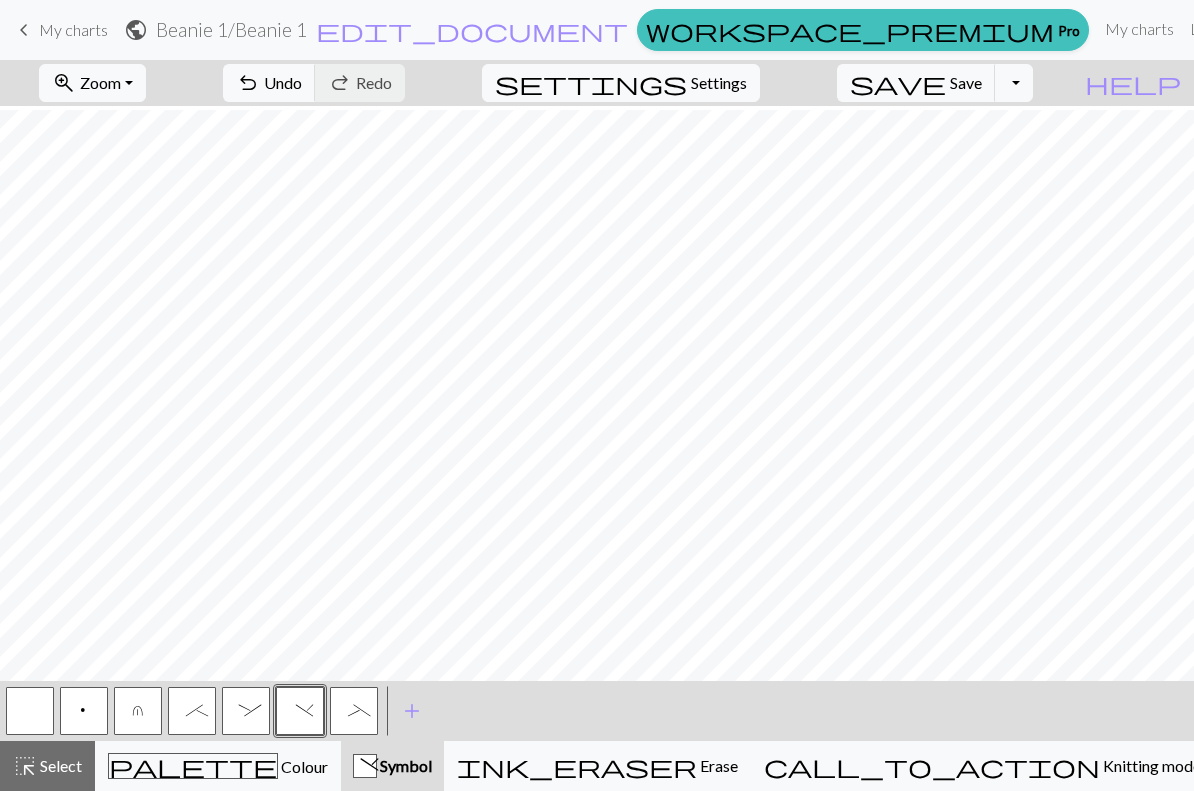 scroll, scrollTop: 210, scrollLeft: 1283, axis: both 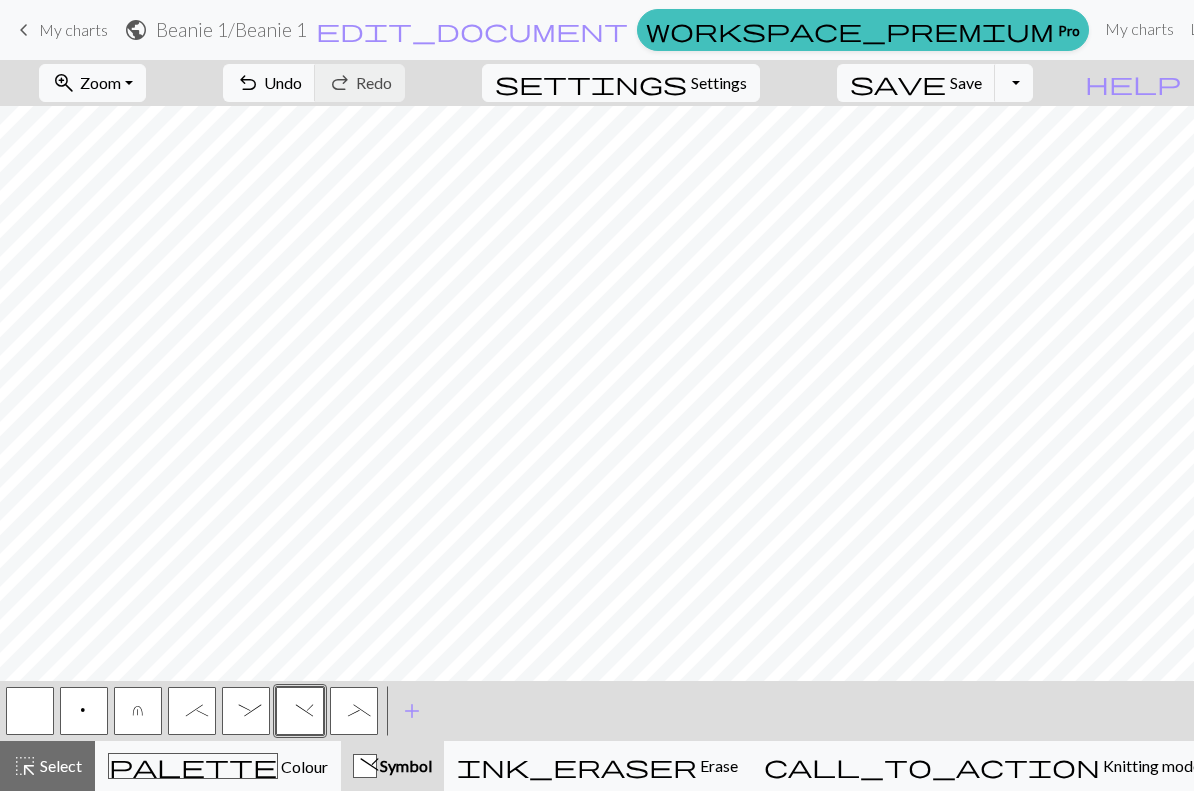click on "undo" at bounding box center (248, 83) 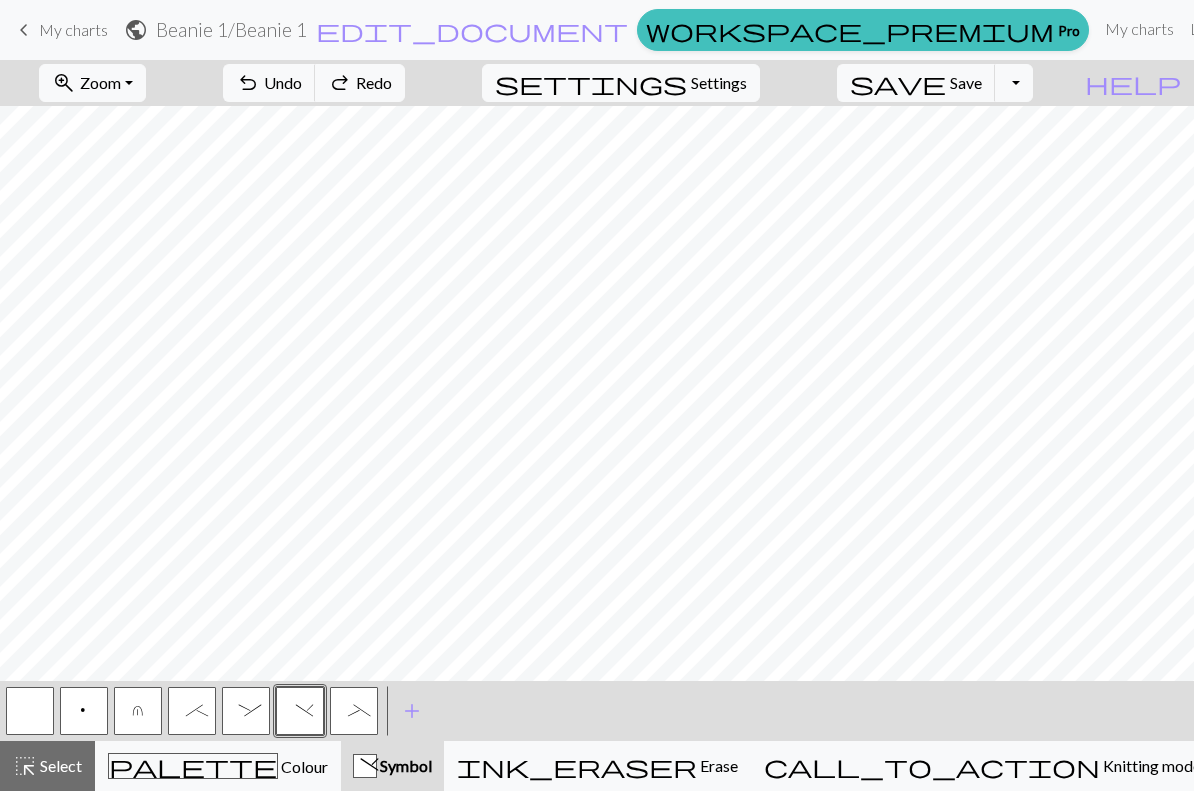 click on "undo" at bounding box center (248, 83) 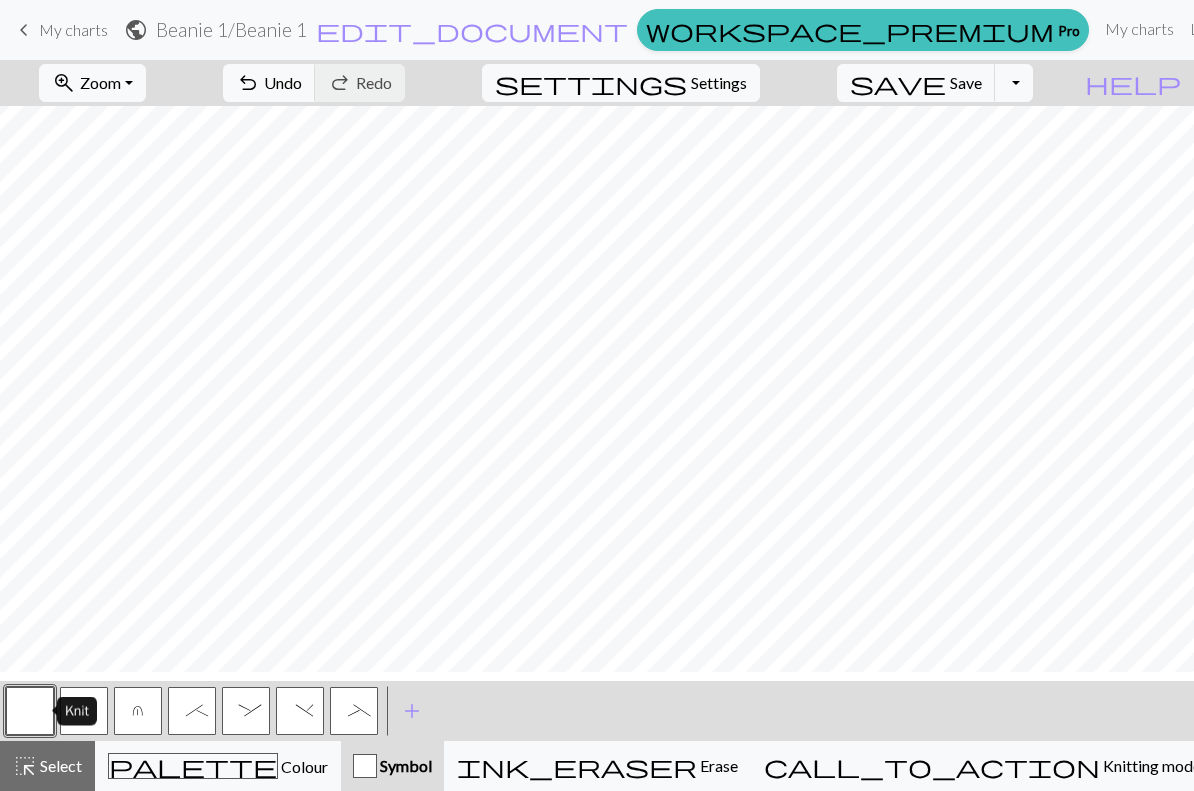 scroll, scrollTop: 232, scrollLeft: 1283, axis: both 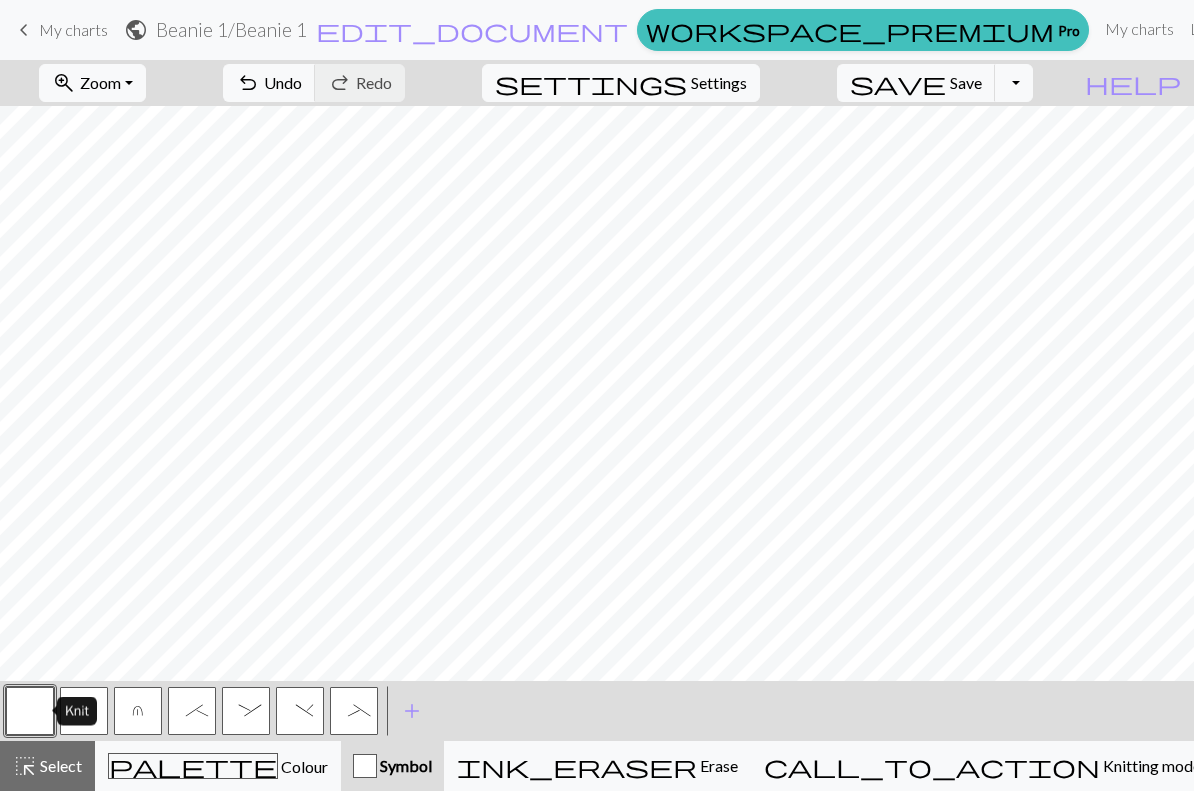 click on ")" at bounding box center (300, 713) 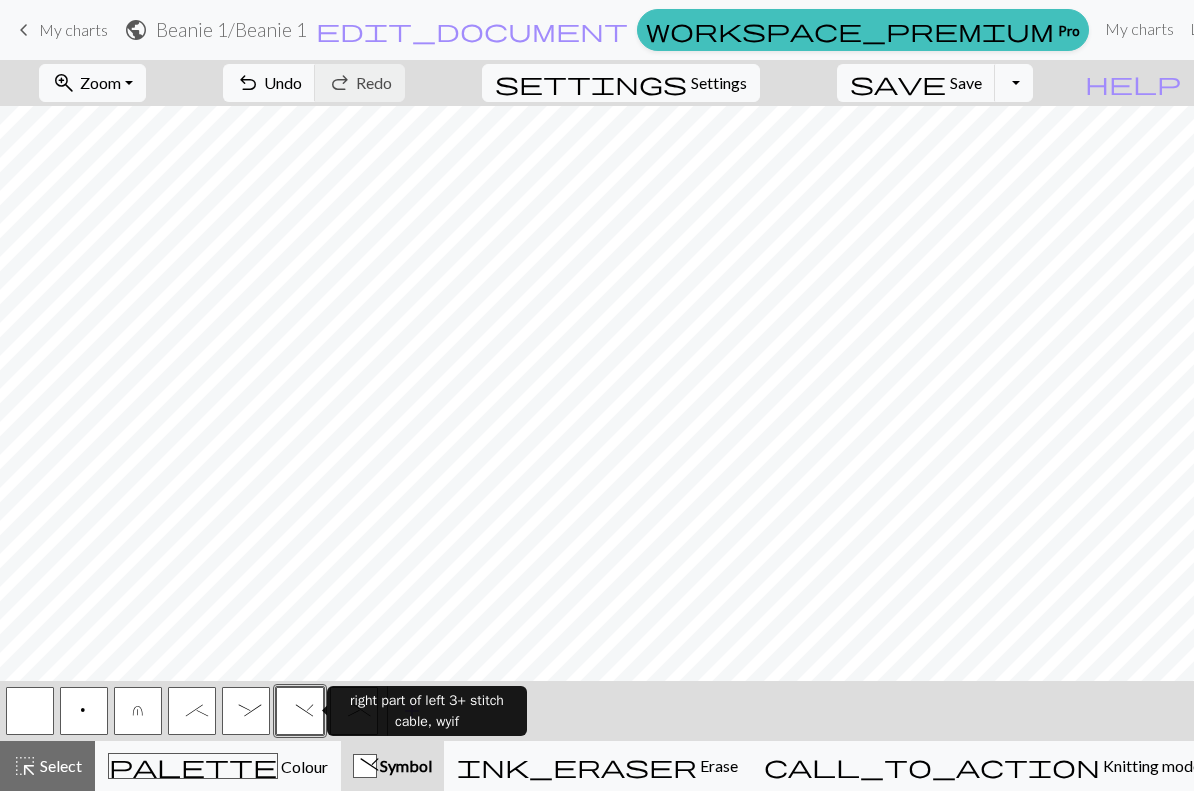 click on ":" at bounding box center (246, 711) 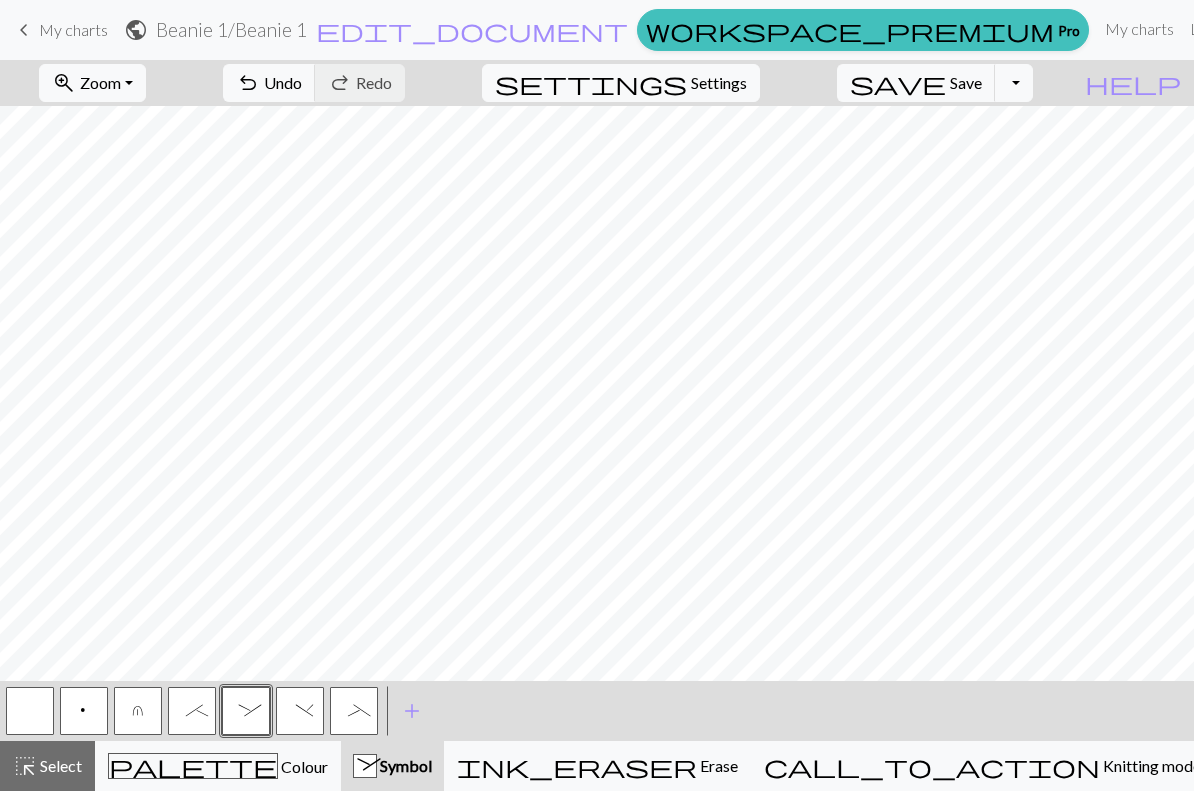 click on "_" at bounding box center [354, 711] 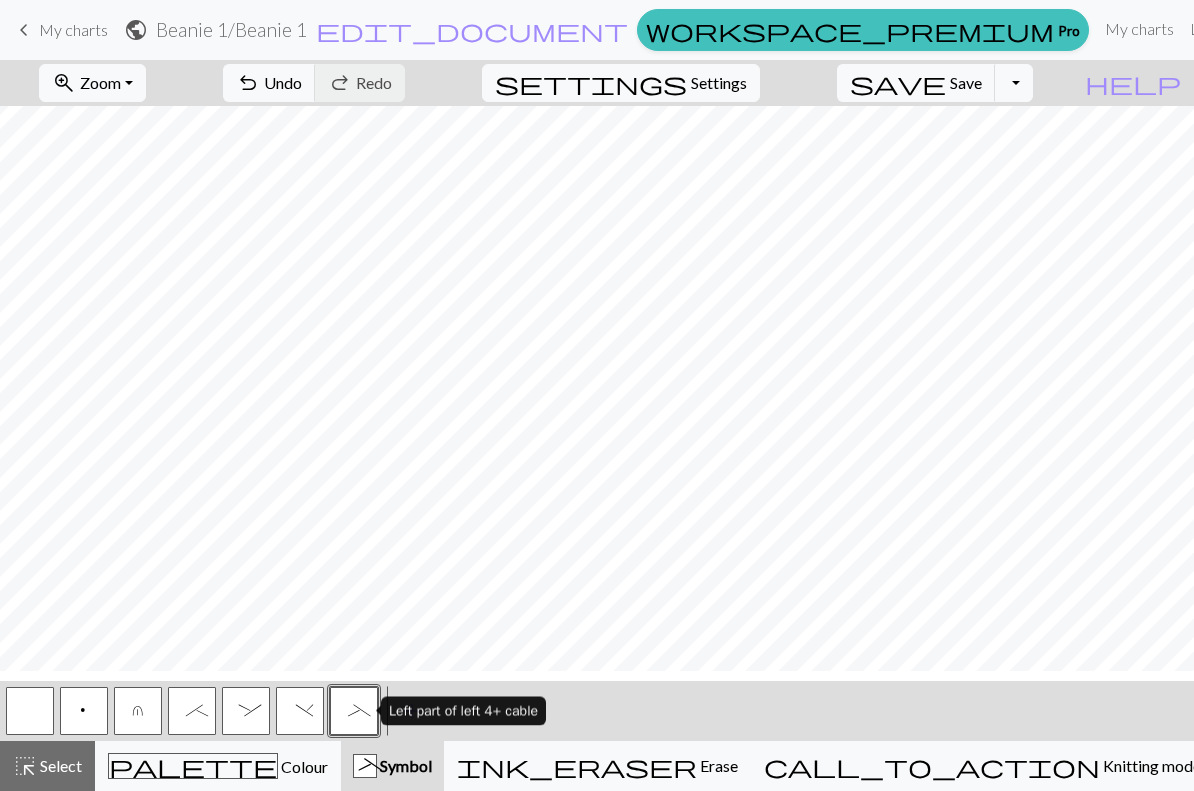 scroll, scrollTop: 34, scrollLeft: 1283, axis: both 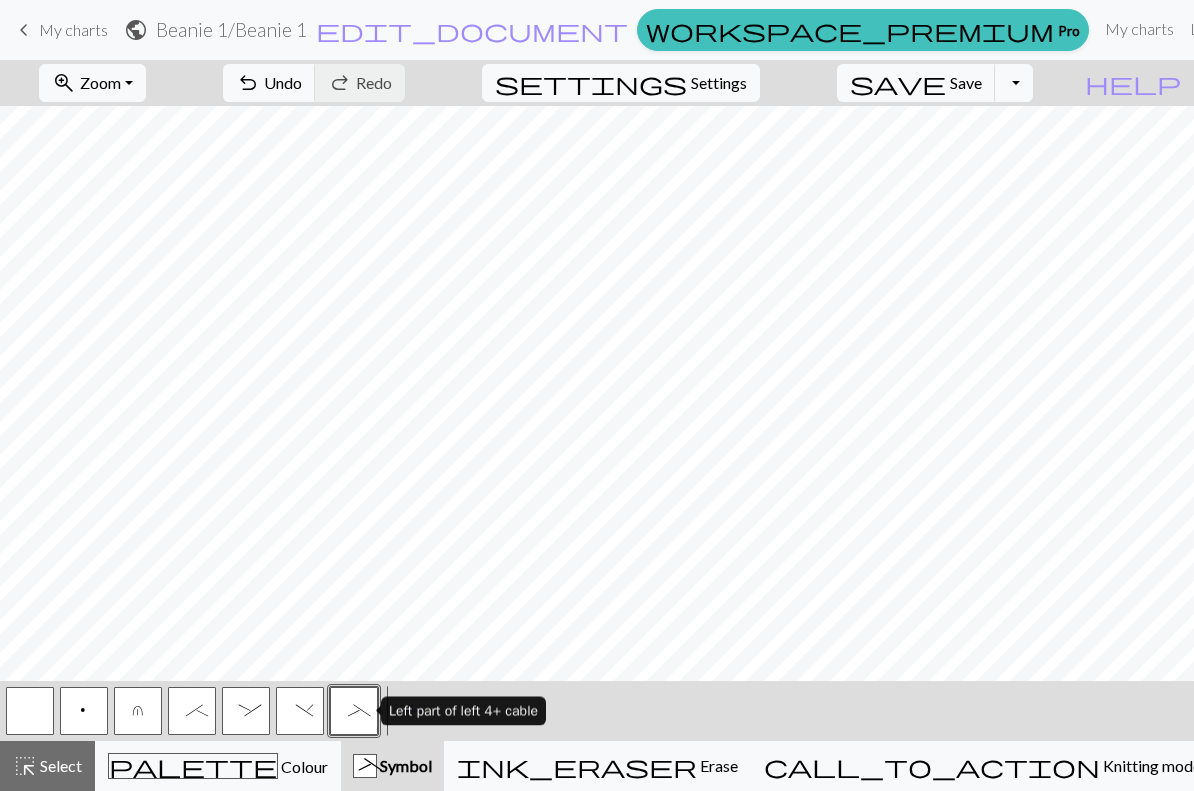 click at bounding box center [30, 711] 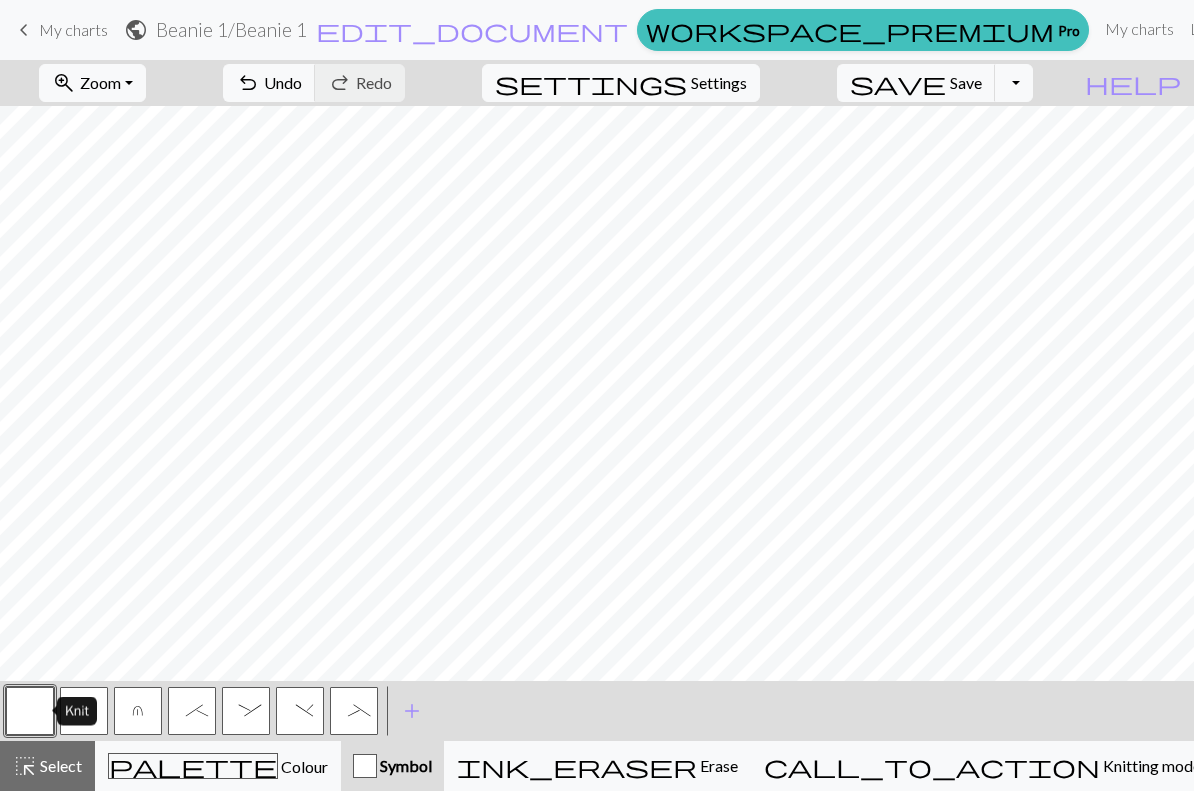 click on ":" at bounding box center (246, 713) 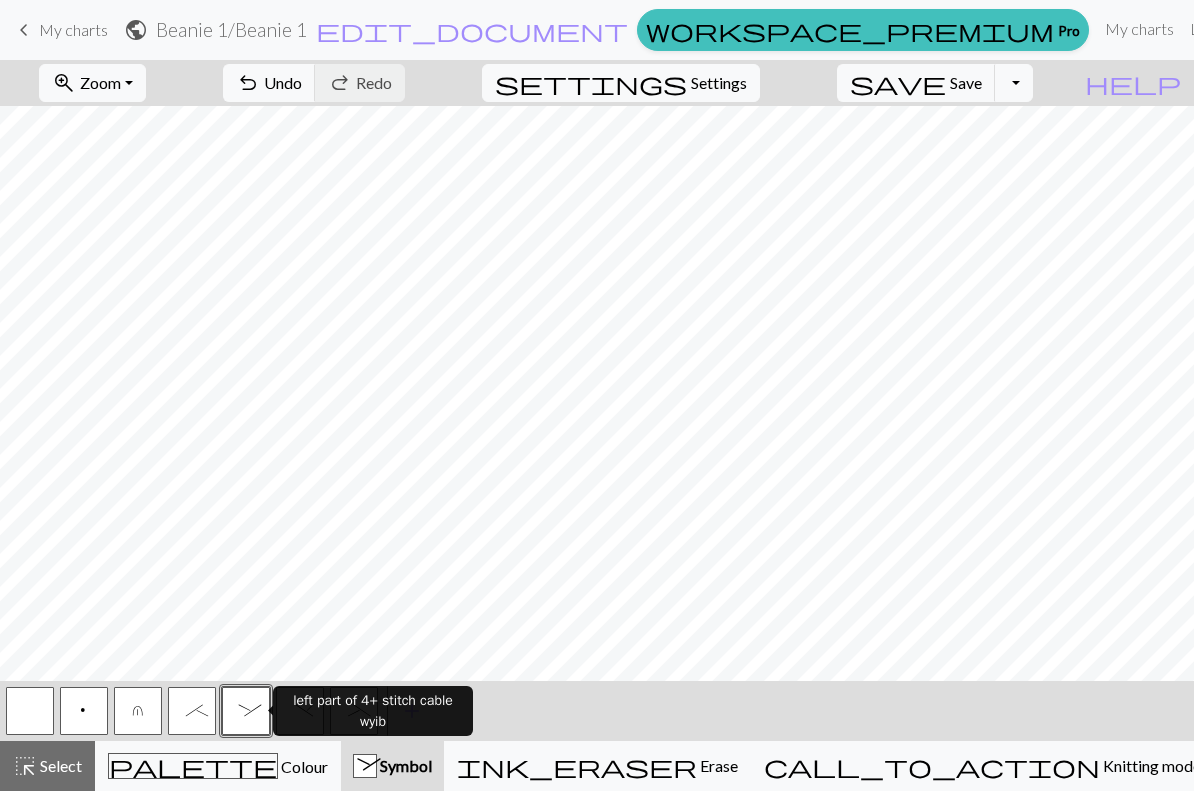 click on ":" at bounding box center (246, 713) 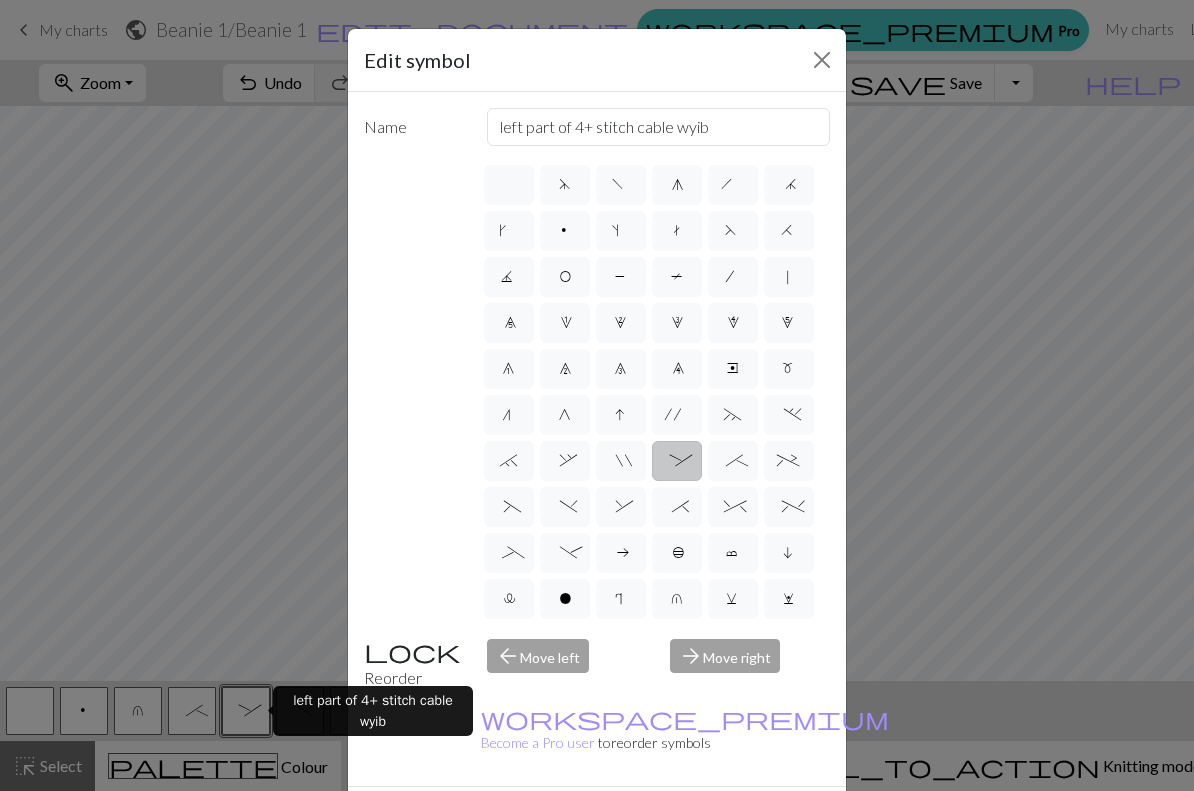 click on "Delete" at bounding box center [400, 822] 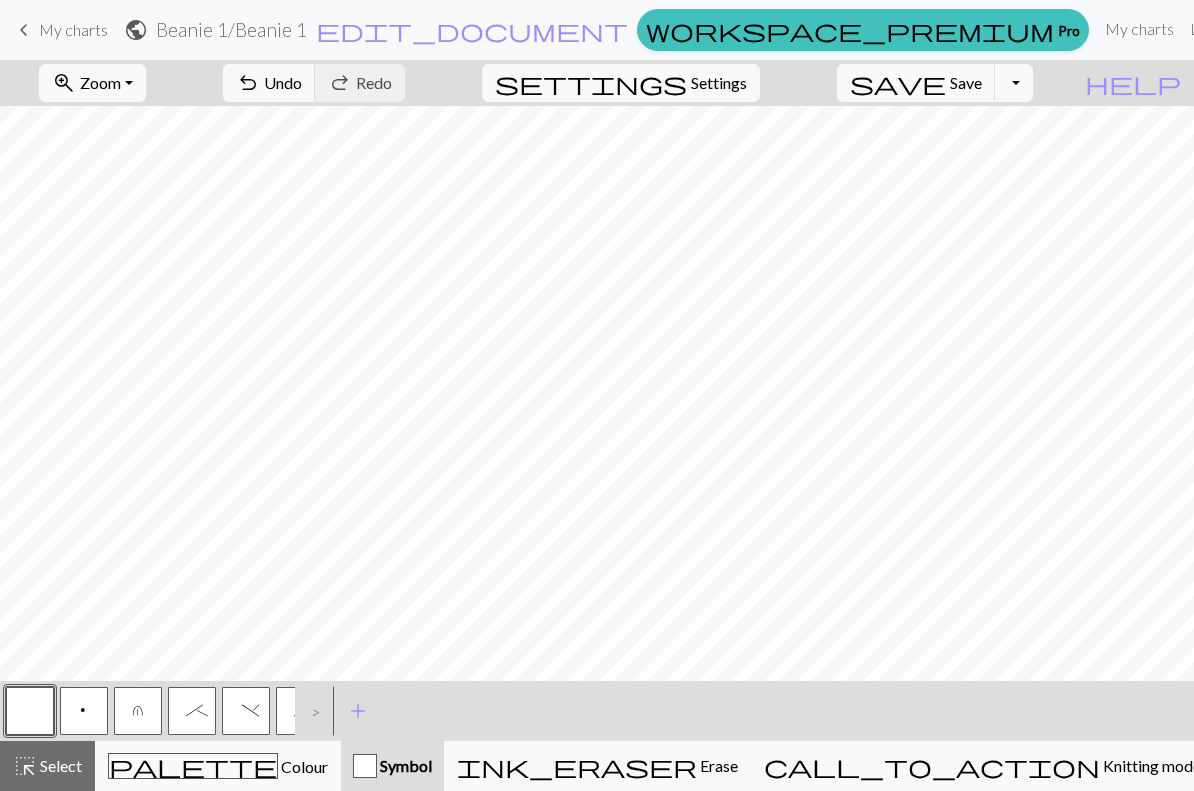 click on ";" at bounding box center (192, 713) 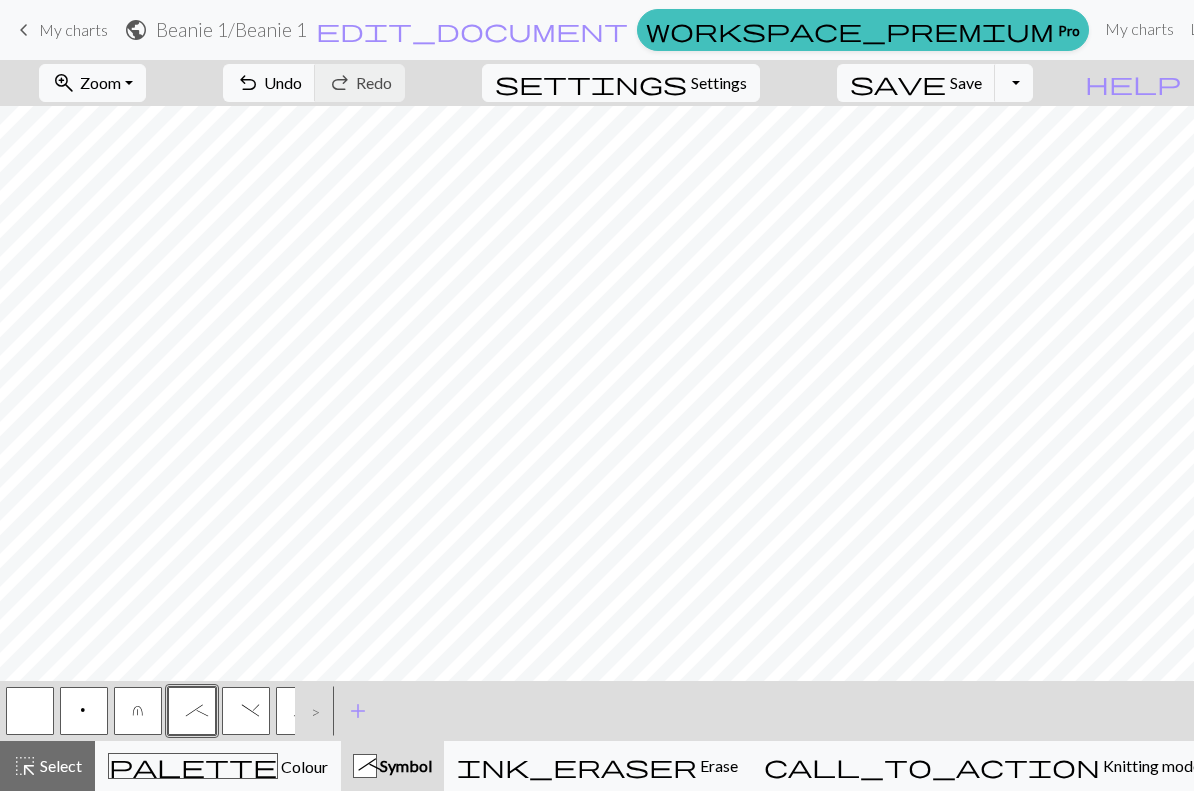 click on ";" at bounding box center (192, 713) 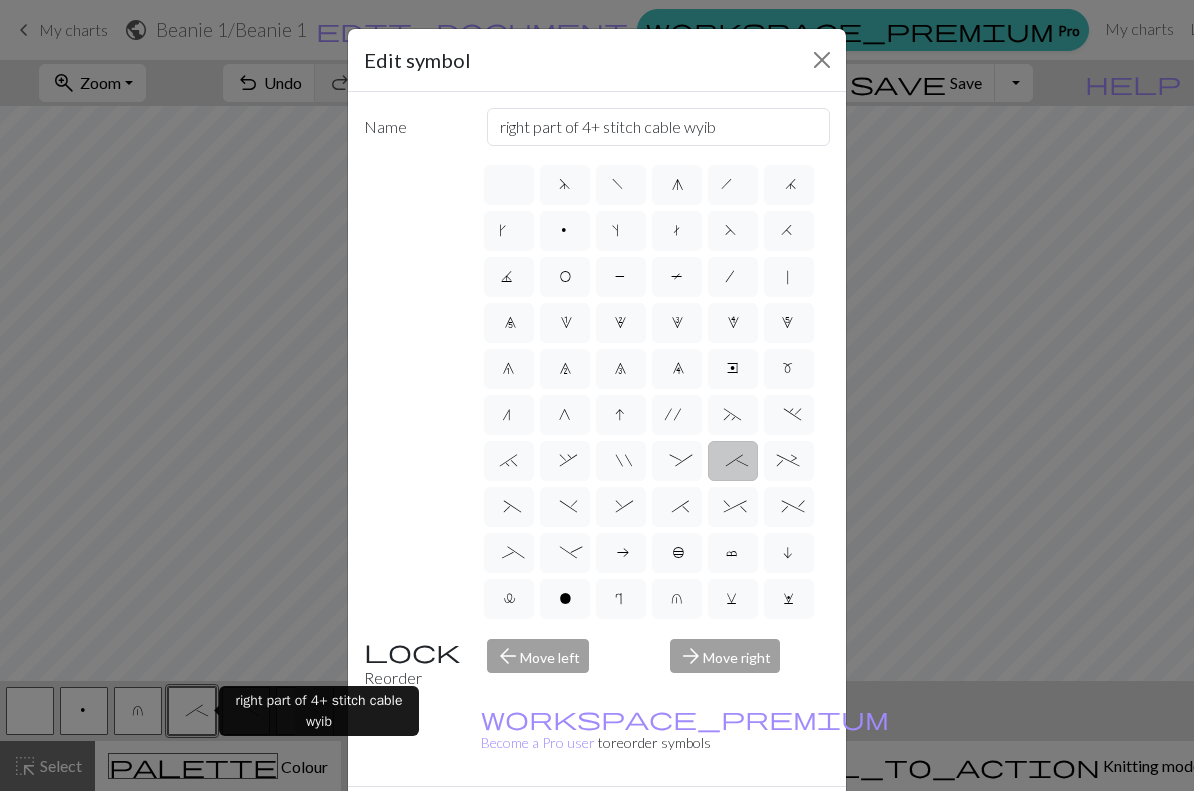click on "Delete" at bounding box center [400, 822] 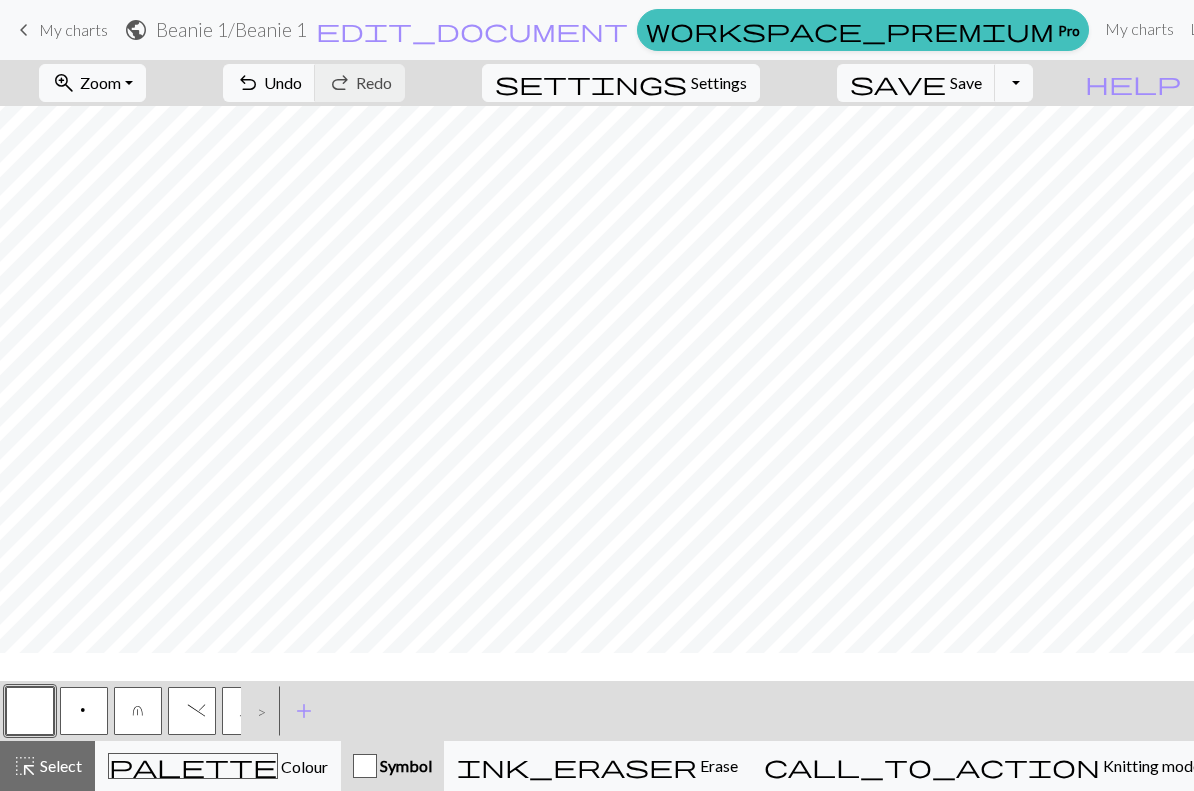 scroll, scrollTop: 52, scrollLeft: 1283, axis: both 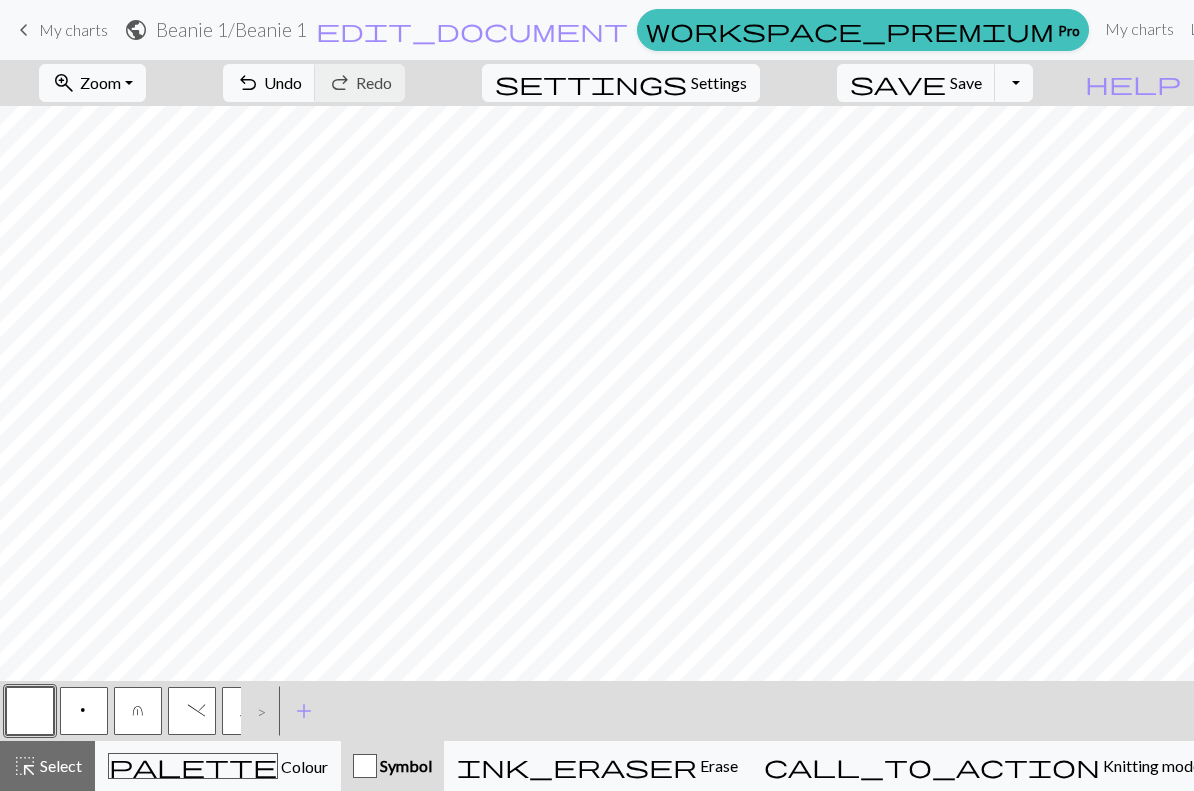 click on ")" at bounding box center (192, 713) 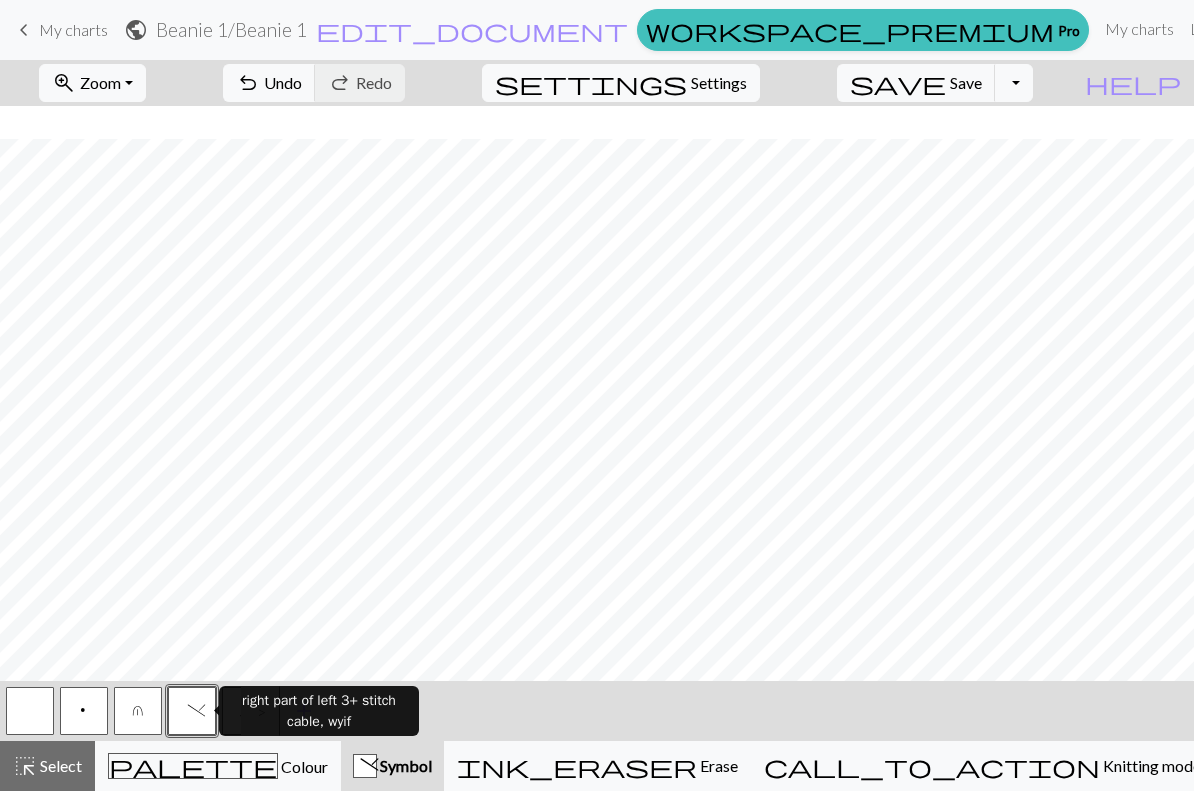 scroll, scrollTop: 218, scrollLeft: 1283, axis: both 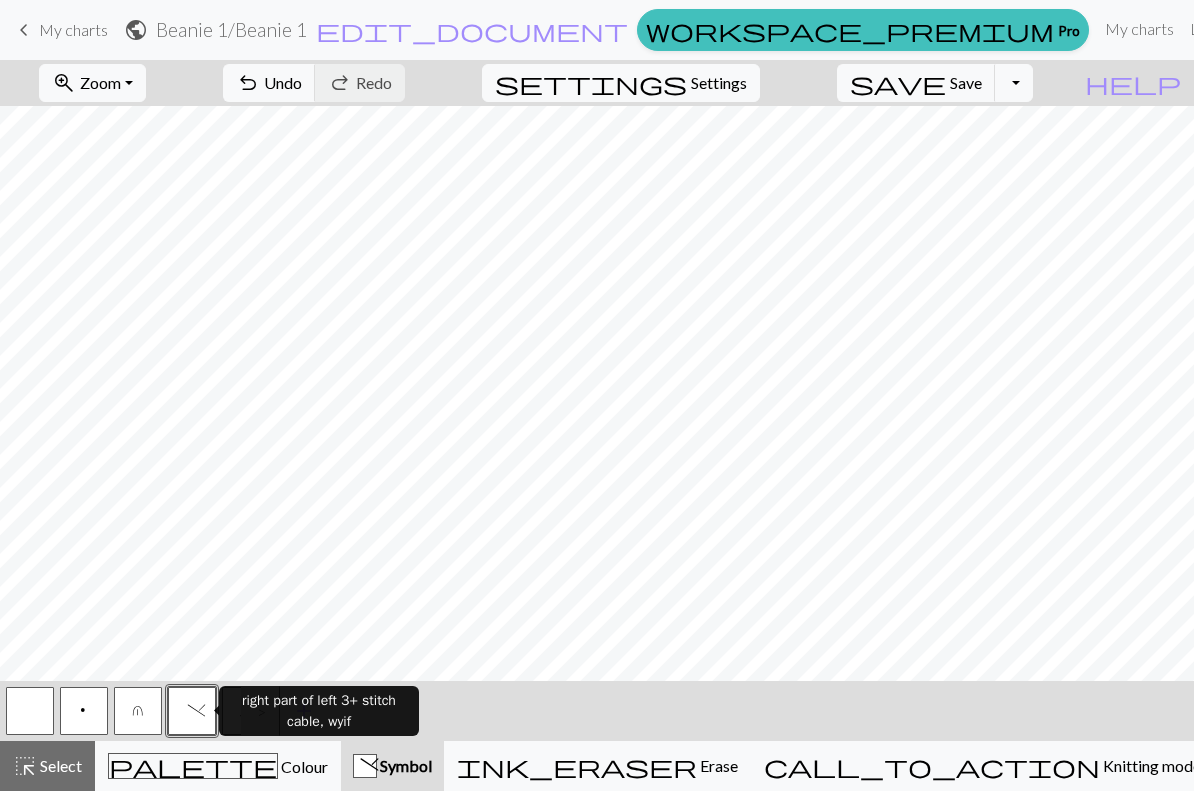 click on ")" at bounding box center [192, 711] 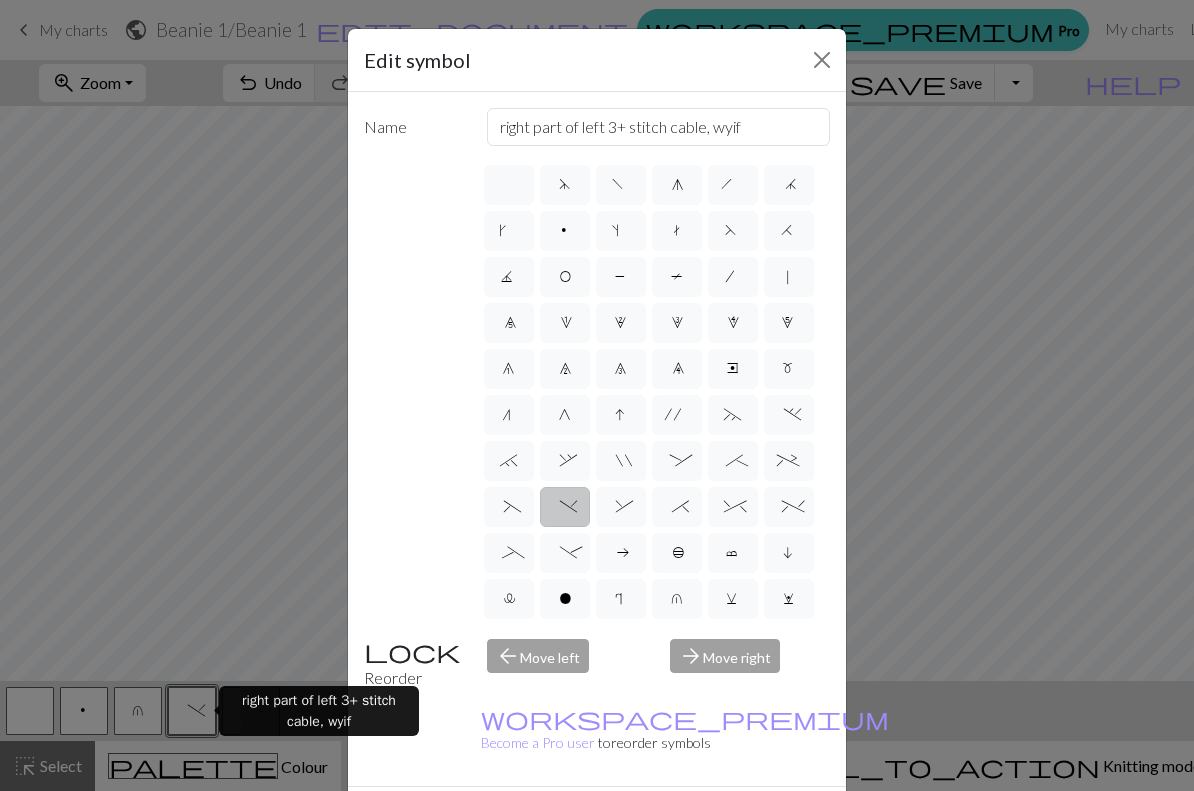click on "Edit symbol Name right part of left 3+ stitch cable, wyif d f g h j k p s t F H J O P T / | 0 1 2 3 4 5 6 7 8 9 e m n G I ' ~ . ` , " : ; + ( ) & * ^ % _ - a b c i l o r u v w x y z A B C D E K L M N R S U V W X Y < > Reorder arrow_back Move left arrow_forward Move right workspace_premium Become a Pro user   to  reorder symbols Delete Done Cancel" at bounding box center (597, 395) 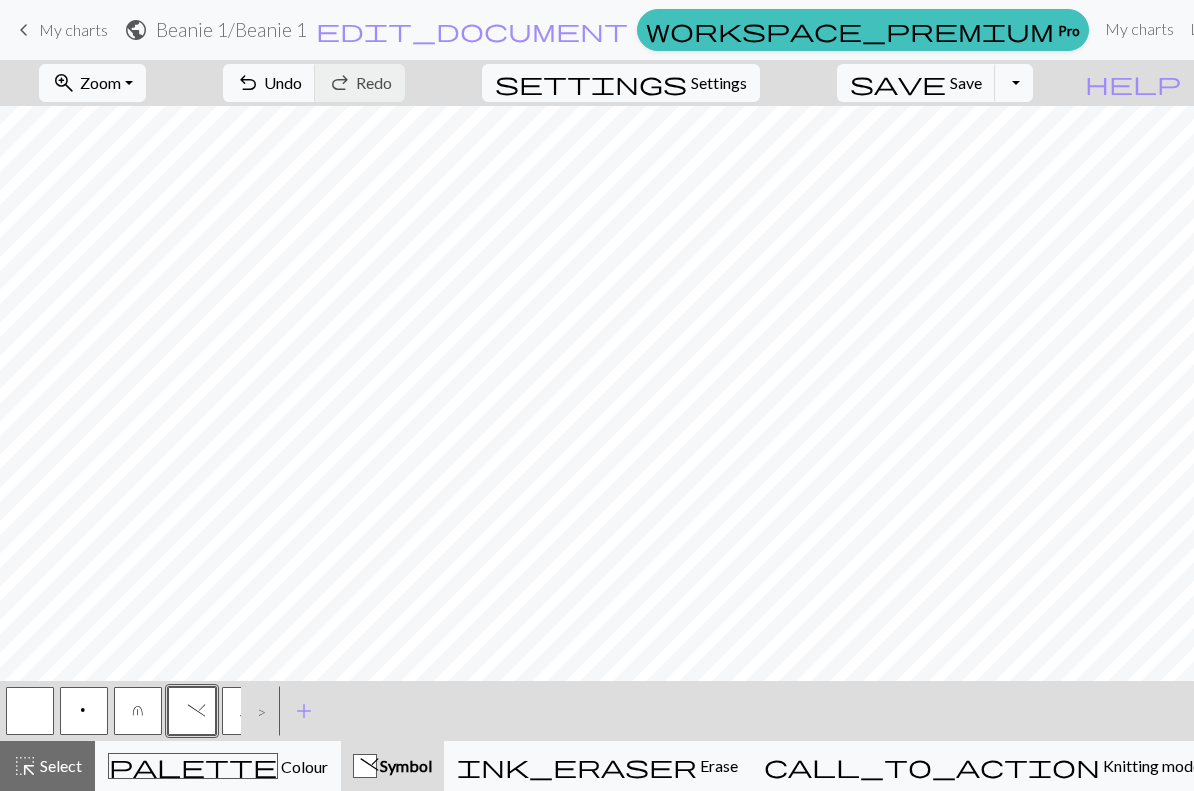 click on "_" at bounding box center (246, 713) 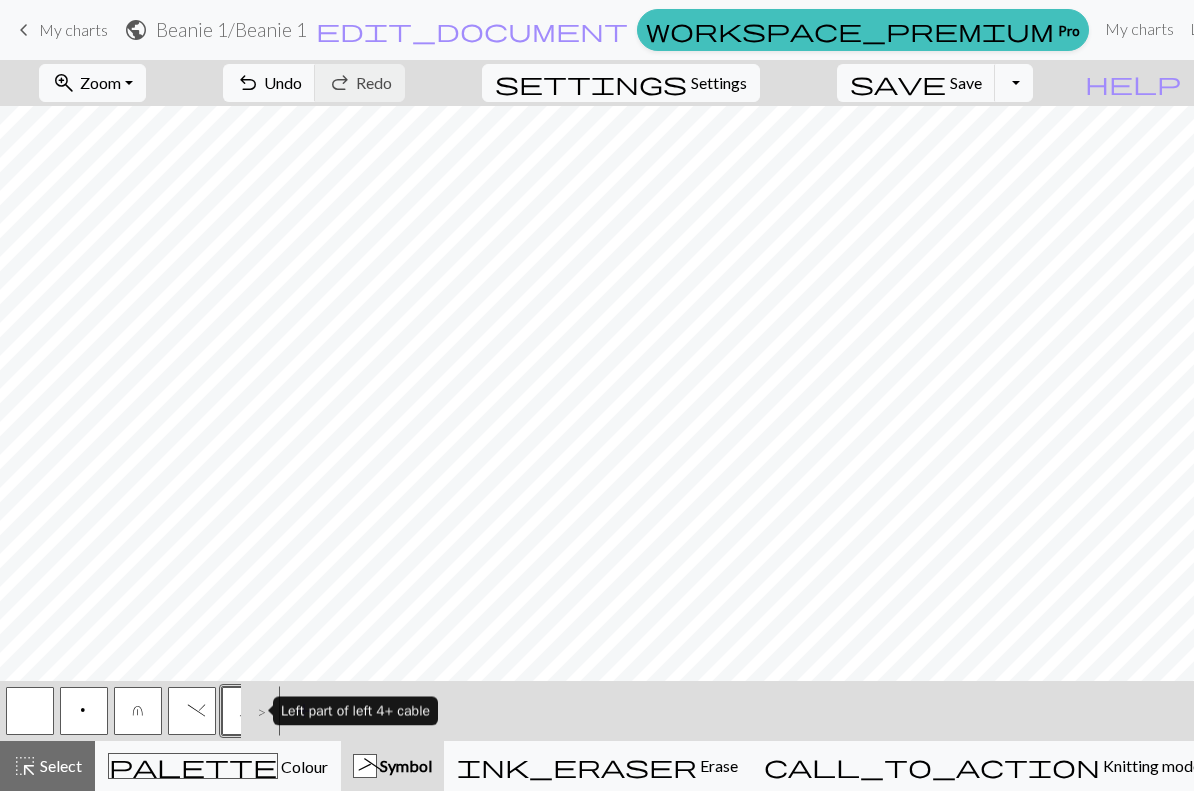 click on ">" at bounding box center [257, 711] 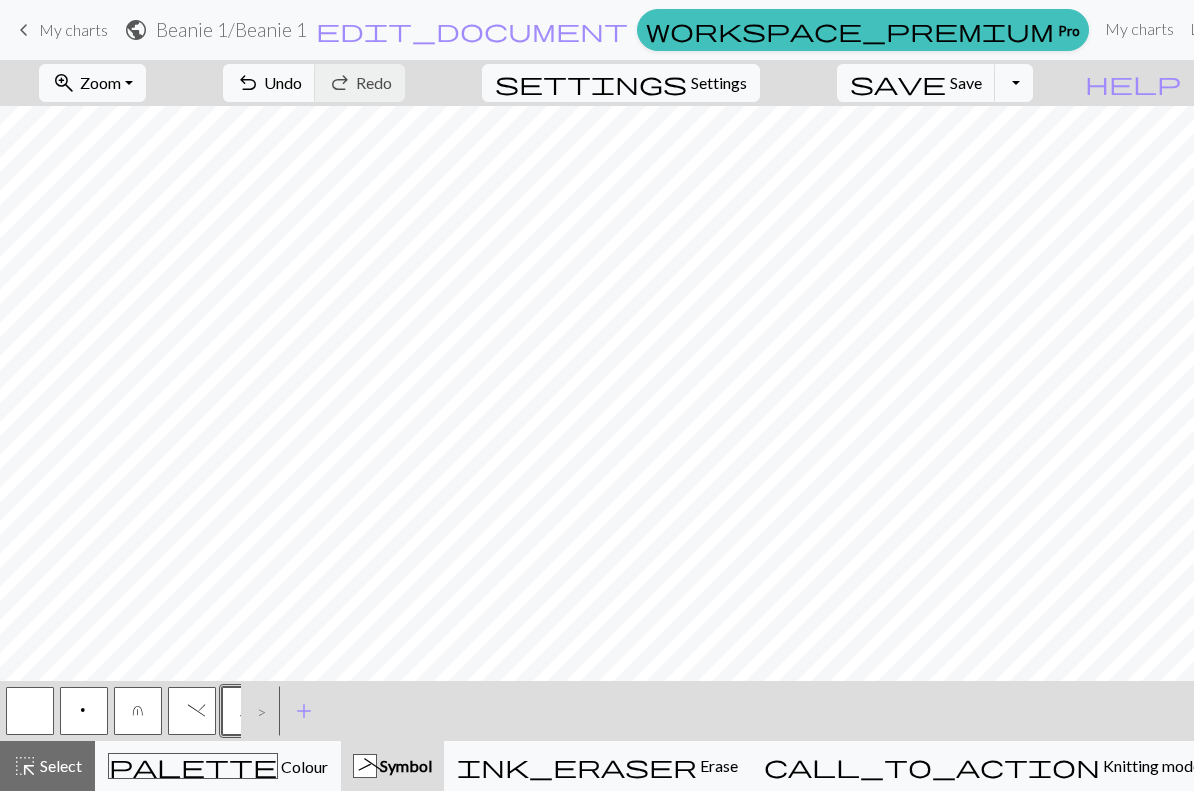 click on ">" at bounding box center [257, 711] 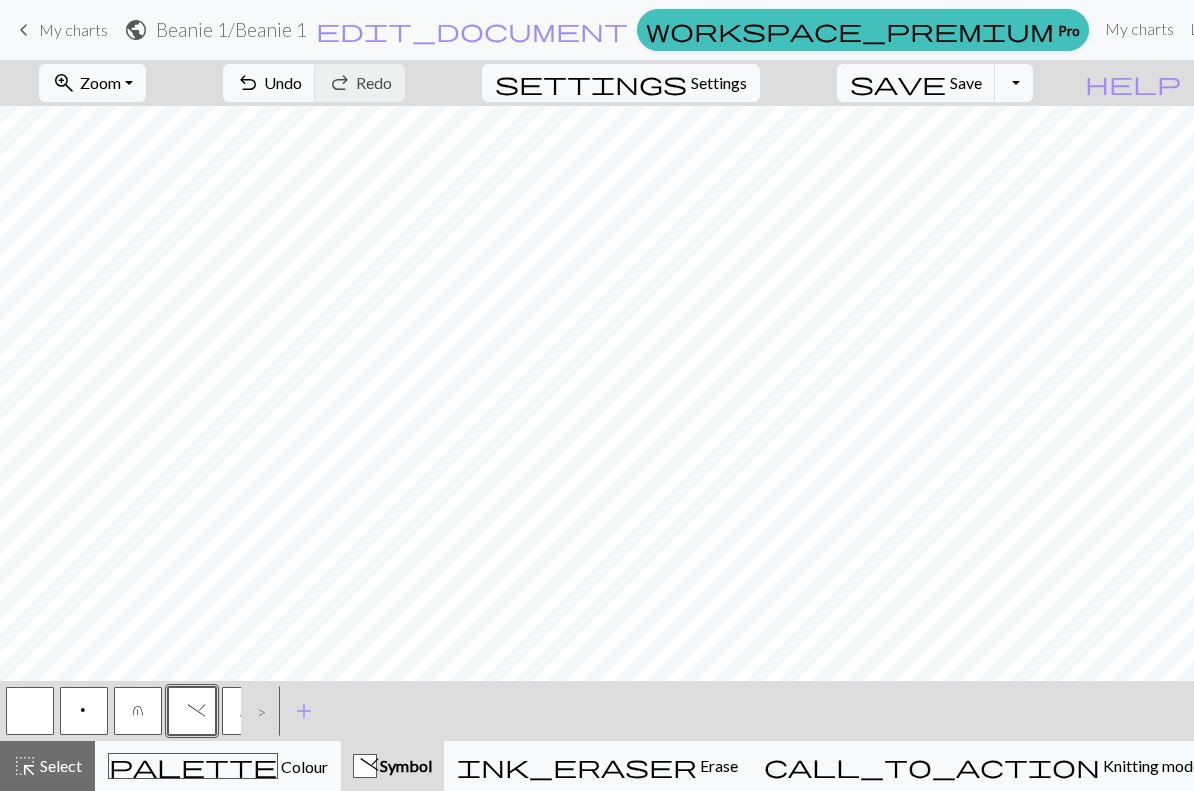 click on "_" at bounding box center [246, 711] 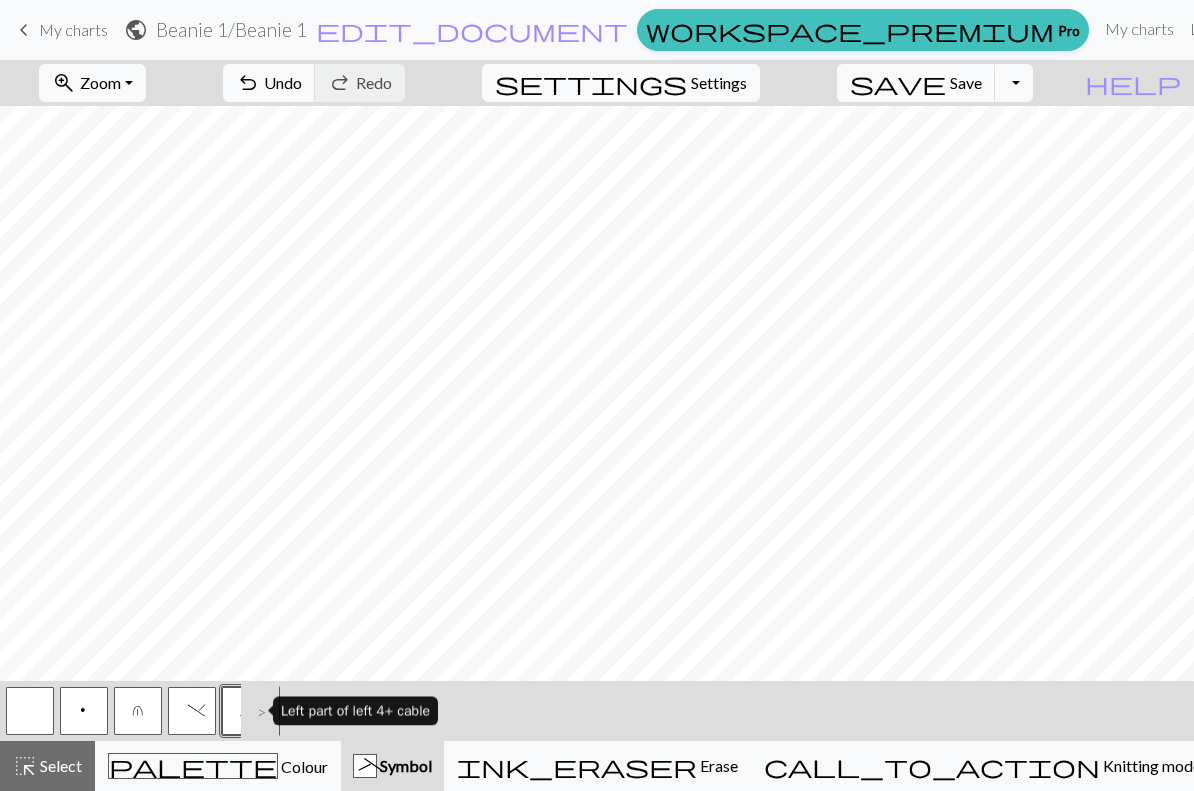 click on ")" at bounding box center [192, 713] 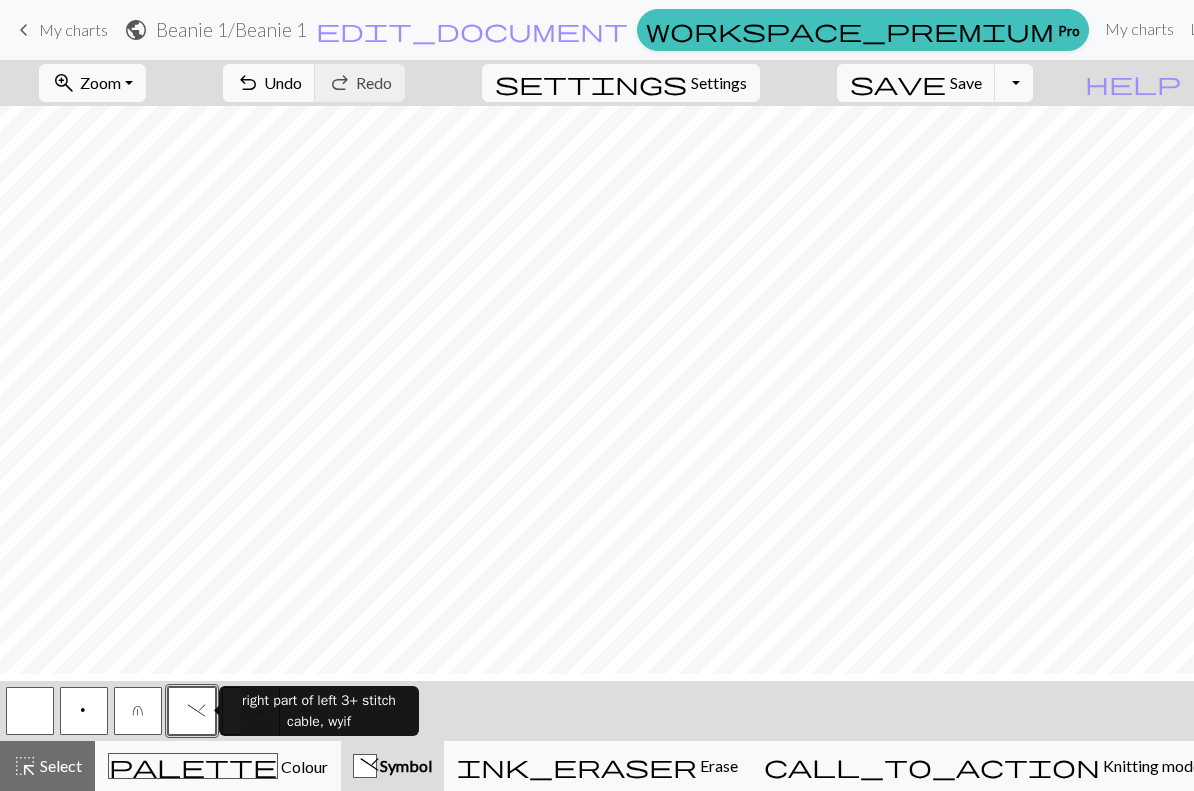 scroll, scrollTop: 34, scrollLeft: 1283, axis: both 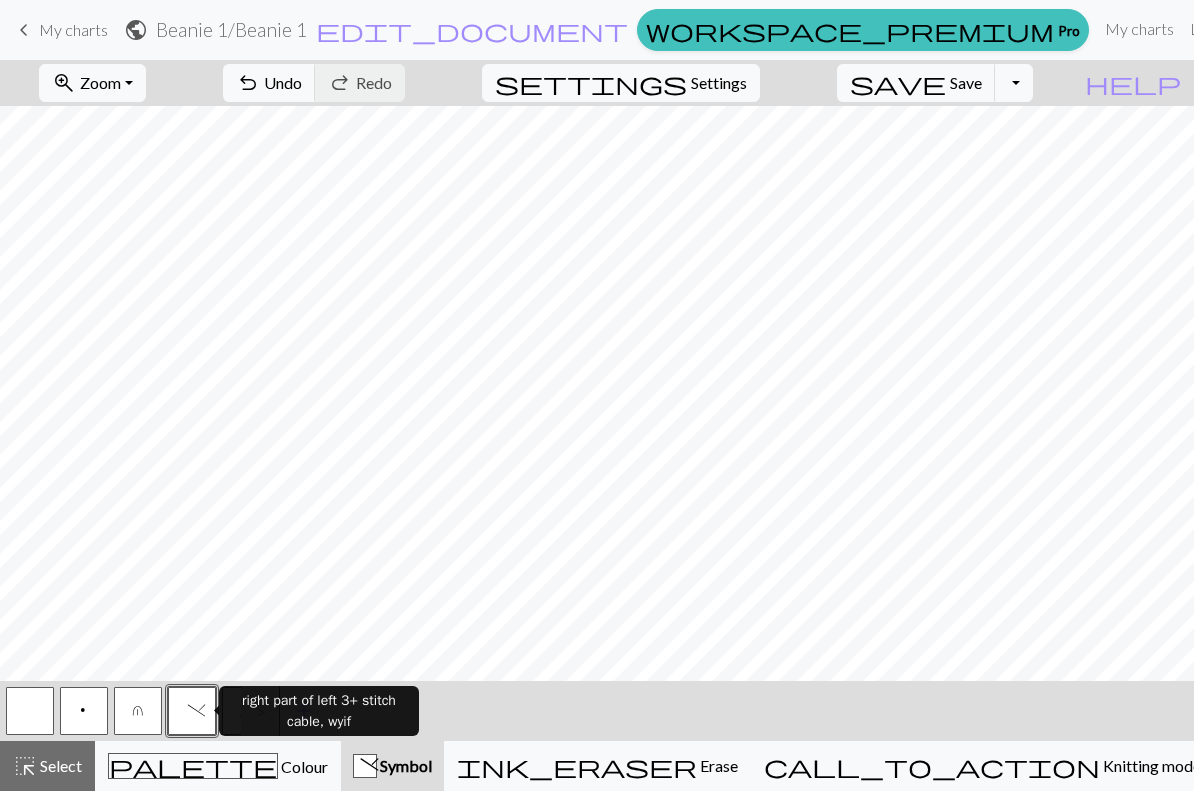click on "u" at bounding box center [138, 711] 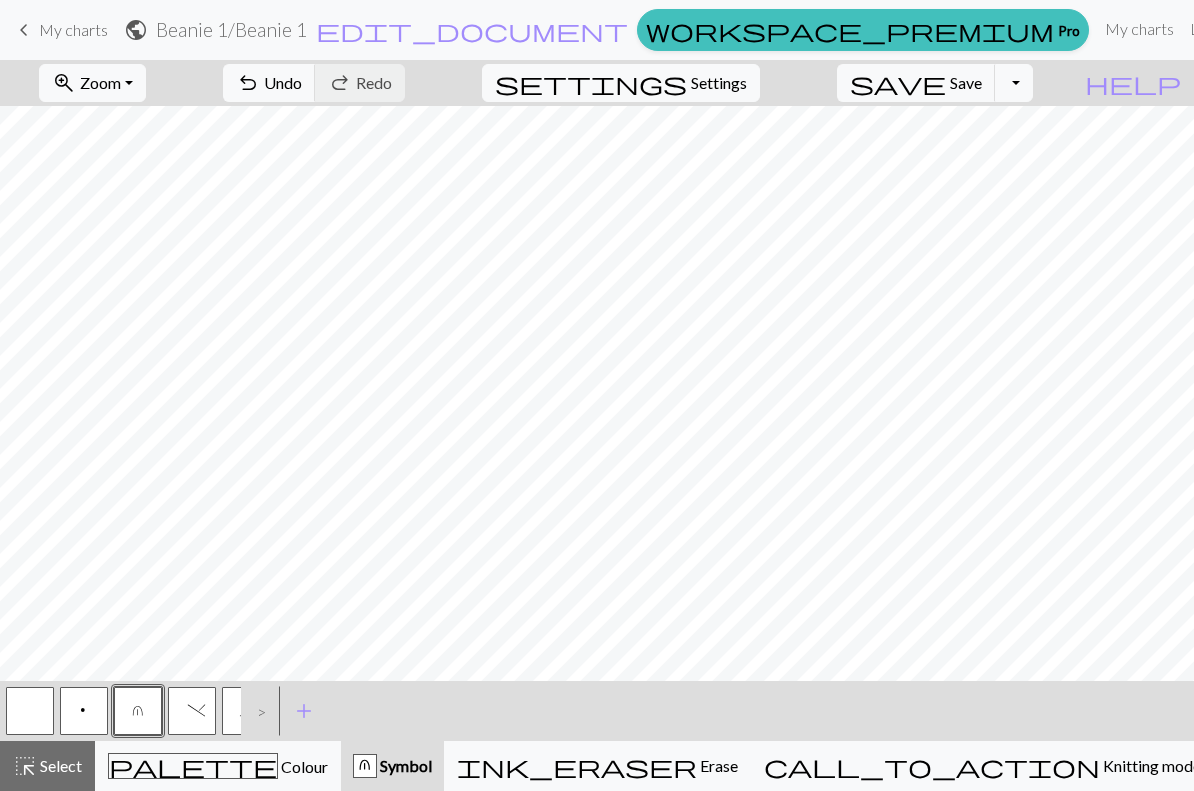 click on "_" at bounding box center (246, 713) 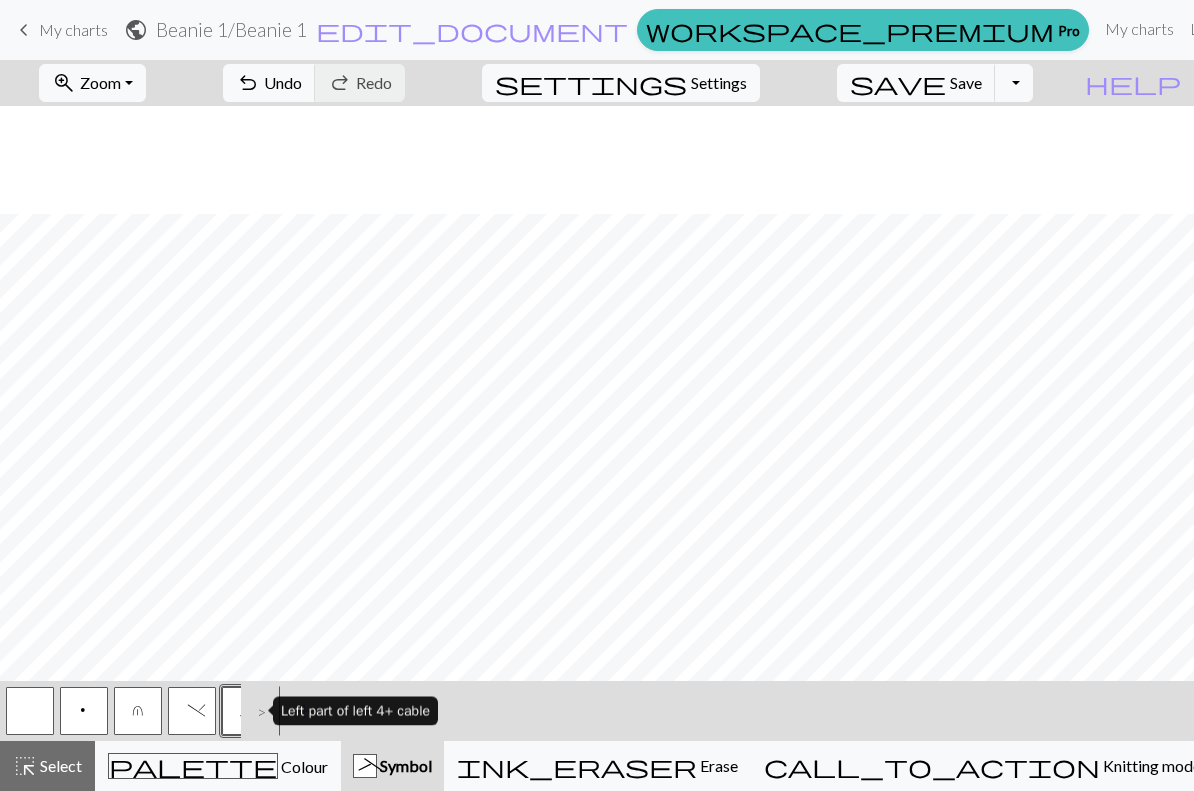 scroll, scrollTop: 188, scrollLeft: 1283, axis: both 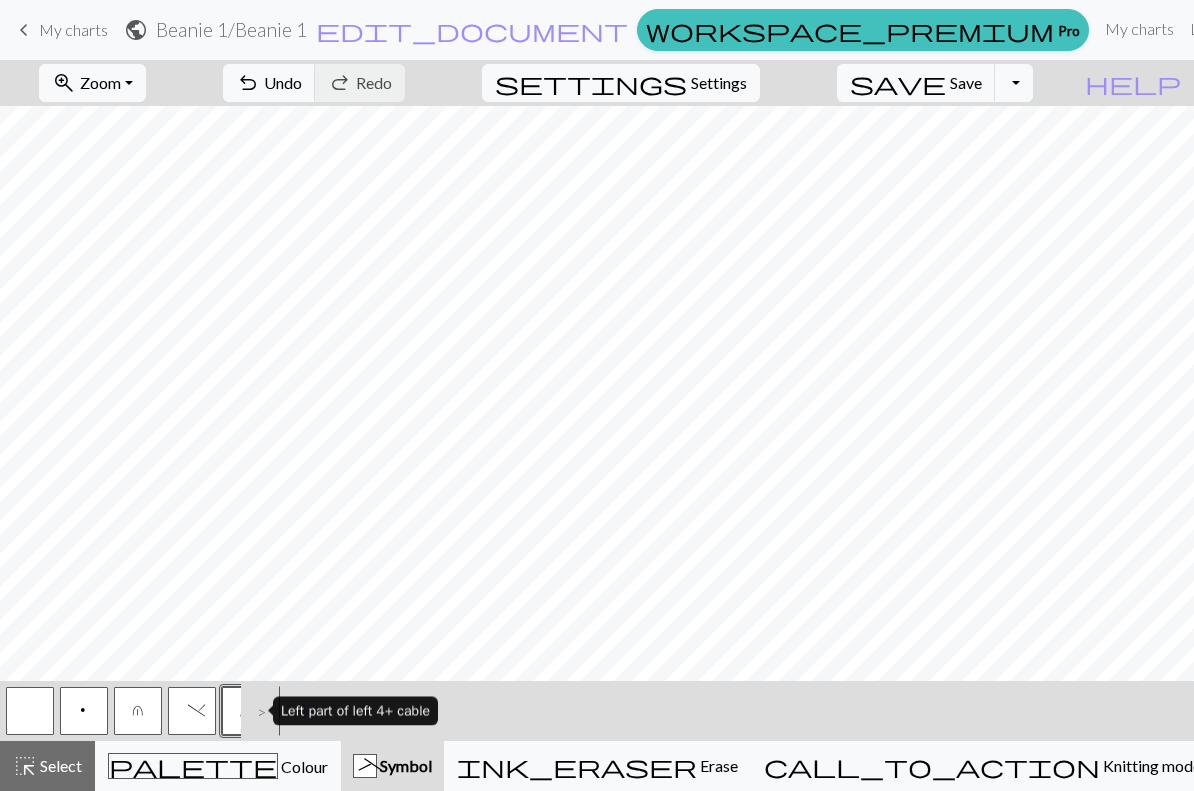 click on ")" at bounding box center (192, 713) 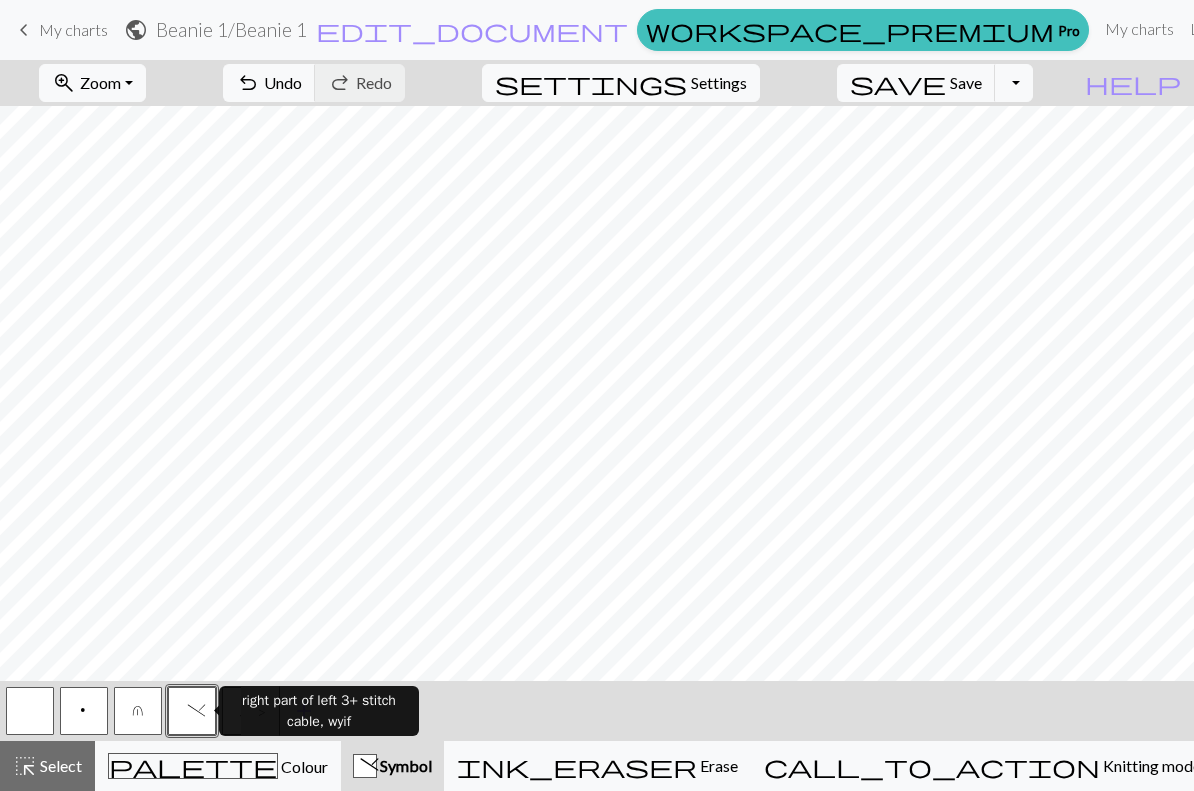 click on "u" at bounding box center (138, 711) 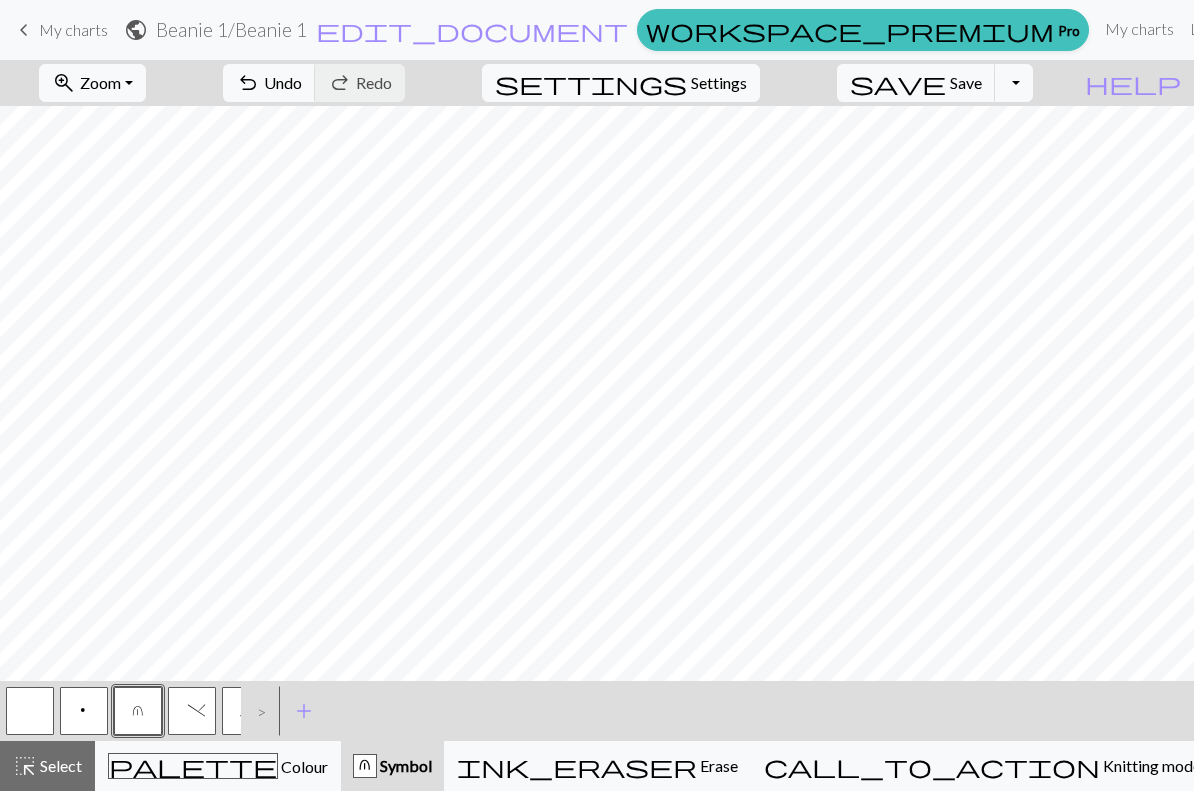 click on "_" at bounding box center [246, 711] 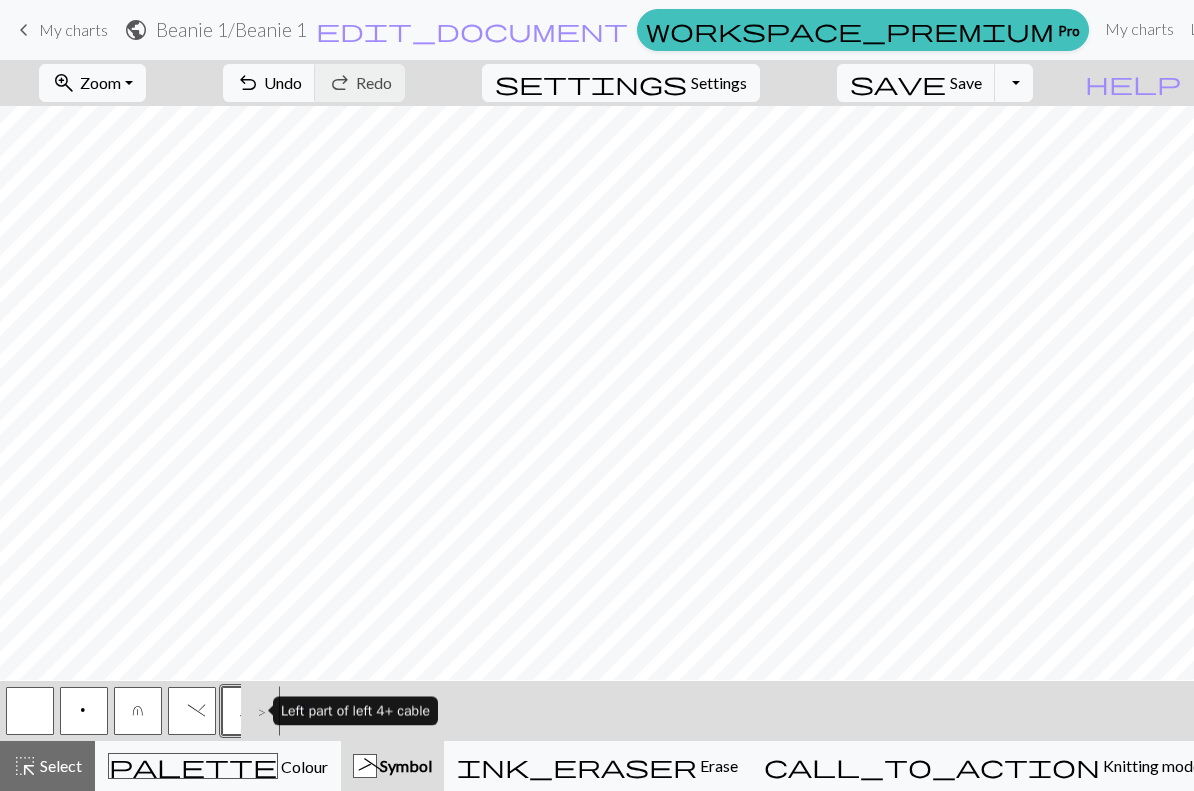 scroll, scrollTop: 84, scrollLeft: 1283, axis: both 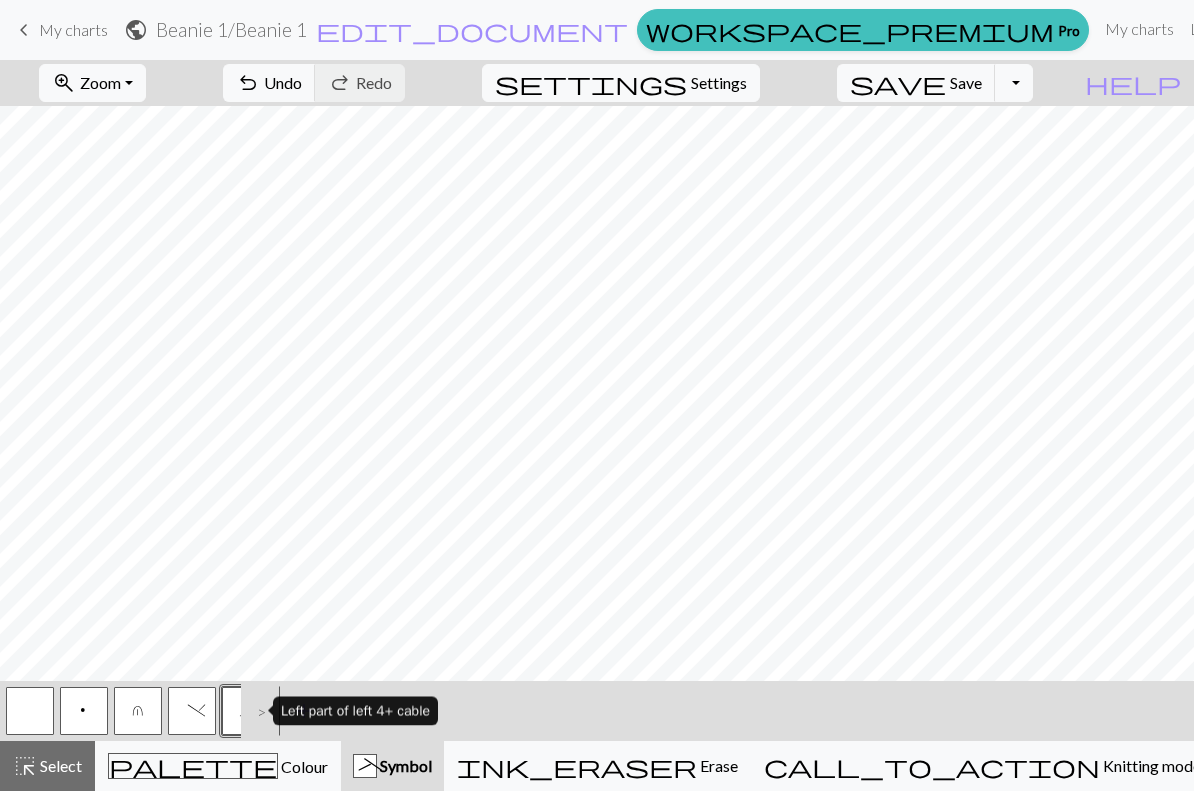 click at bounding box center (30, 711) 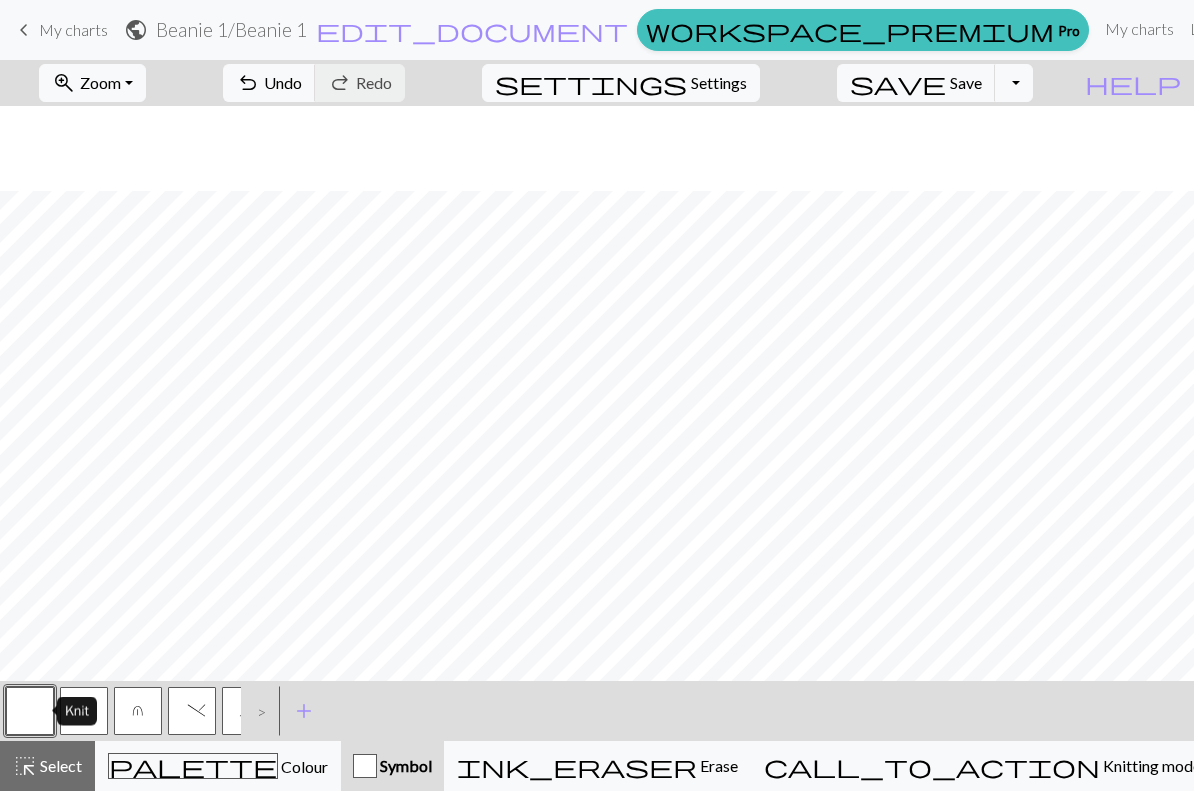 scroll, scrollTop: 557, scrollLeft: 1283, axis: both 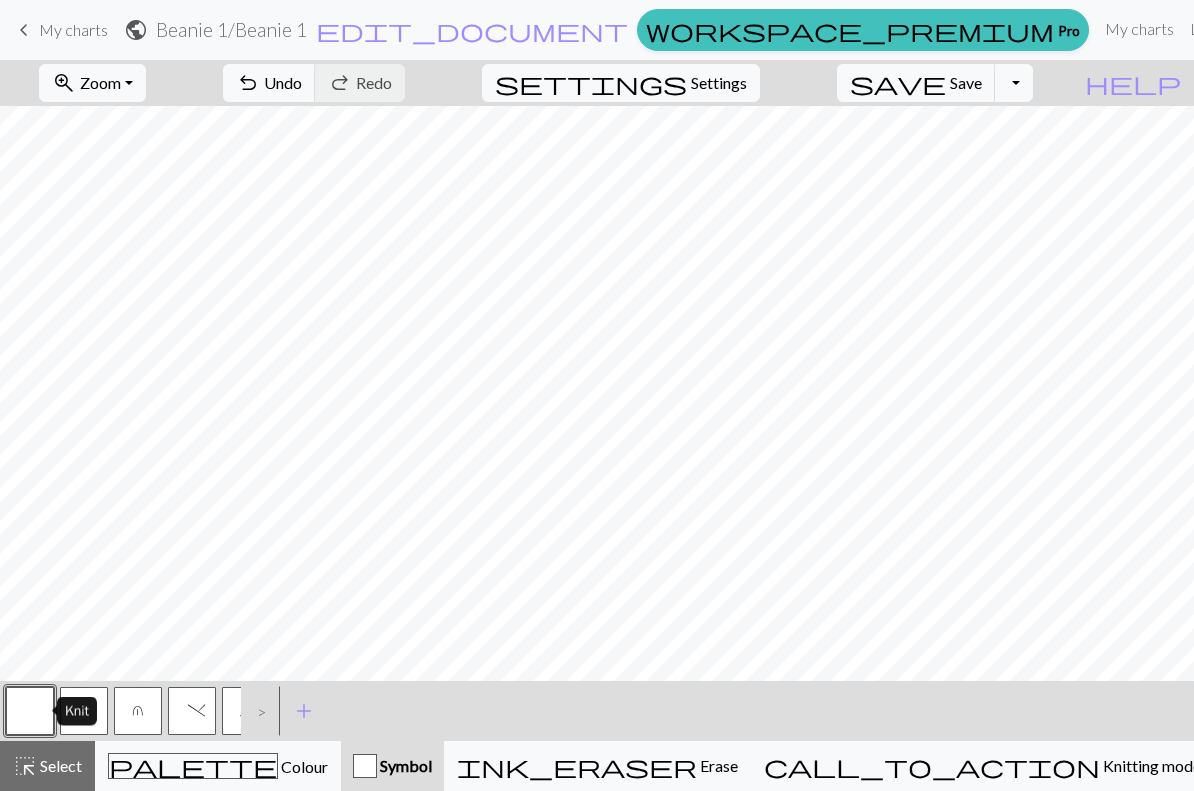 click on "Select" at bounding box center [59, 765] 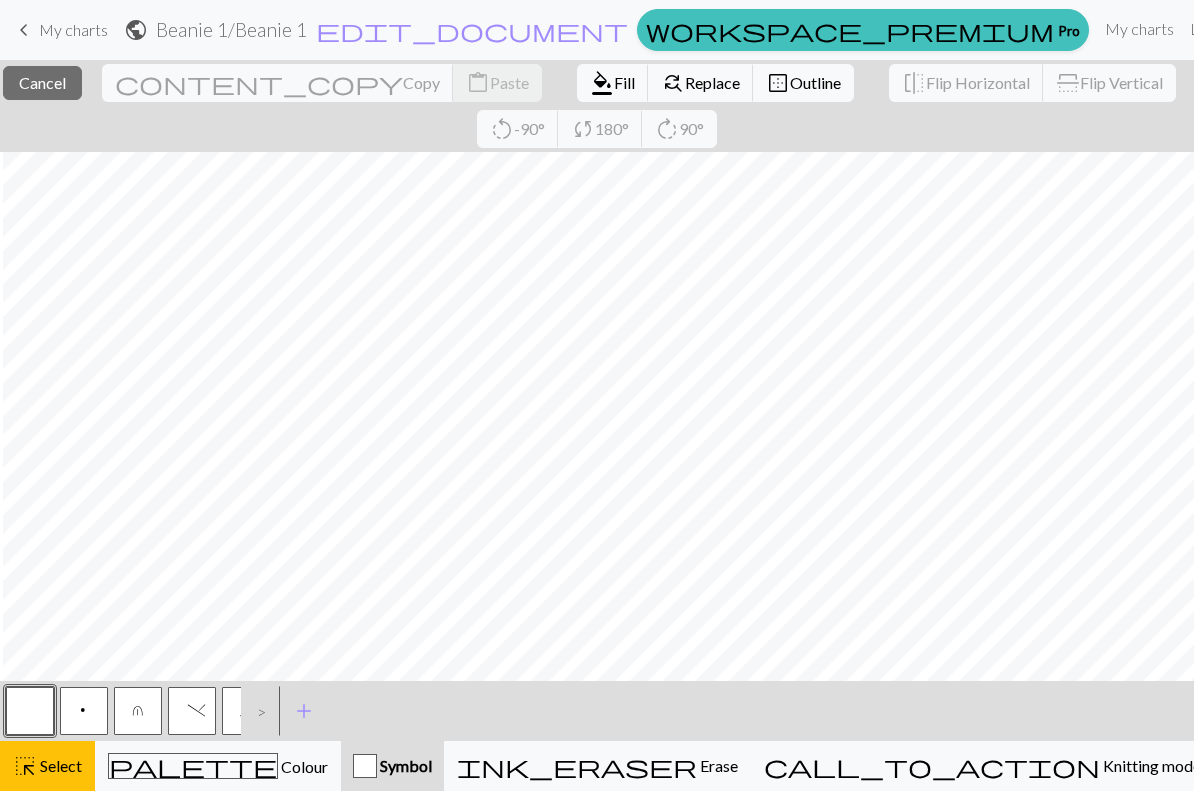 scroll, scrollTop: 0, scrollLeft: 1283, axis: horizontal 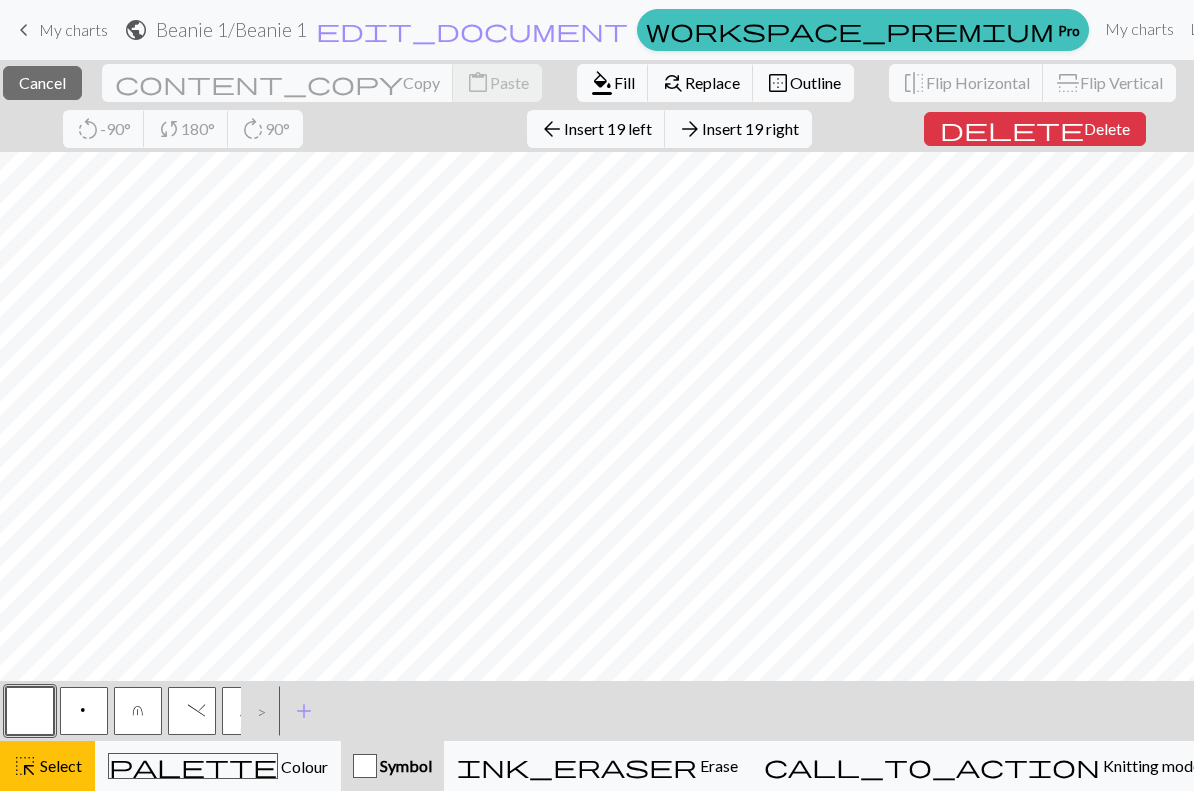 click on "Copy" at bounding box center (421, 82) 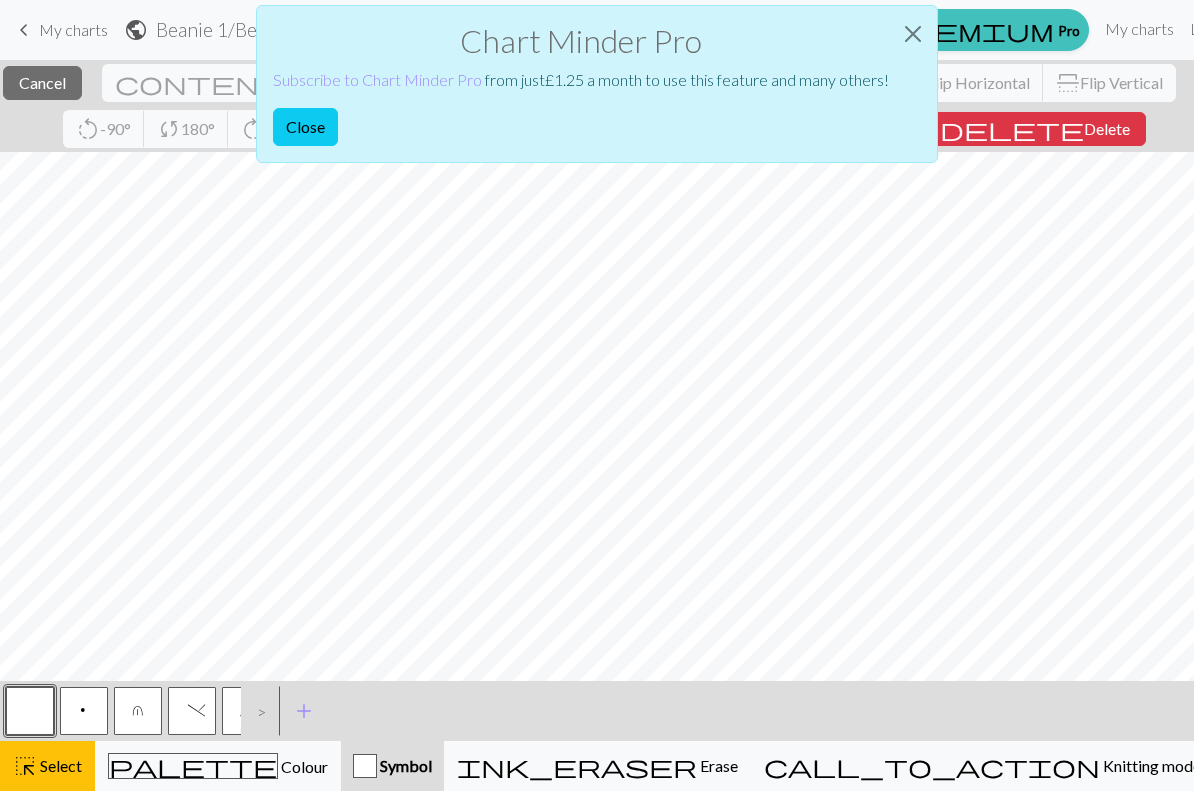 click at bounding box center [913, 34] 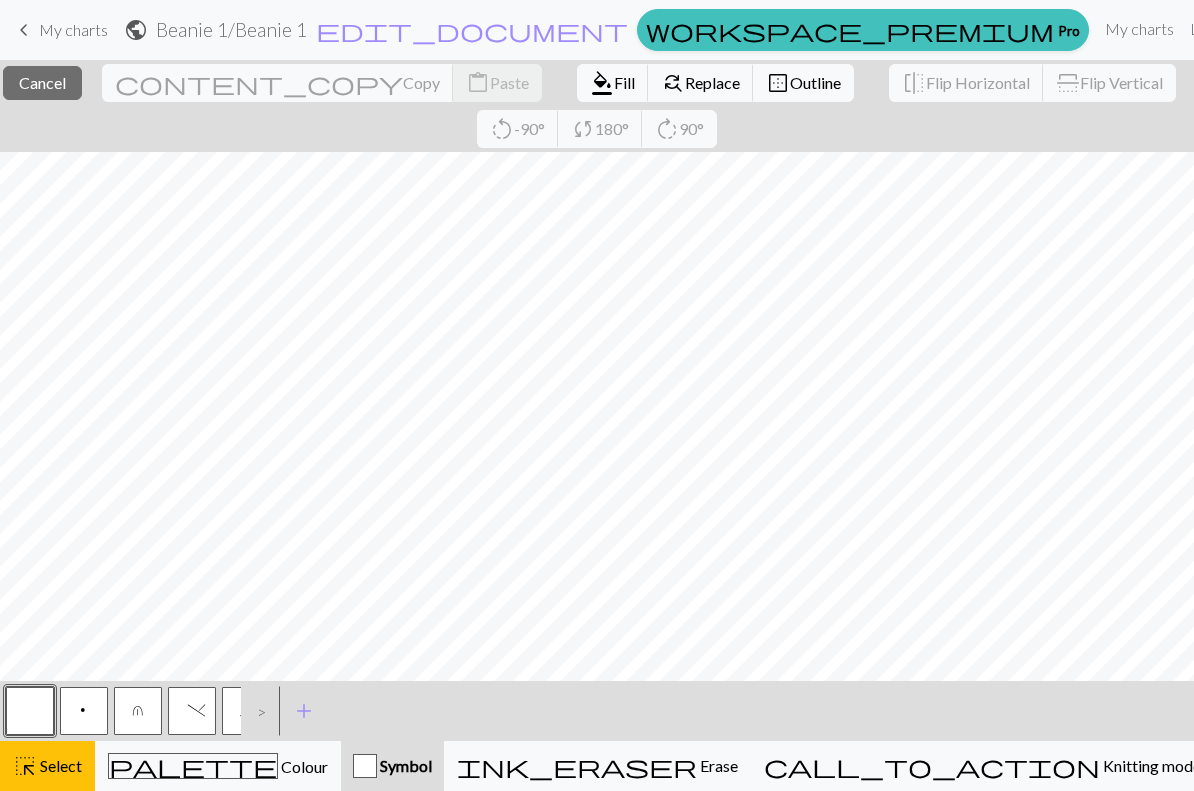 click on "Colour" at bounding box center (303, 766) 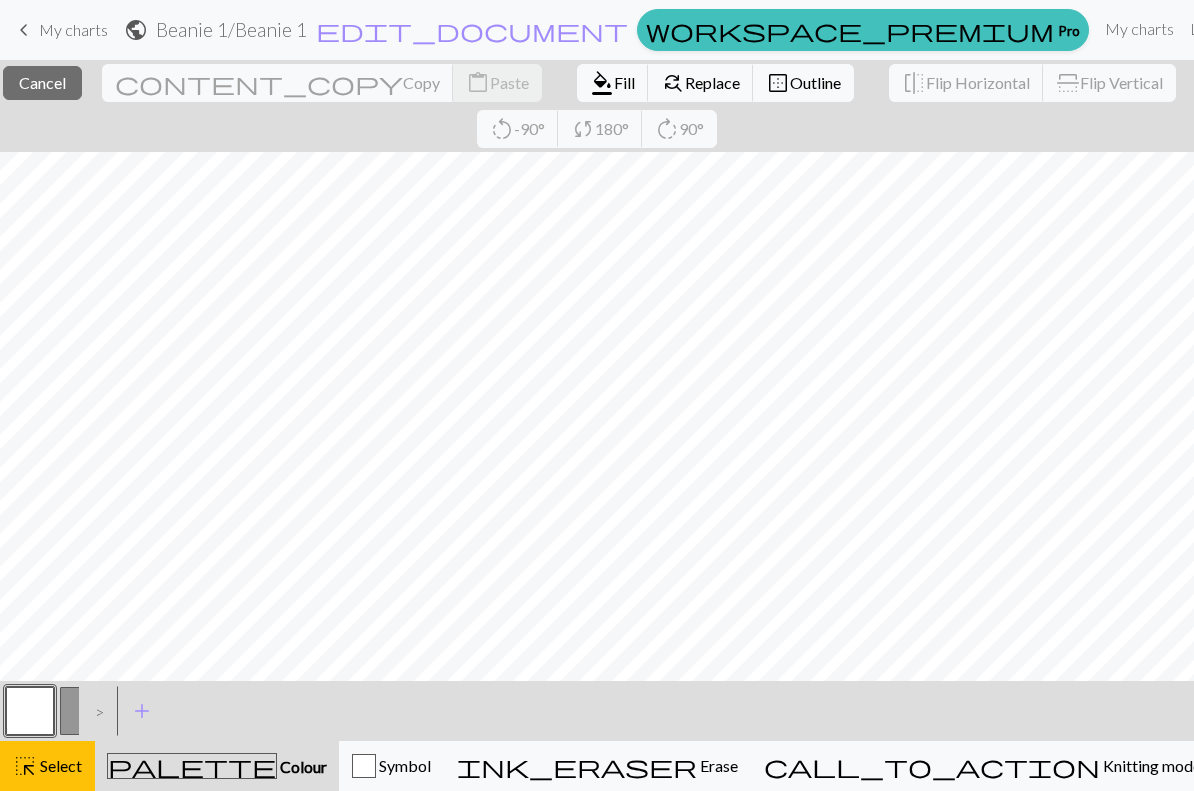 click at bounding box center (84, 711) 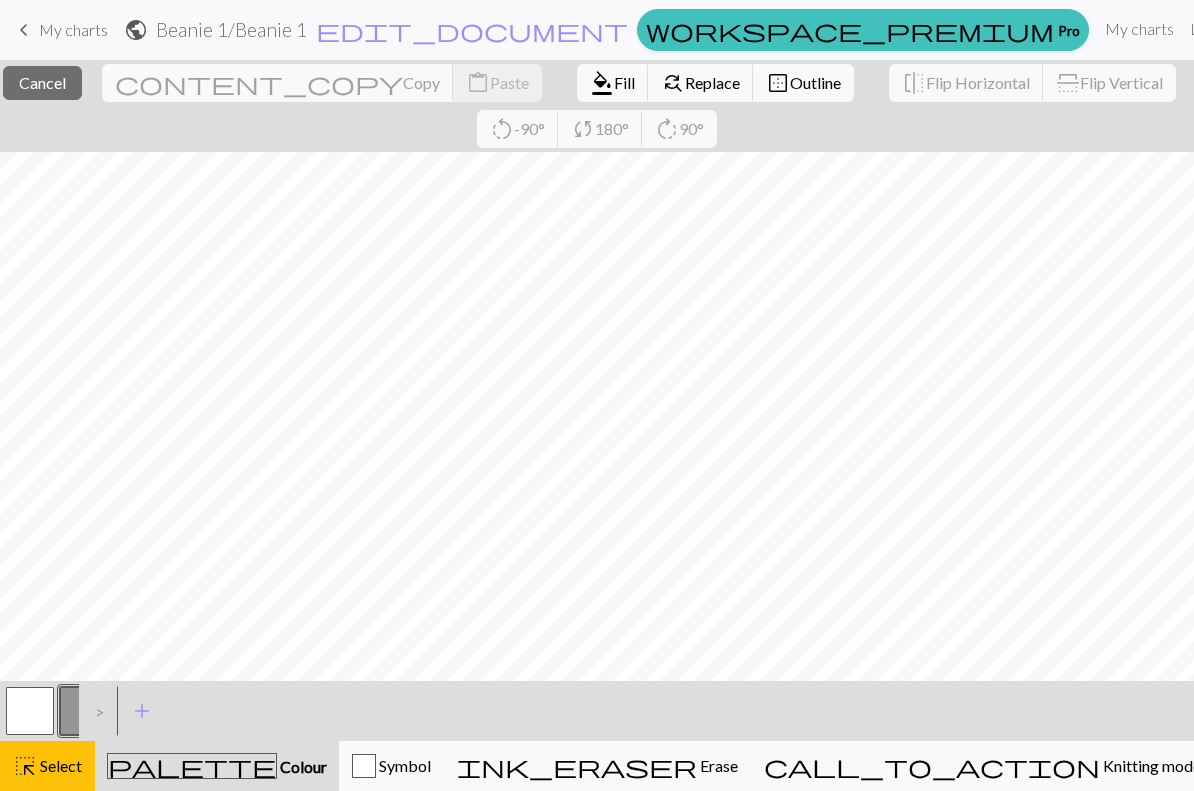 click on "Cancel" at bounding box center (42, 82) 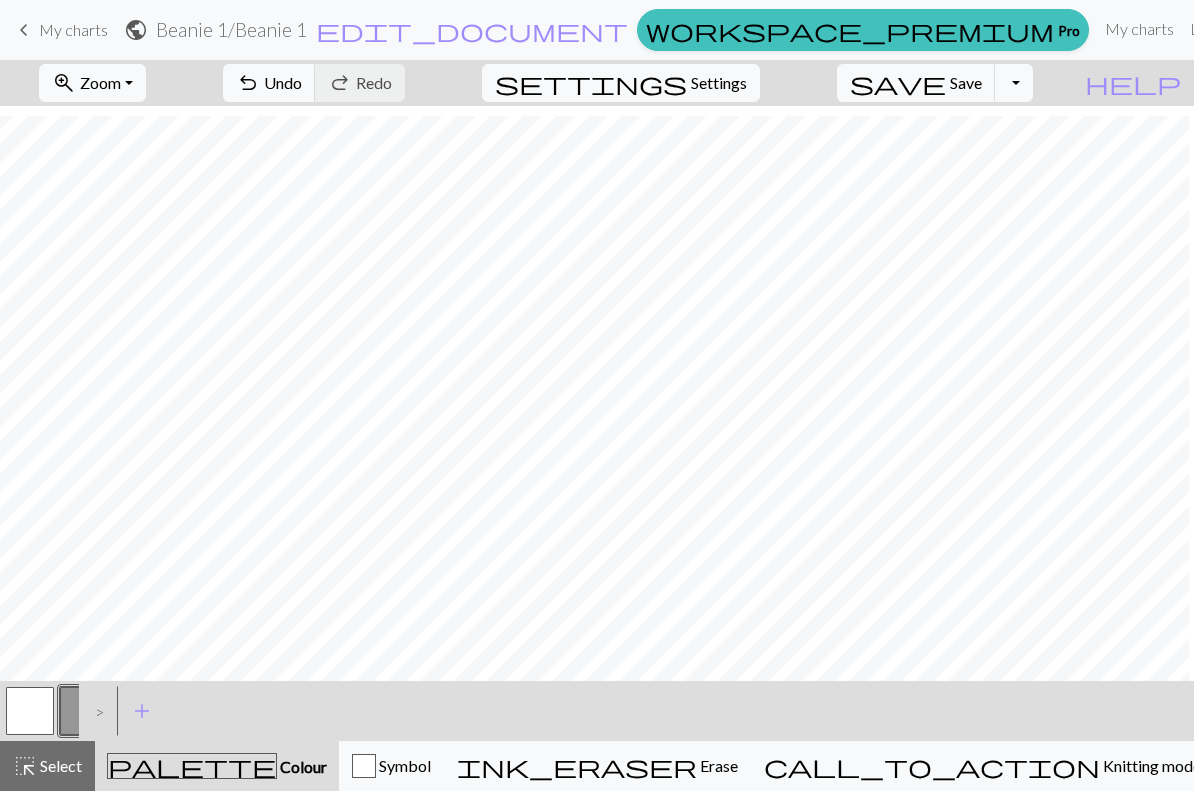 scroll, scrollTop: 308, scrollLeft: 1221, axis: both 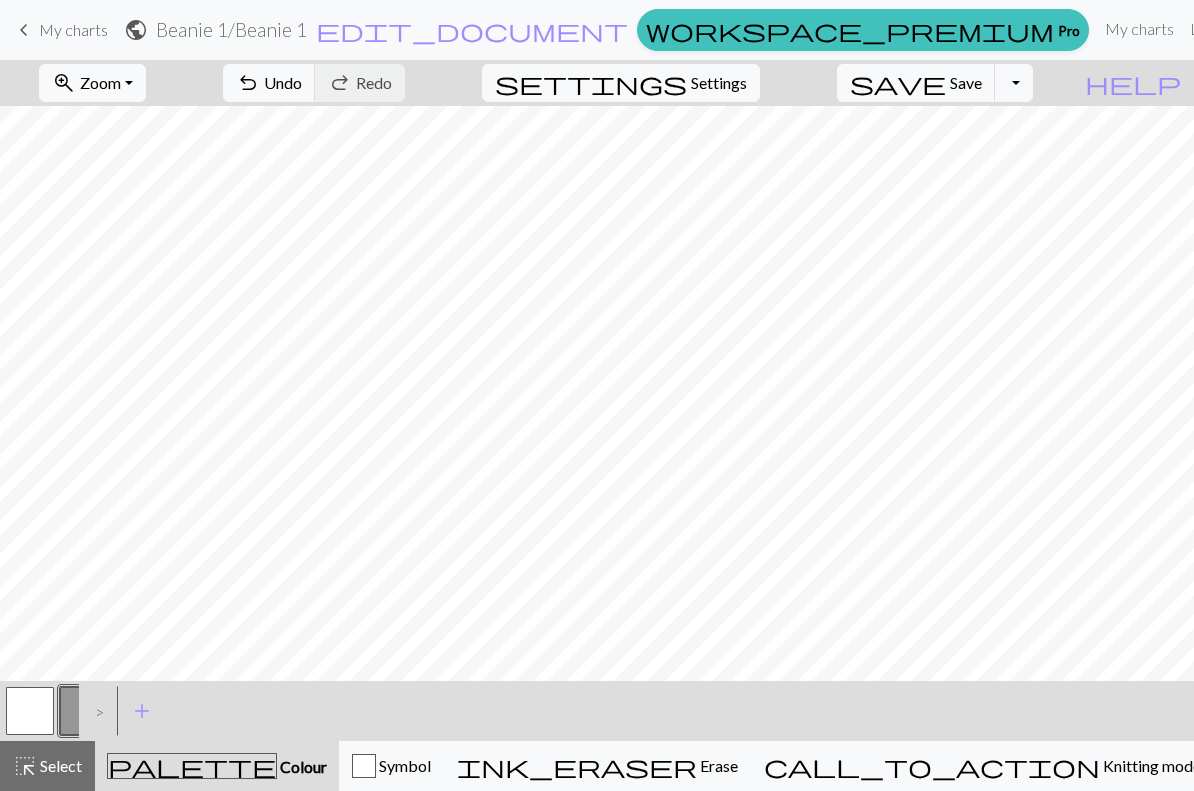 click on "Symbol" at bounding box center (391, 766) 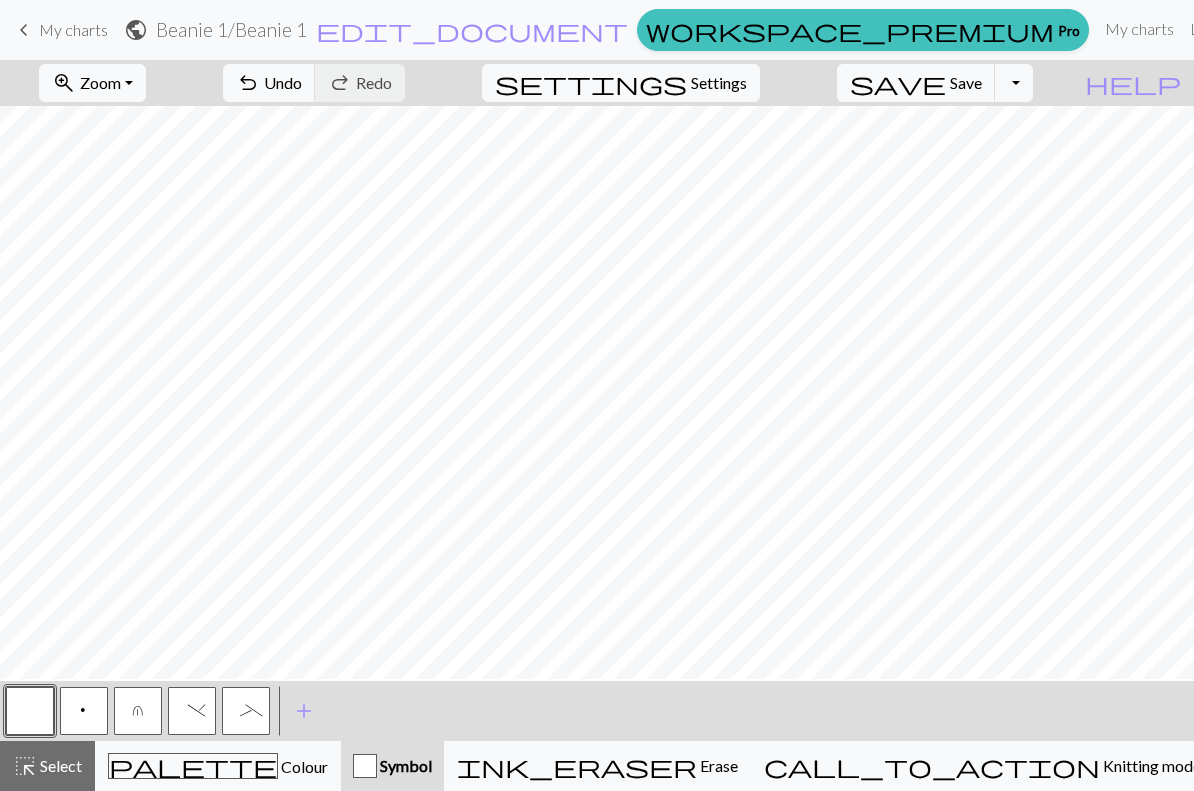 scroll, scrollTop: 220, scrollLeft: 1157, axis: both 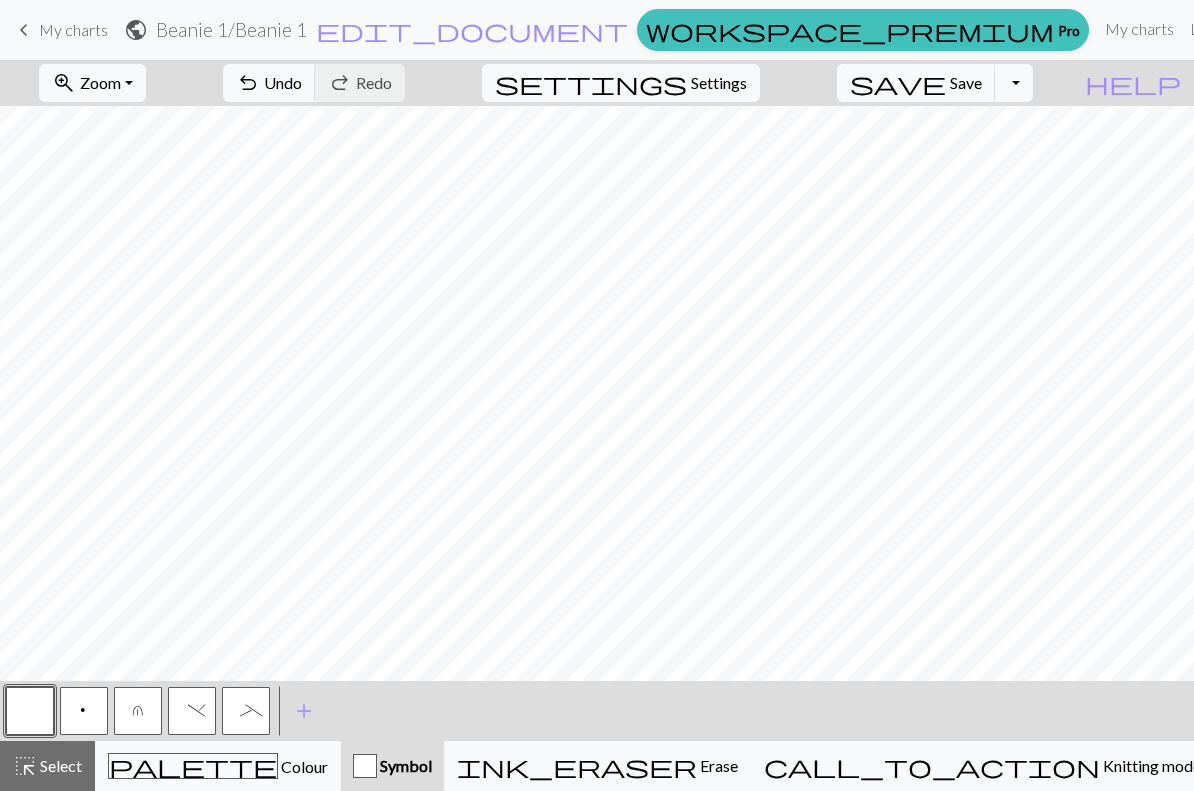 click on "palette   Colour   Colour" at bounding box center (218, 766) 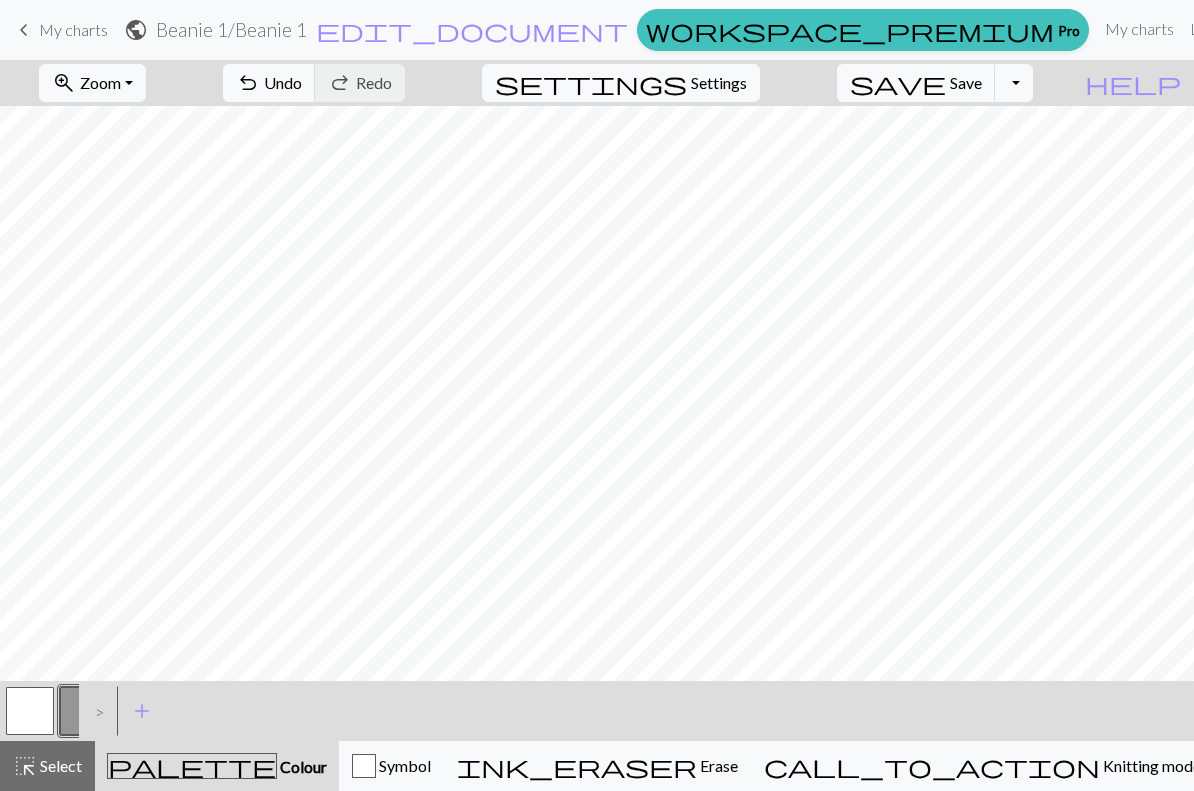 click at bounding box center [30, 711] 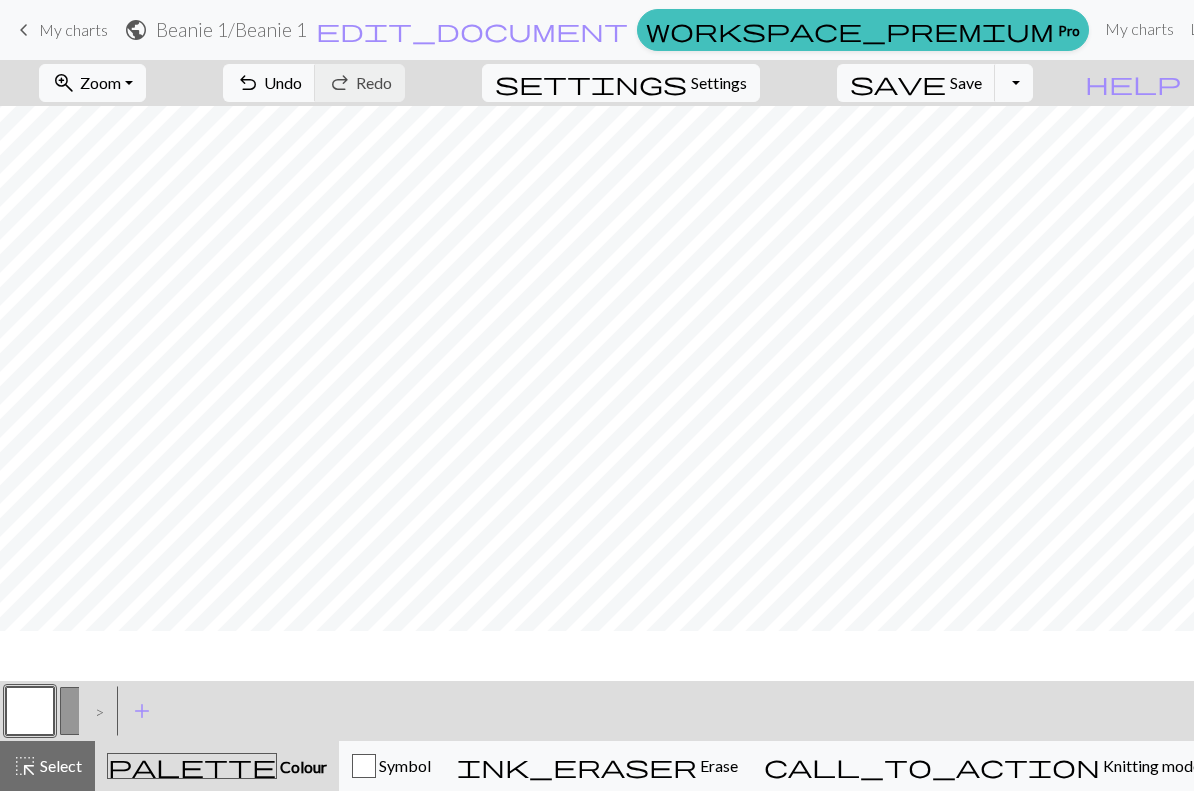 scroll, scrollTop: 0, scrollLeft: 1283, axis: horizontal 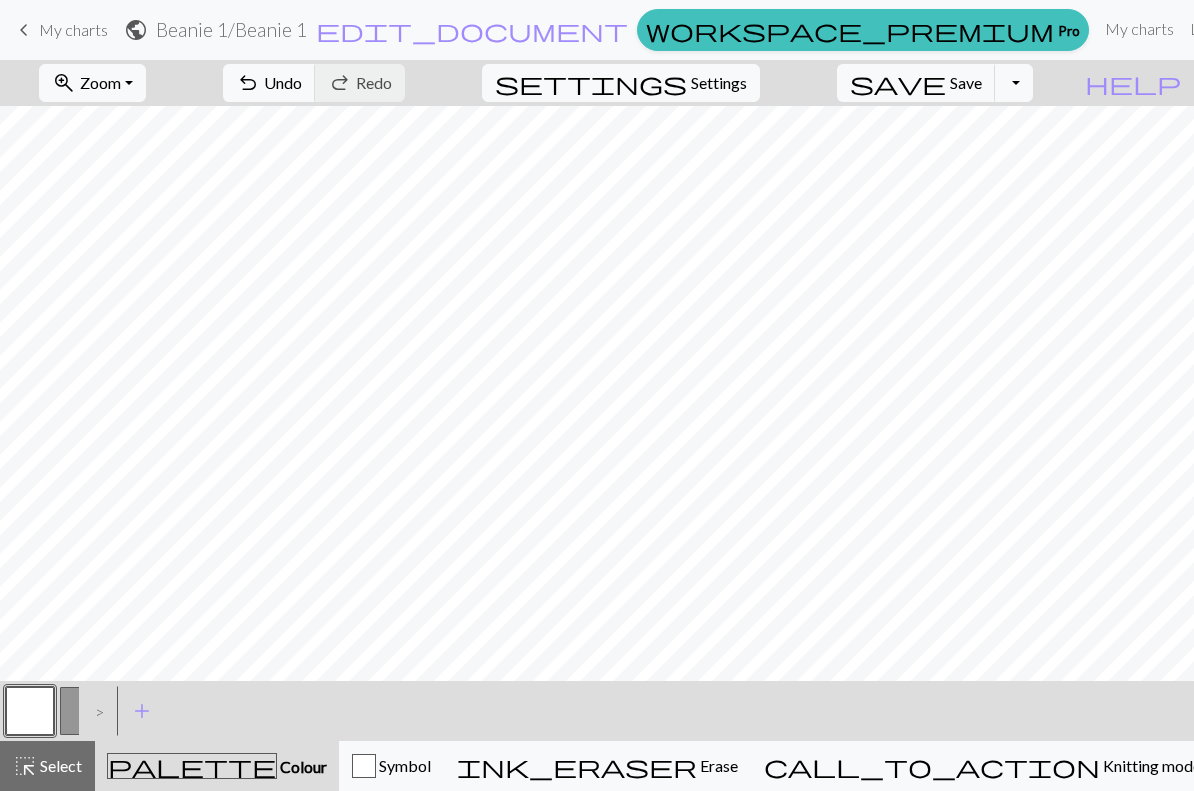 click on "Symbol" at bounding box center (391, 766) 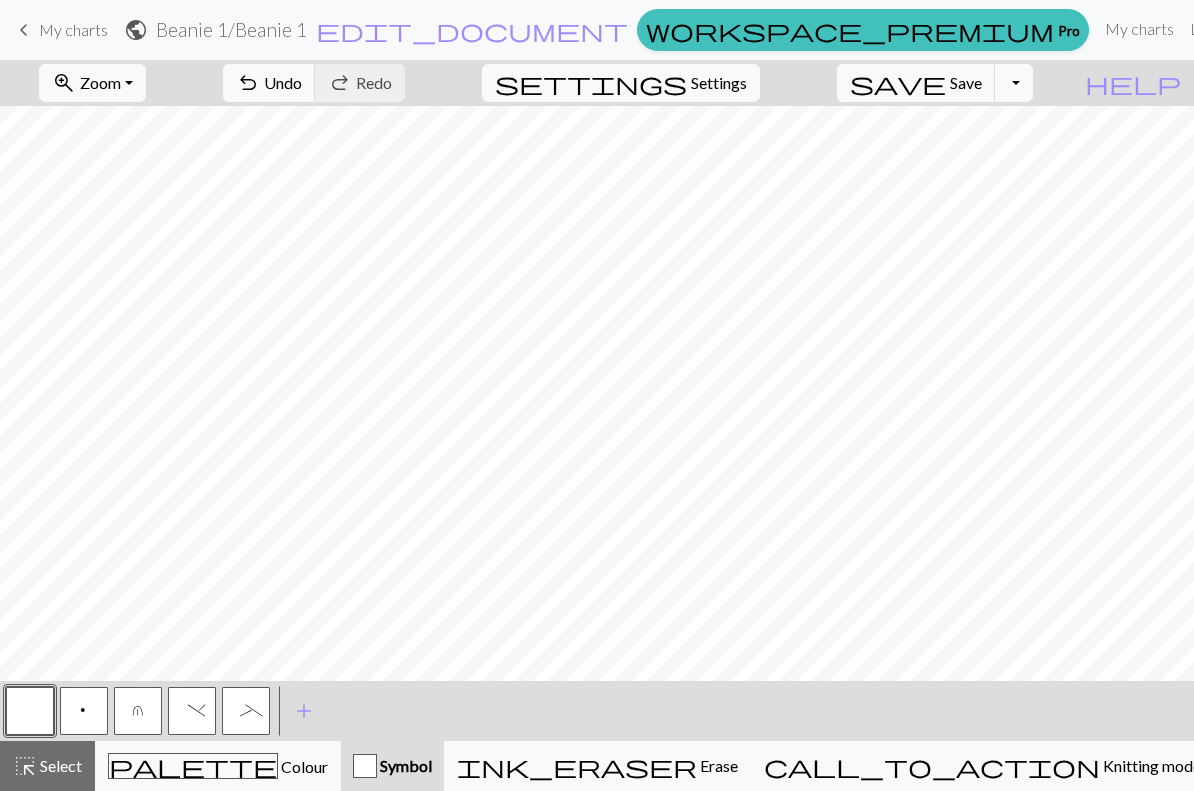 click on "Symbol" at bounding box center [392, 766] 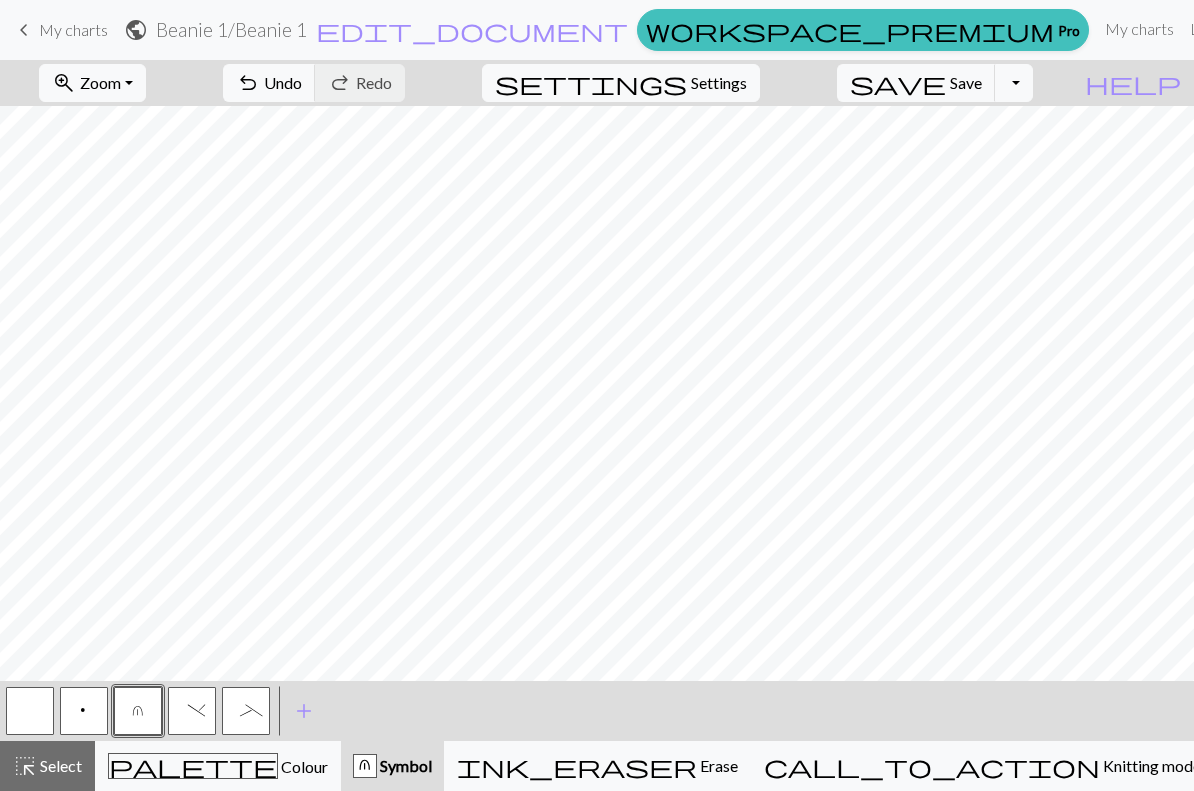 click on "p" at bounding box center [84, 711] 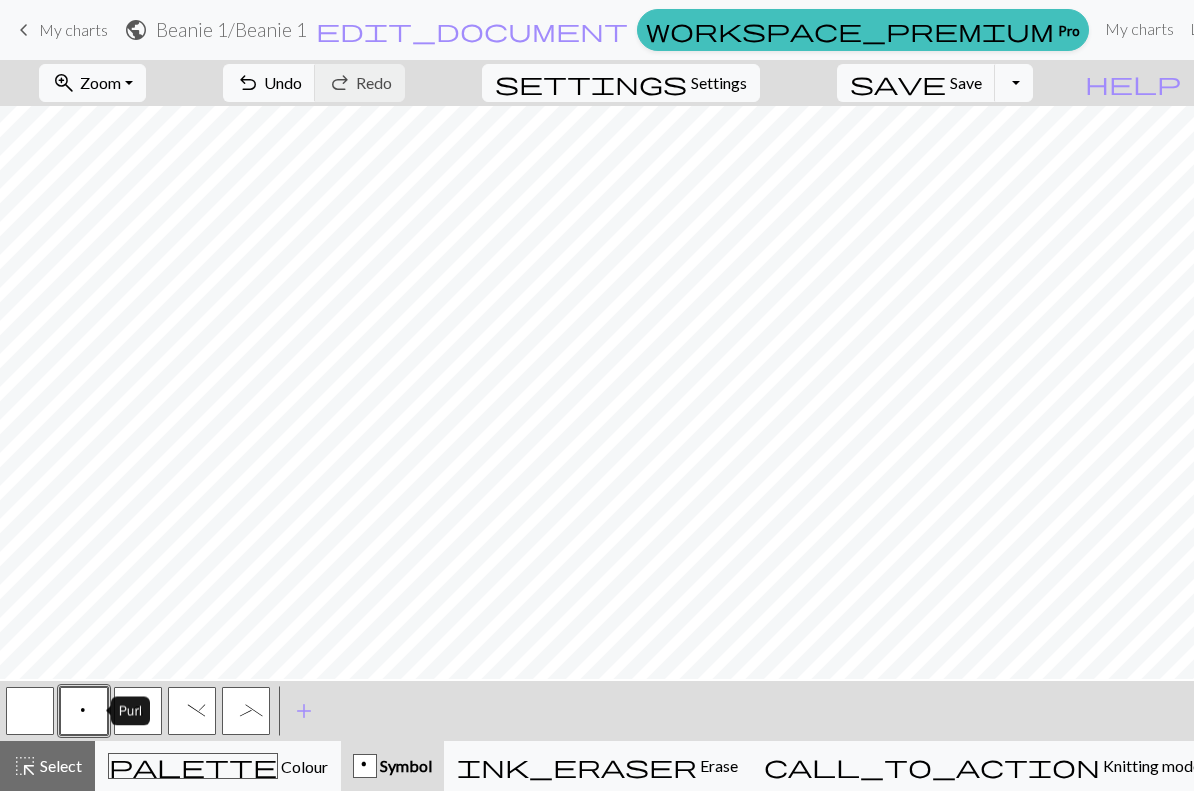 scroll, scrollTop: 0, scrollLeft: 1283, axis: horizontal 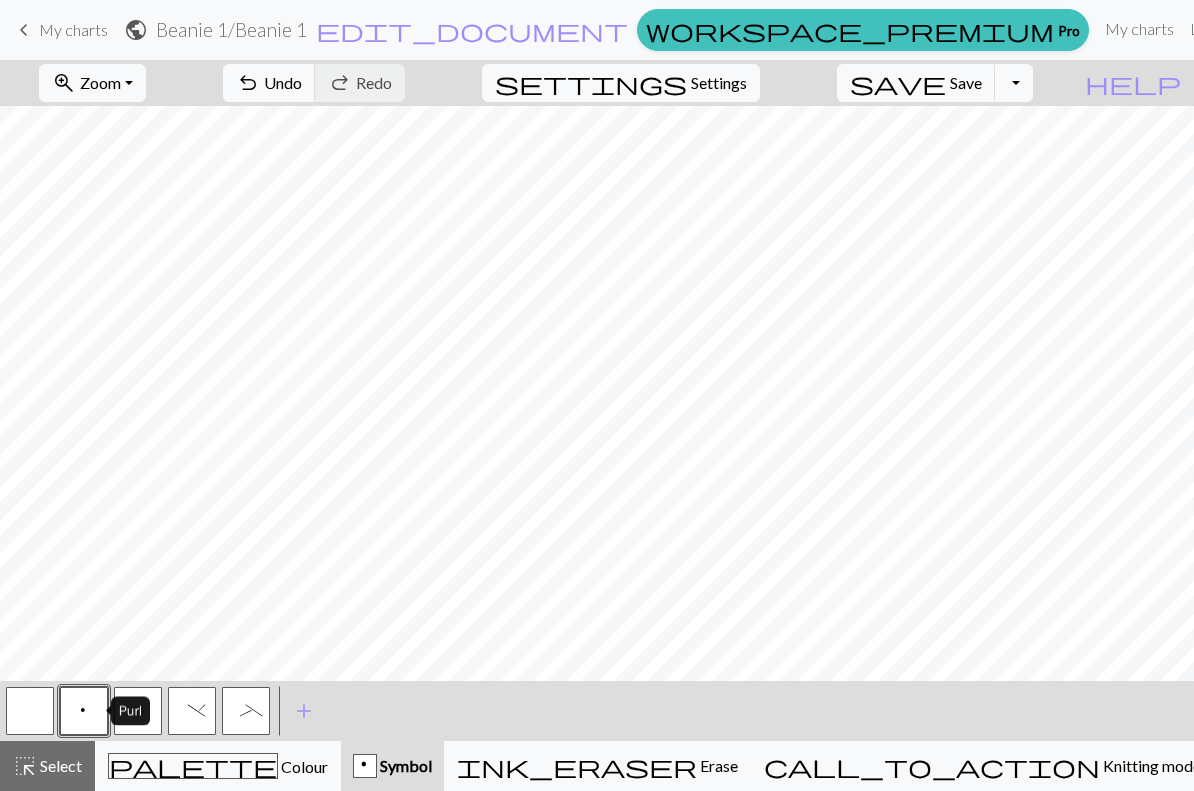 click on "undo Undo Undo" at bounding box center [269, 83] 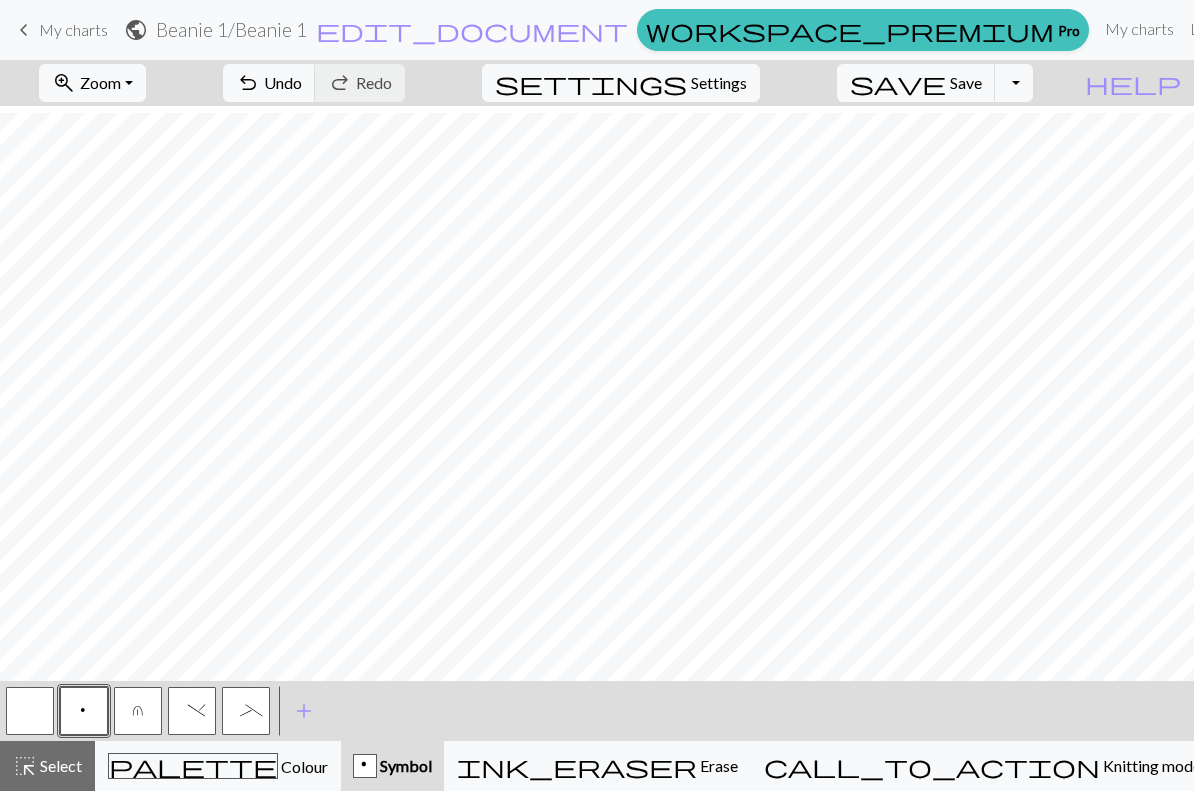 scroll, scrollTop: 557, scrollLeft: 1283, axis: both 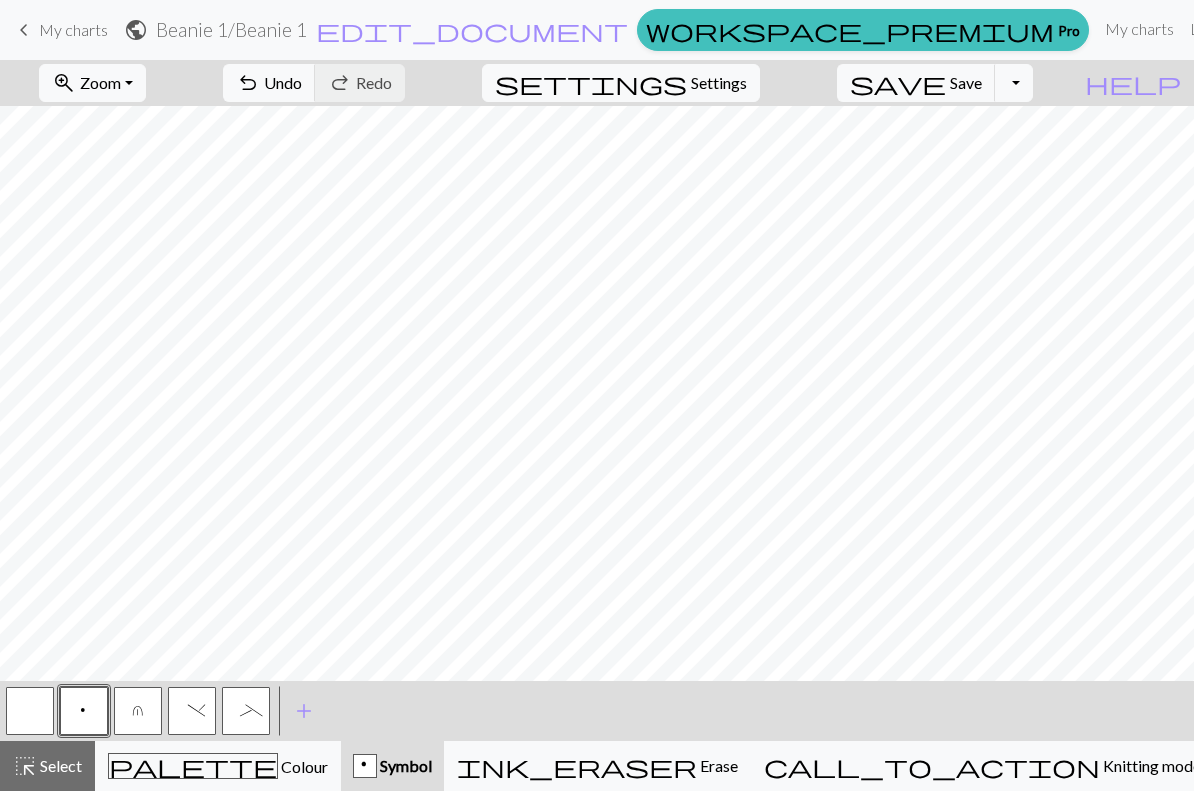 click at bounding box center [30, 711] 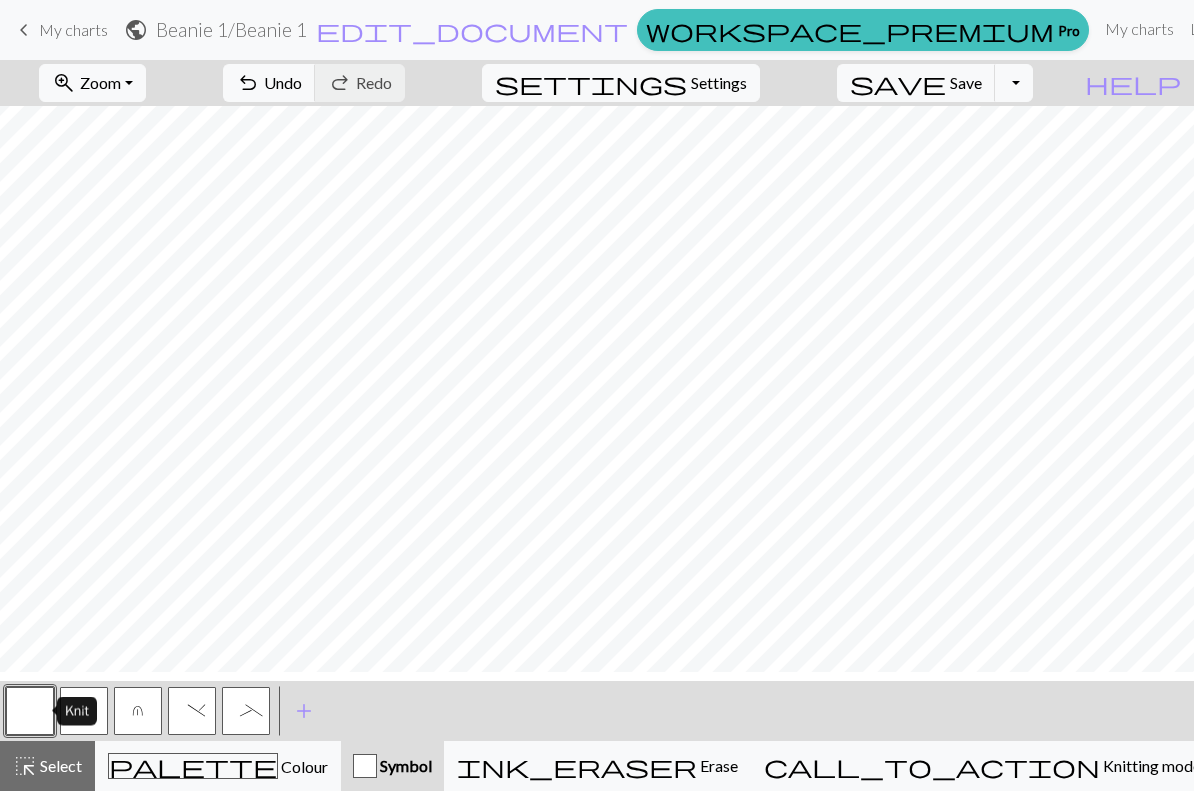 scroll, scrollTop: 0, scrollLeft: 1283, axis: horizontal 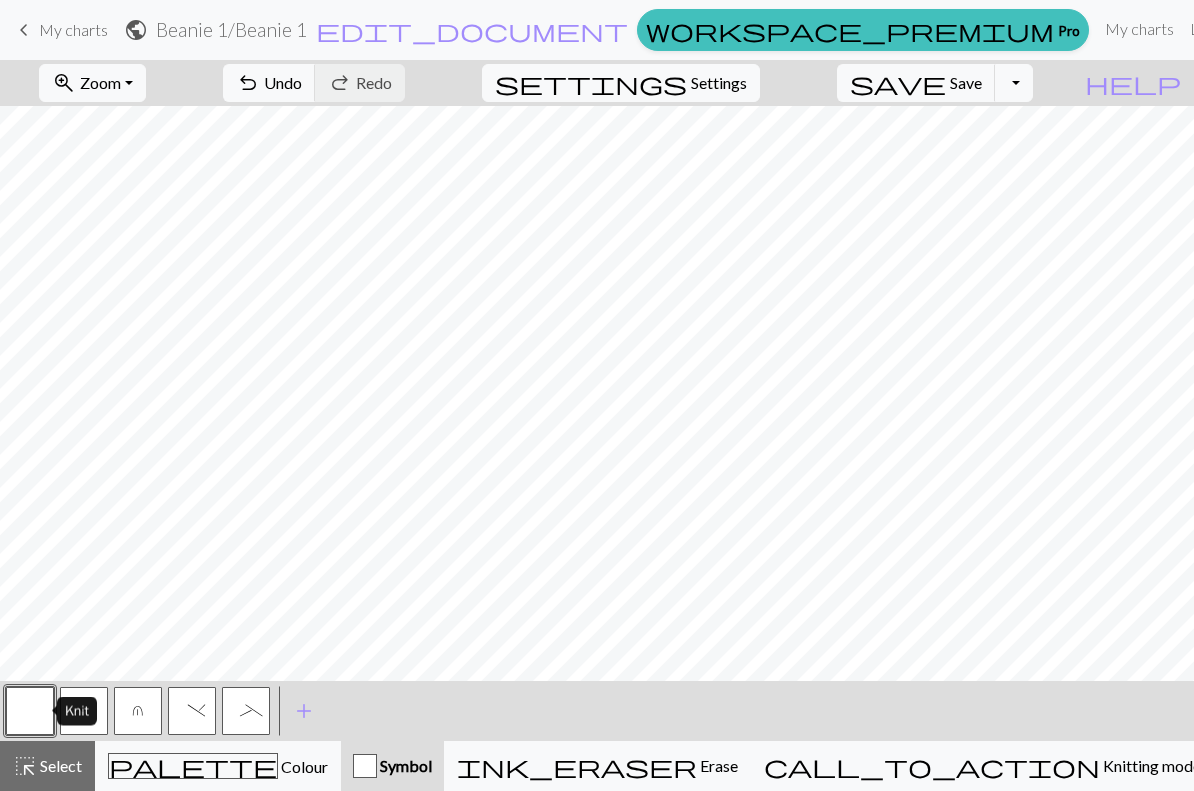 click on "Symbol" at bounding box center (404, 765) 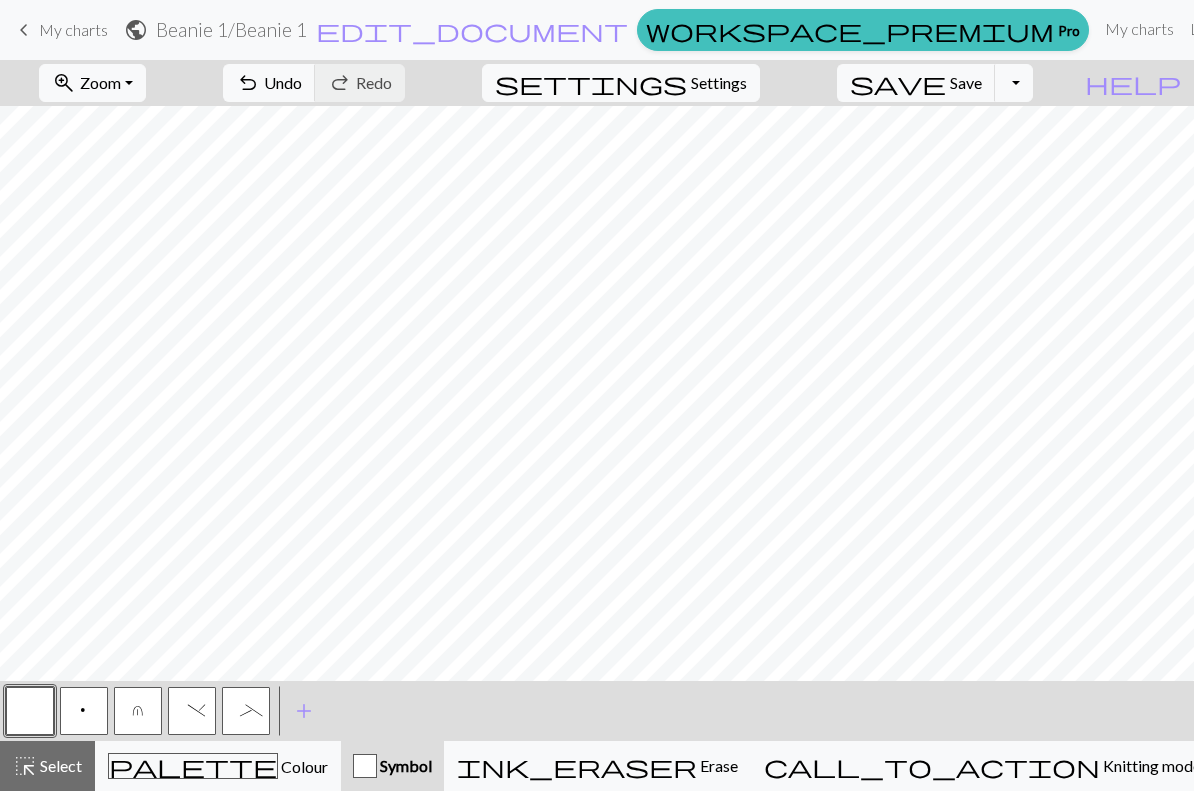 click on "palette   Colour   Colour" at bounding box center (218, 766) 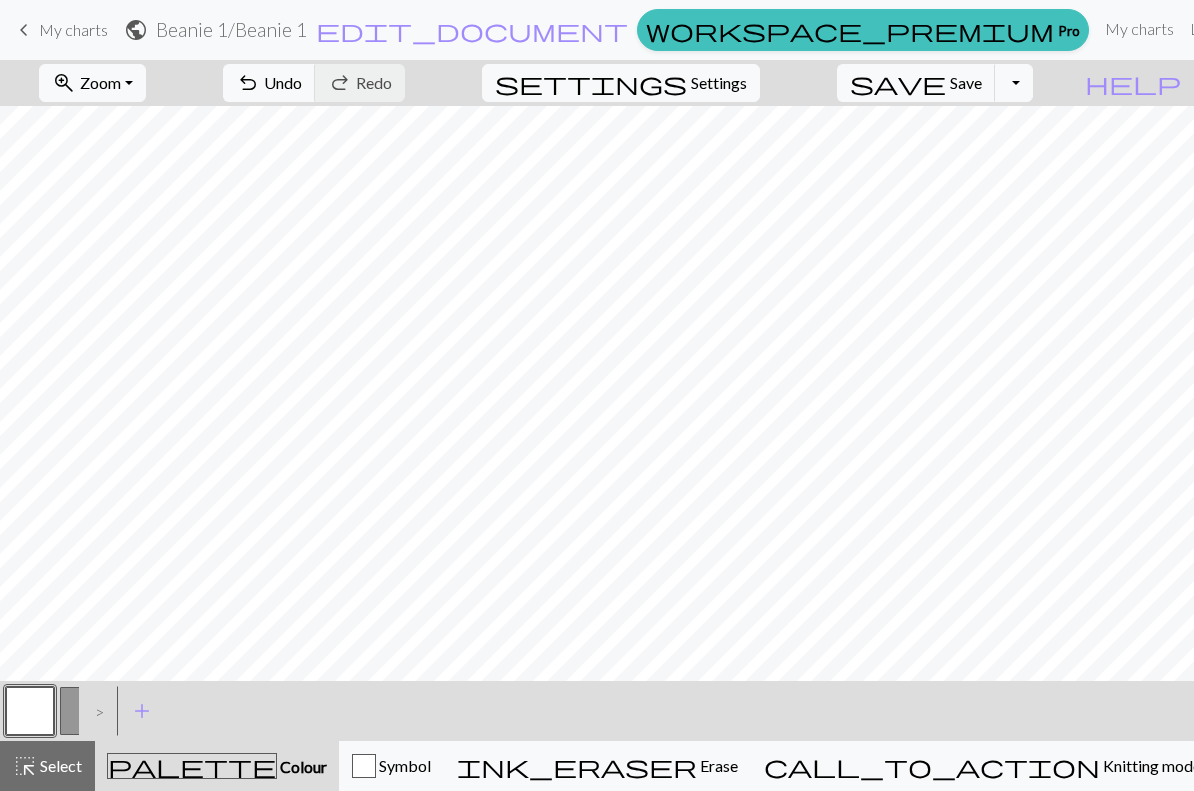click at bounding box center [30, 711] 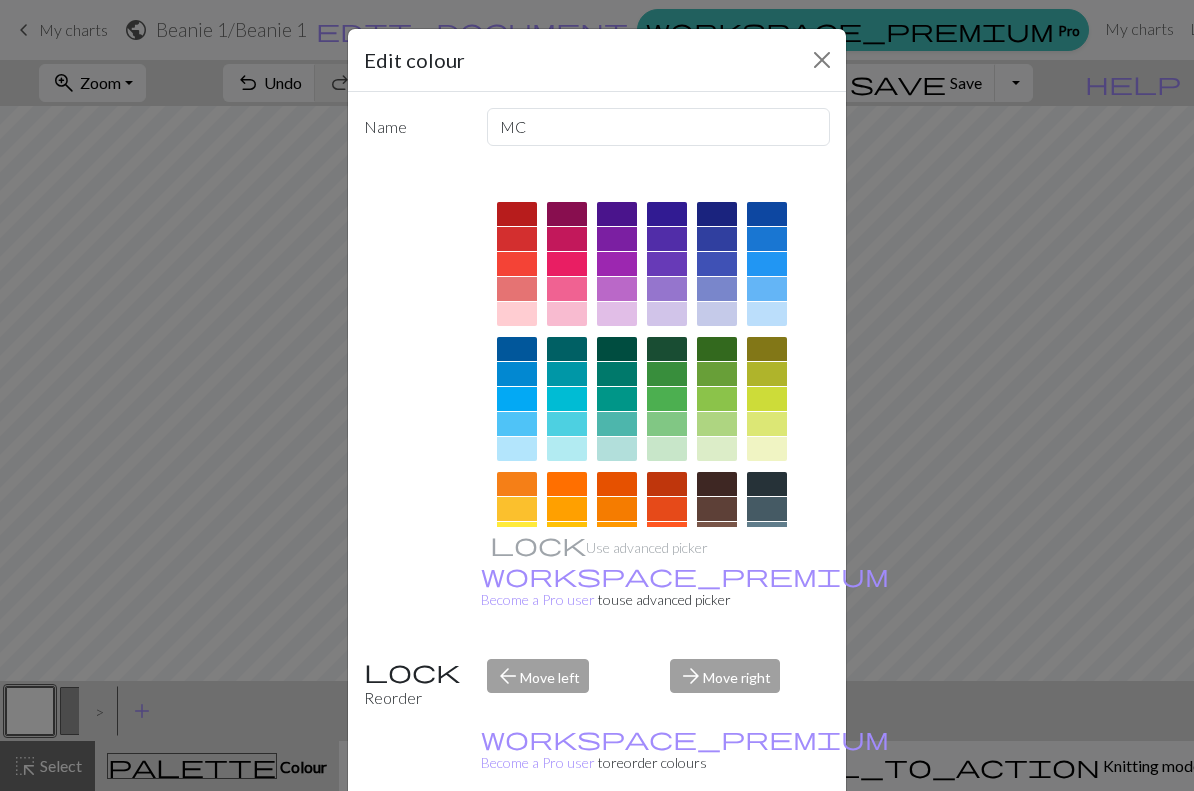 click at bounding box center (822, 60) 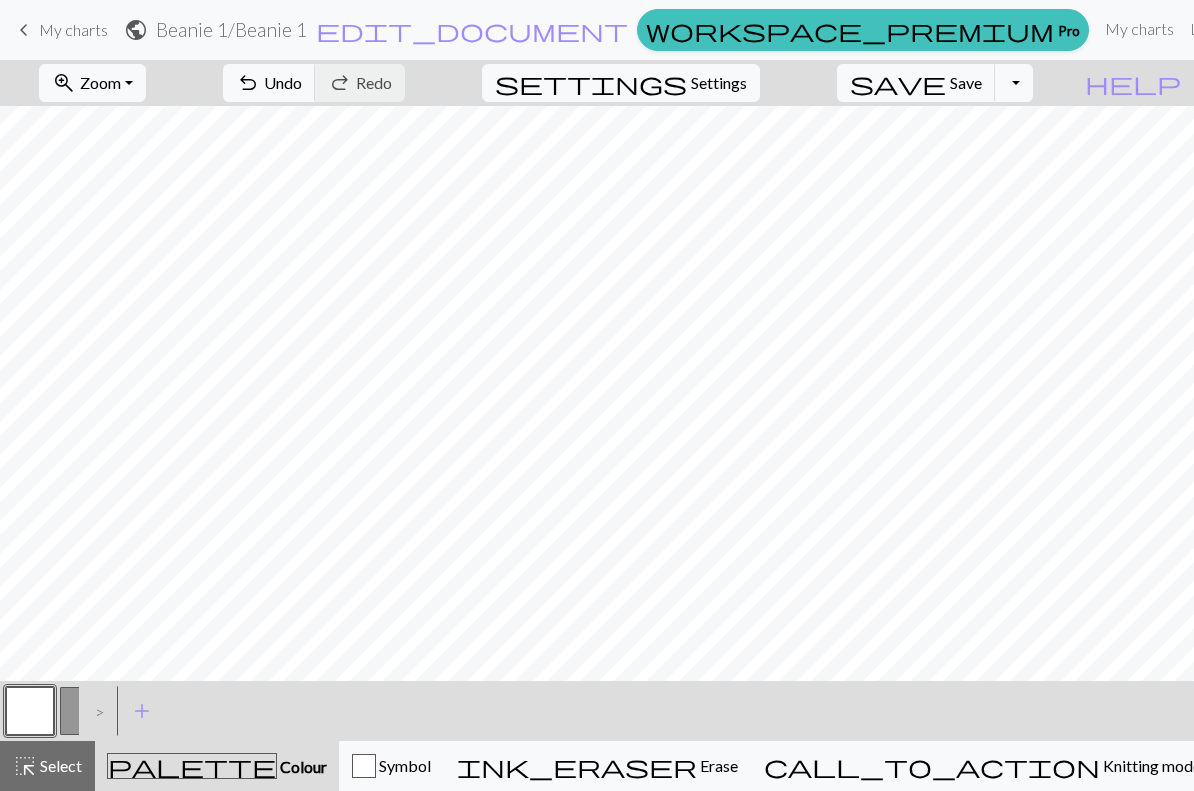 click on "Symbol" at bounding box center [391, 766] 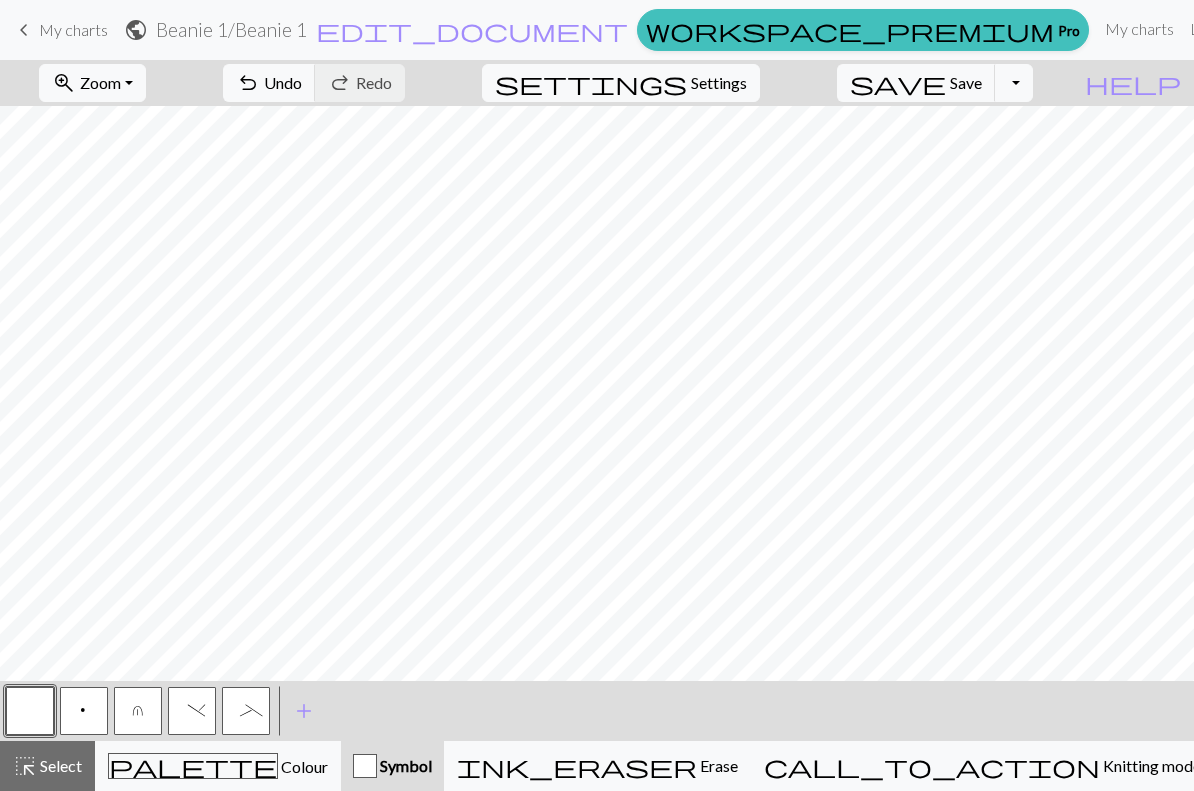 click on "palette   Colour   Colour" at bounding box center [218, 766] 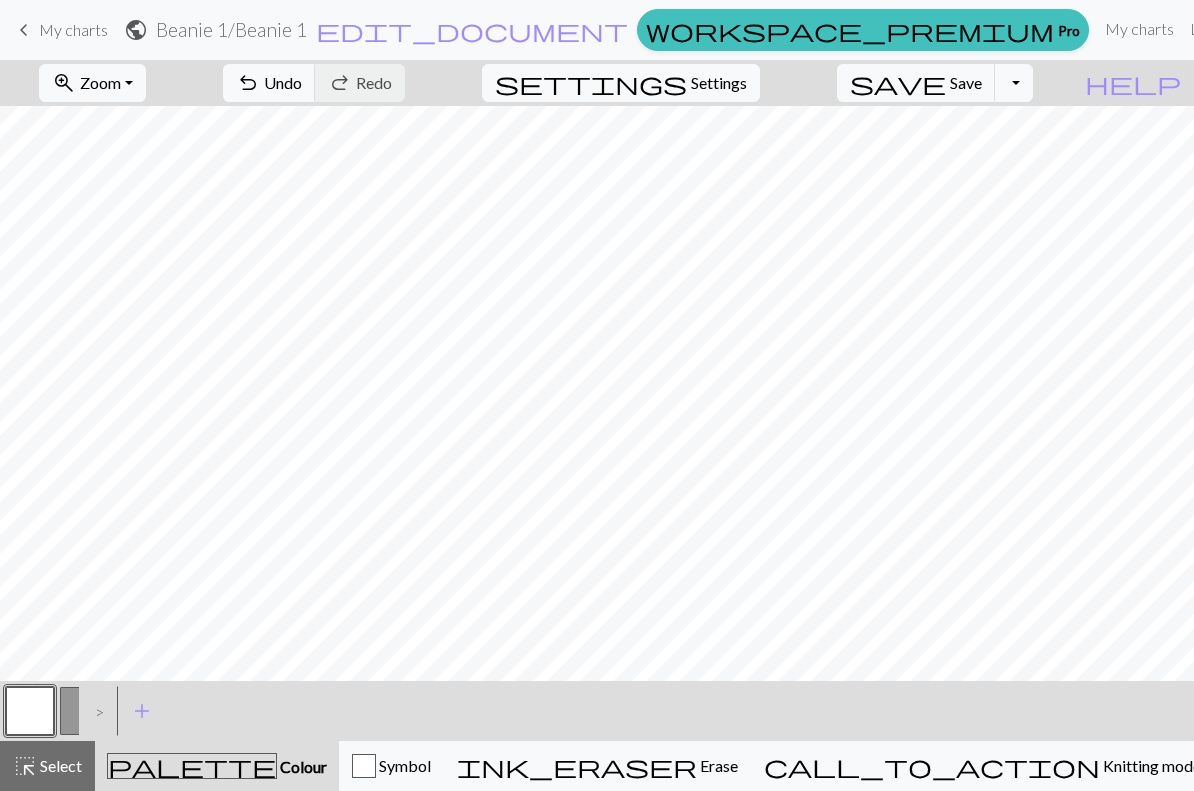 click on "Symbol" at bounding box center (391, 766) 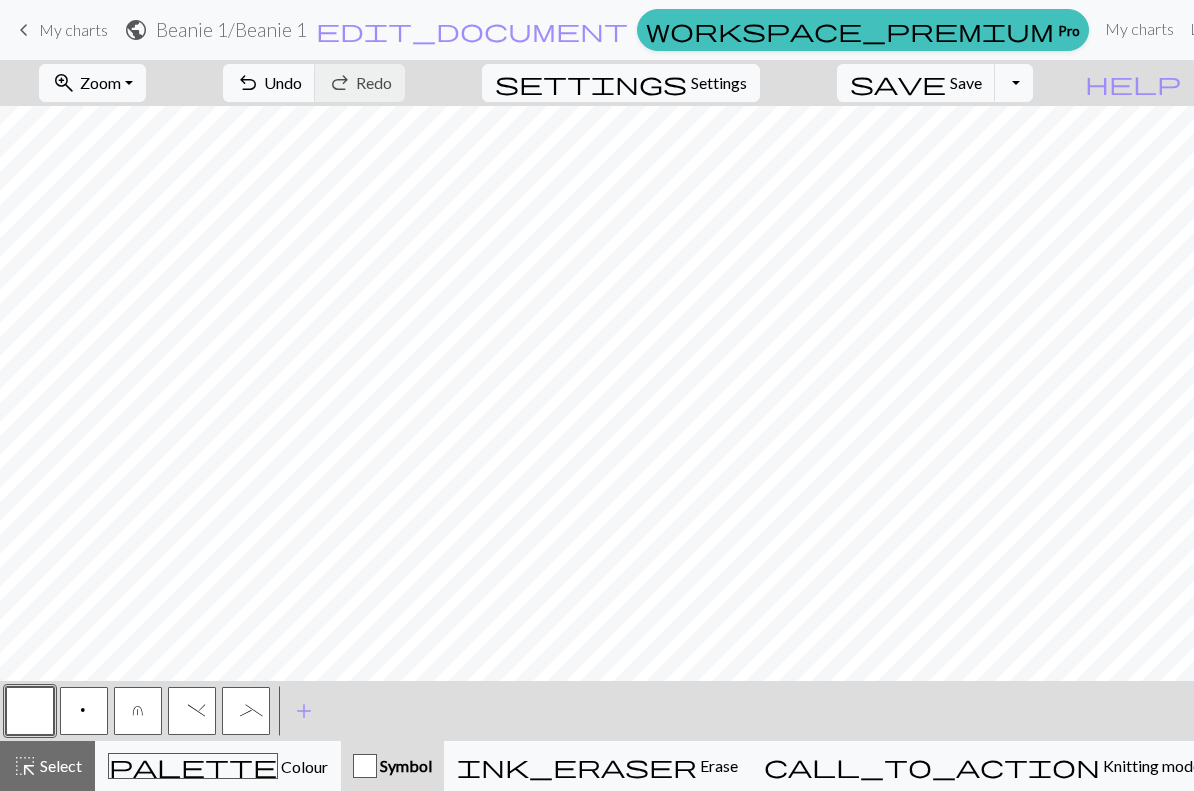 click on "p" at bounding box center [84, 713] 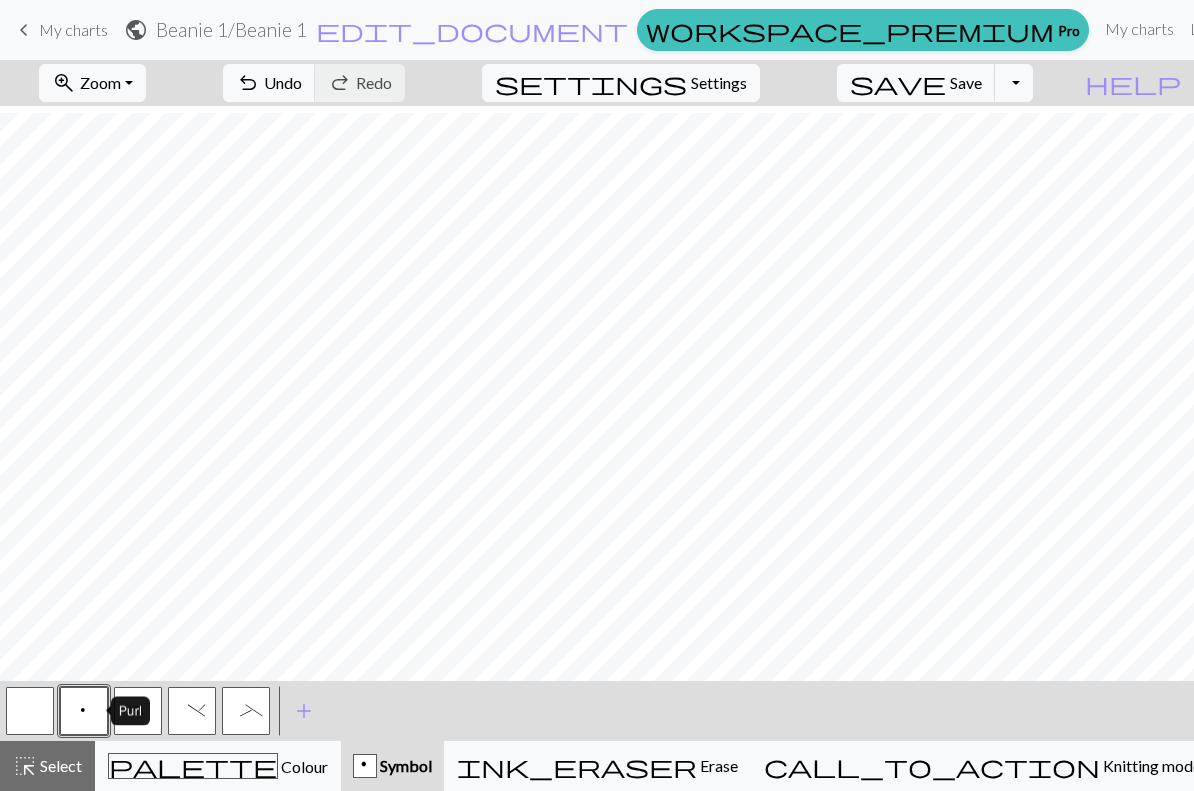scroll, scrollTop: 110, scrollLeft: 1283, axis: both 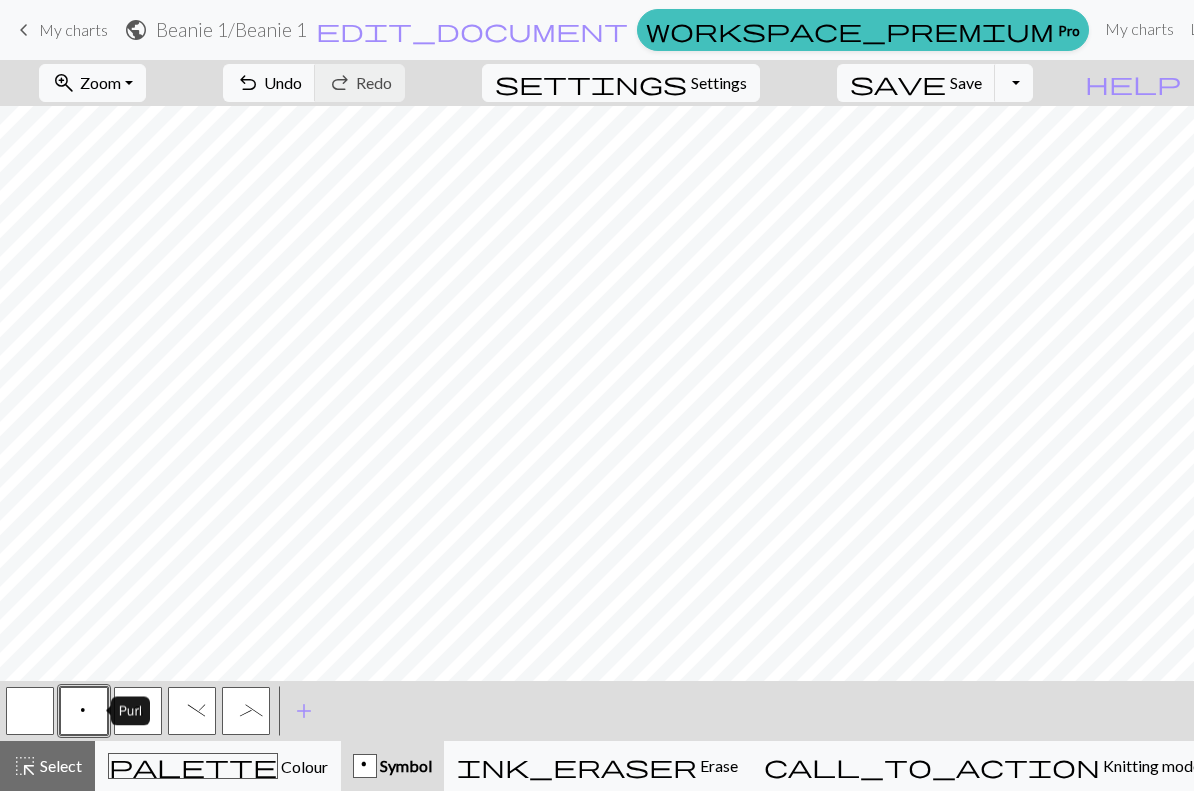 click on "_" at bounding box center (246, 713) 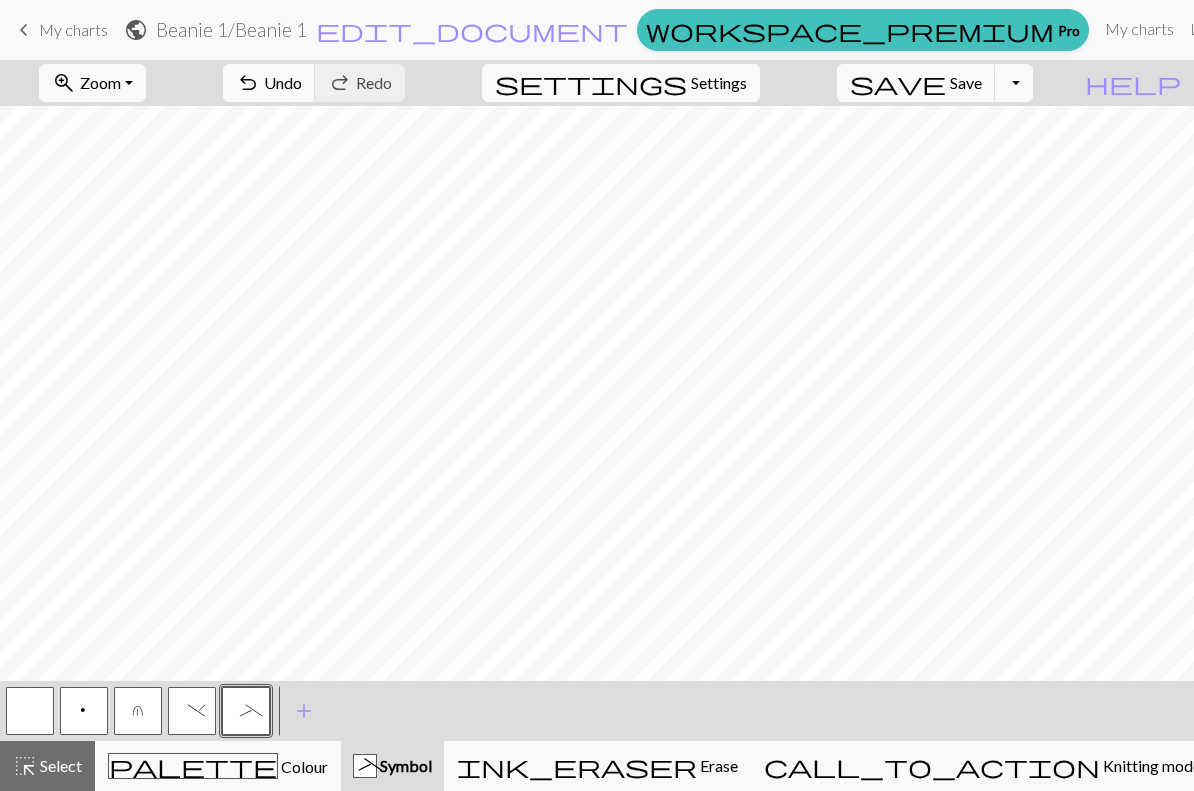 click on ")" at bounding box center (192, 711) 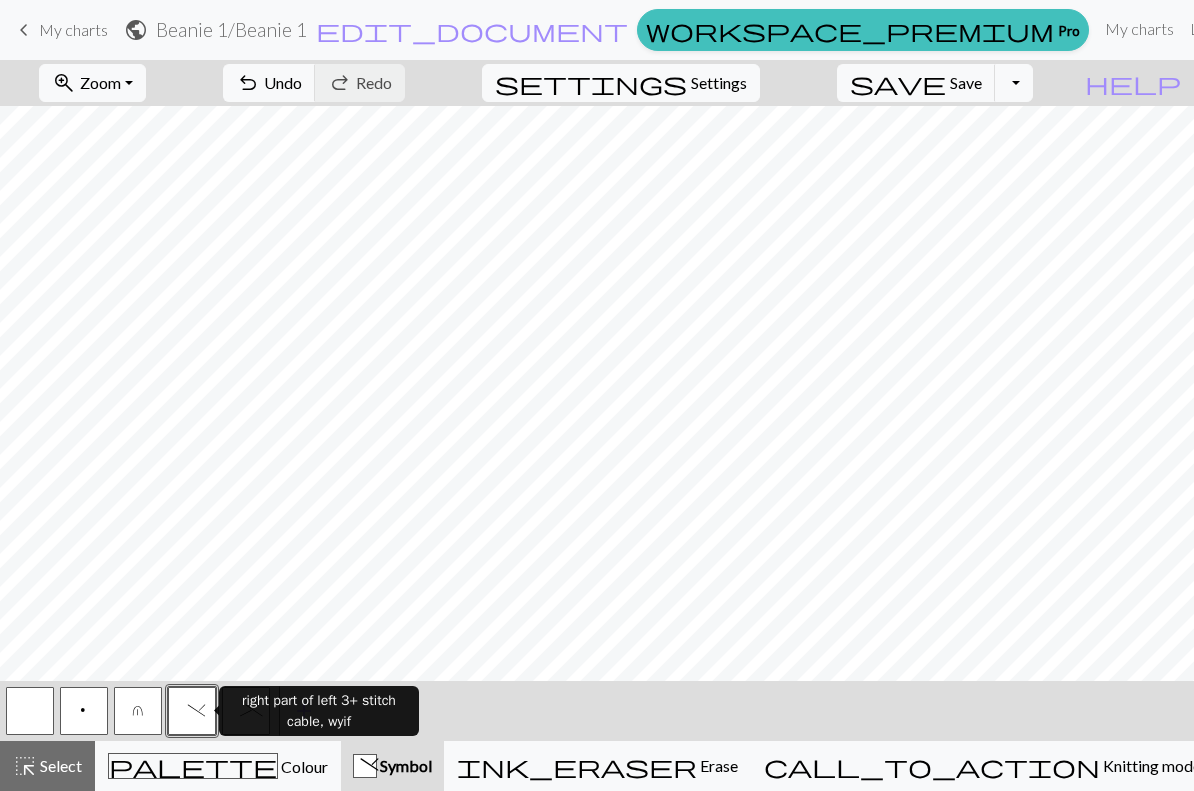 click on "right part of left 3+ stitch cable, wyif" at bounding box center [319, 711] 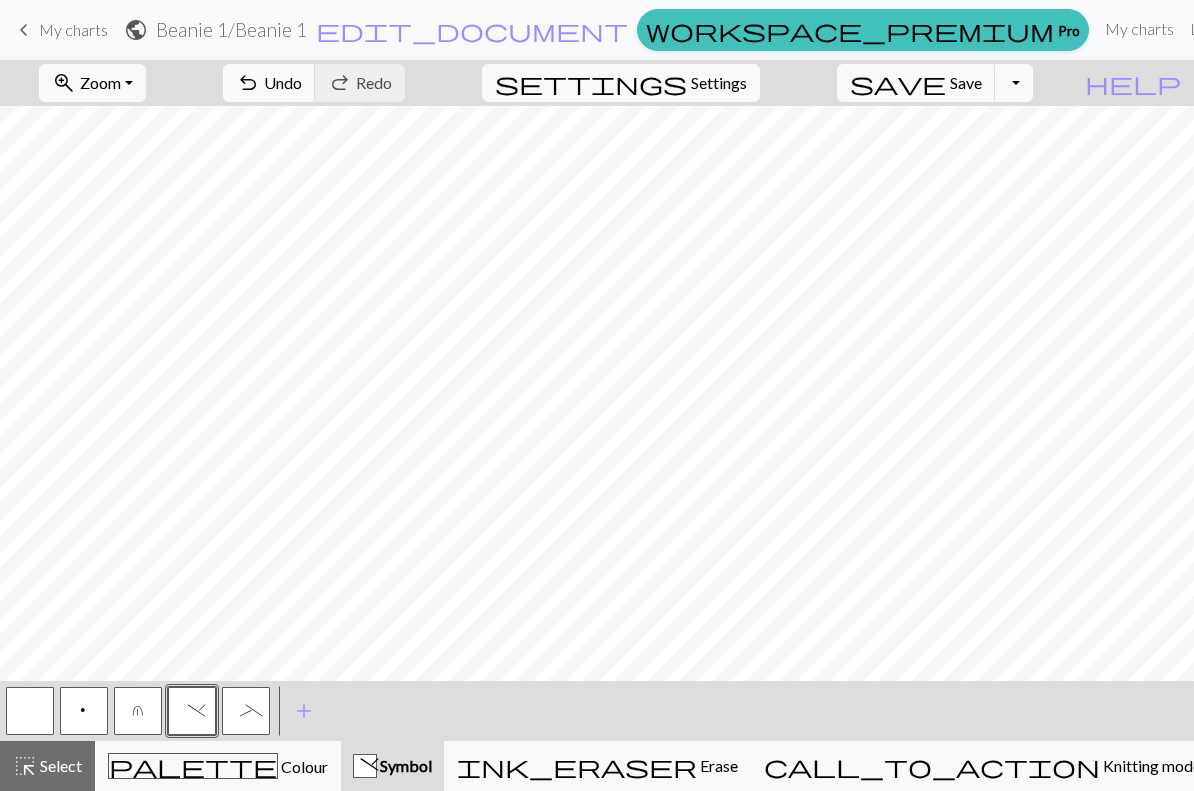 click on "_" at bounding box center (246, 713) 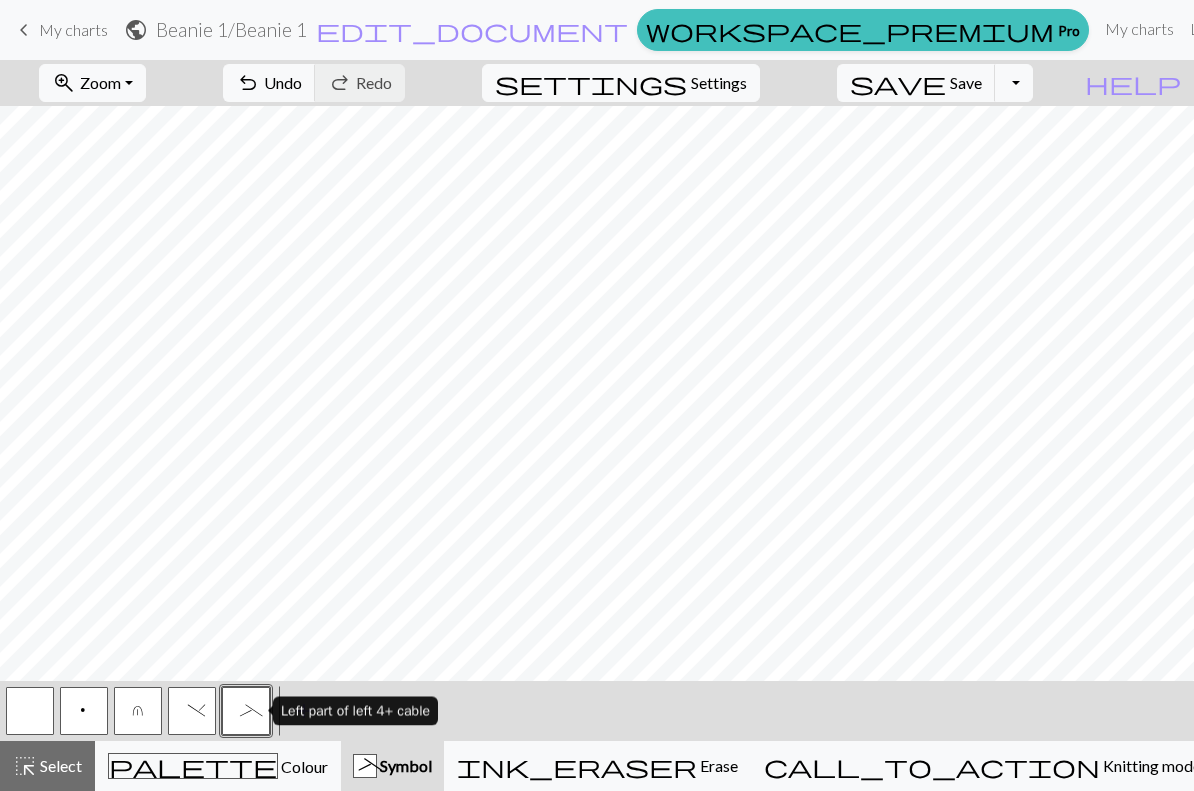 click at bounding box center (30, 711) 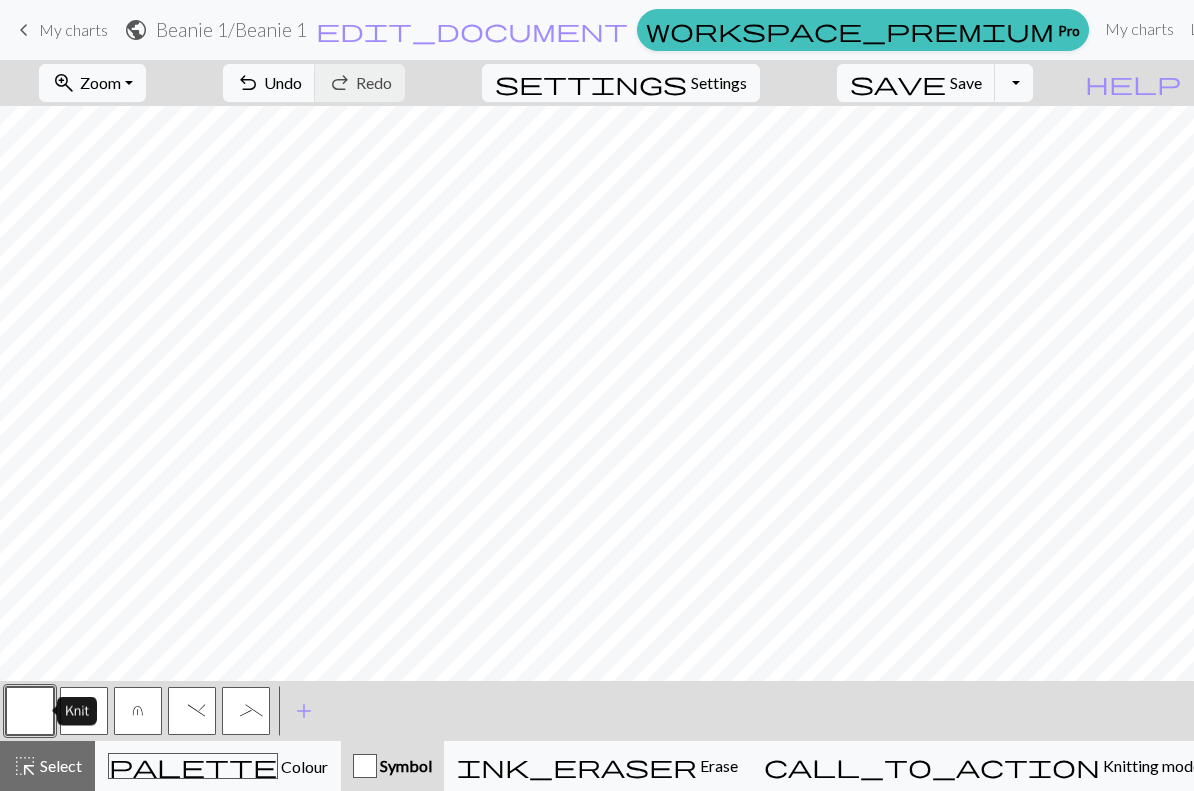 click on "_" at bounding box center [246, 713] 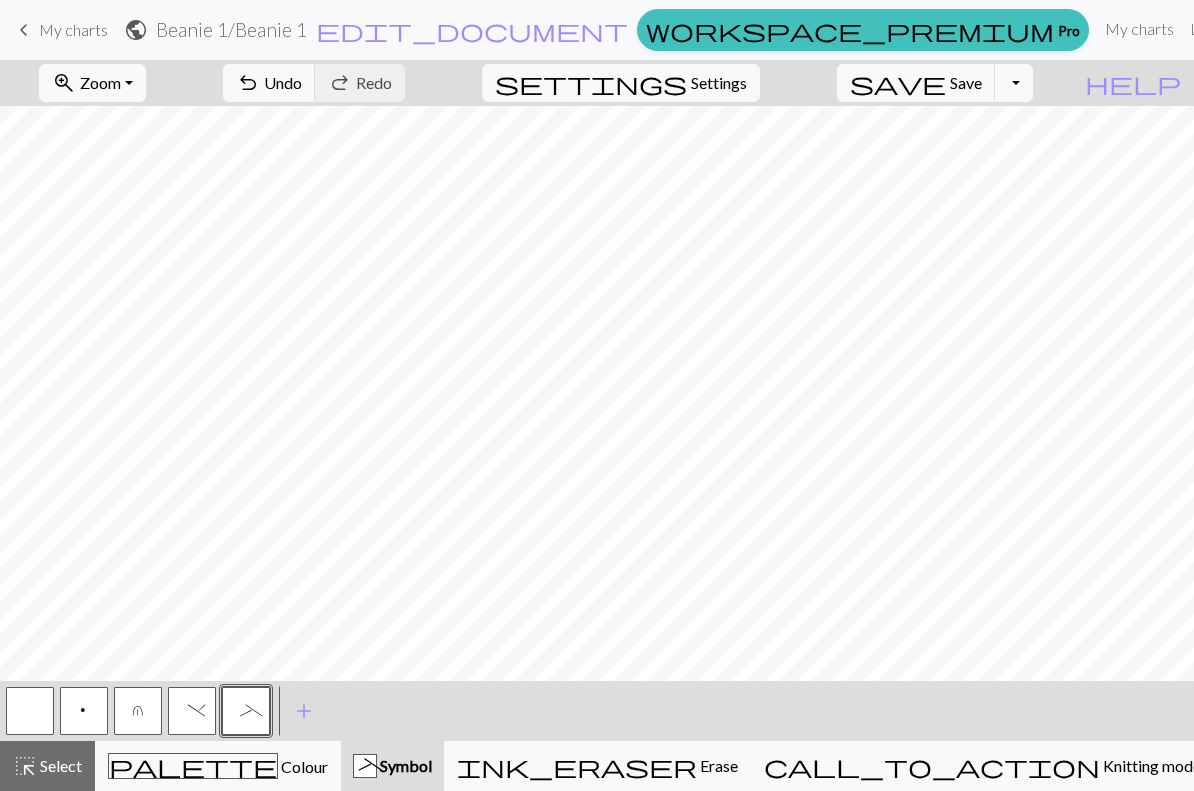 click on ")" at bounding box center [192, 713] 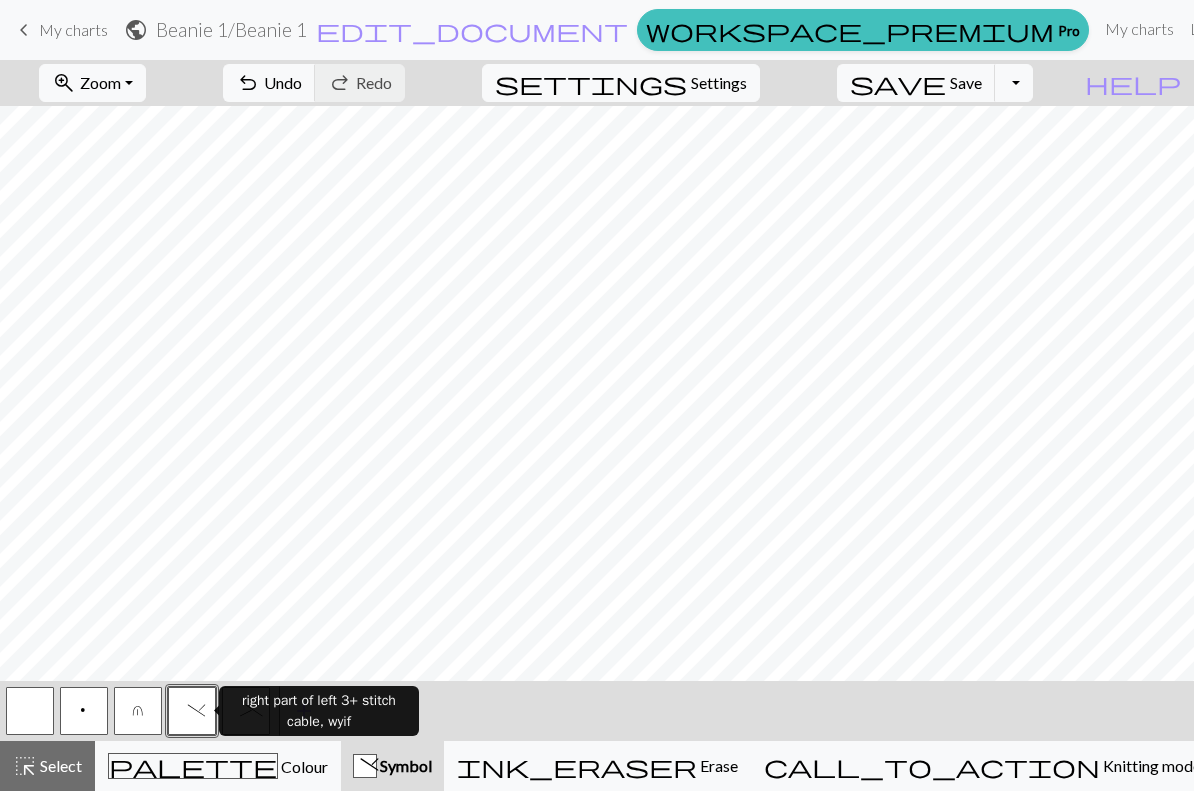 scroll, scrollTop: 136, scrollLeft: 1283, axis: both 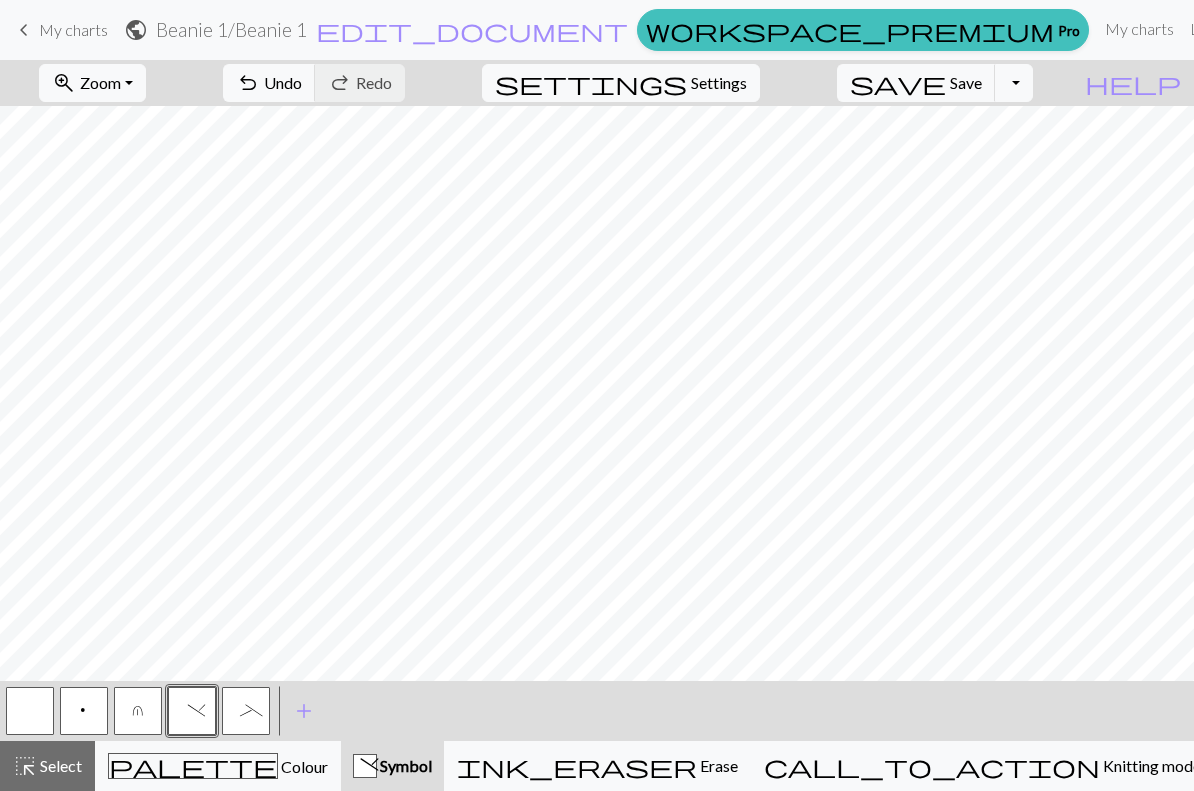 click on "_" at bounding box center (246, 713) 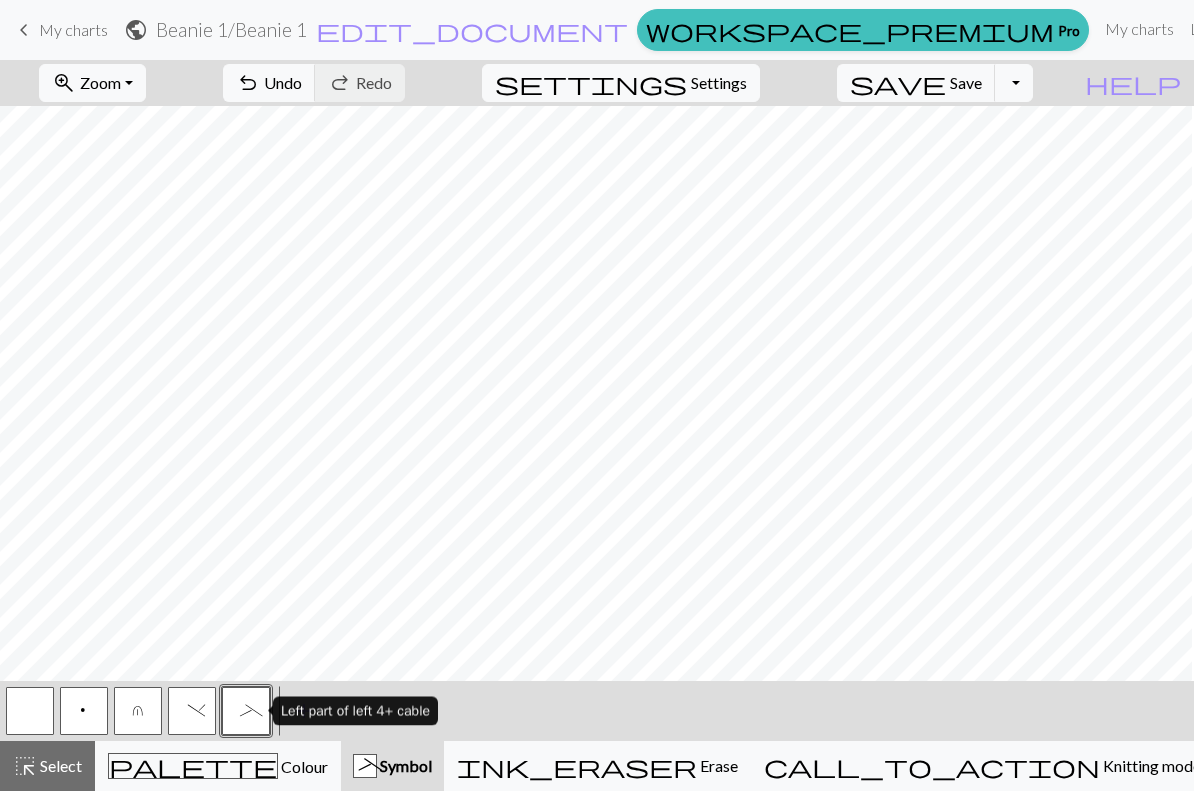 scroll, scrollTop: 2, scrollLeft: 1271, axis: both 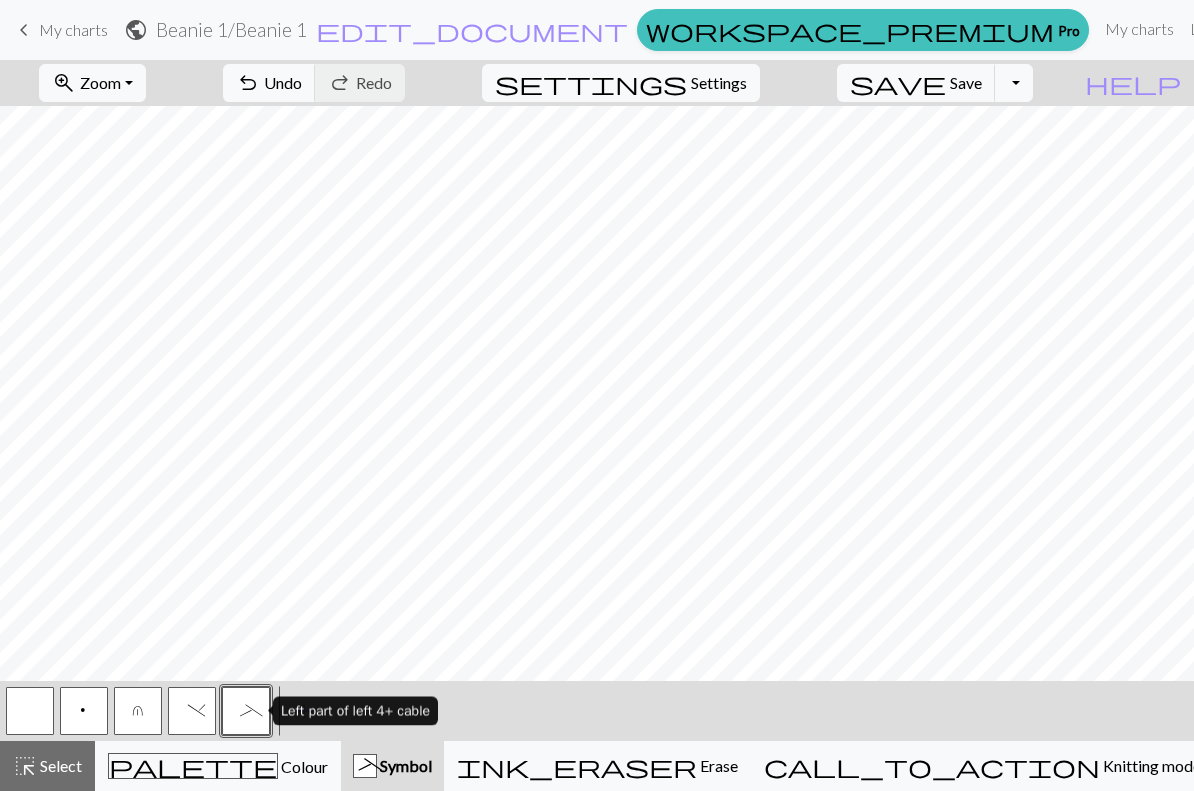 click at bounding box center (30, 711) 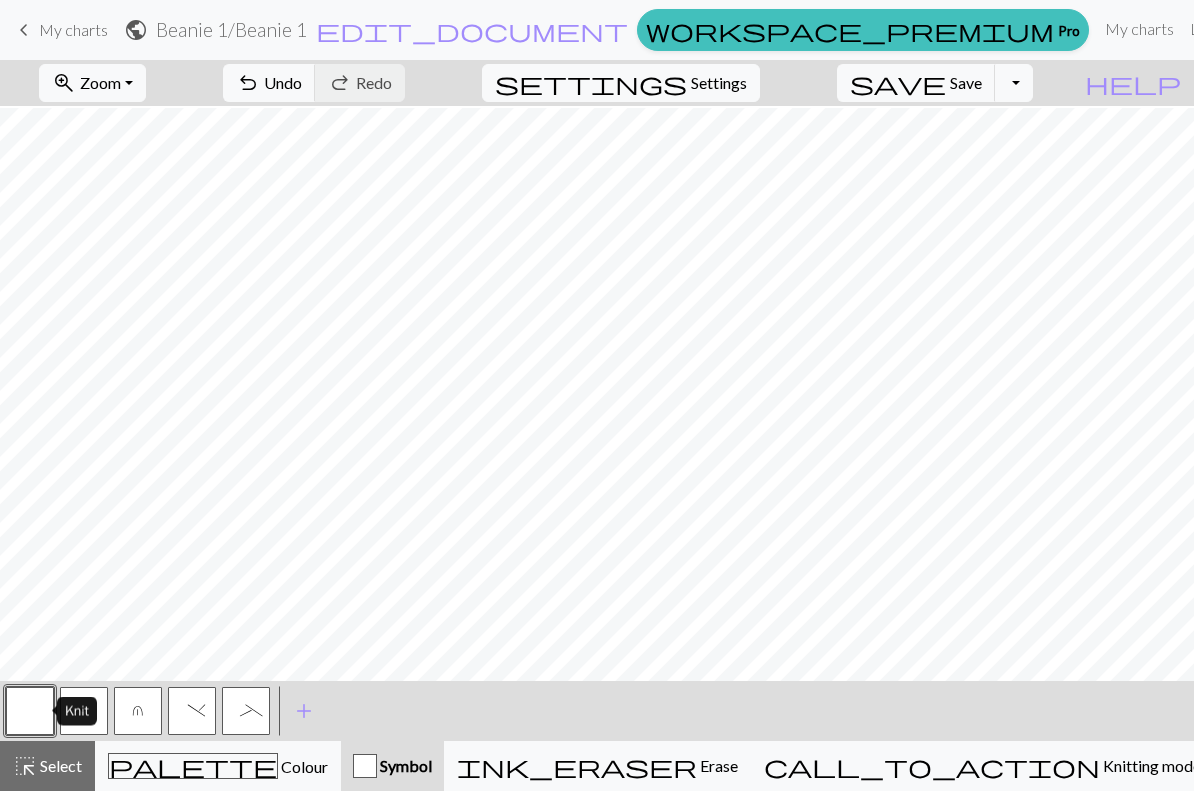 scroll, scrollTop: 162, scrollLeft: 1283, axis: both 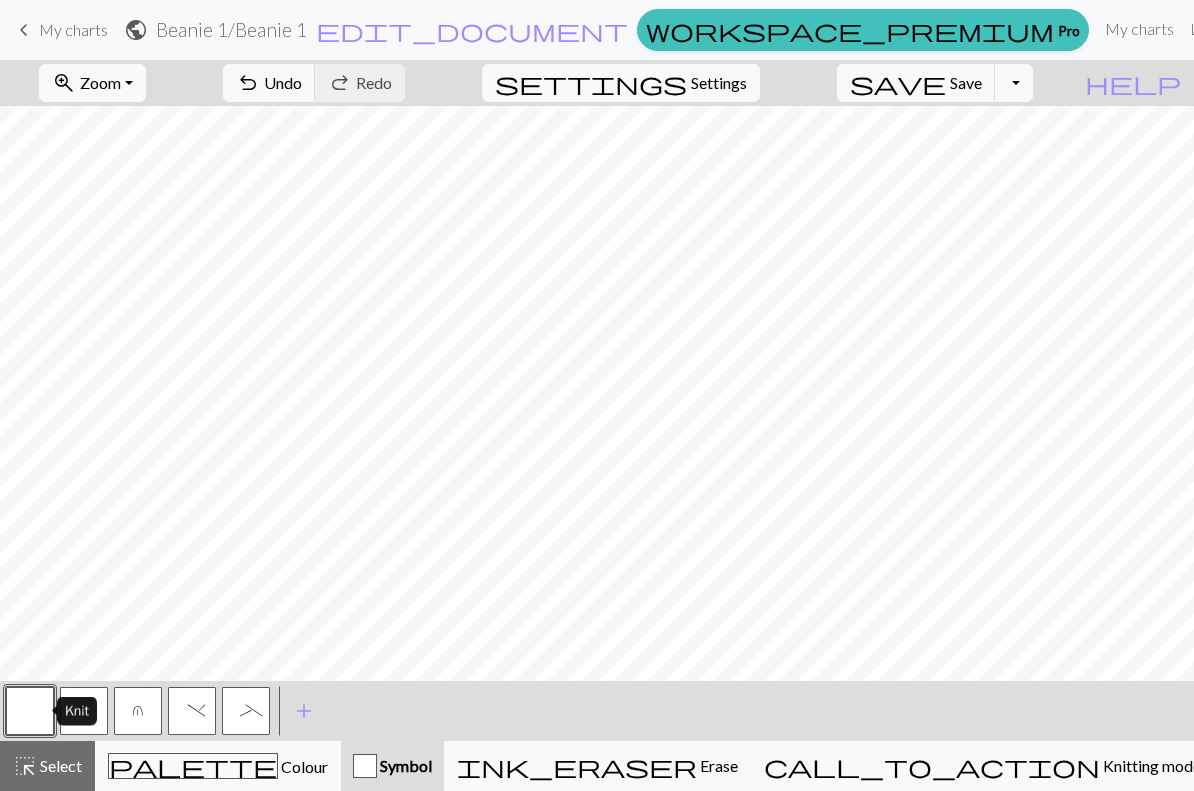 click on ")" at bounding box center (192, 711) 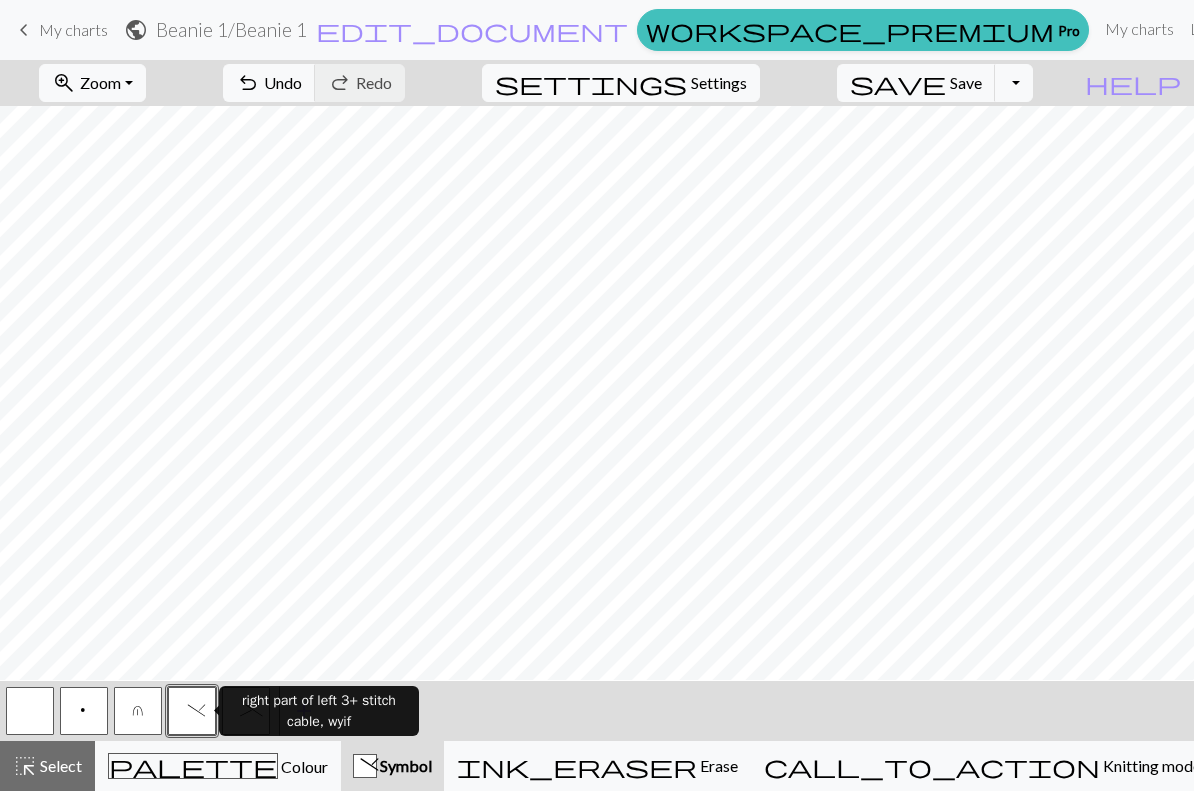 scroll, scrollTop: 158, scrollLeft: 1283, axis: both 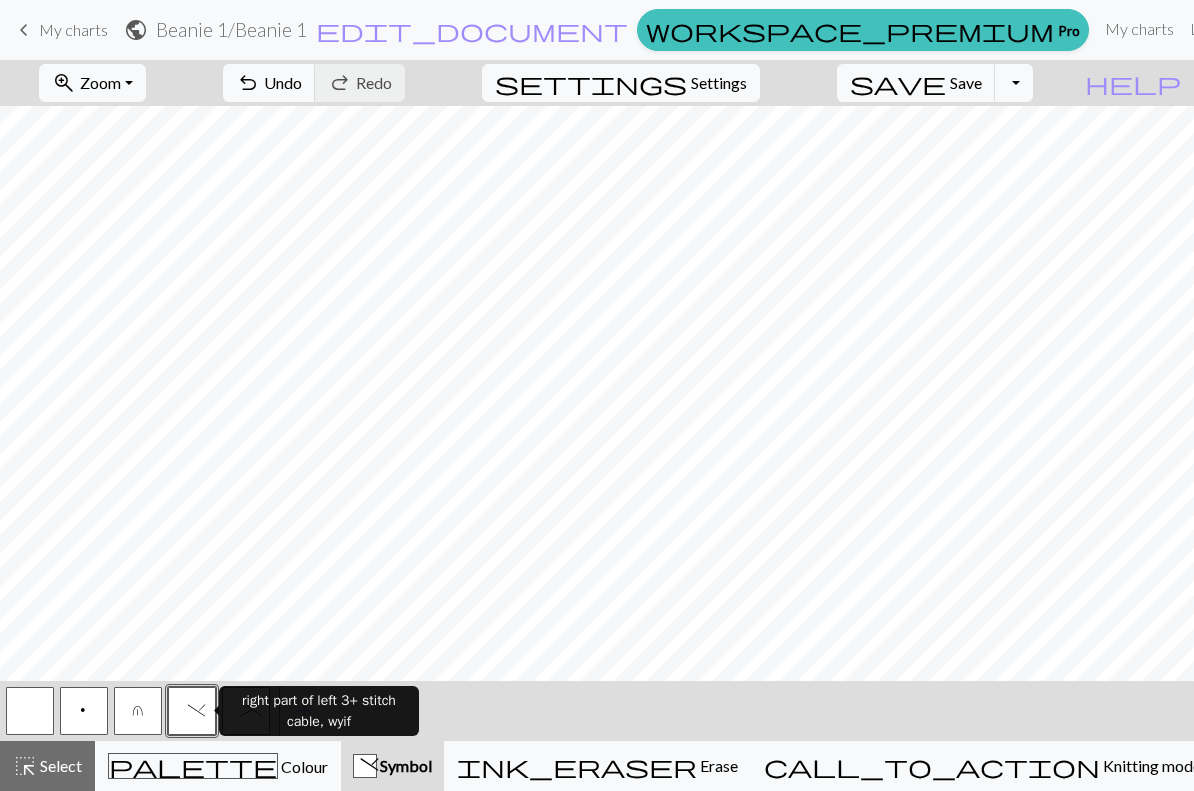click on "right part of left 3+ stitch cable, wyif" at bounding box center (319, 711) 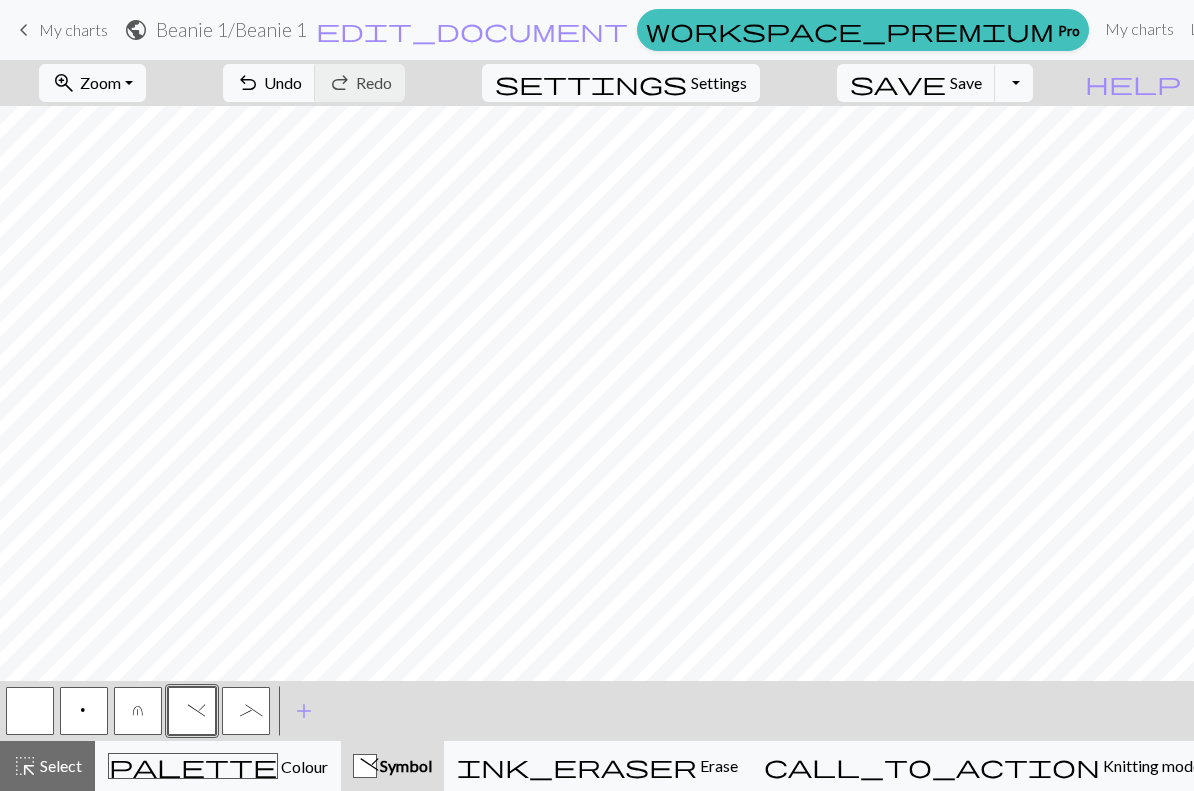 click on "_" at bounding box center [246, 713] 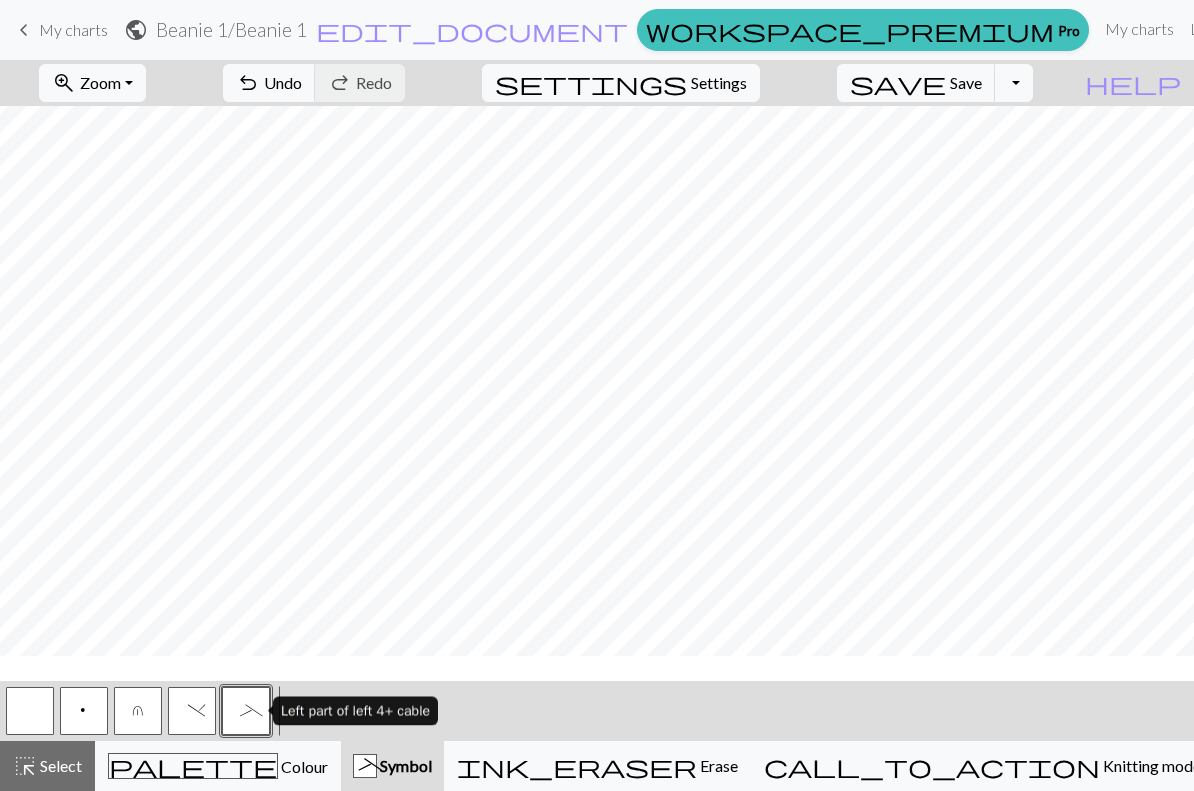 scroll, scrollTop: 0, scrollLeft: 1283, axis: horizontal 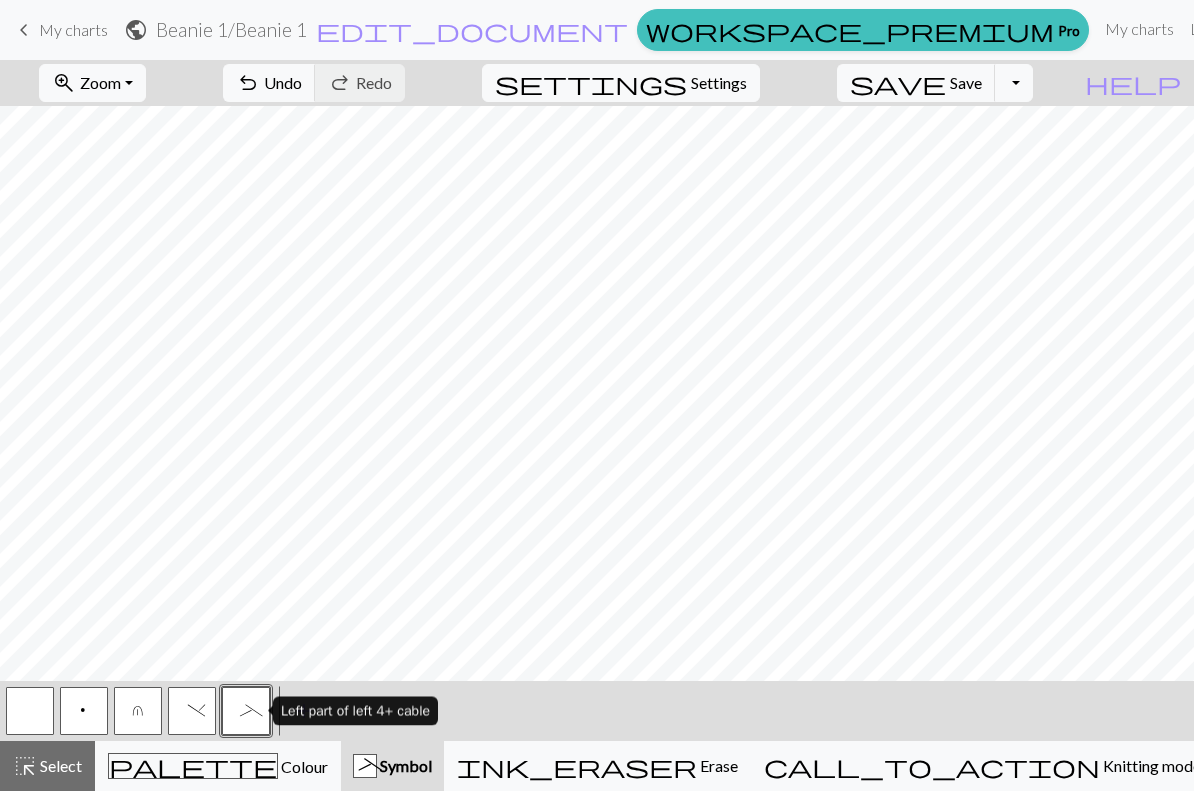 click on "u" at bounding box center (138, 711) 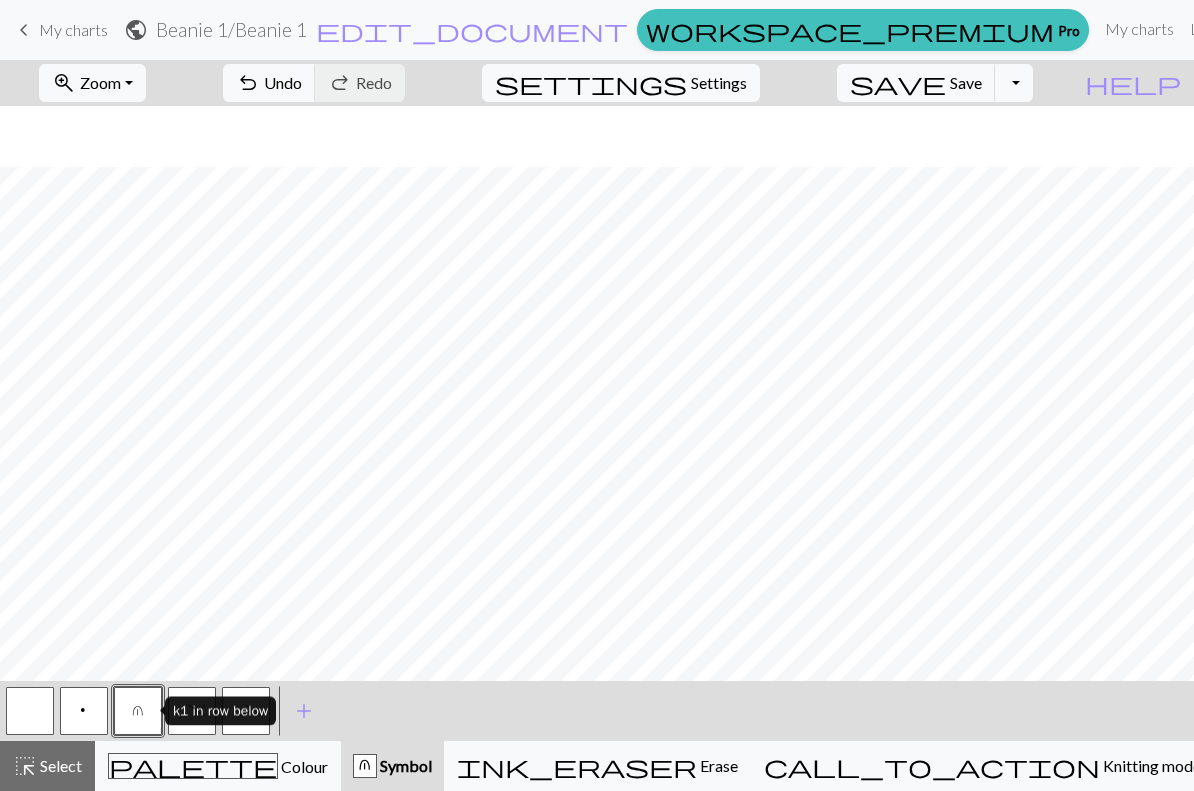 scroll, scrollTop: 557, scrollLeft: 1283, axis: both 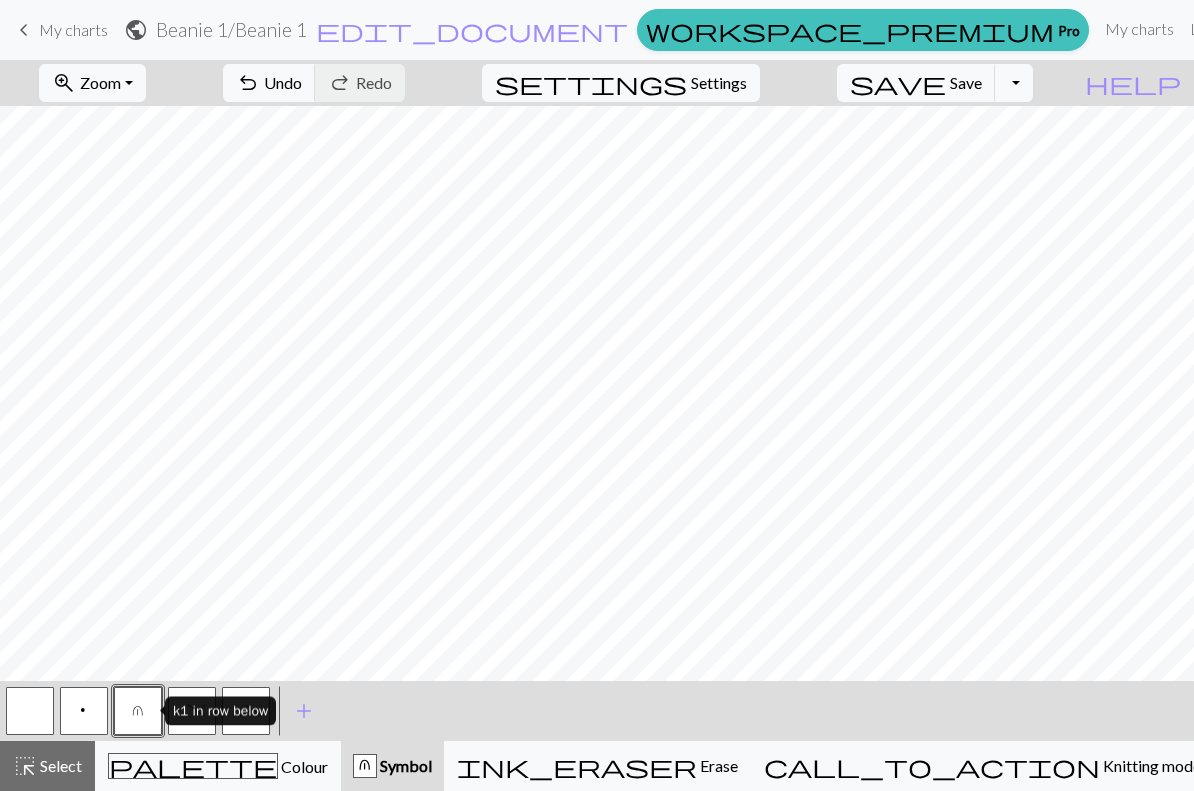 click on "Save" at bounding box center (966, 82) 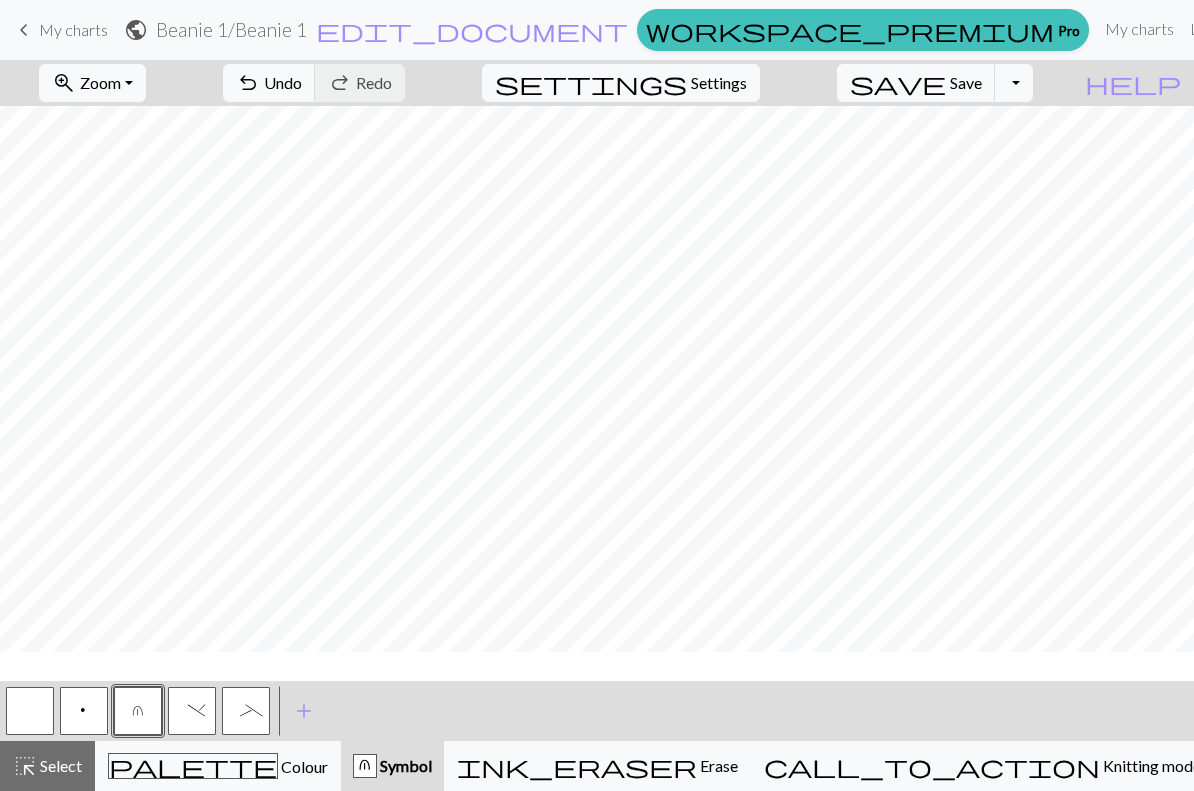scroll, scrollTop: 39, scrollLeft: 1283, axis: both 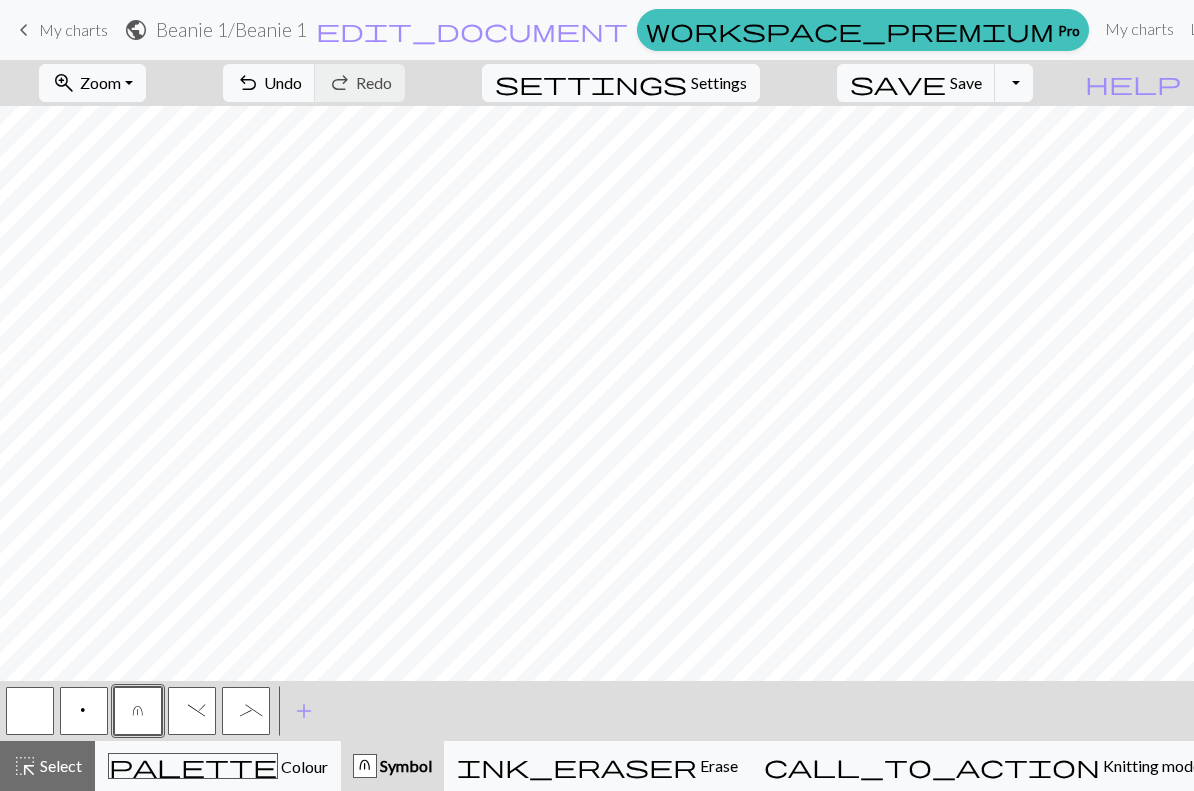 click at bounding box center (30, 711) 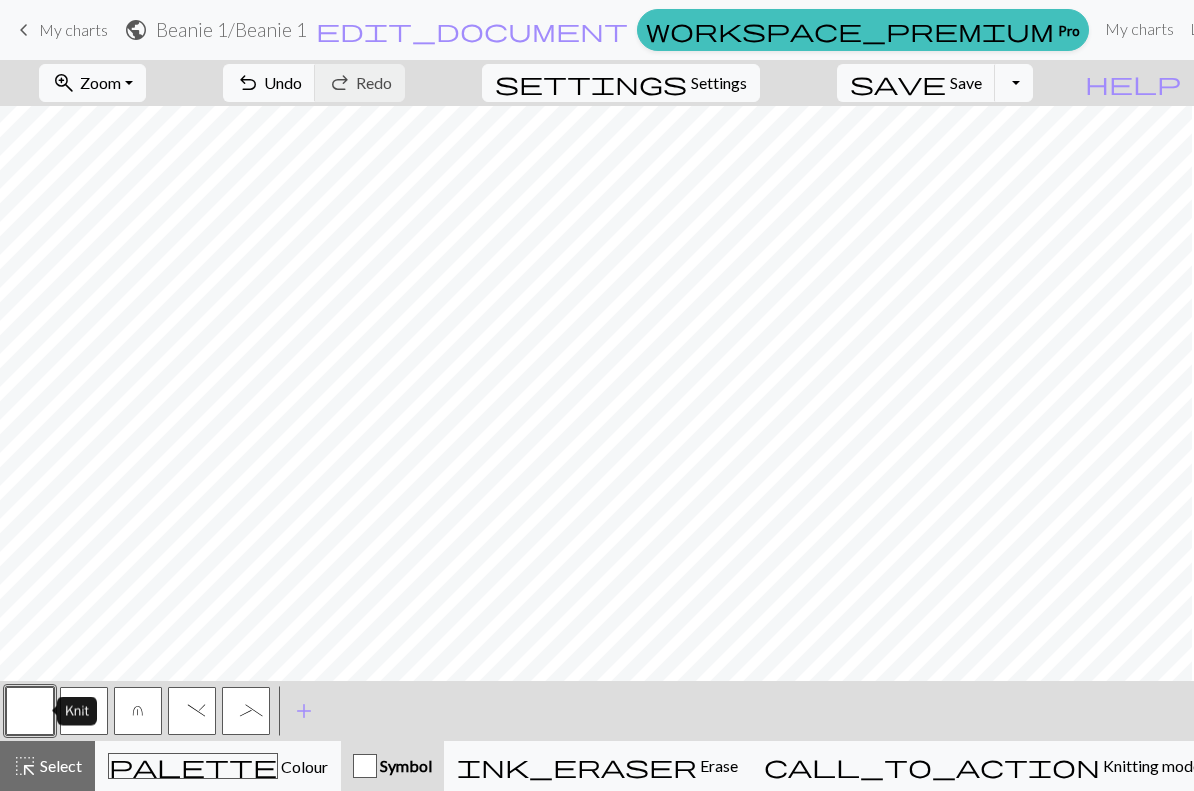 scroll, scrollTop: 393, scrollLeft: 1281, axis: both 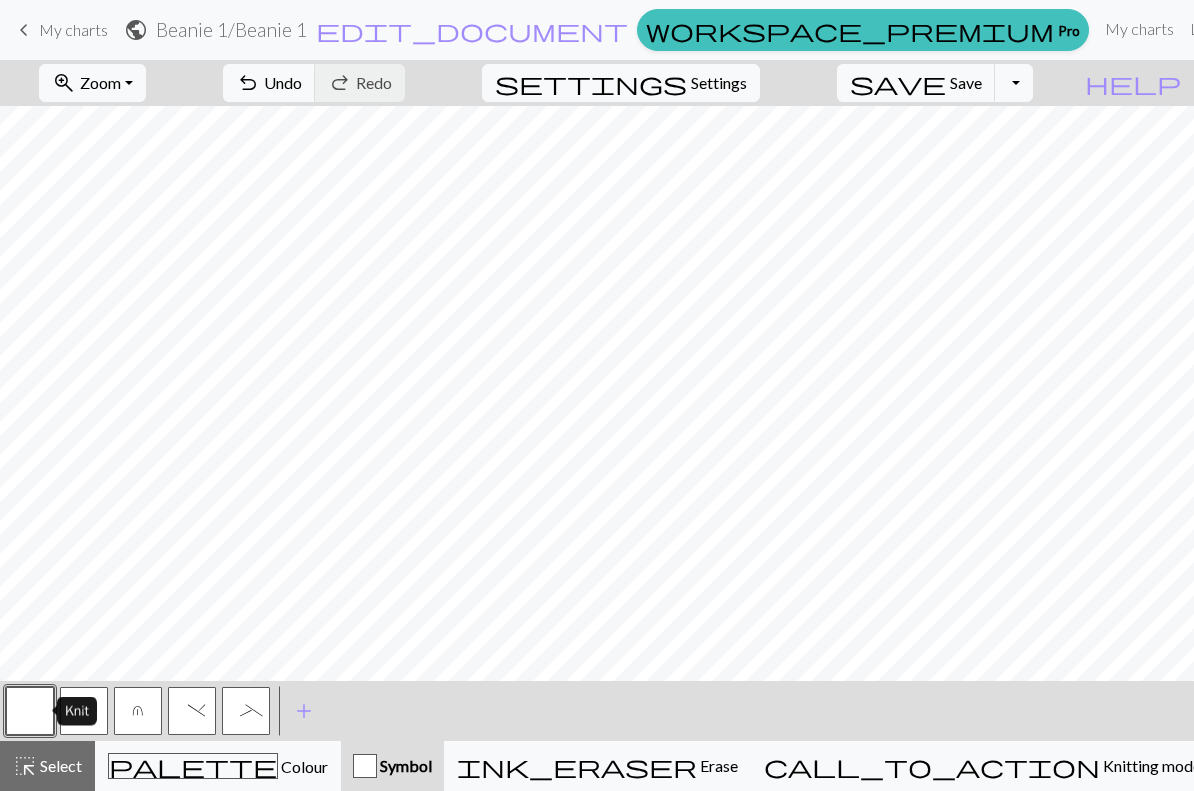 click on "Toggle Dropdown" at bounding box center (1014, 83) 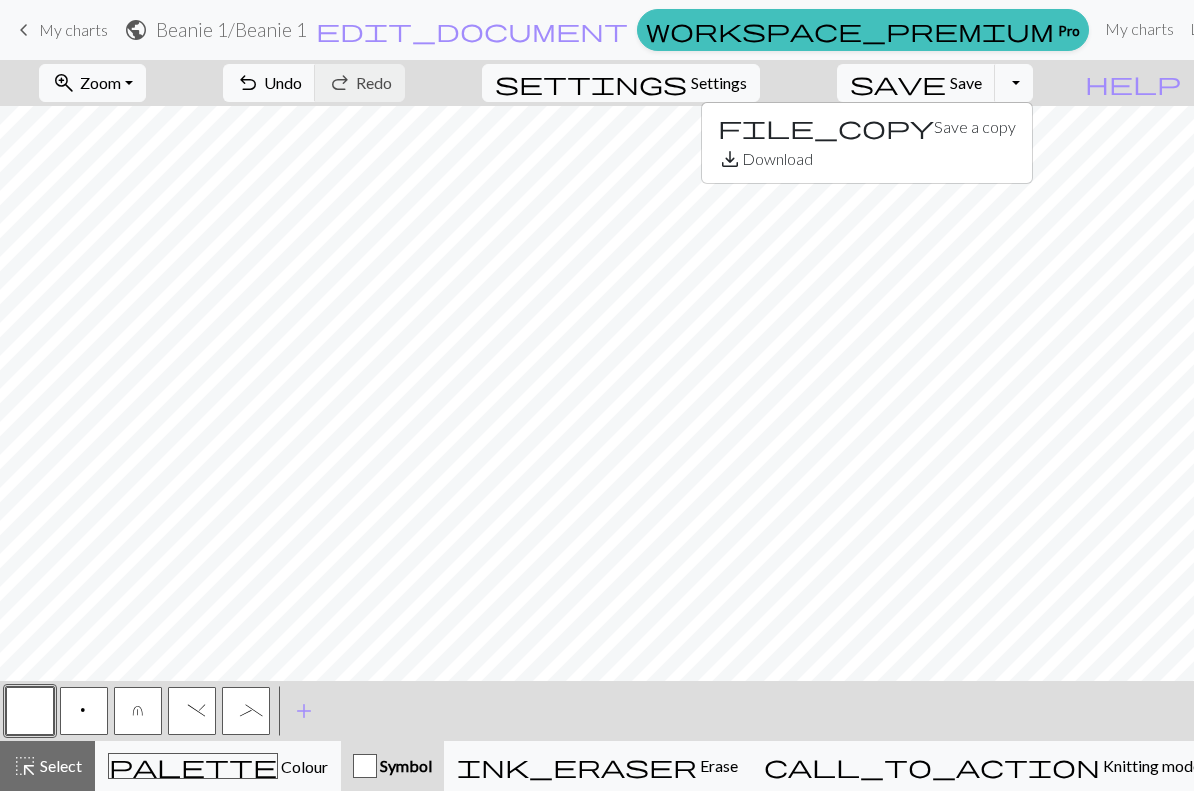 click on "Save" at bounding box center [966, 82] 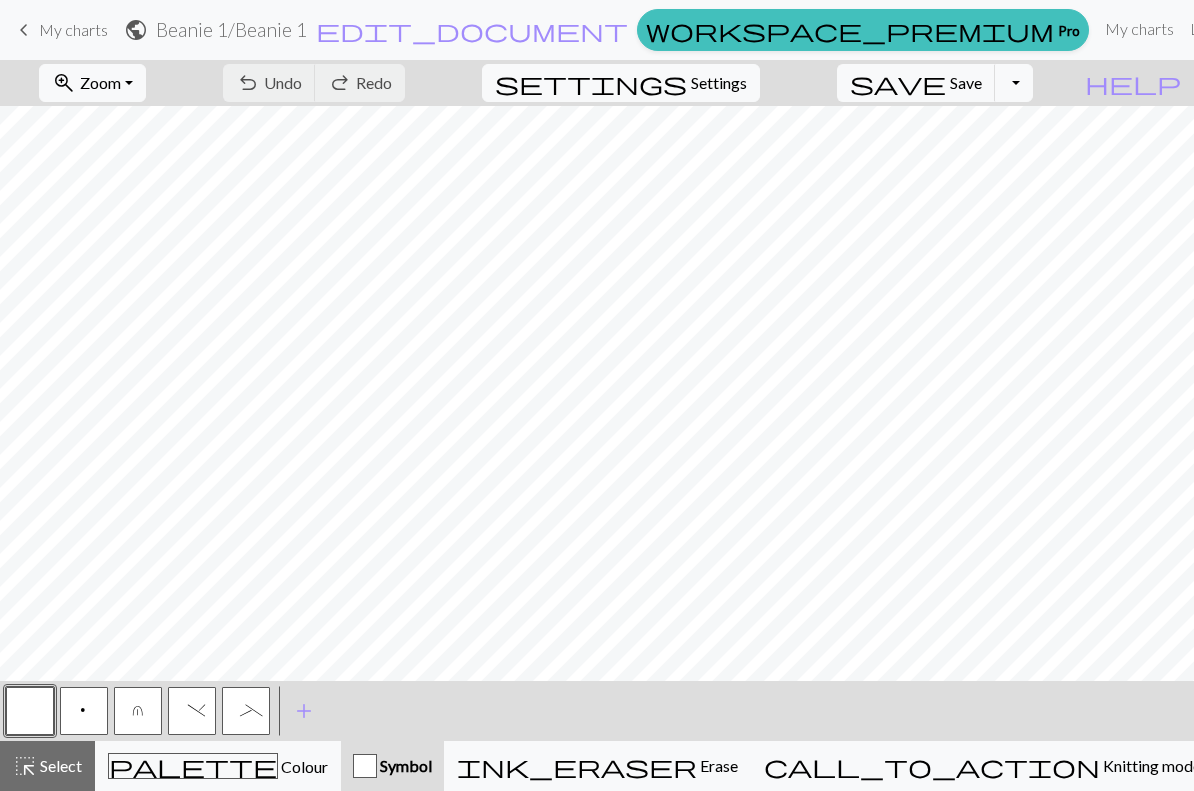click on "Save" at bounding box center (966, 82) 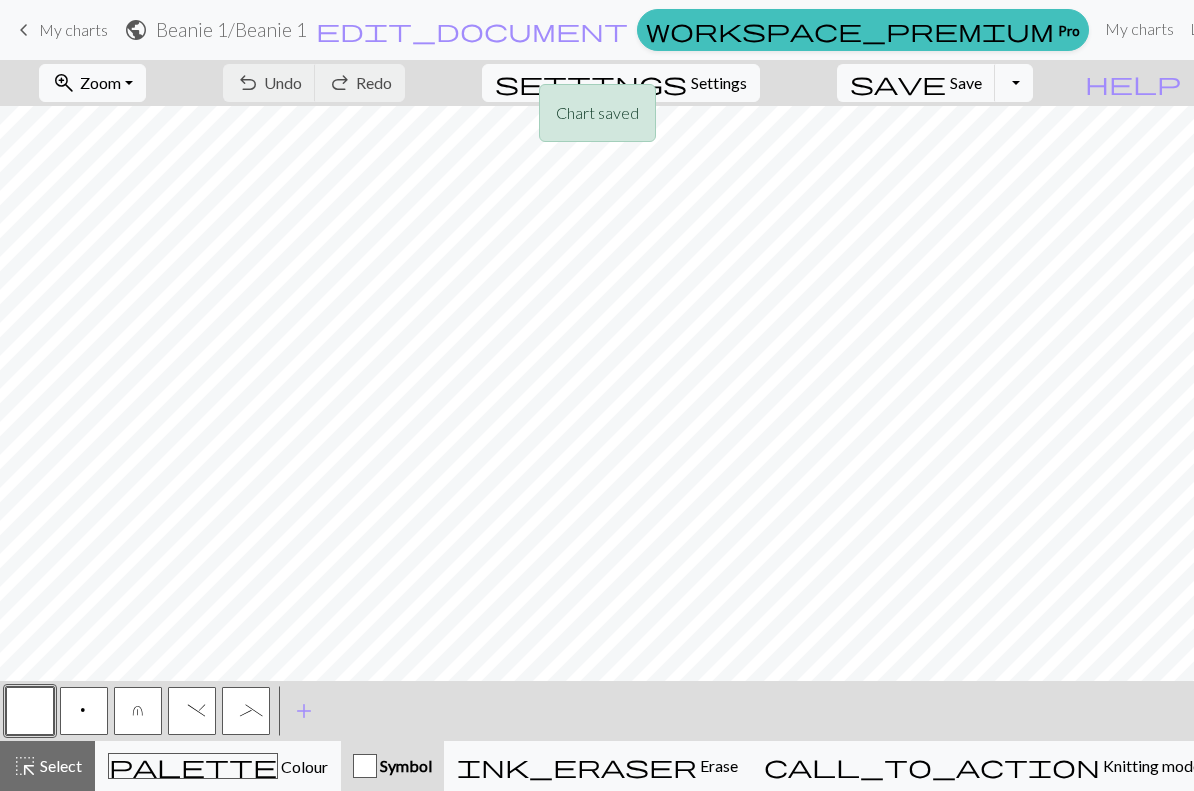 click on "Toggle Dropdown" at bounding box center (1014, 83) 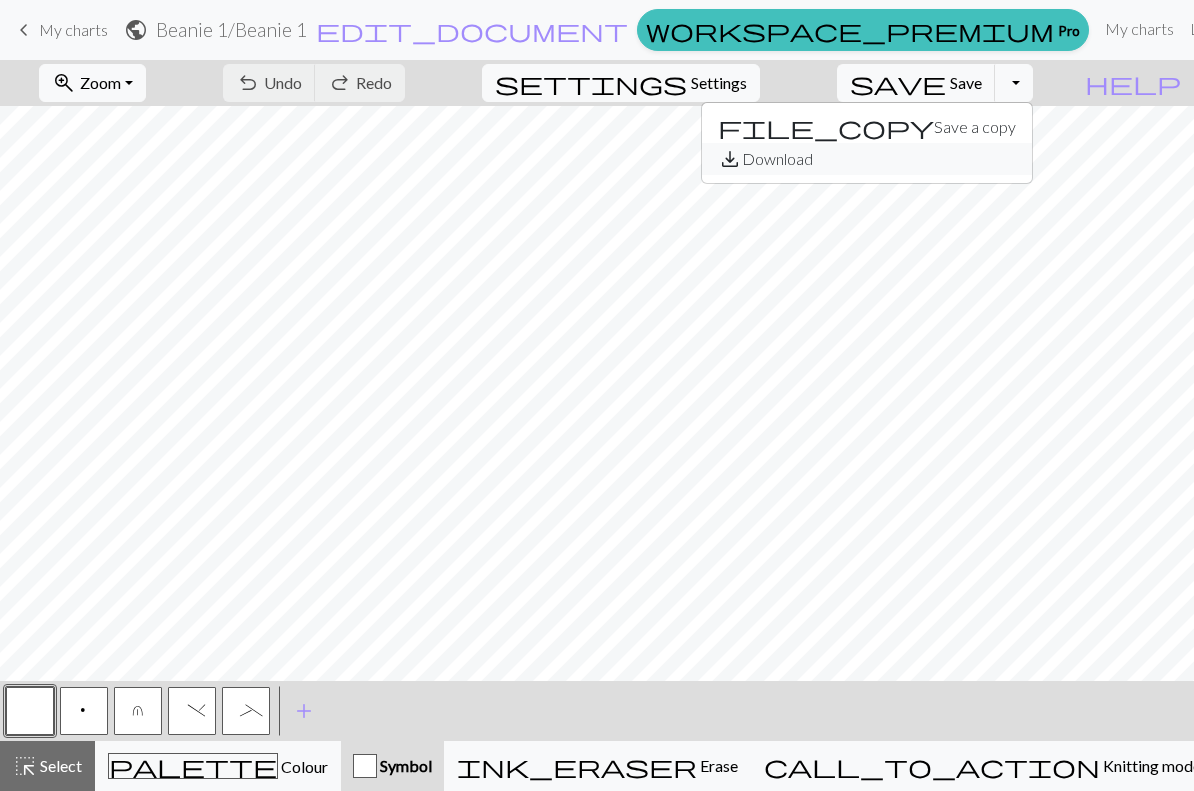 click on "save_alt  Download" at bounding box center (867, 159) 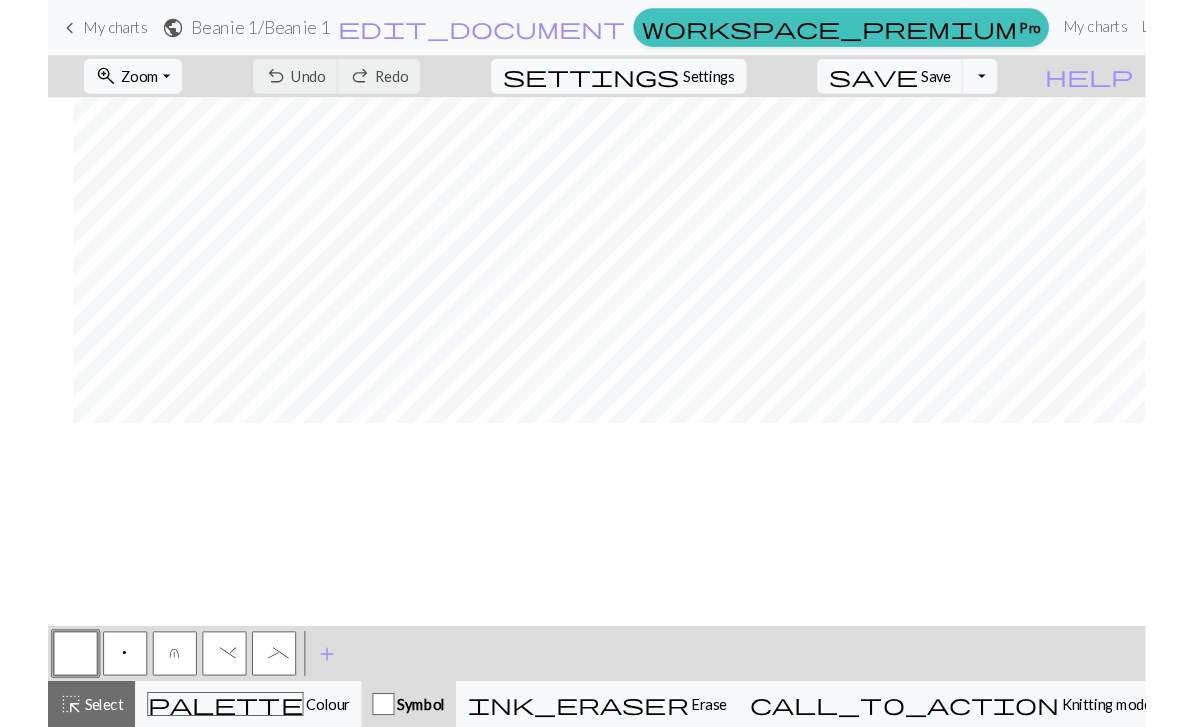 scroll, scrollTop: 0, scrollLeft: 1283, axis: horizontal 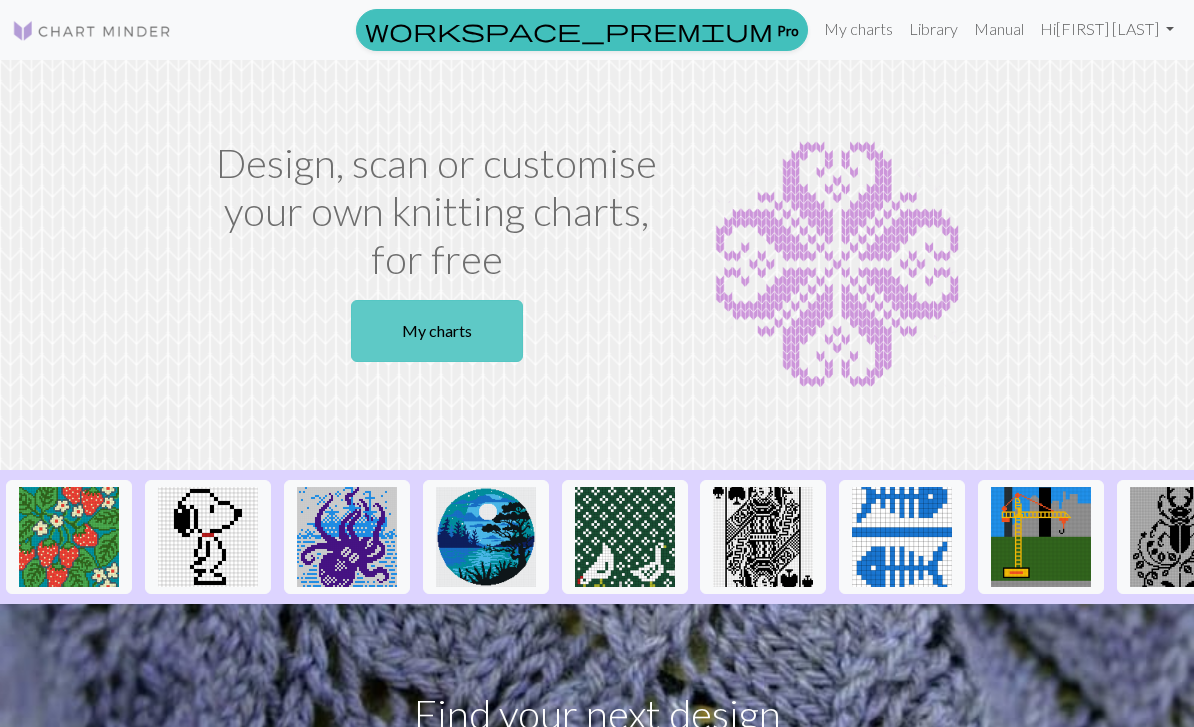 click on "My charts" at bounding box center (437, 331) 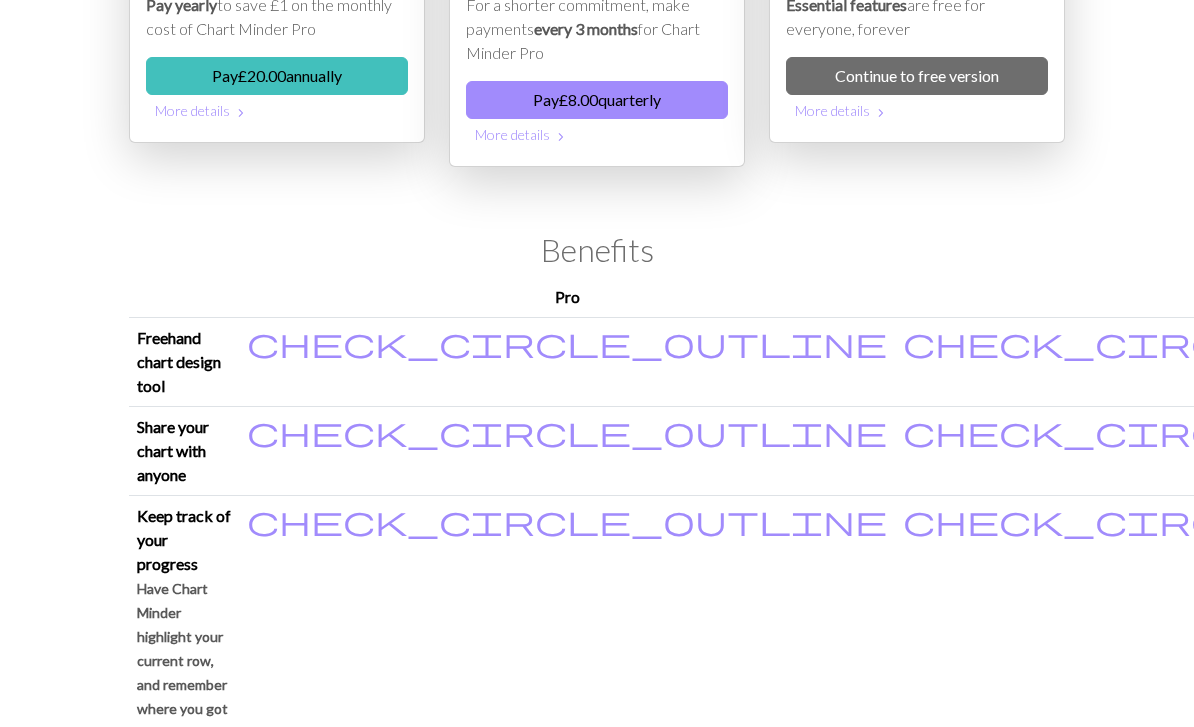 scroll, scrollTop: 0, scrollLeft: 0, axis: both 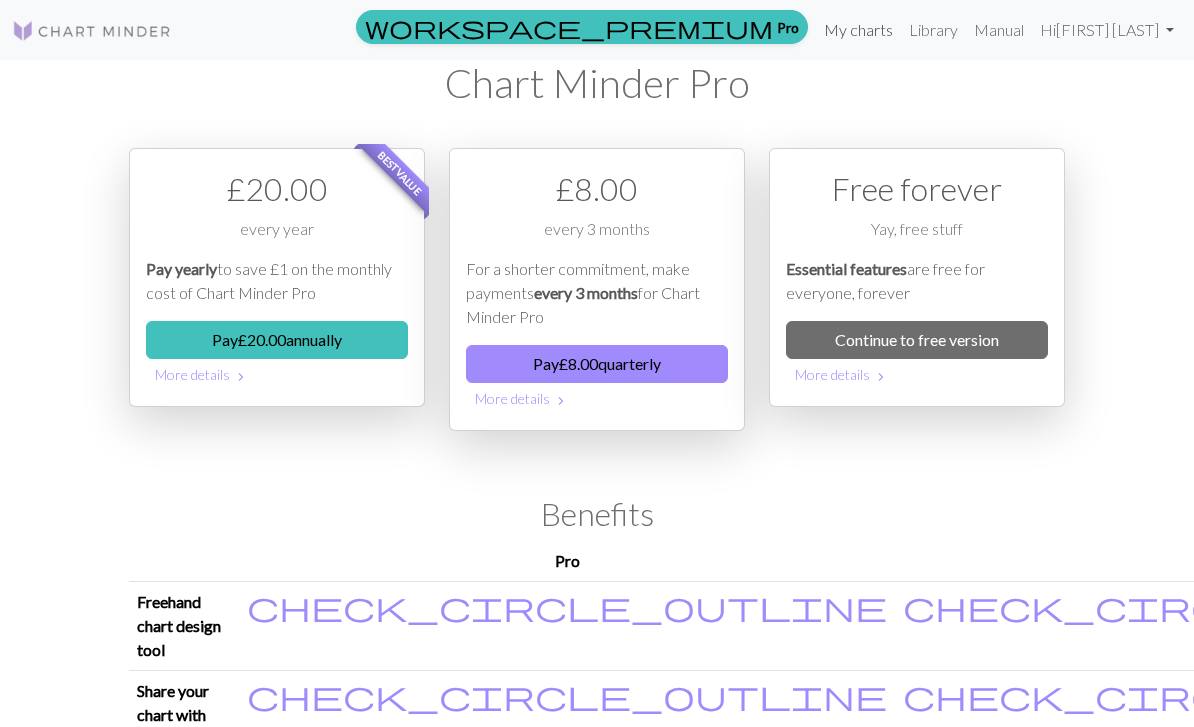 click on "My charts" at bounding box center (858, 30) 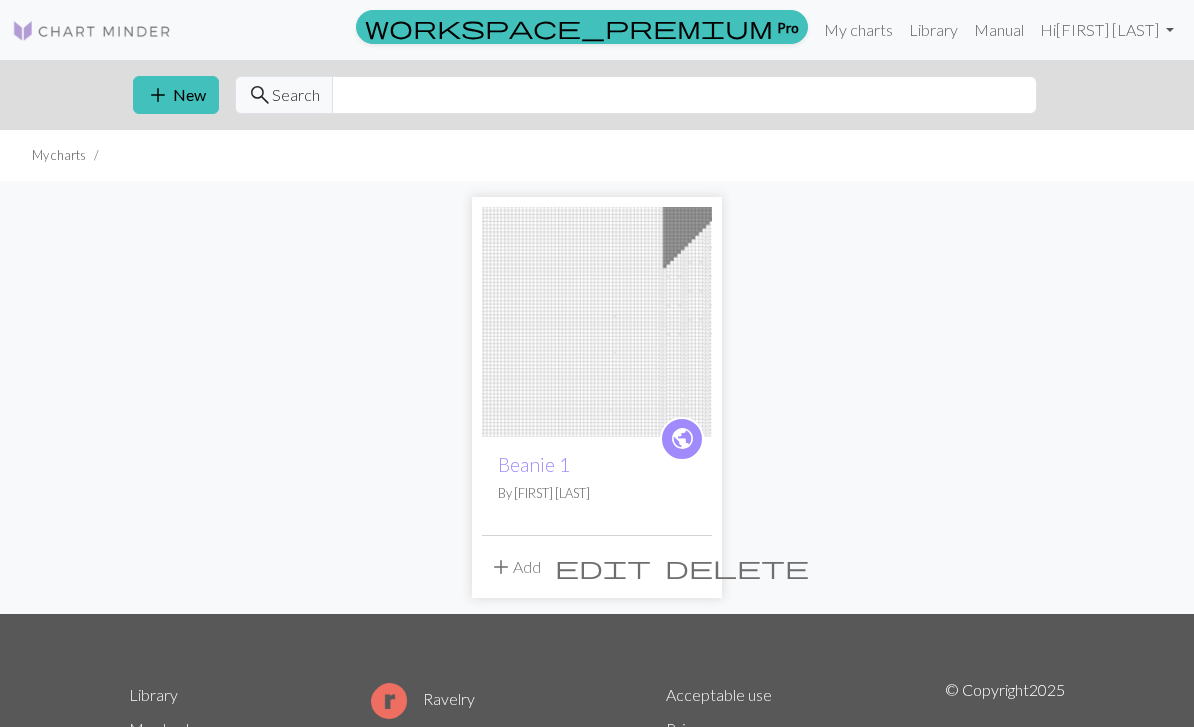 click at bounding box center (597, 322) 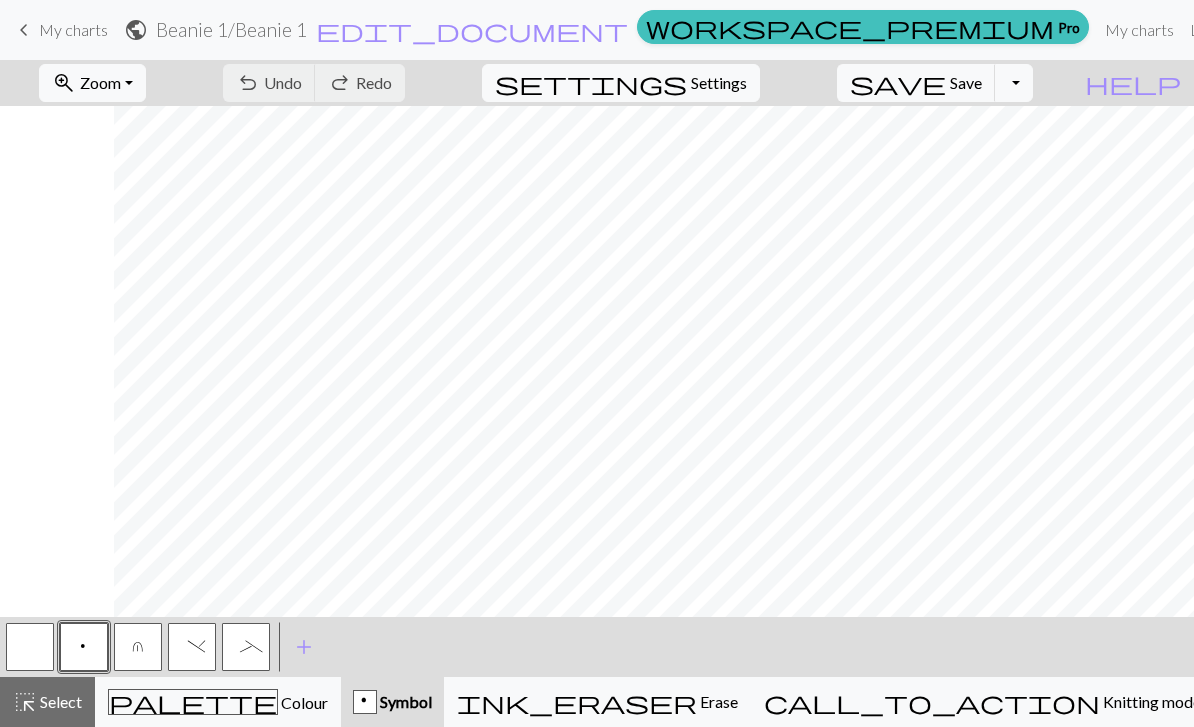 scroll, scrollTop: 0, scrollLeft: 662, axis: horizontal 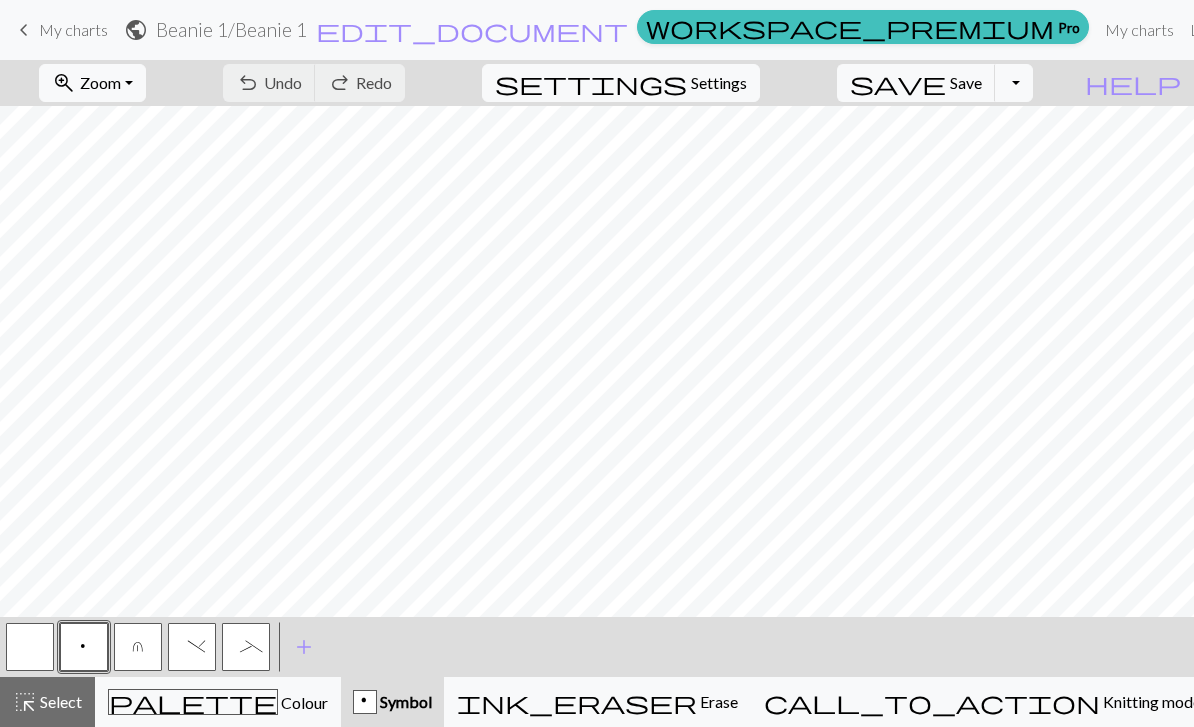 click at bounding box center (30, 647) 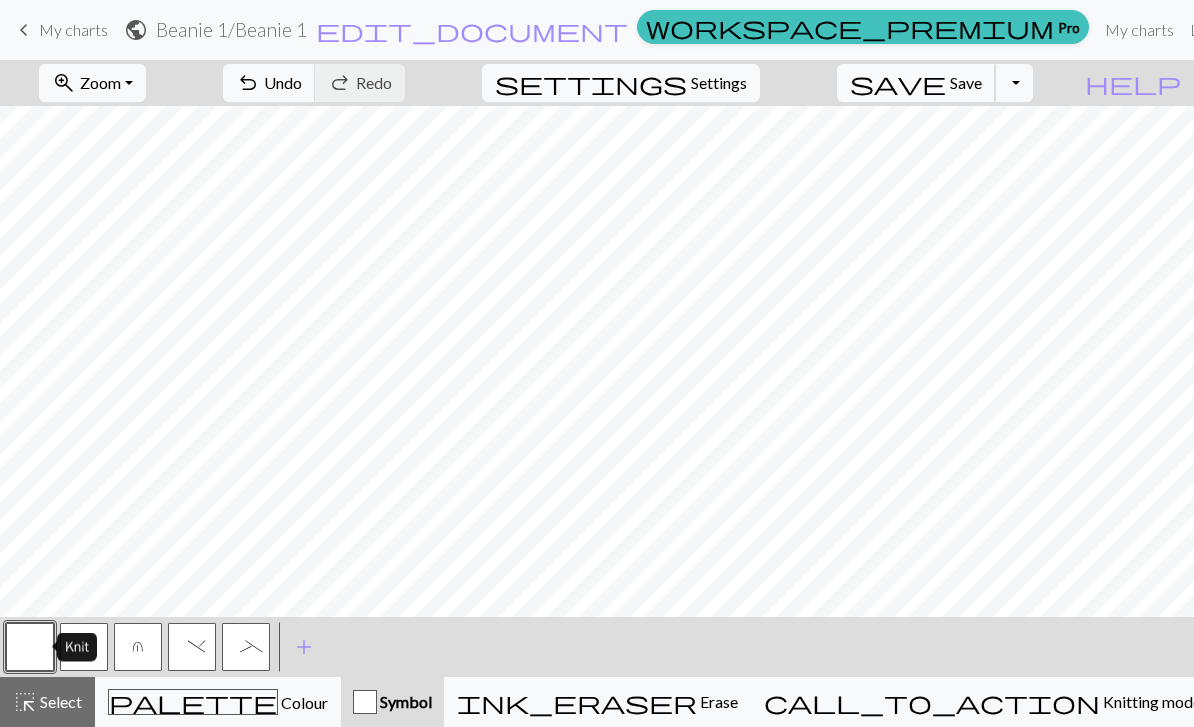 click on "Save" at bounding box center [966, 82] 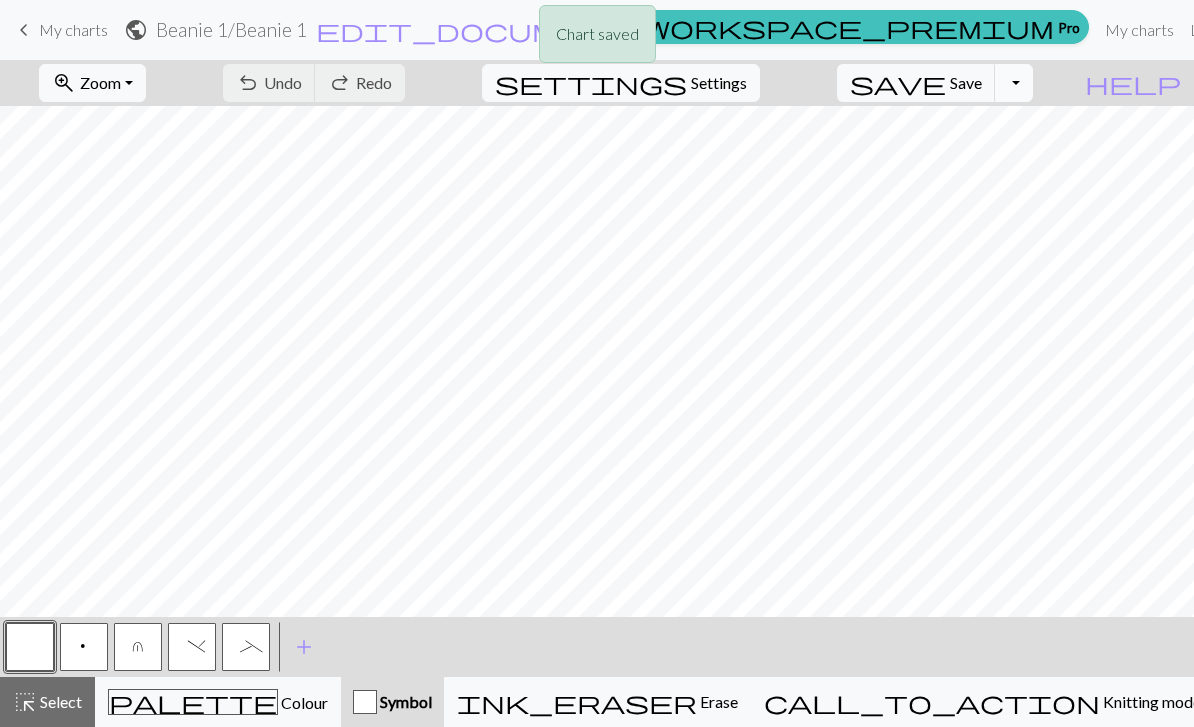 click on "Toggle Dropdown" at bounding box center [1014, 83] 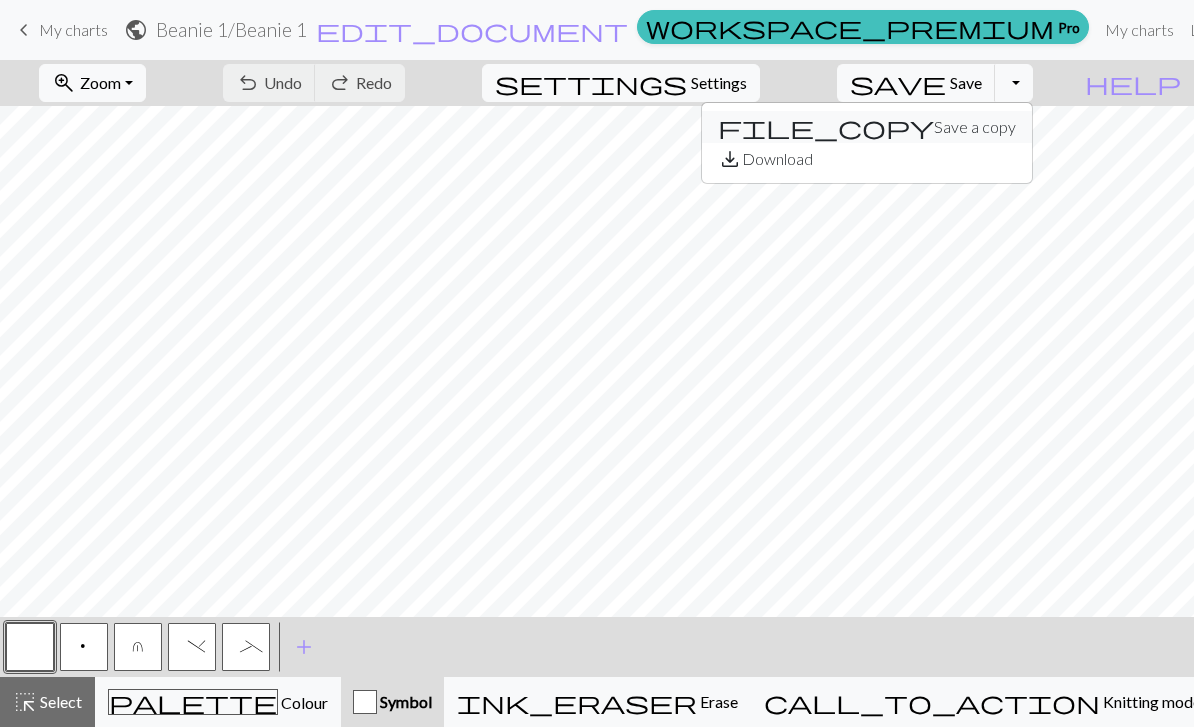 click on "file_copy  Save a copy" at bounding box center (867, 127) 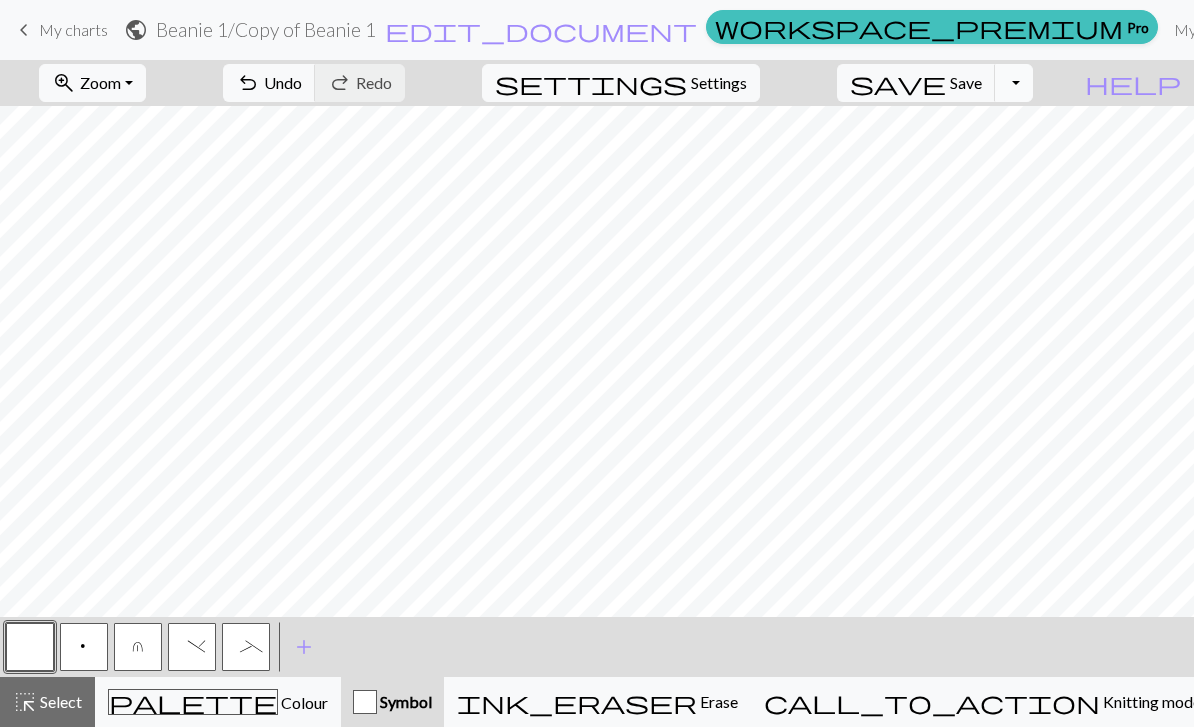 click on "Toggle Dropdown" at bounding box center [1014, 83] 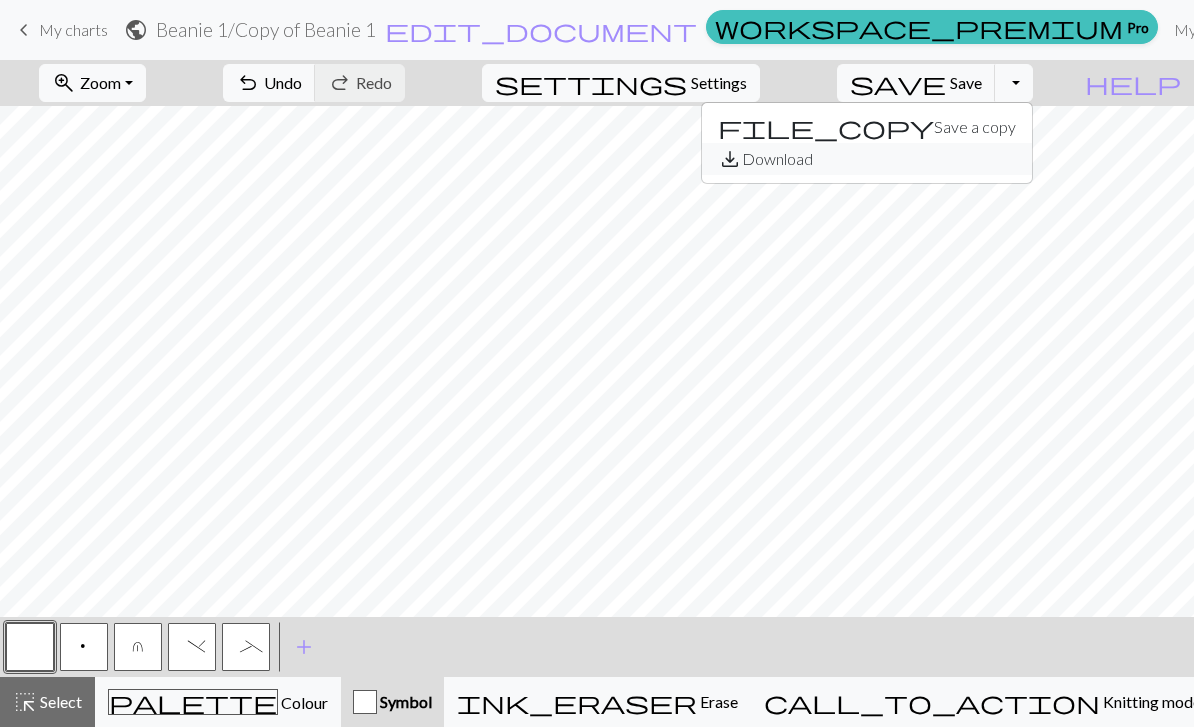 click on "save_alt  Download" at bounding box center [867, 159] 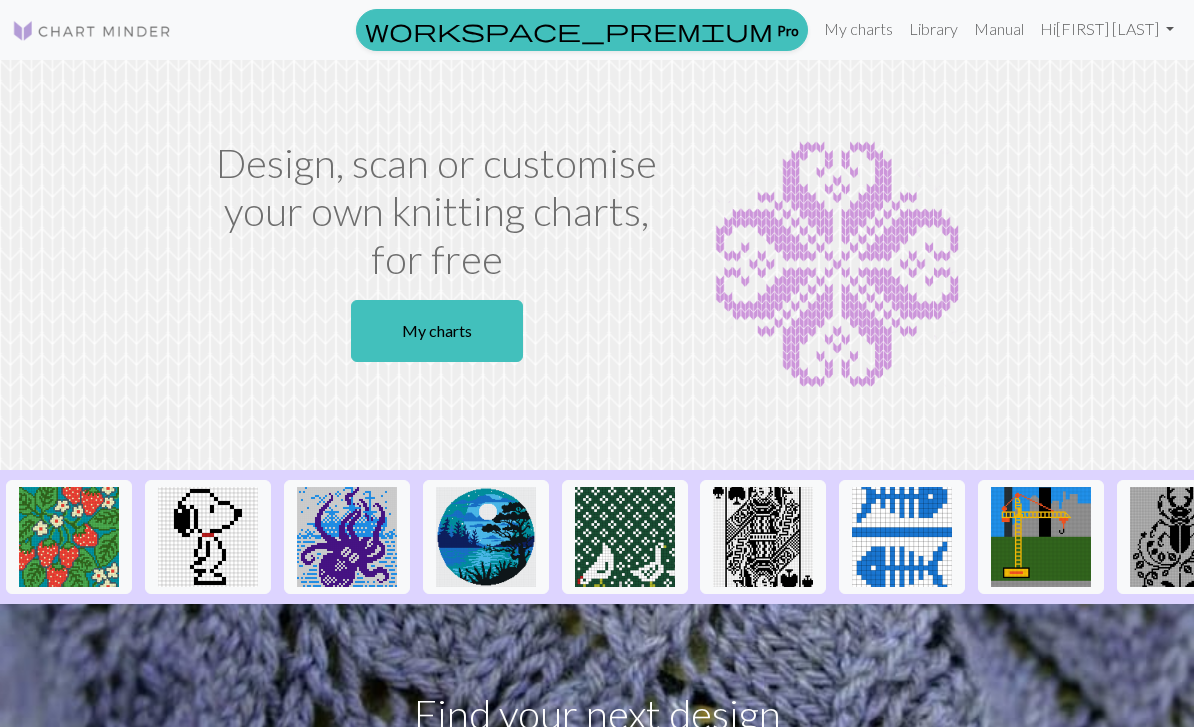 scroll, scrollTop: 0, scrollLeft: 0, axis: both 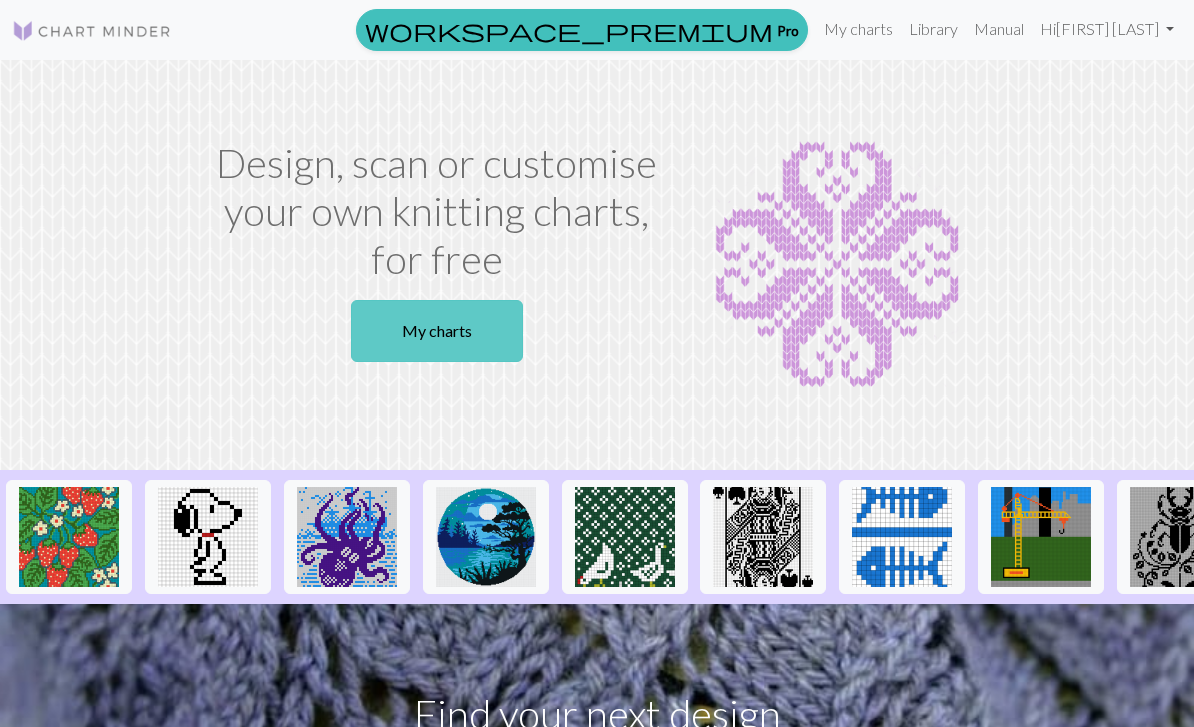click on "My charts" at bounding box center (437, 331) 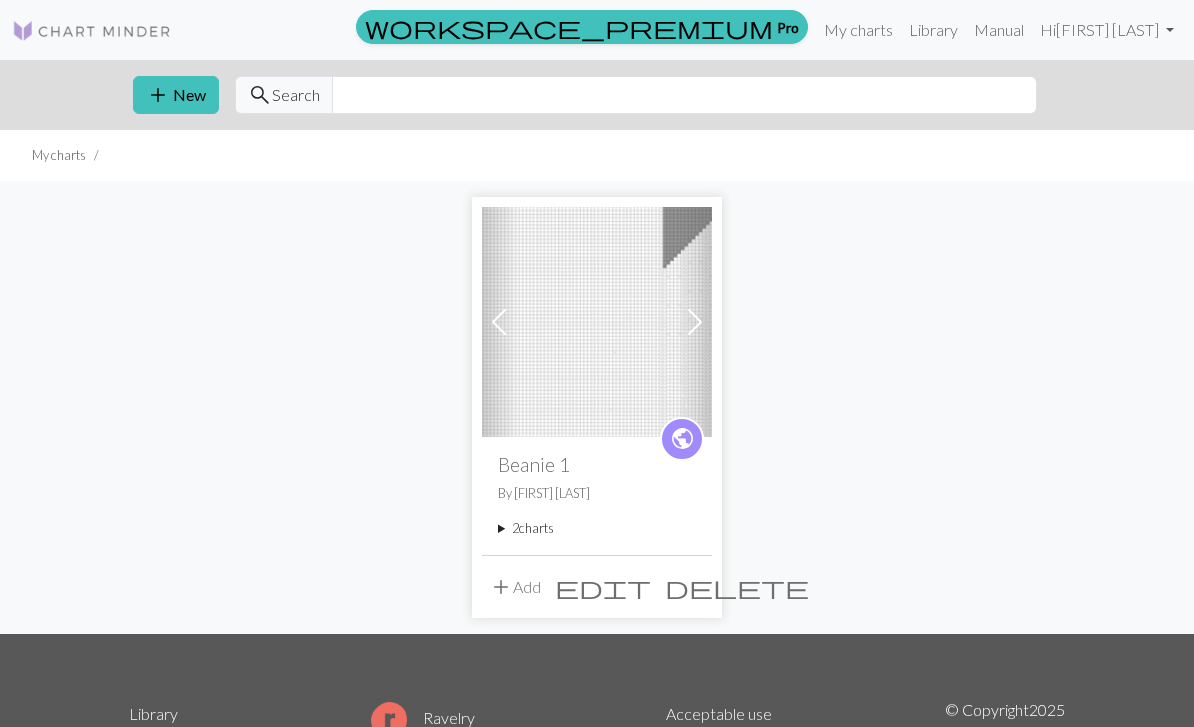 click on "2  charts" at bounding box center (597, 528) 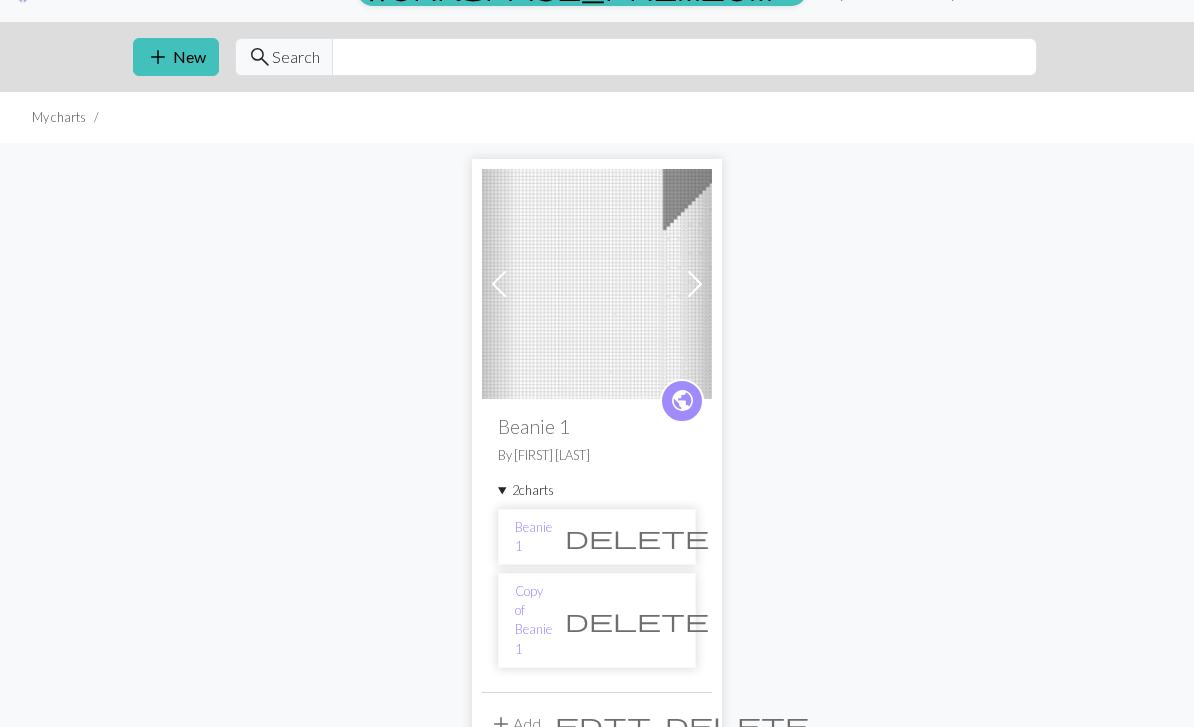 scroll, scrollTop: 66, scrollLeft: 0, axis: vertical 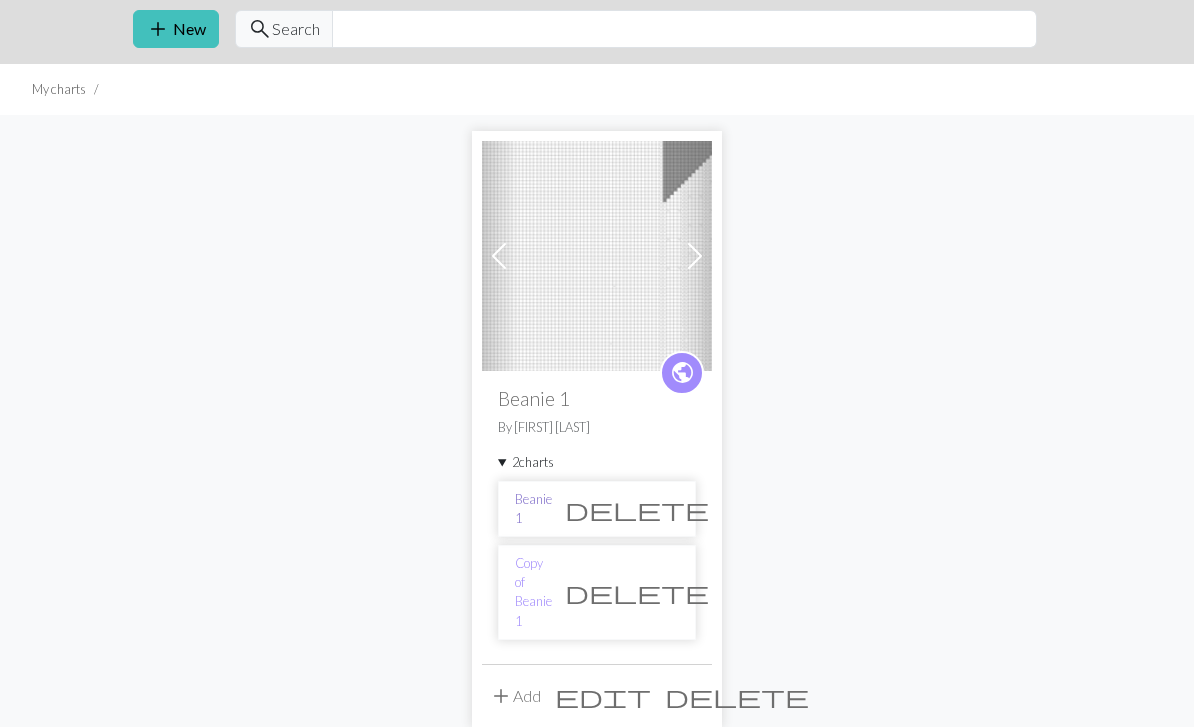 click on "Beanie 1" at bounding box center (533, 509) 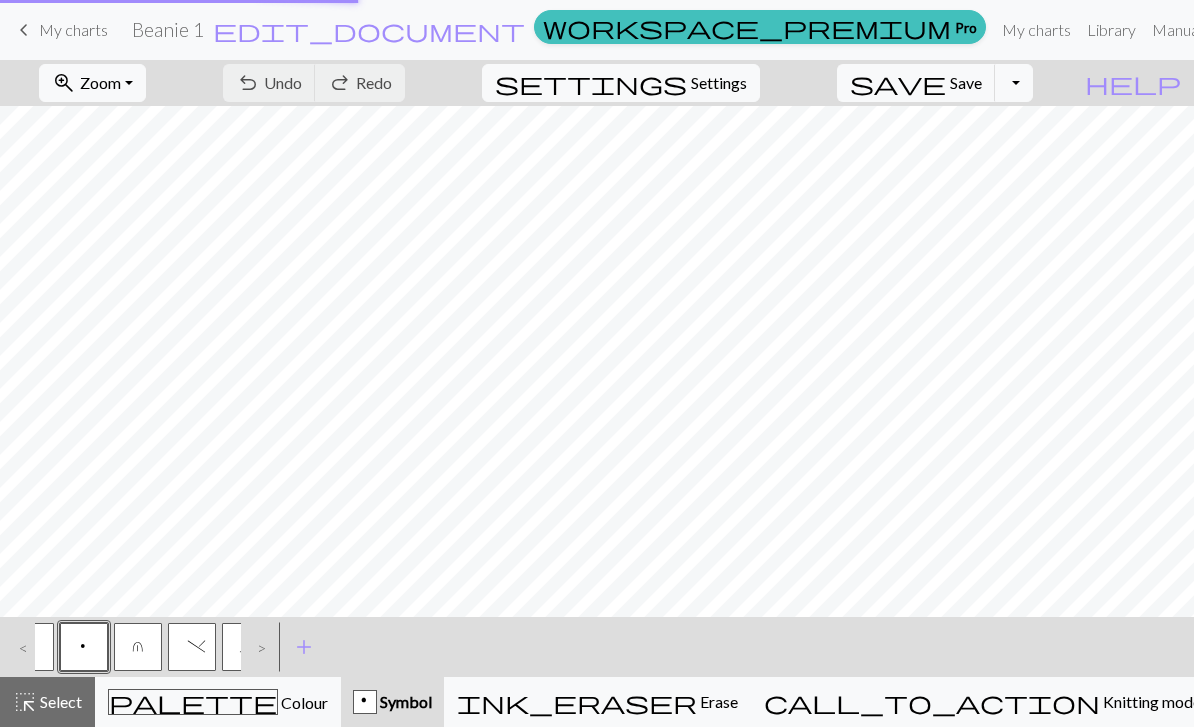 scroll, scrollTop: 0, scrollLeft: 0, axis: both 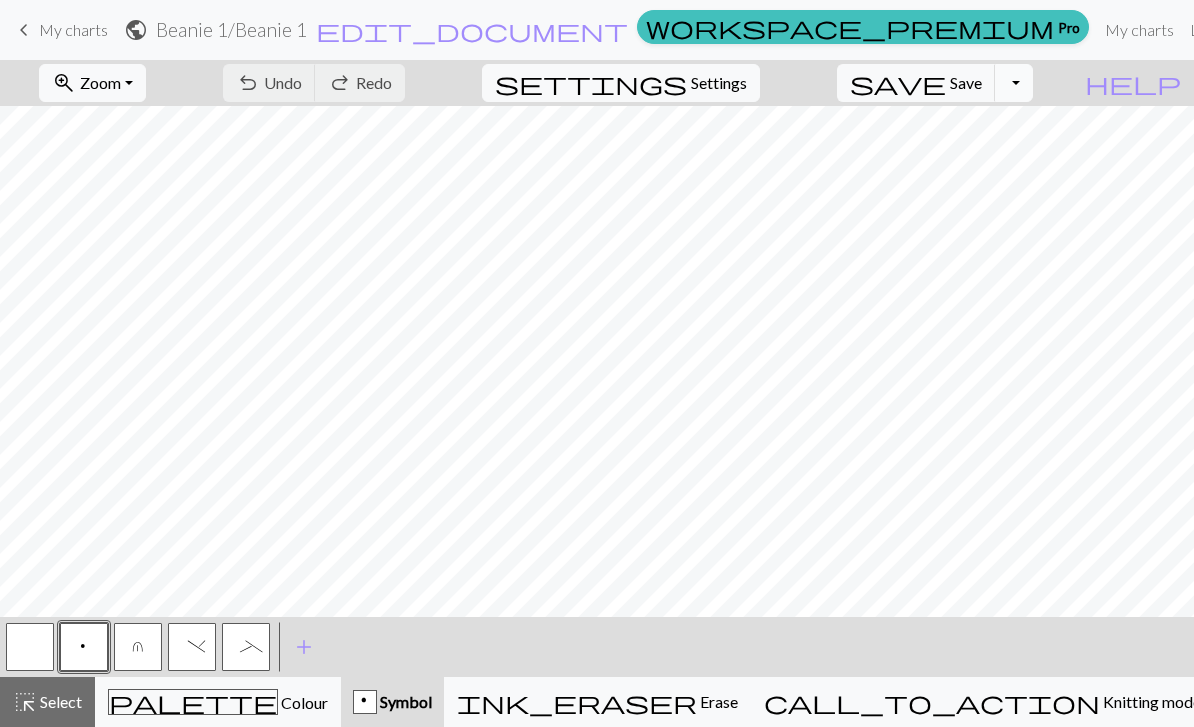 click on "Toggle Dropdown" at bounding box center [1014, 83] 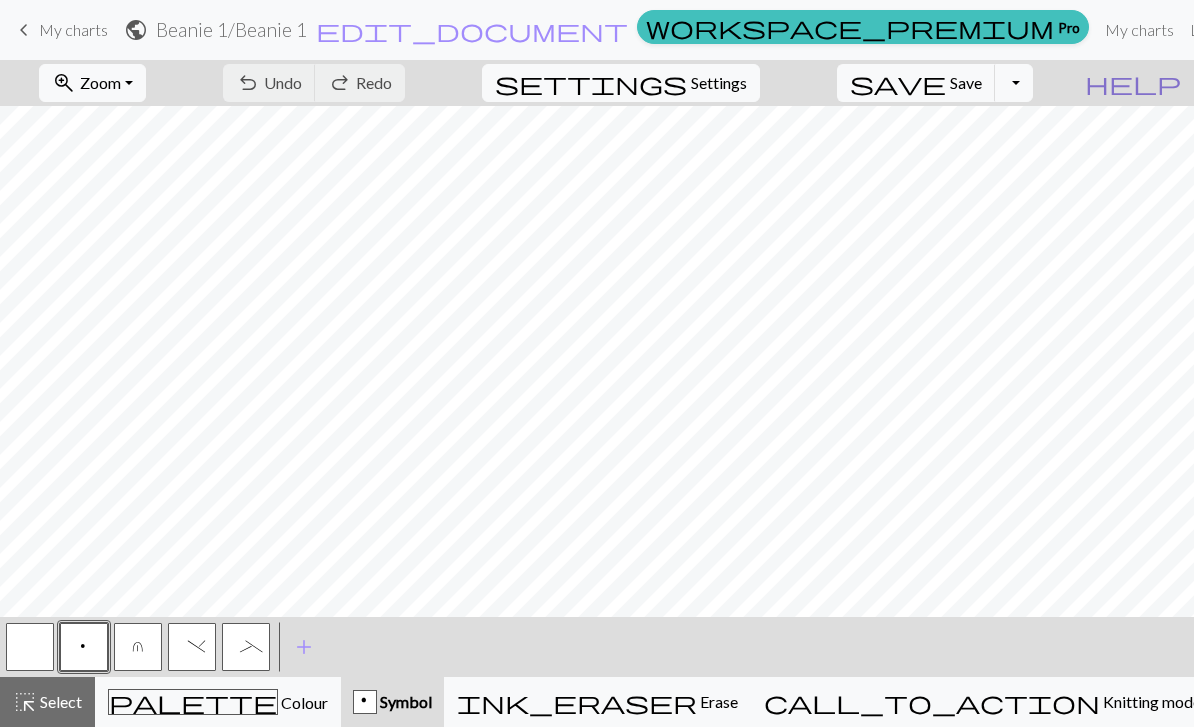 click on "help" at bounding box center [1133, 83] 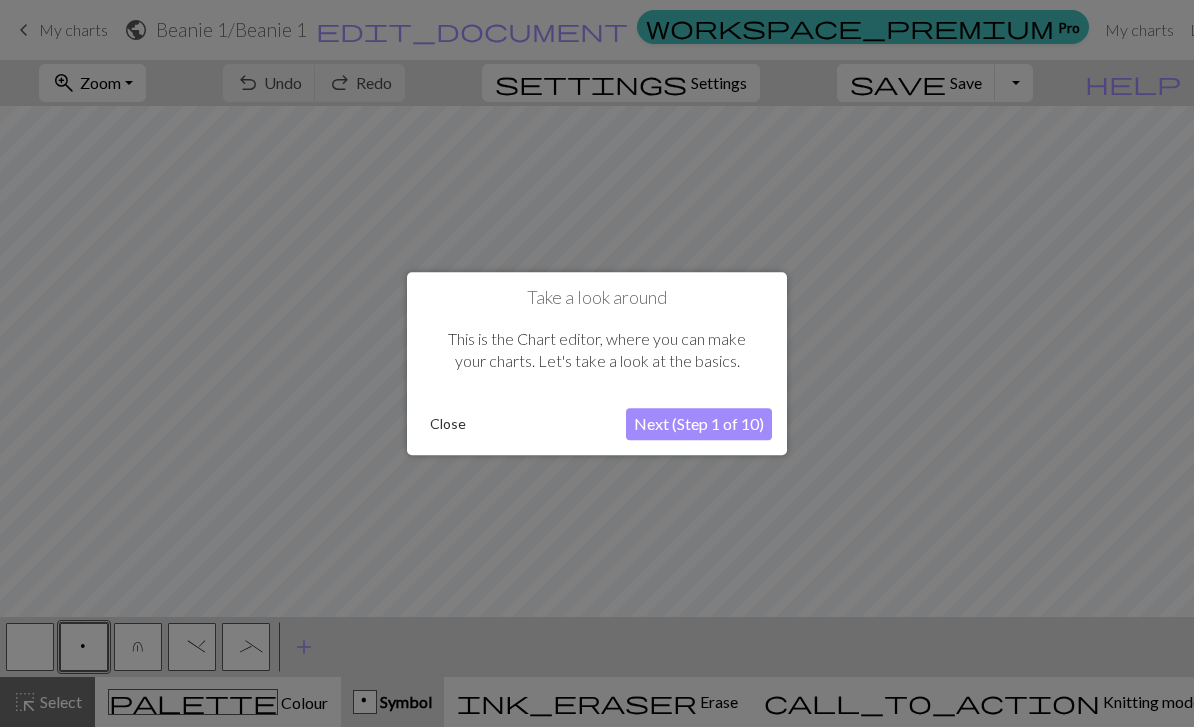 click on "Next (Step 1 of 10)" at bounding box center [699, 424] 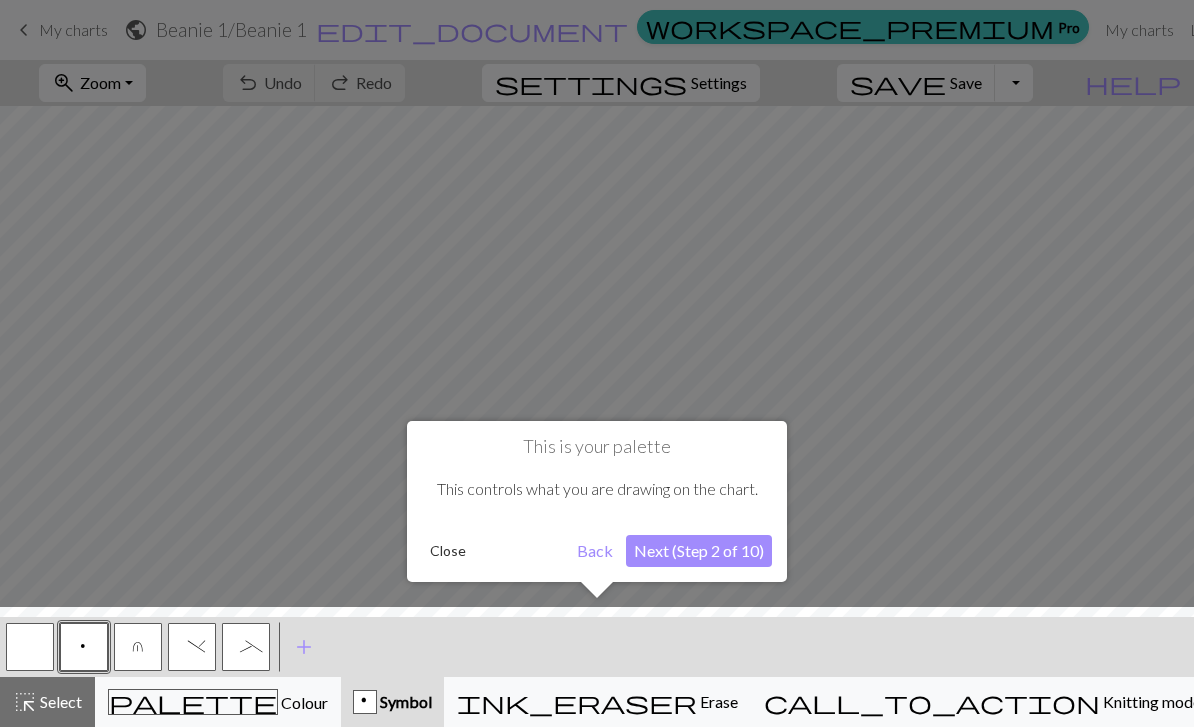 click on "Back" at bounding box center [595, 551] 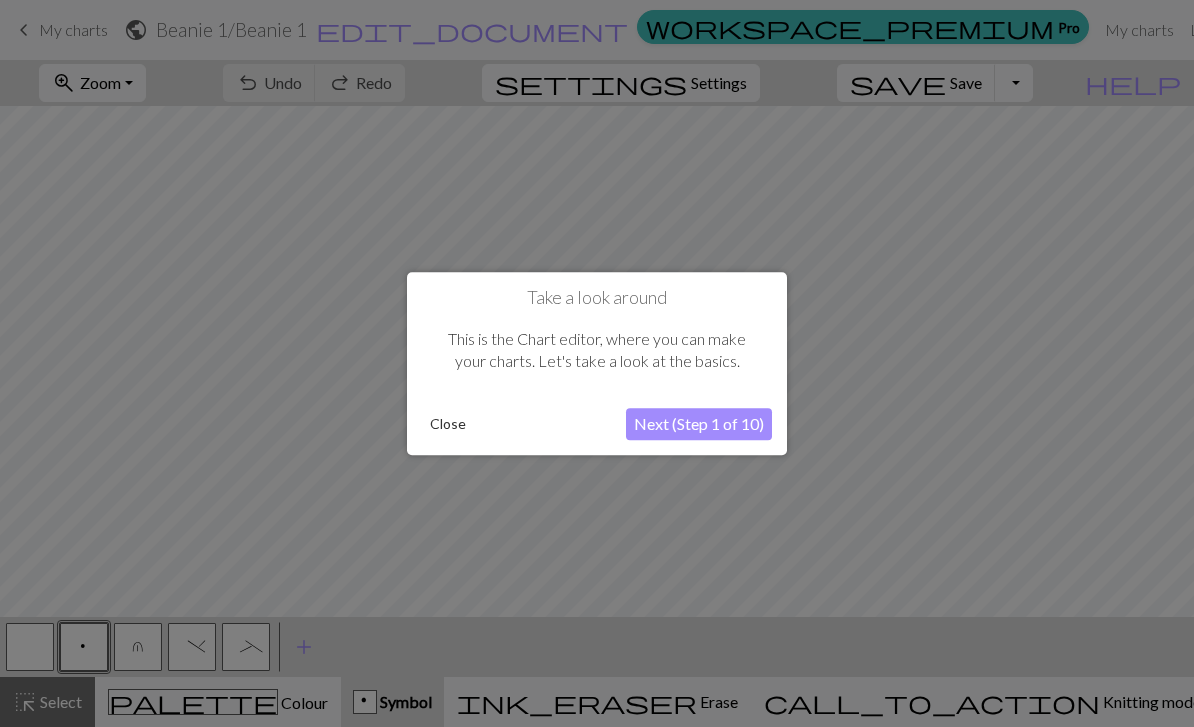 click on "Close" at bounding box center [448, 424] 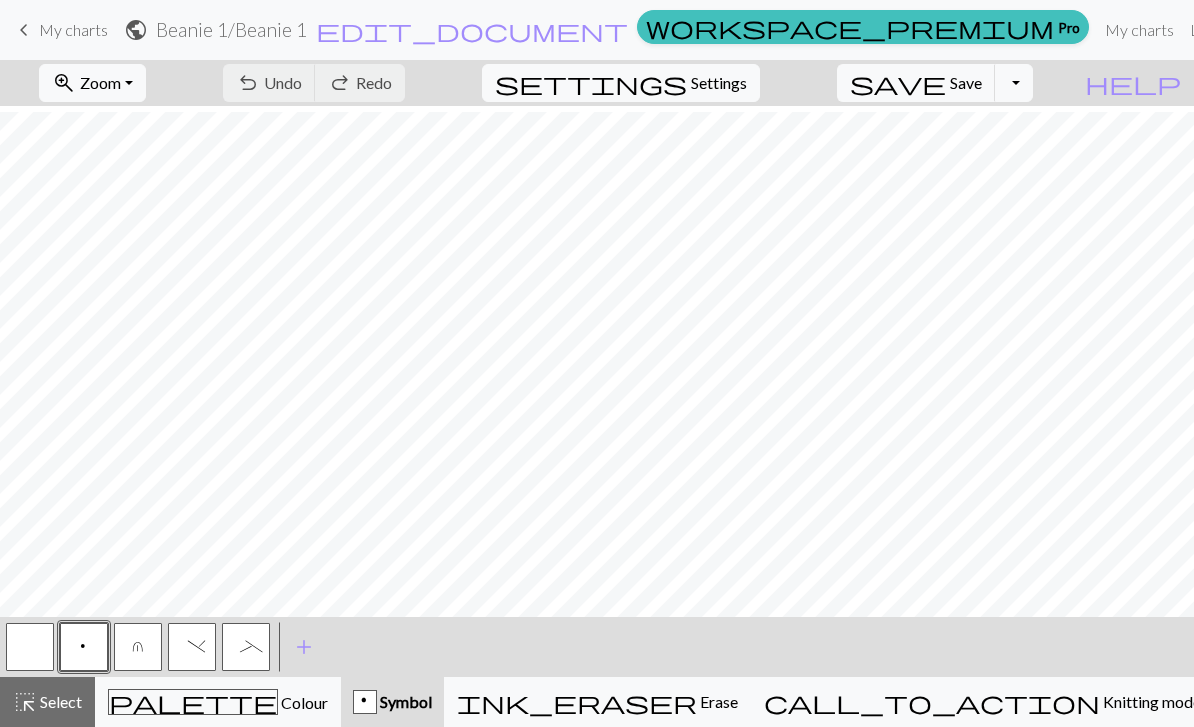 scroll, scrollTop: 292, scrollLeft: 1461, axis: both 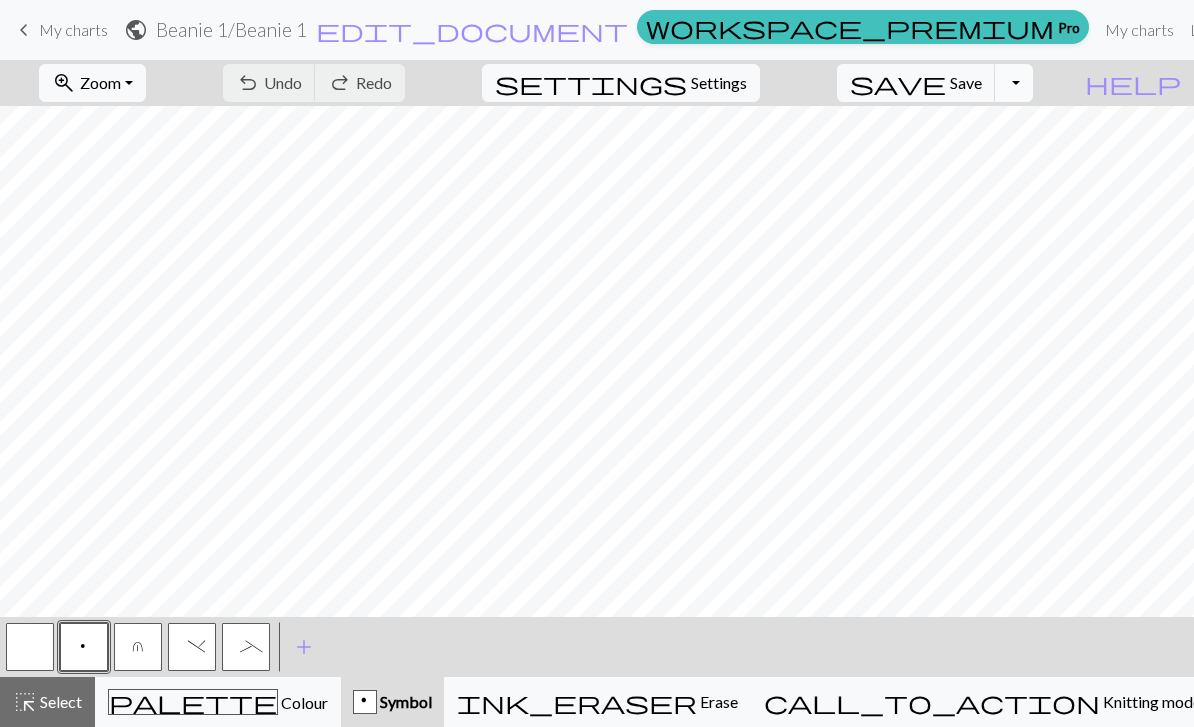 click on "Toggle Dropdown" at bounding box center [1014, 83] 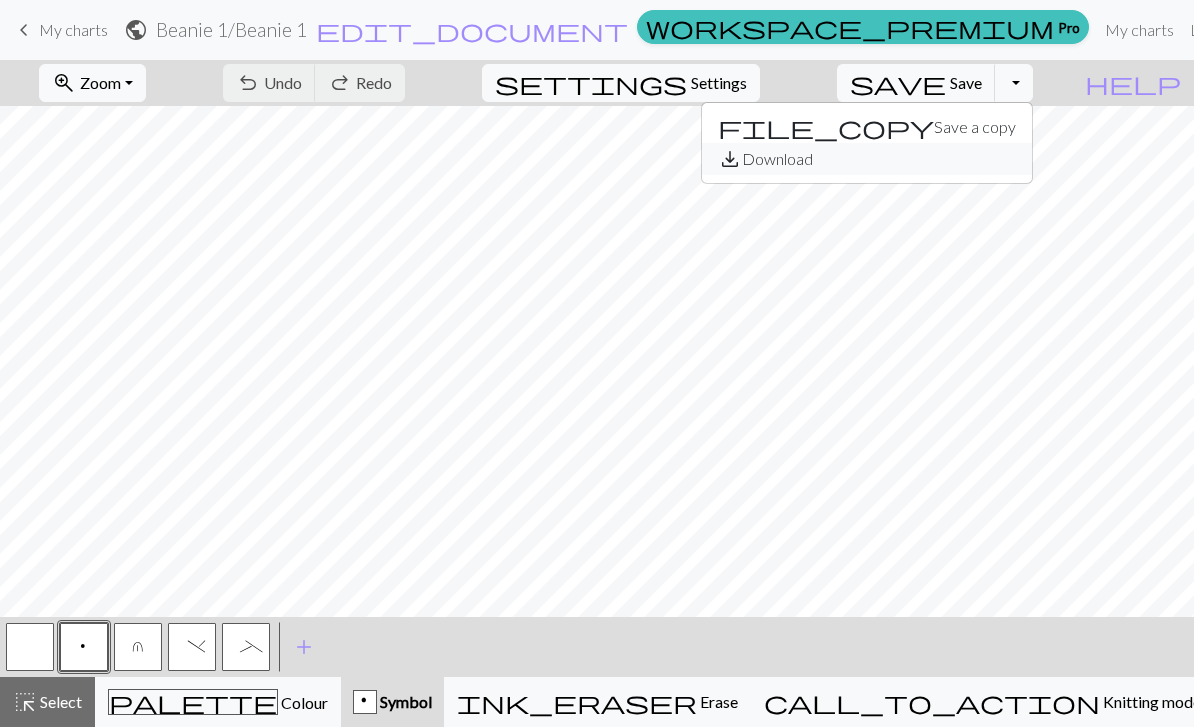 click on "save_alt  Download" at bounding box center (867, 159) 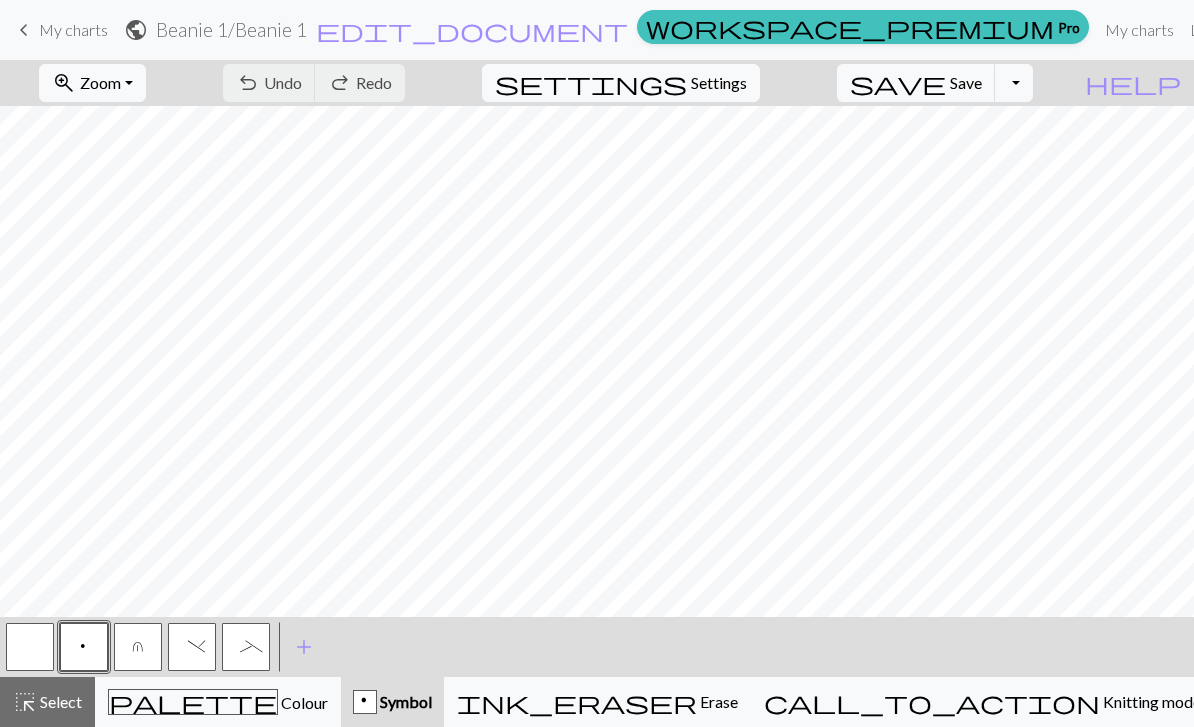 click on "Hi  [FIRST] [LAST]" at bounding box center (1388, 30) 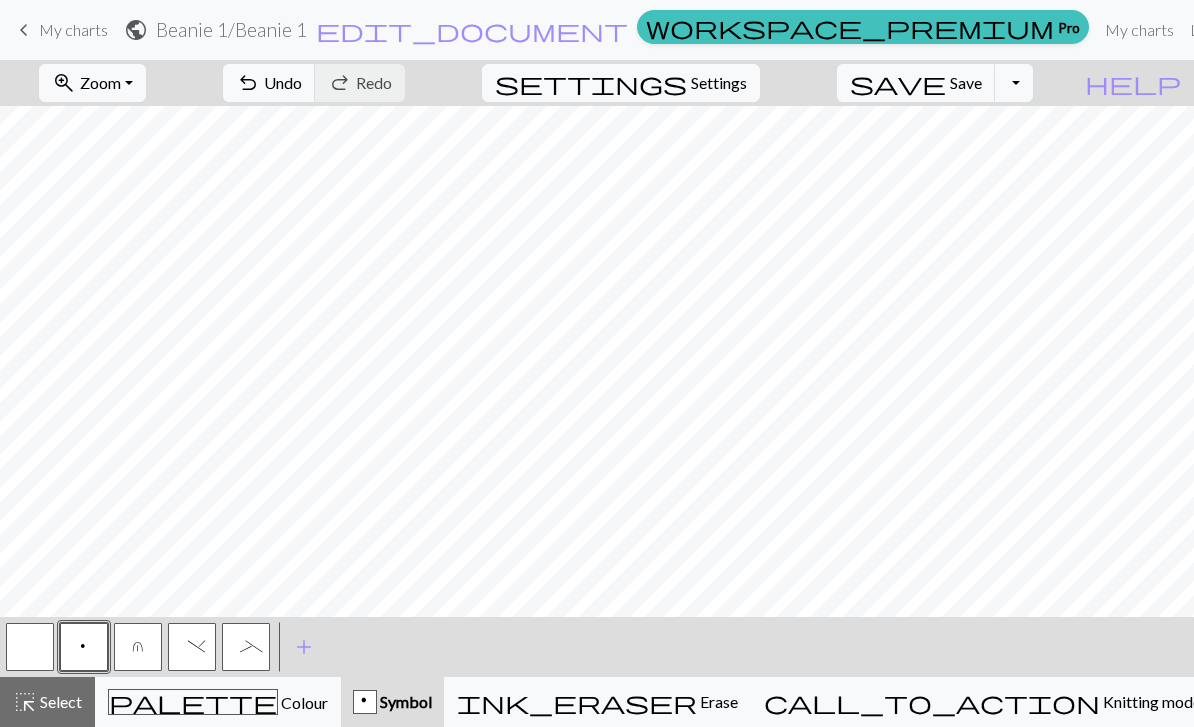click on "Hi  [FIRST] [LAST]" at bounding box center [1388, 30] 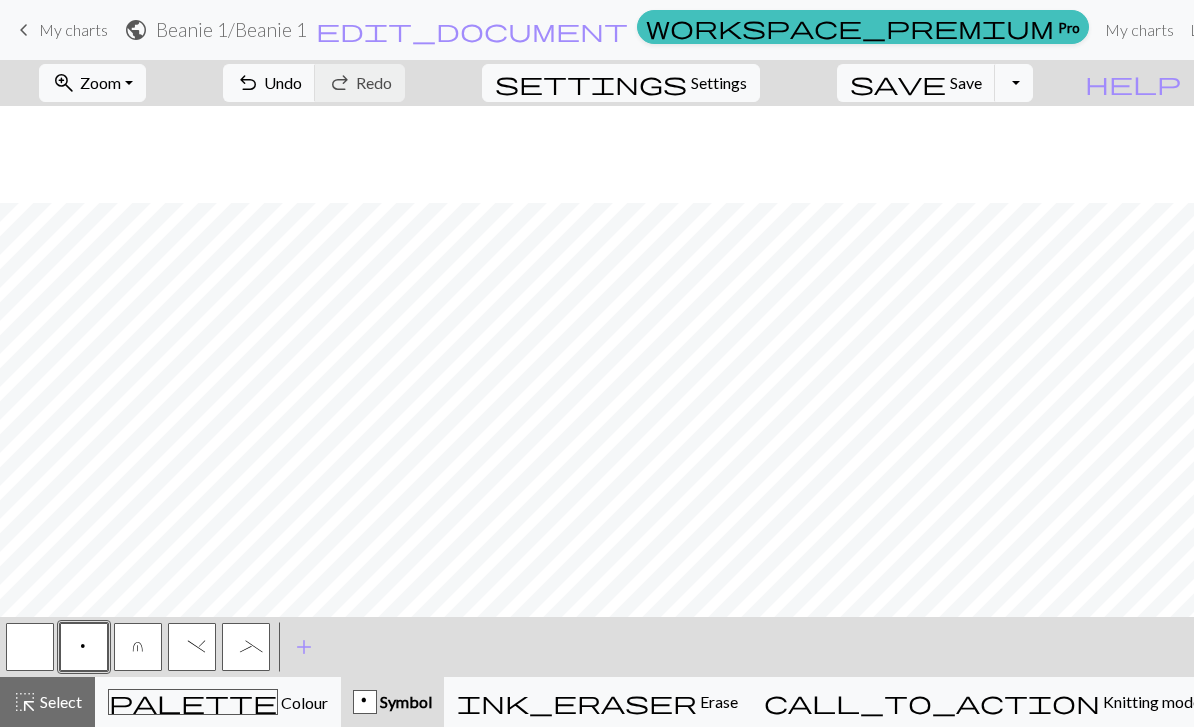 scroll, scrollTop: 780, scrollLeft: 1638, axis: both 